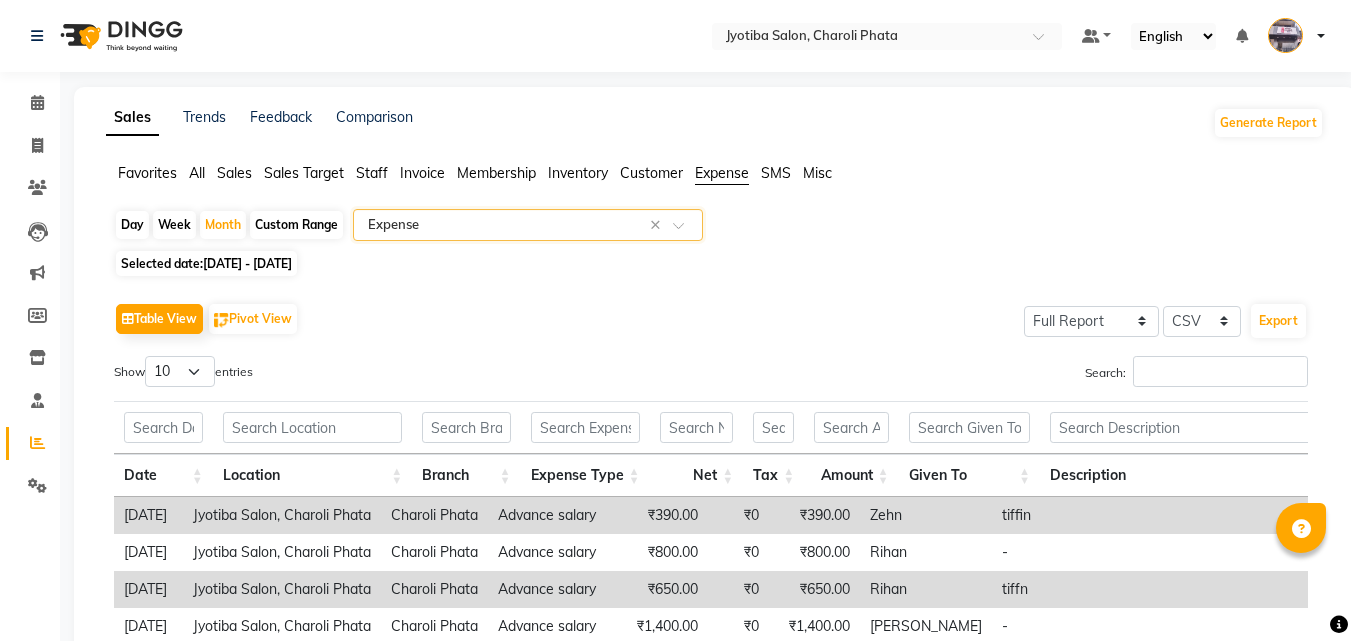 select on "full_report" 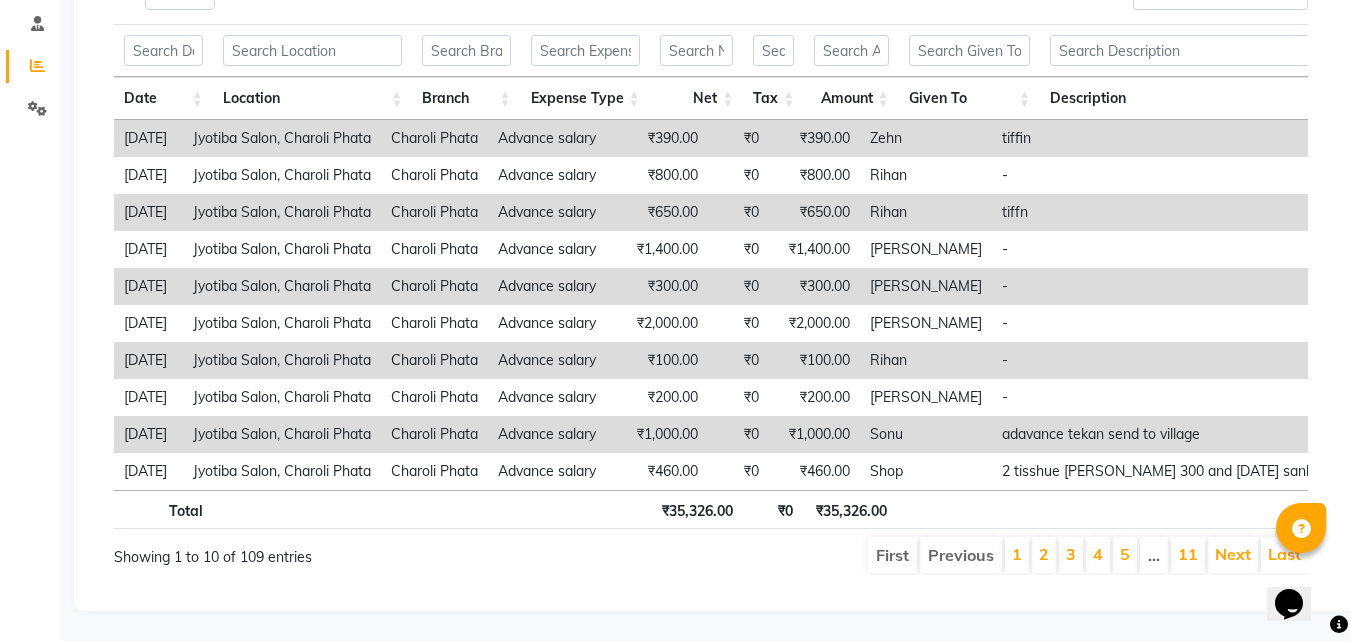 scroll, scrollTop: 0, scrollLeft: 0, axis: both 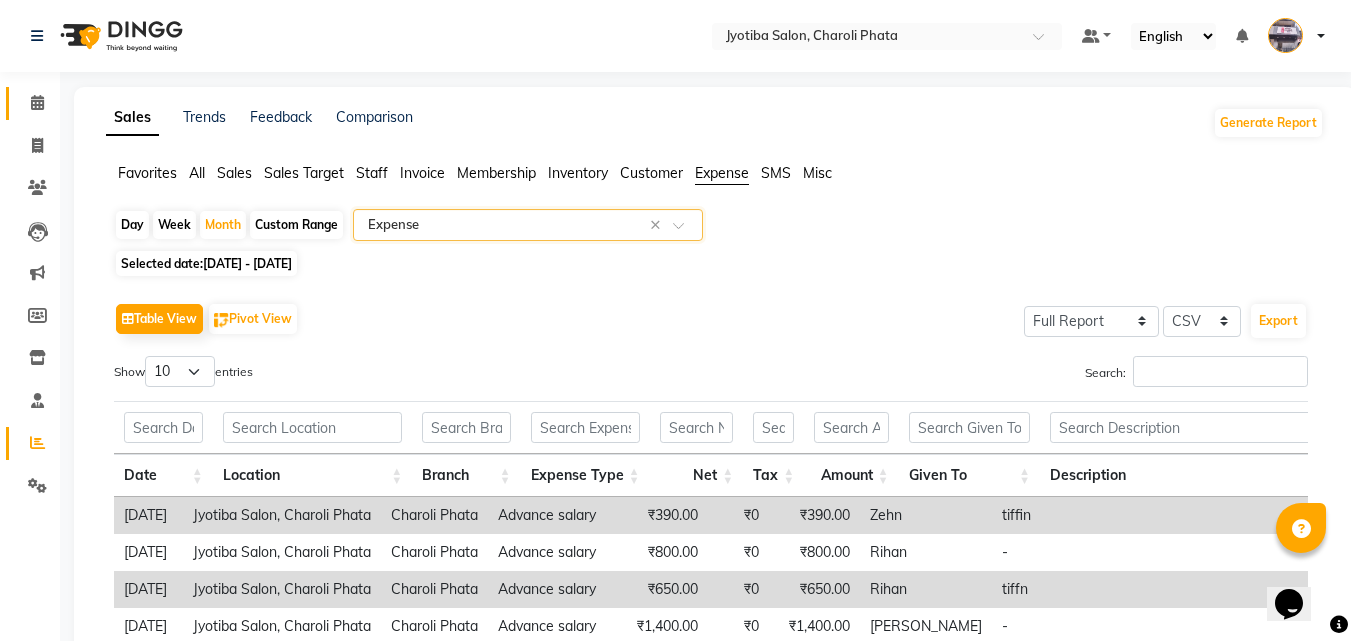 click 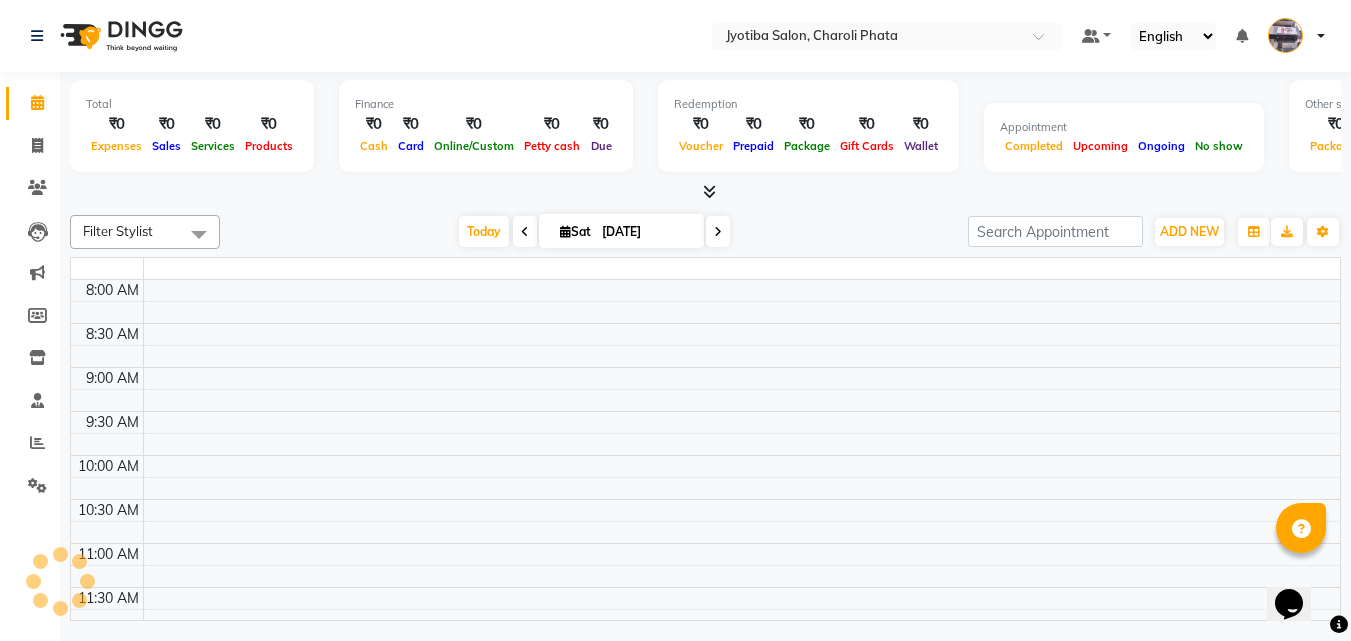 click 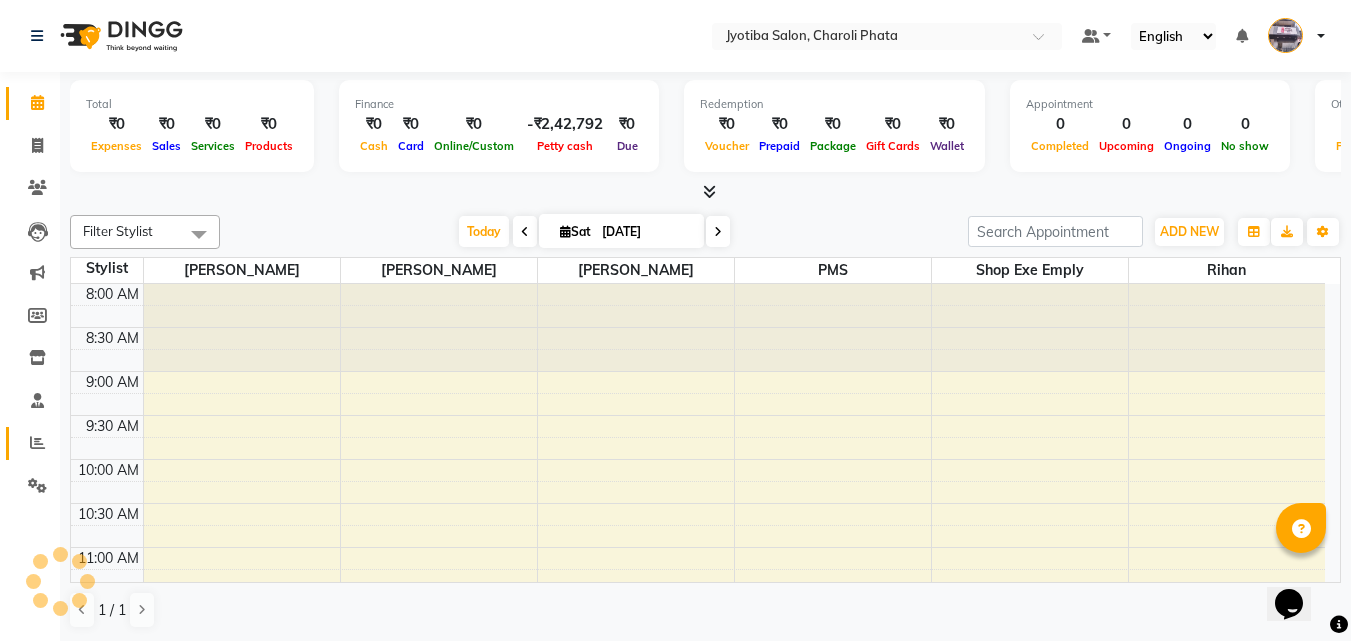 click on "Reports" 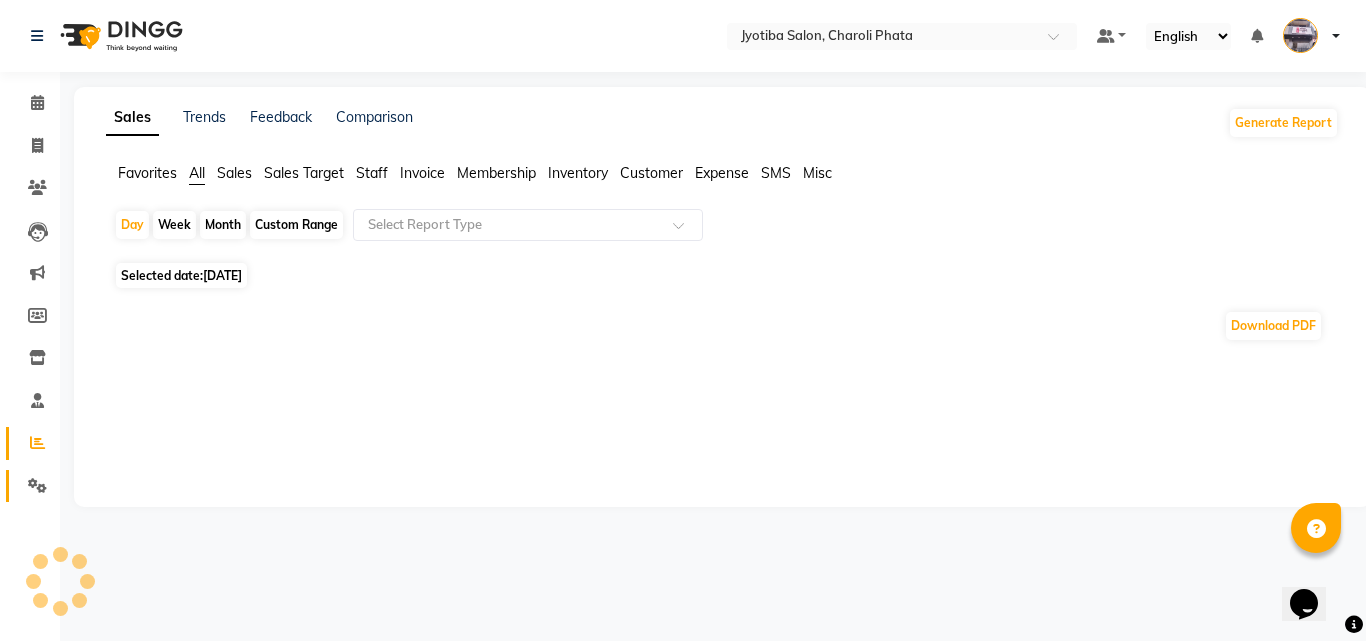 click 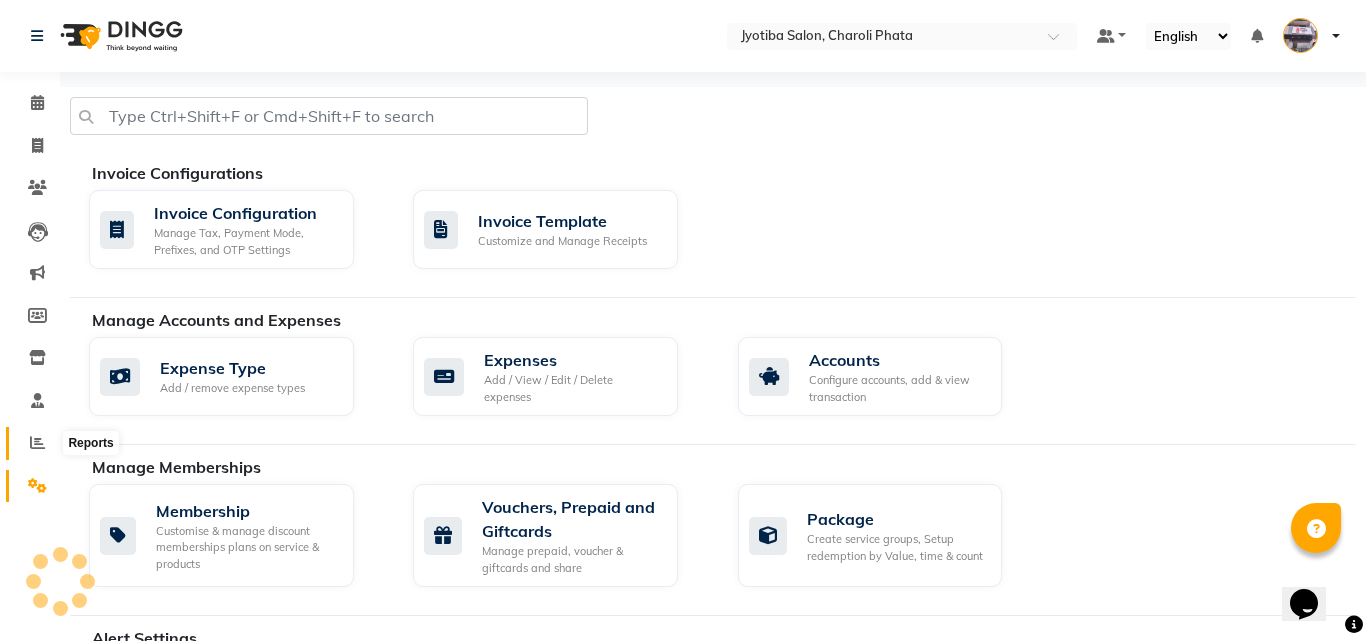 click 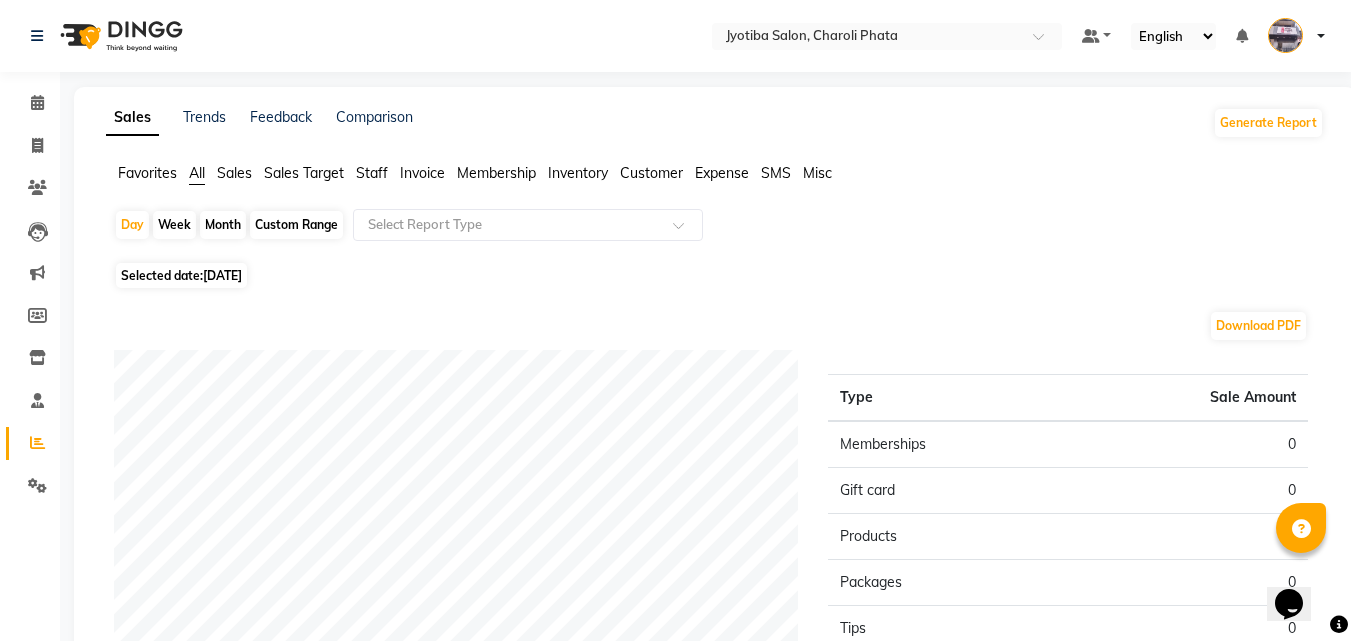 click on "Month" 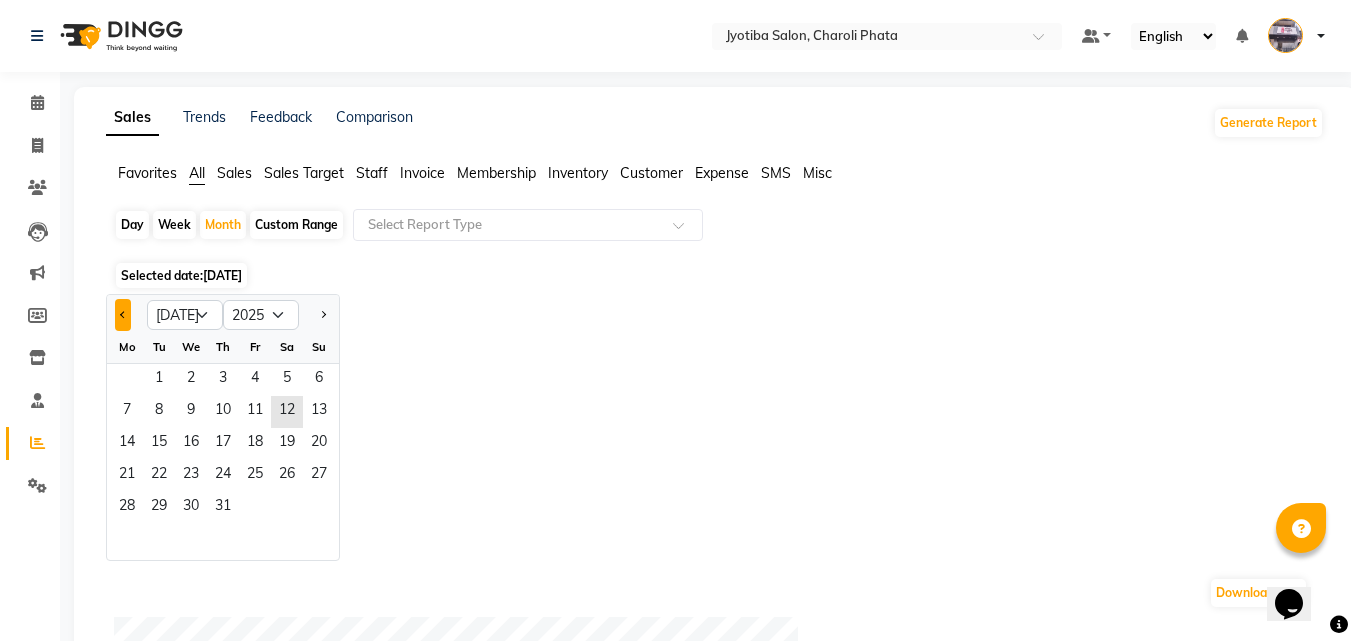 click 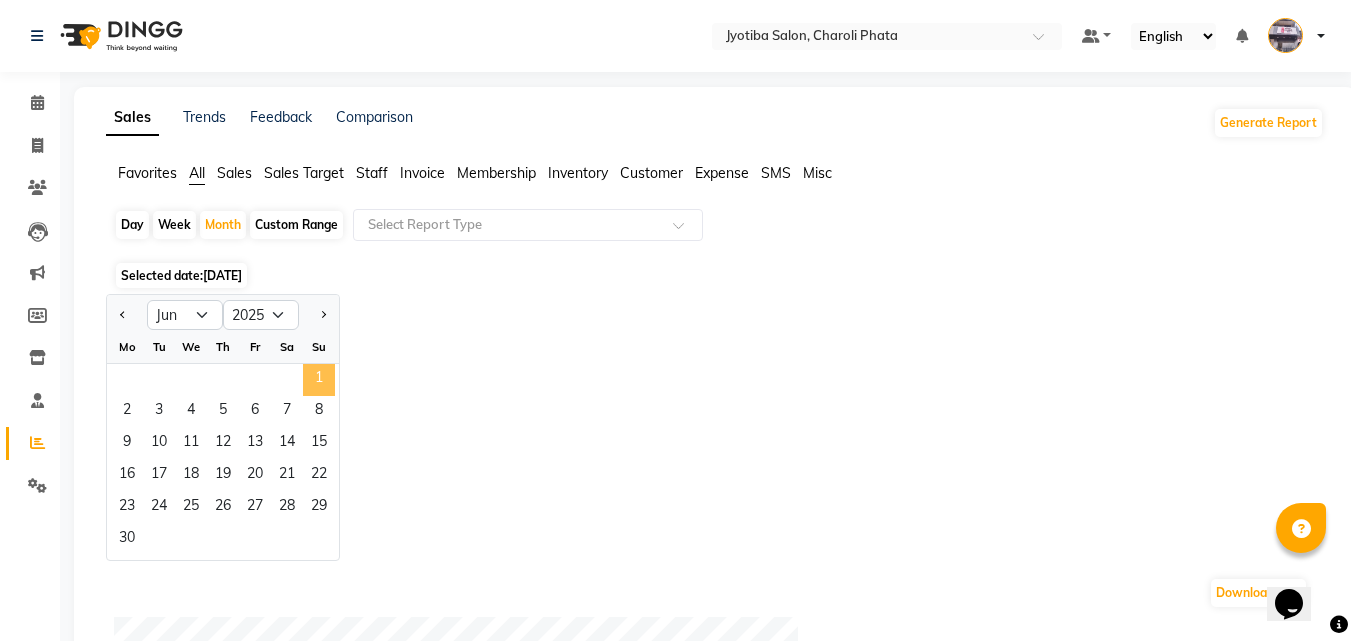 click on "1" 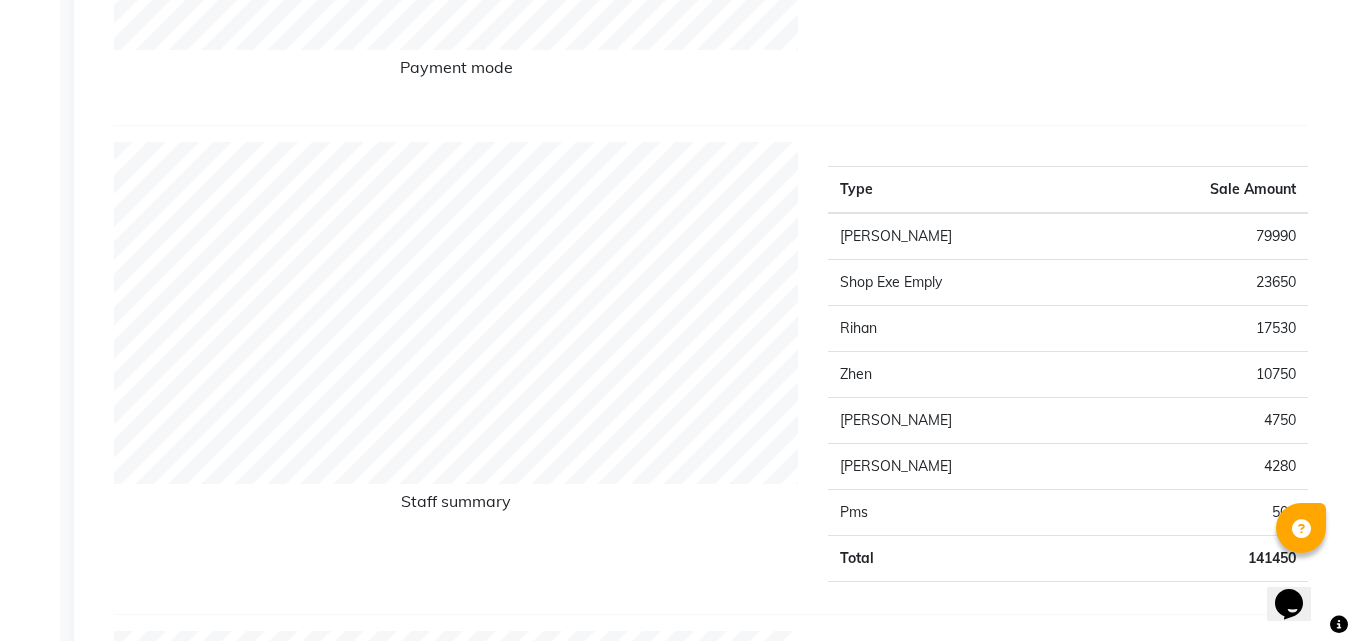 scroll, scrollTop: 687, scrollLeft: 0, axis: vertical 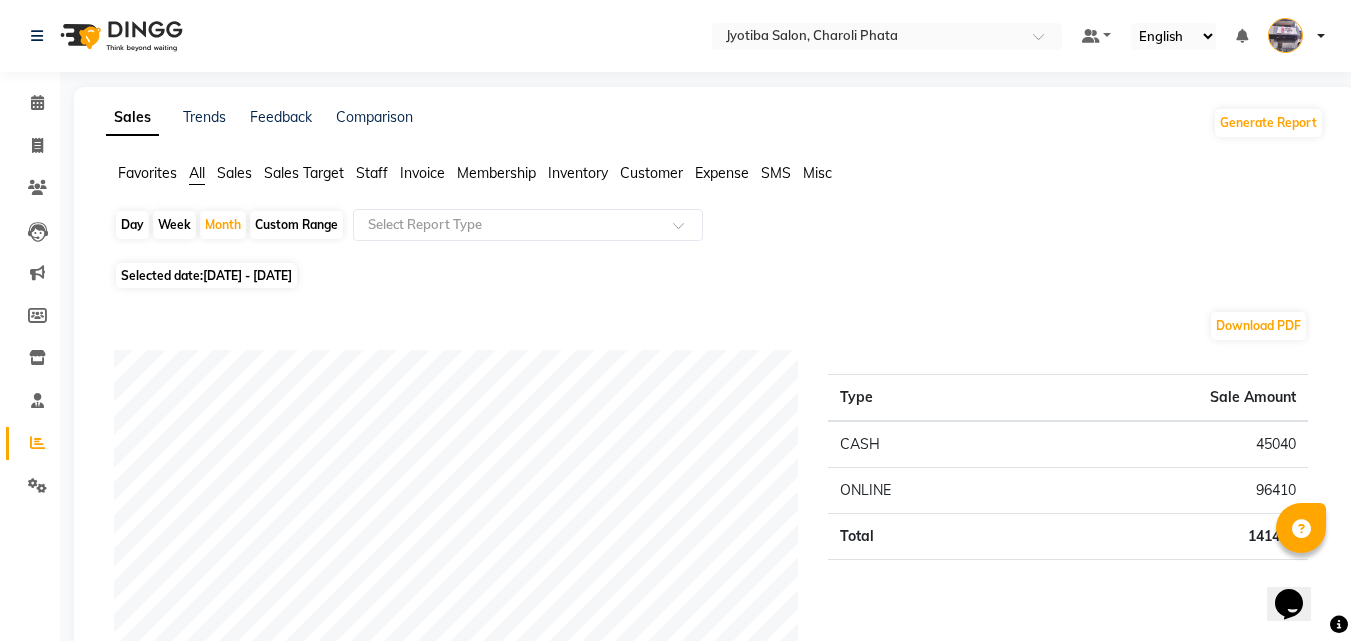 drag, startPoint x: 714, startPoint y: 169, endPoint x: 506, endPoint y: 203, distance: 210.76053 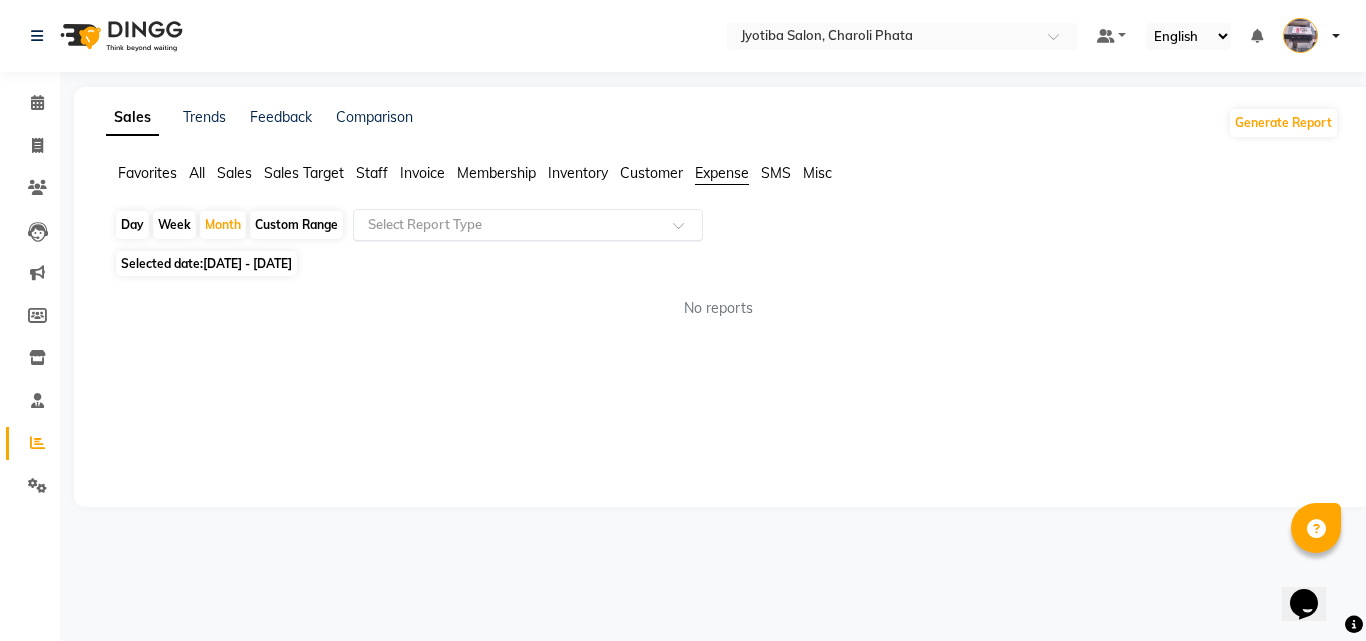 click 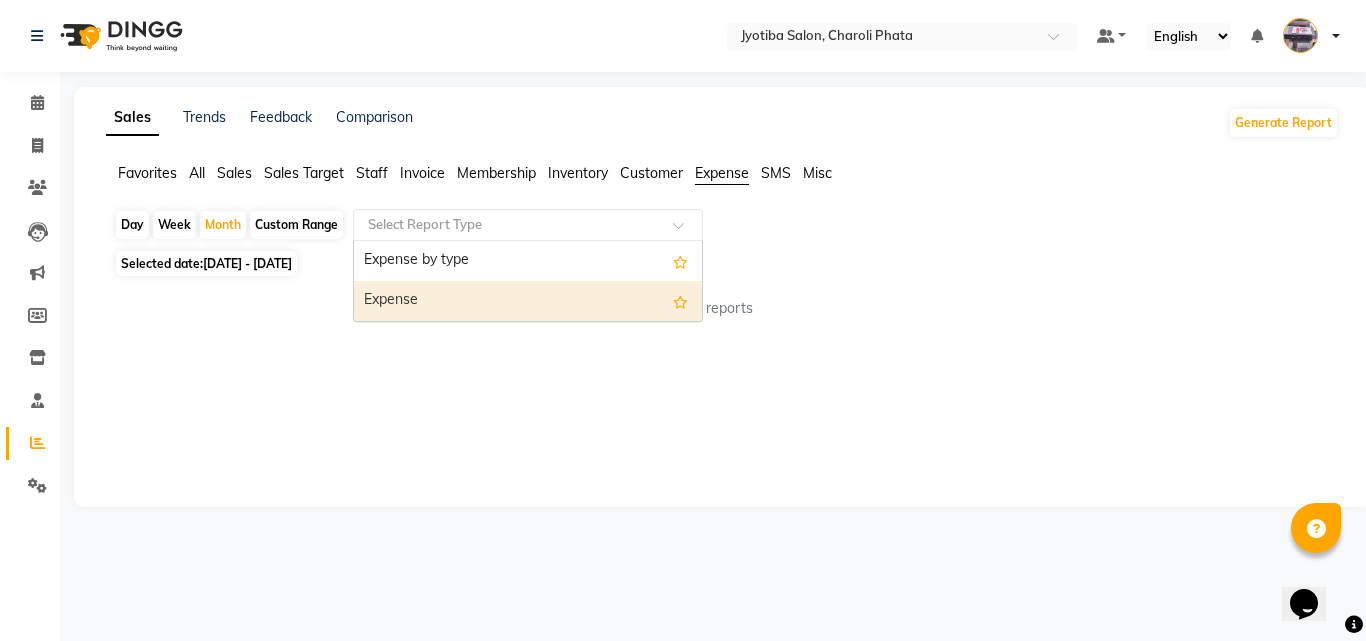 click on "Expense" at bounding box center (528, 301) 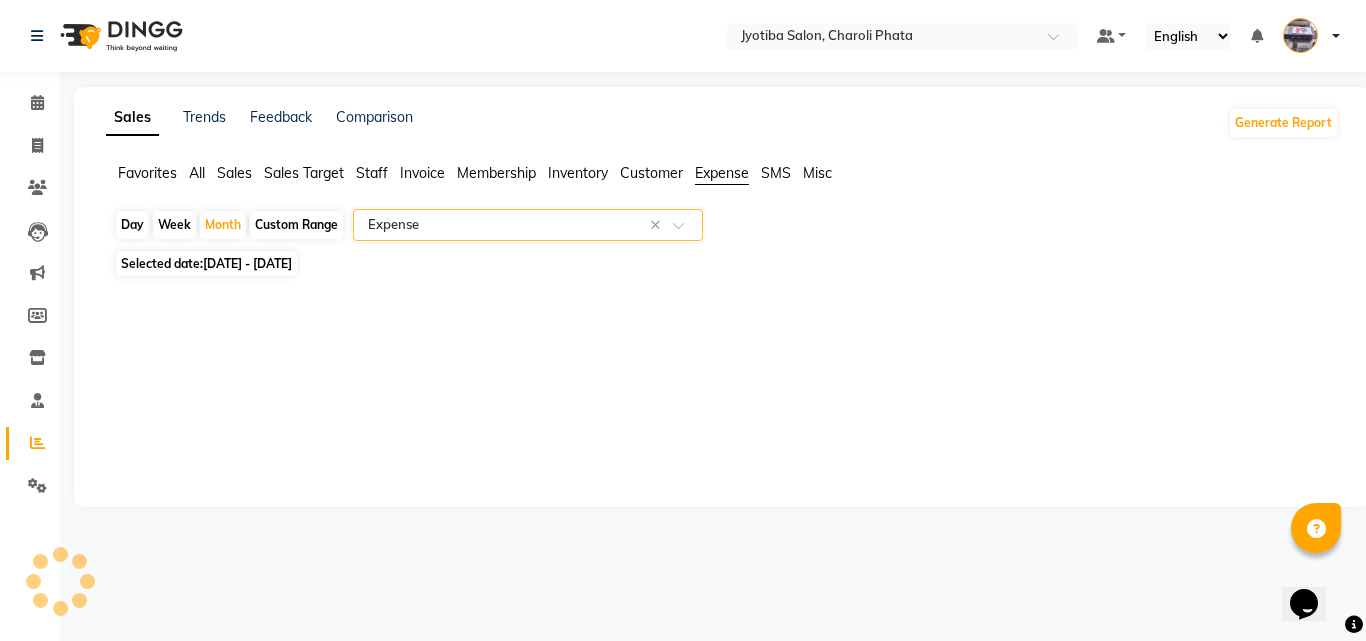 select on "full_report" 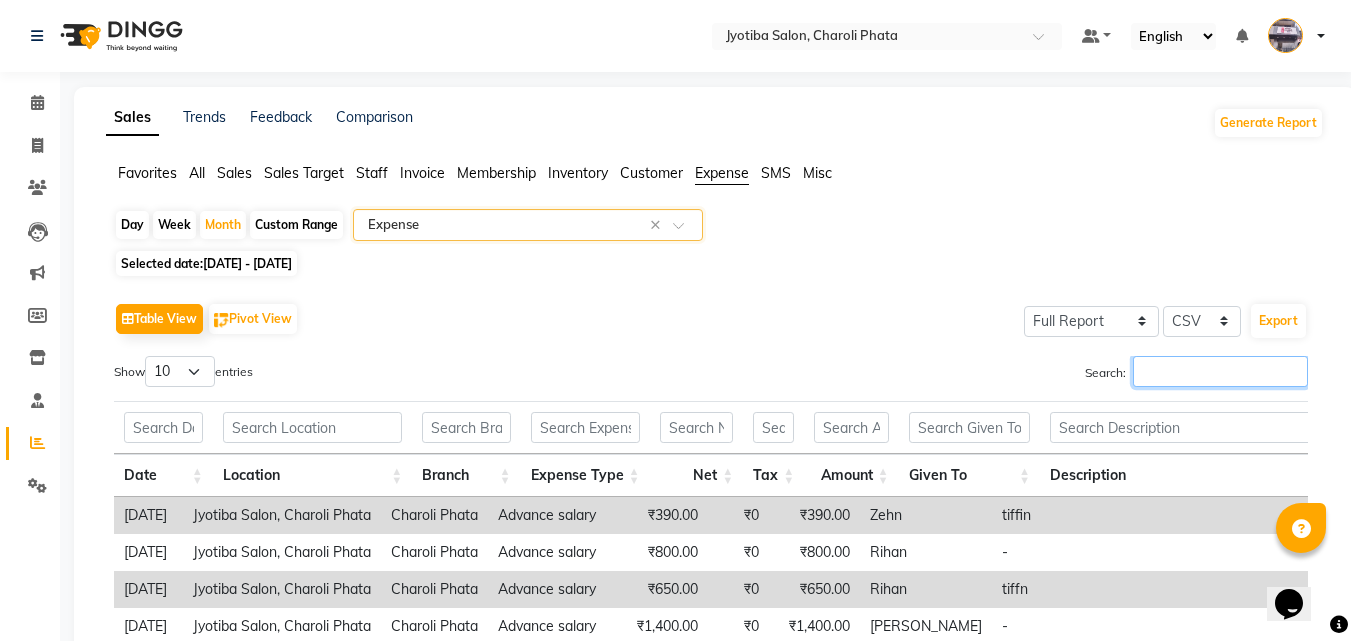 click on "Search:" at bounding box center [1220, 371] 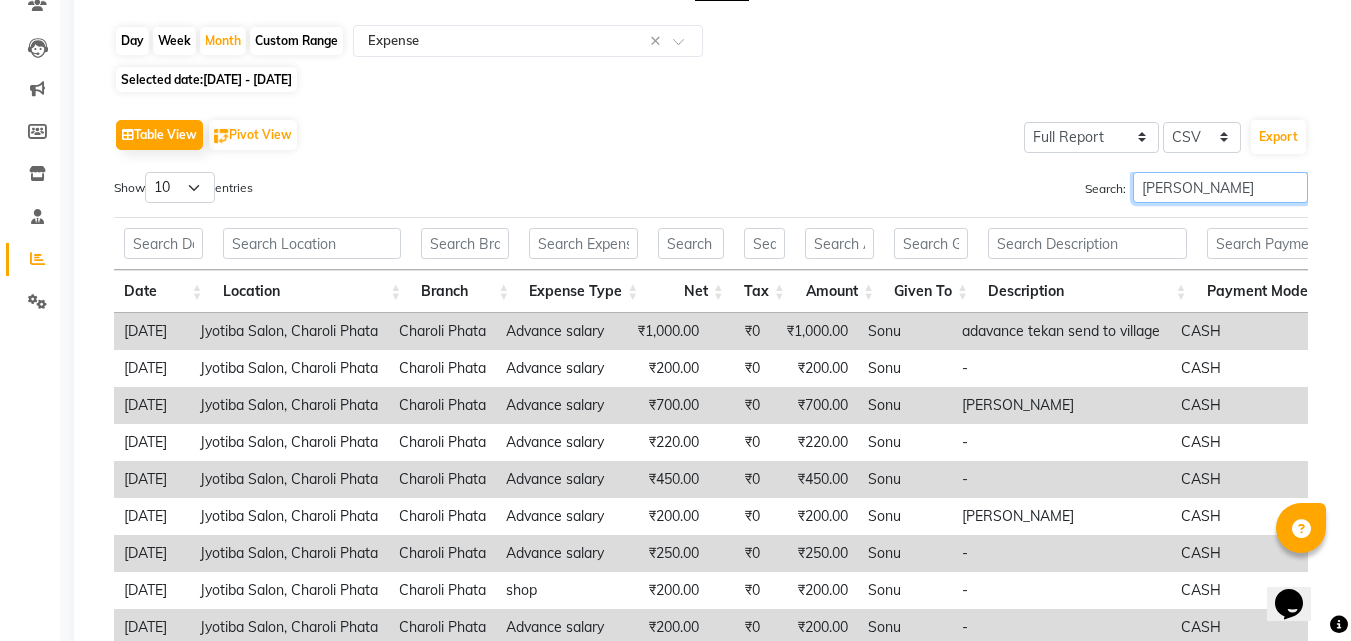 scroll, scrollTop: 407, scrollLeft: 0, axis: vertical 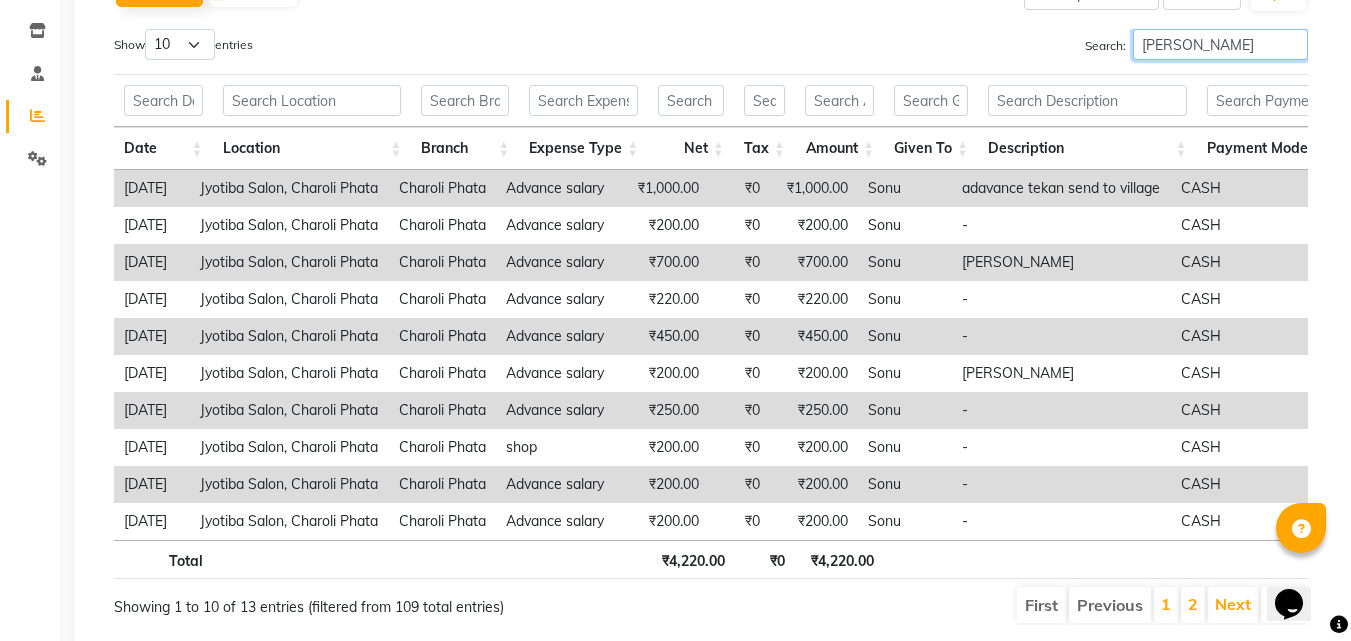 type on "[PERSON_NAME]" 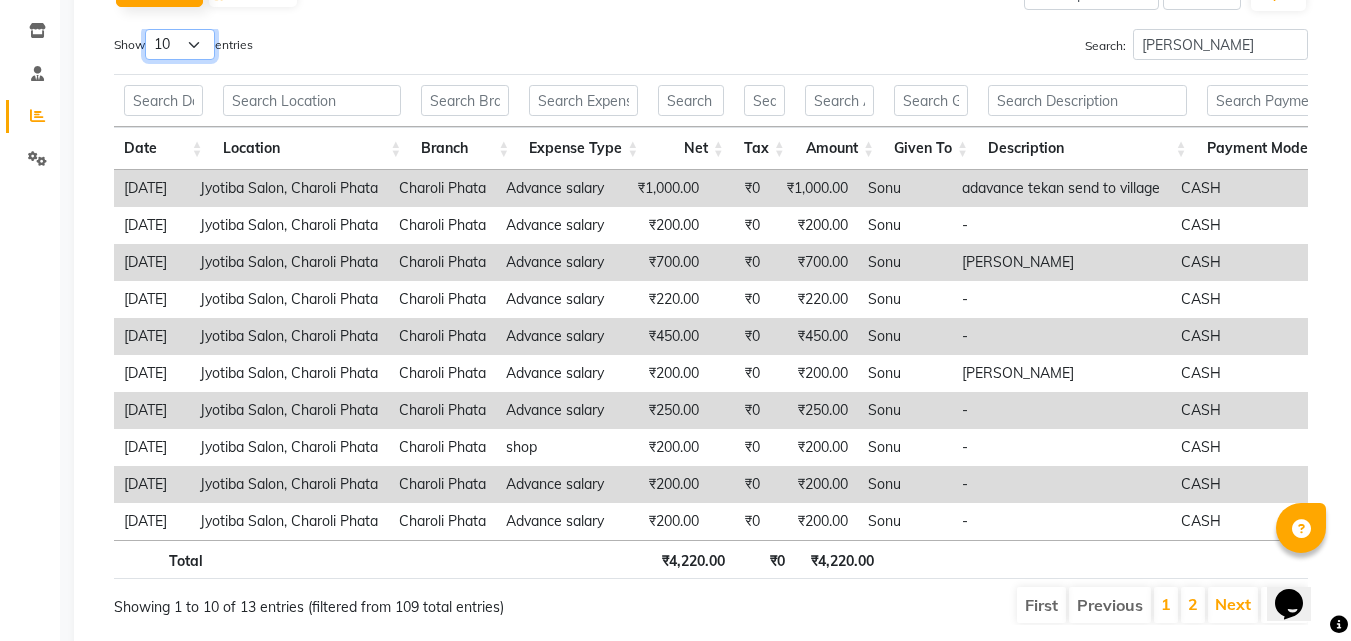 click on "10 25 50 100" at bounding box center [180, 44] 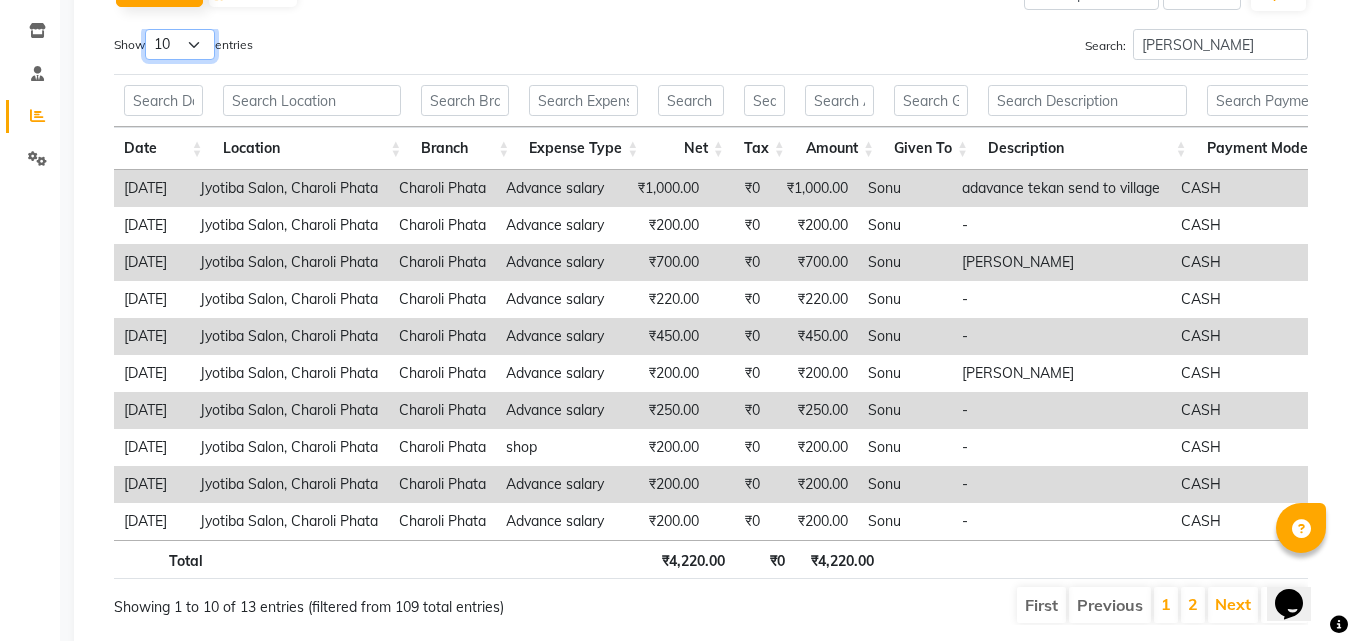 click on "10 25 50 100" at bounding box center [180, 44] 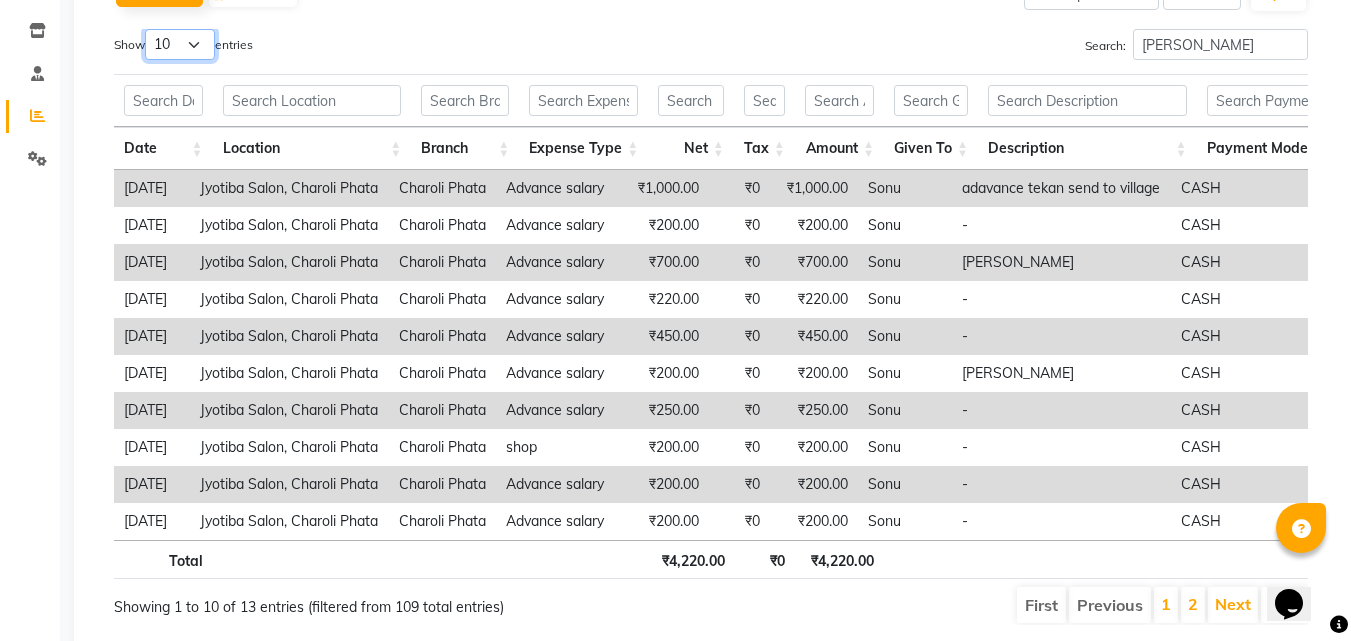 select on "100" 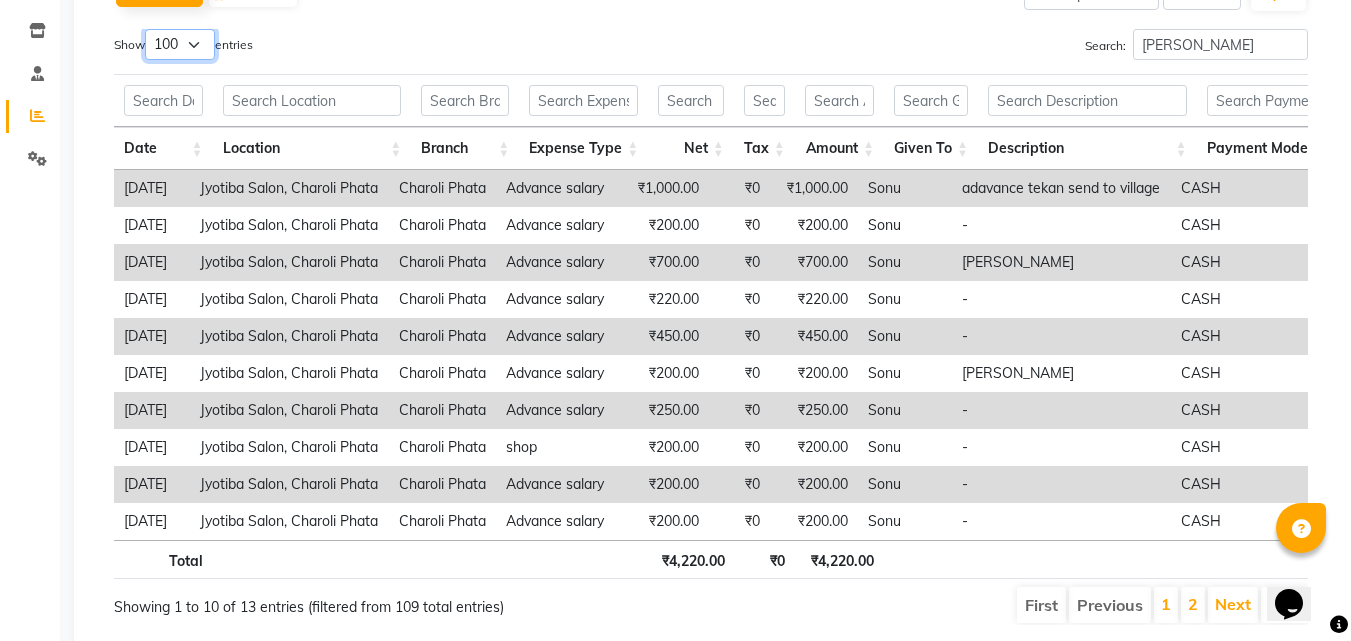 click on "10 25 50 100" at bounding box center [180, 44] 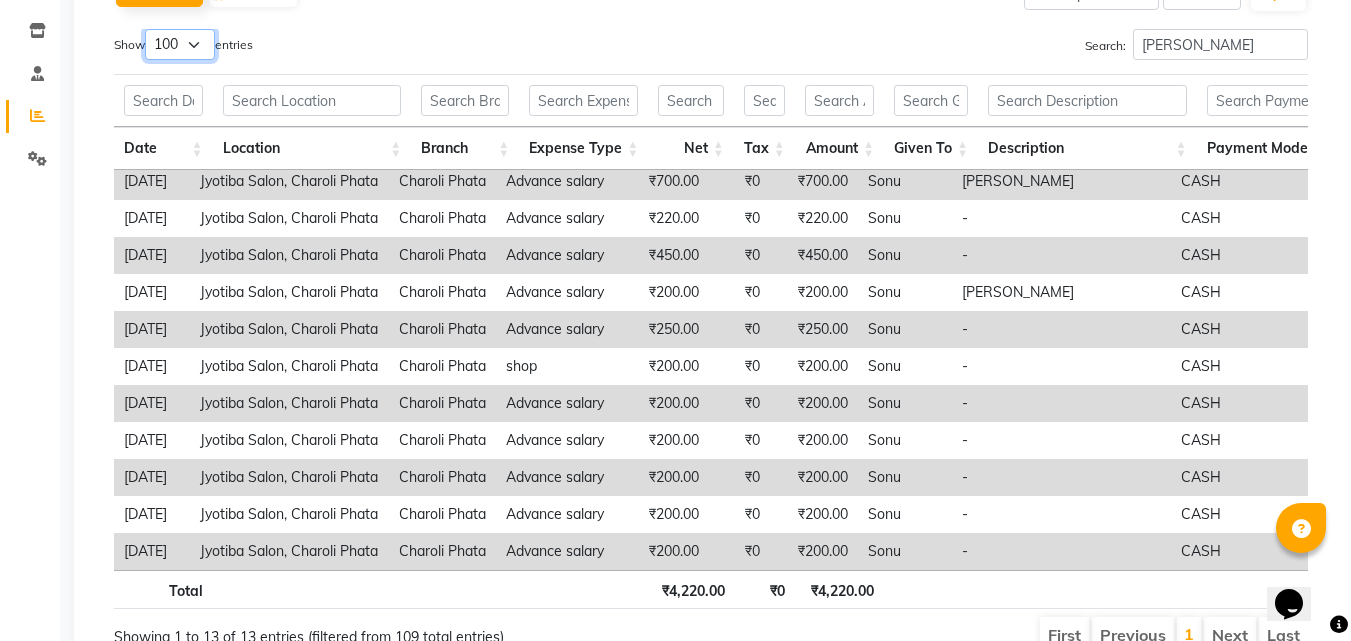 scroll, scrollTop: 96, scrollLeft: 0, axis: vertical 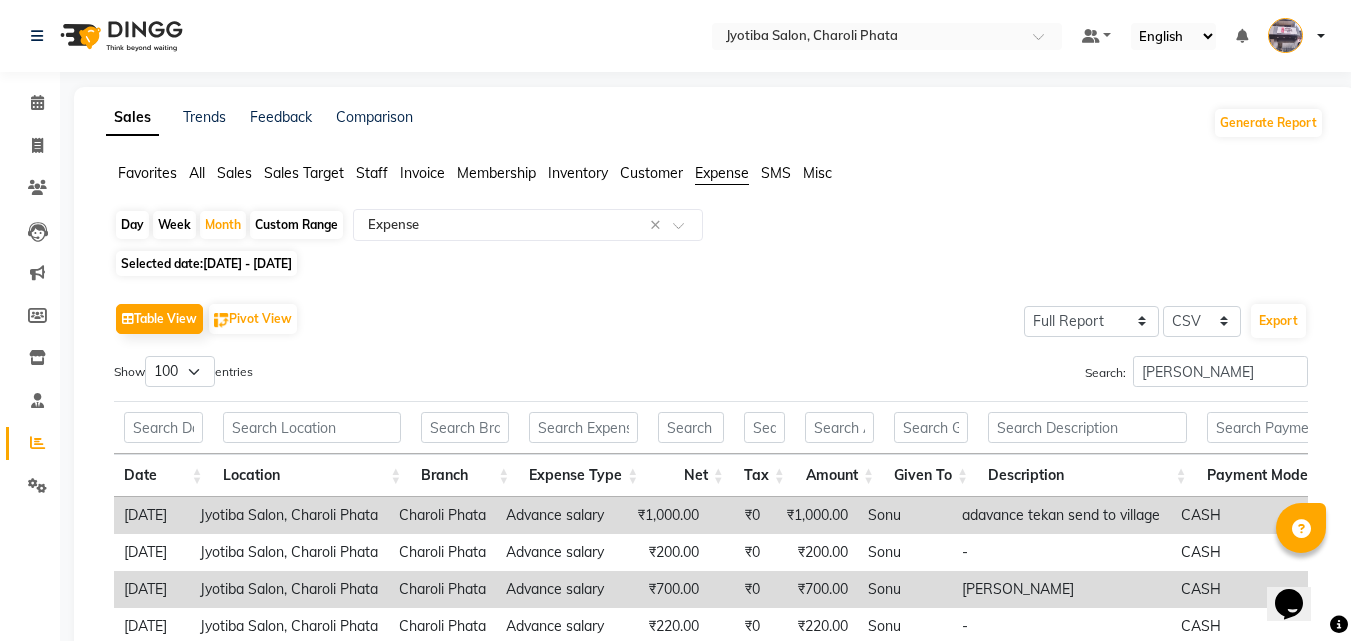 click on "Table View   Pivot View  Select Full Report Filtered Report Select CSV PDF  Export" 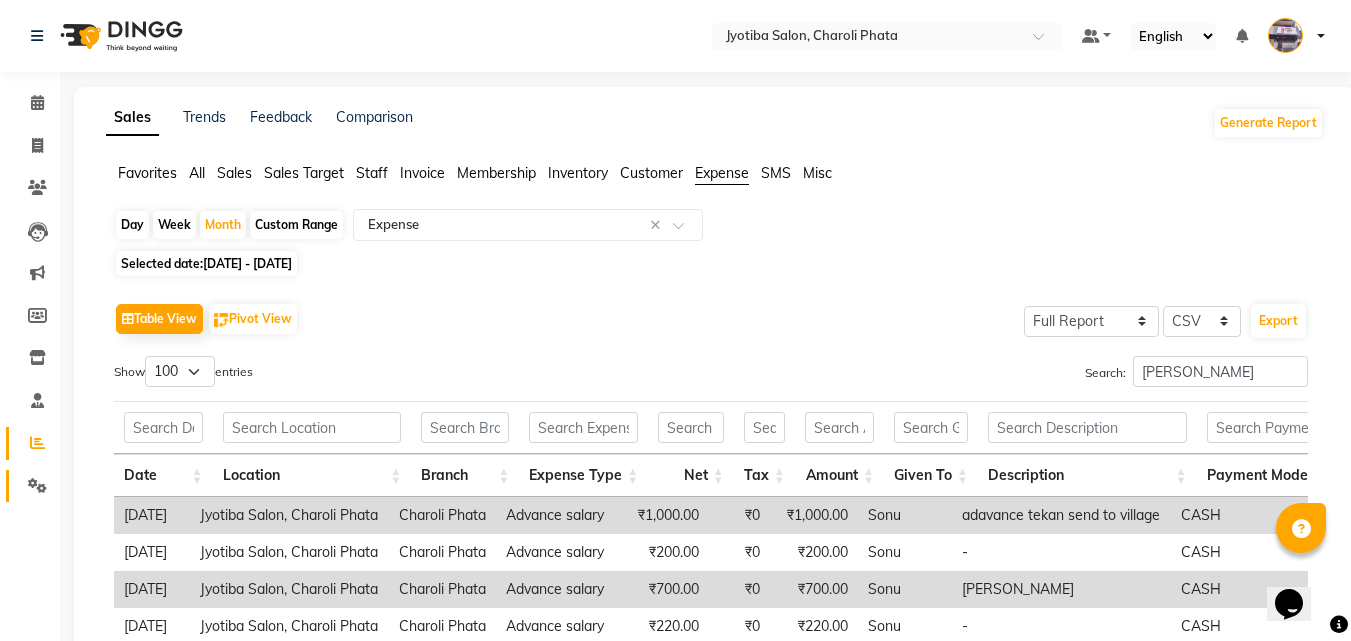 click on "Settings" 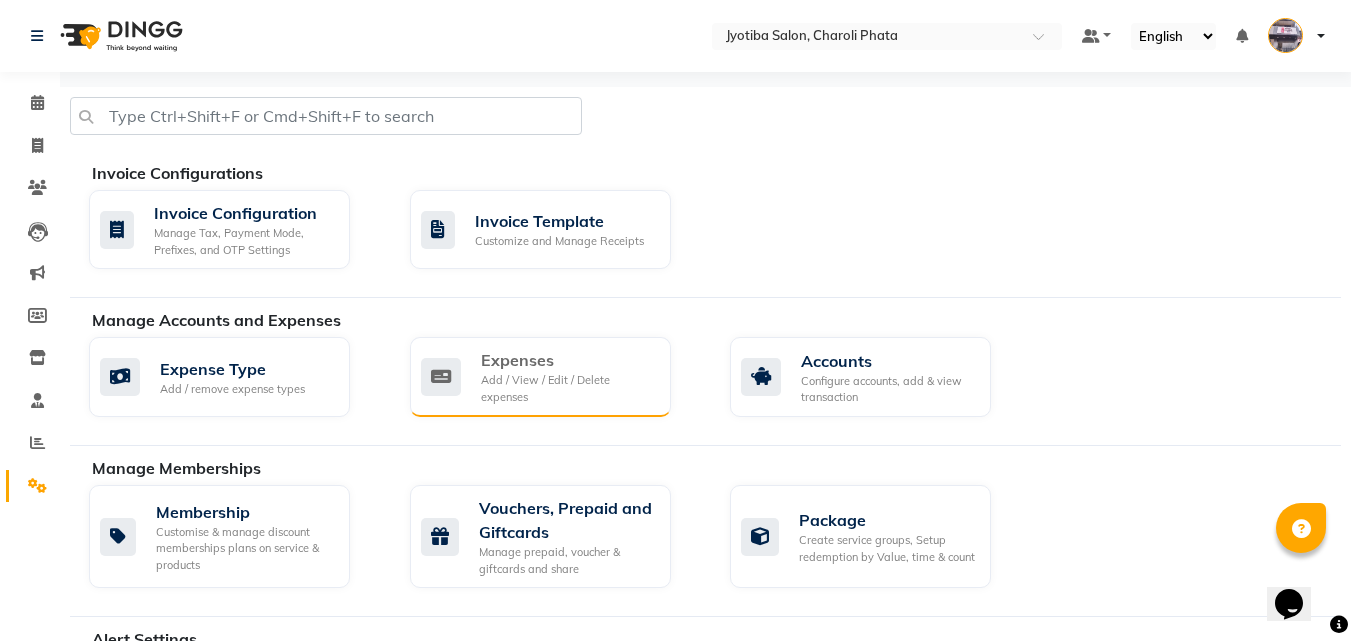 click on "Expenses" 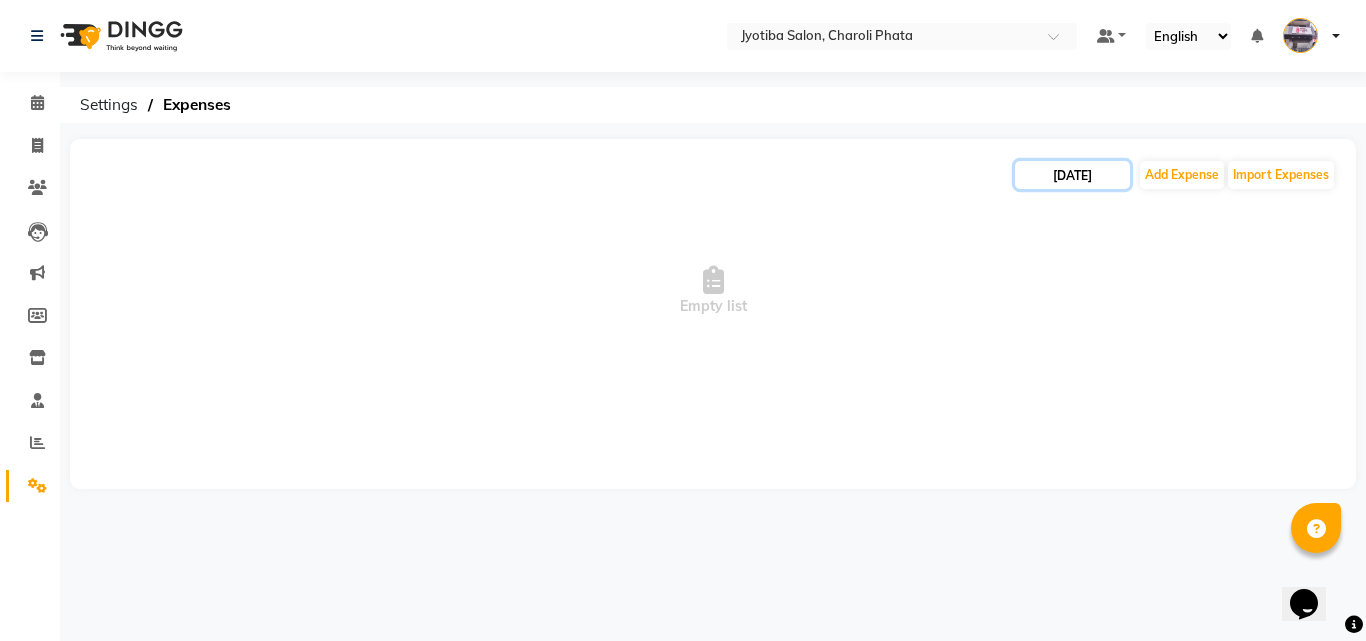 click on "[DATE]" 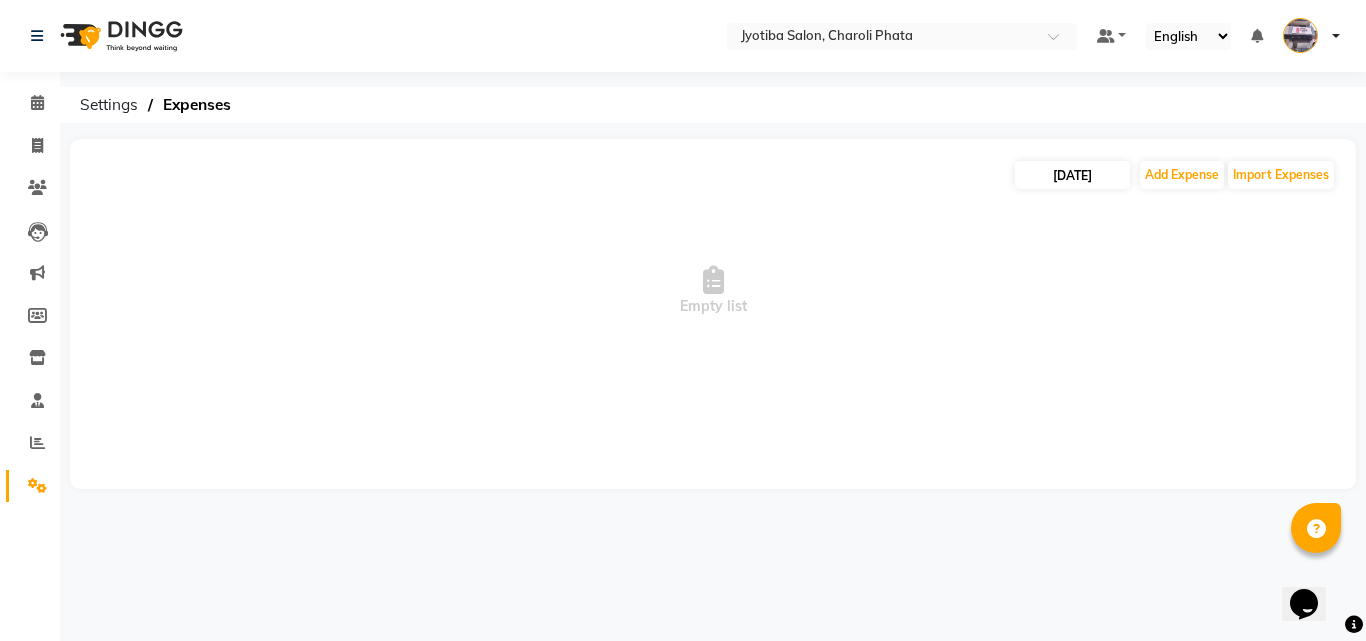 select on "7" 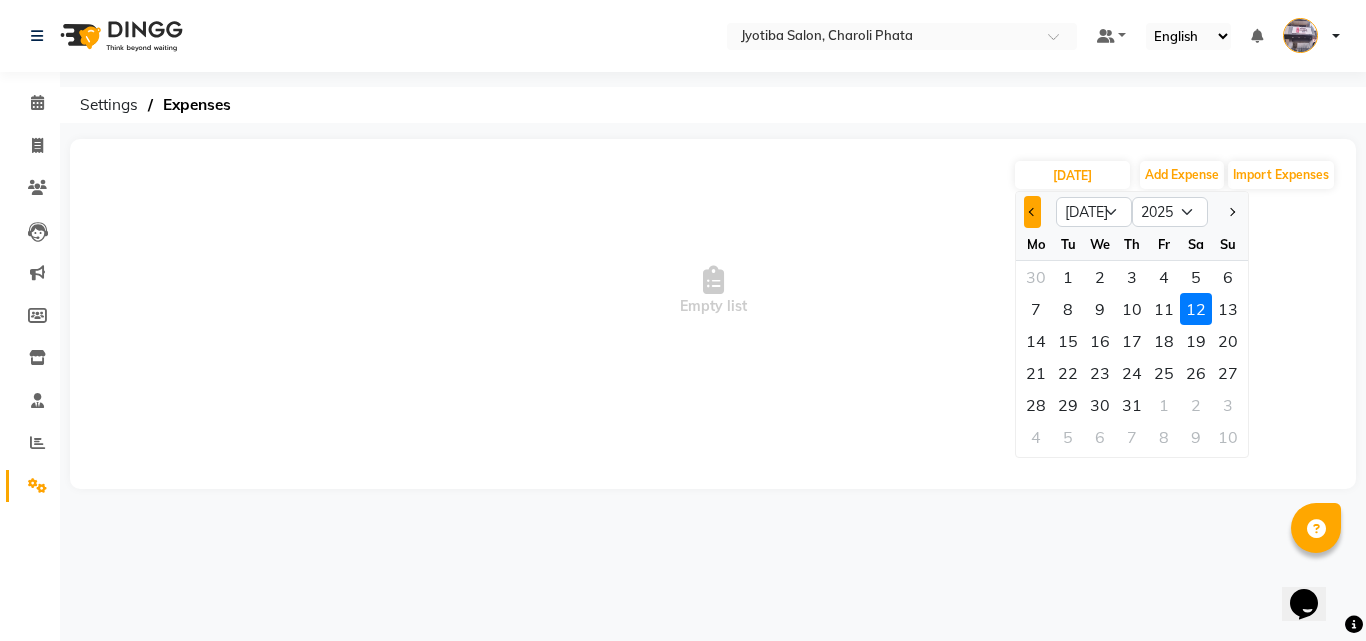 click 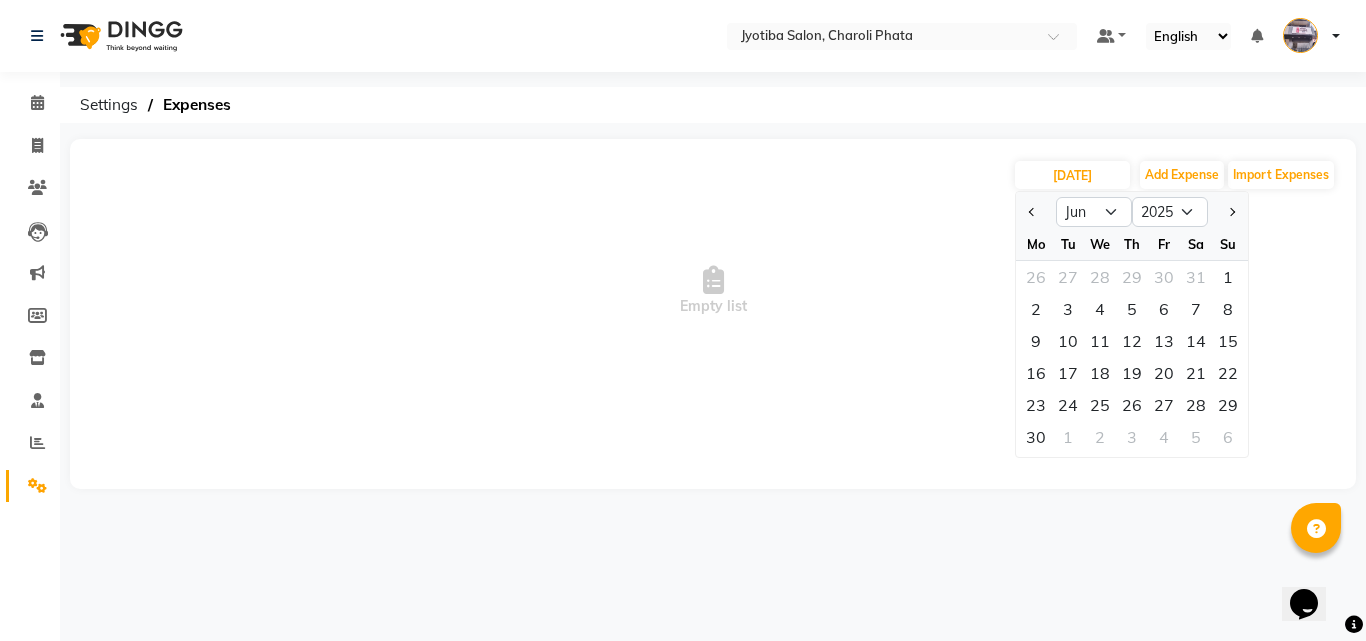 click on "30 1 2 3 4 5 6" 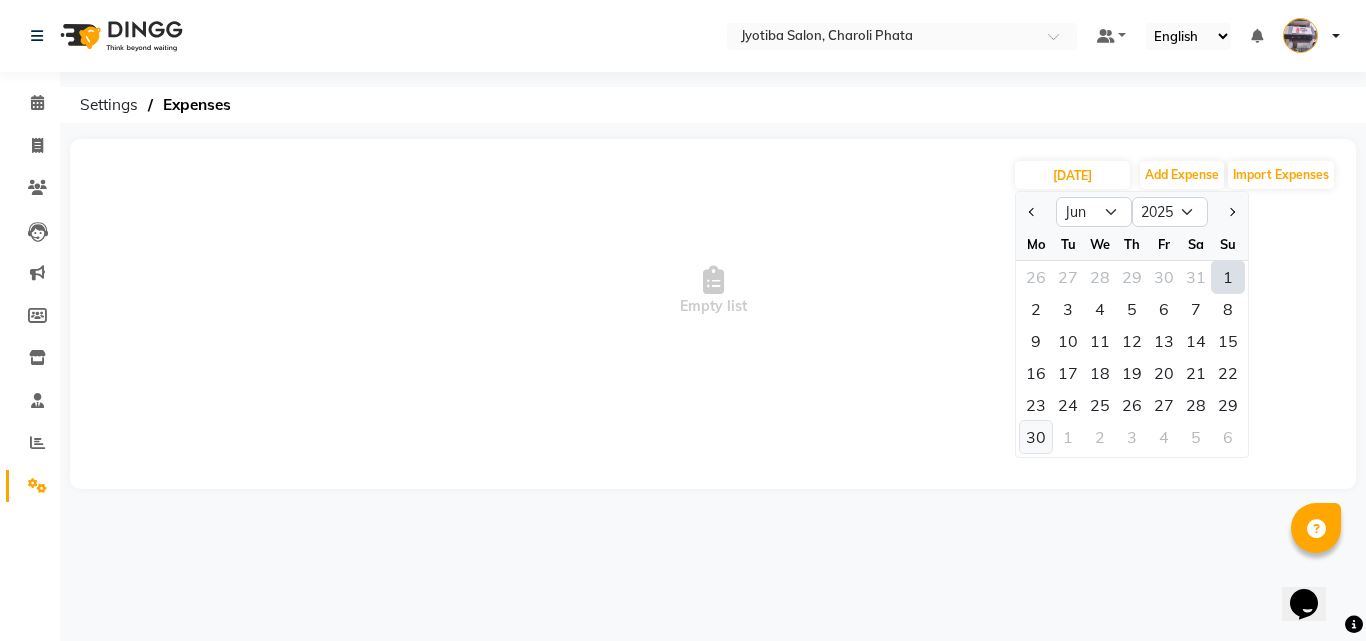 click on "30" 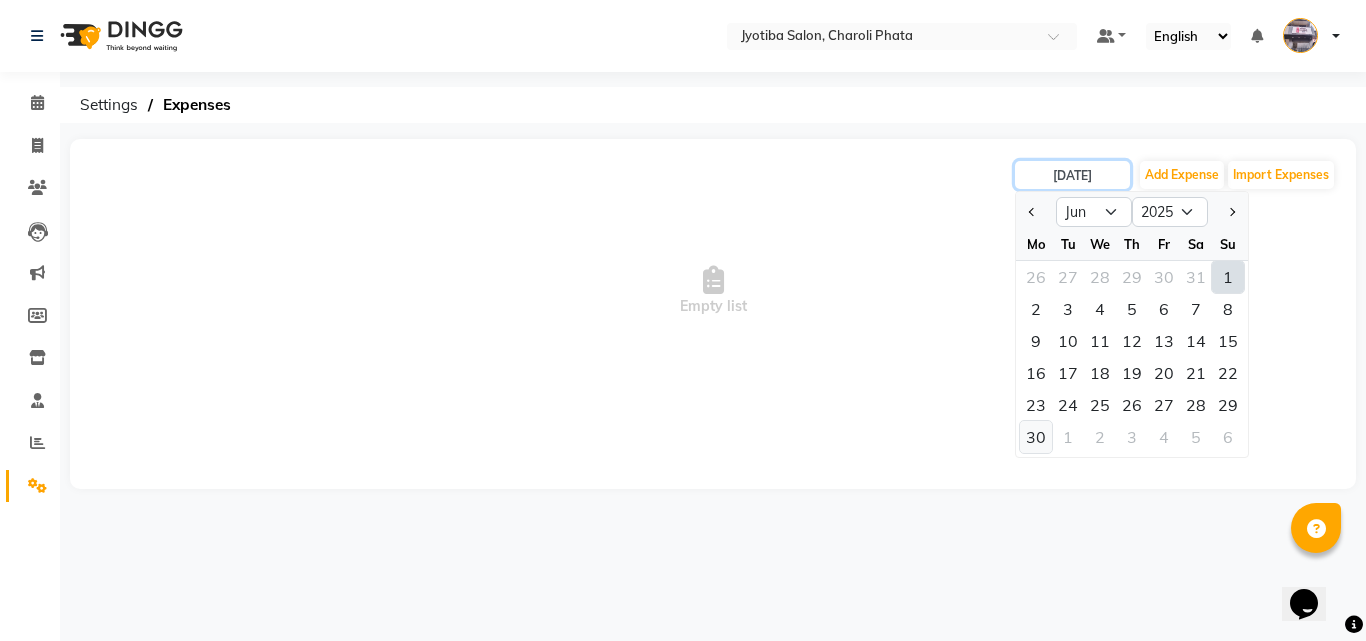 type on "[DATE]" 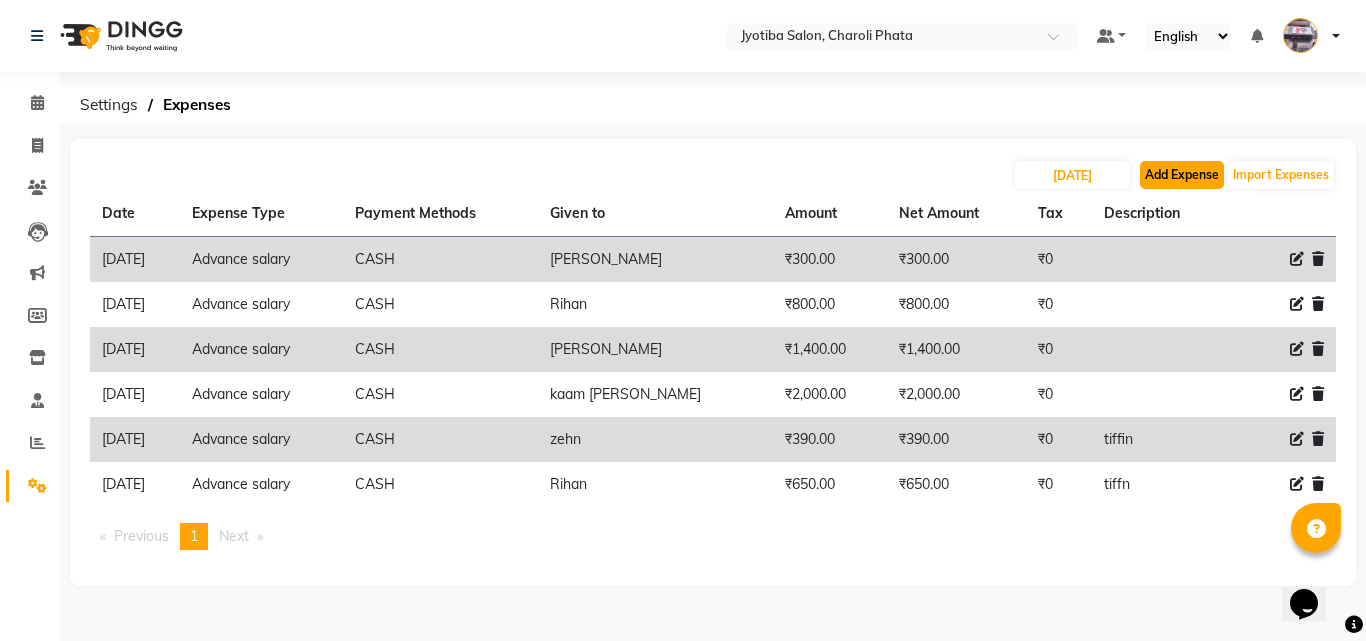 click on "Add Expense" 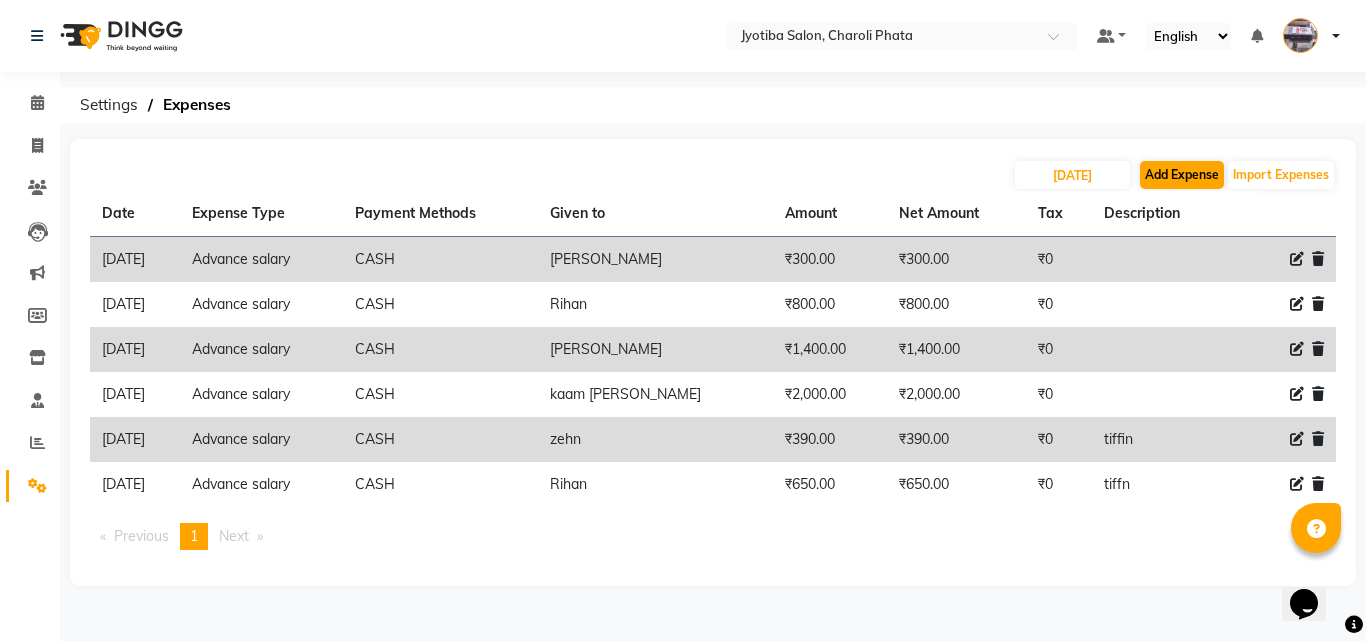 select on "1" 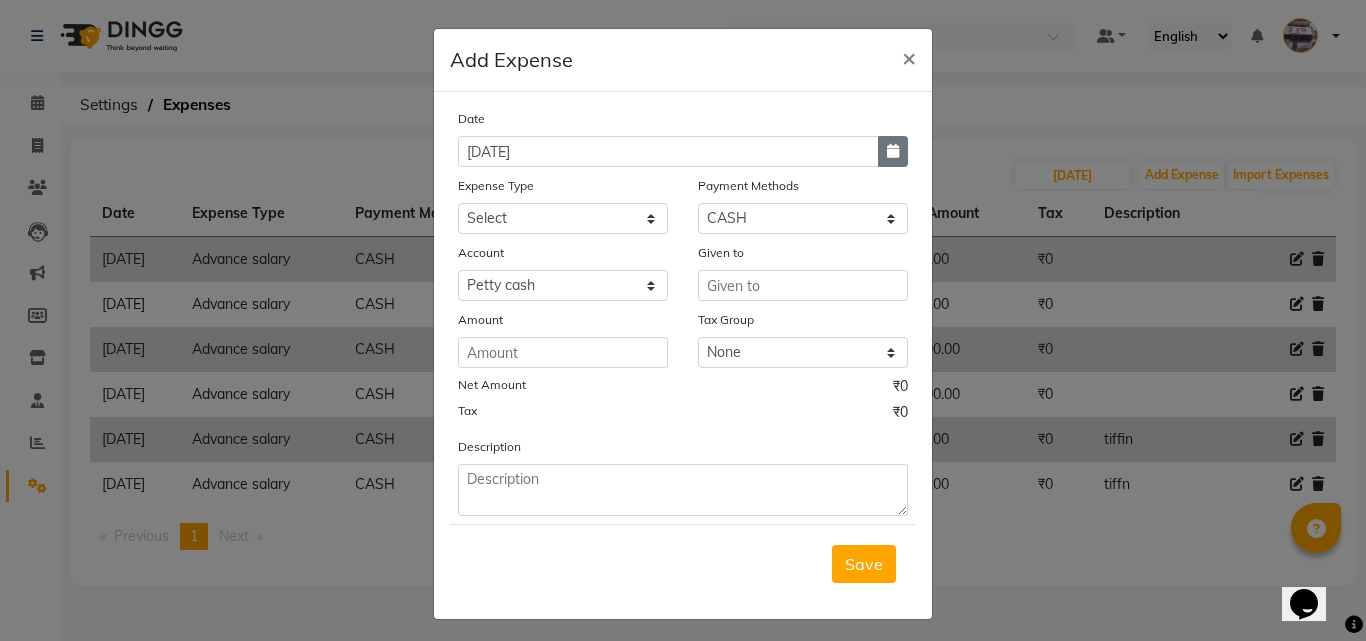 click 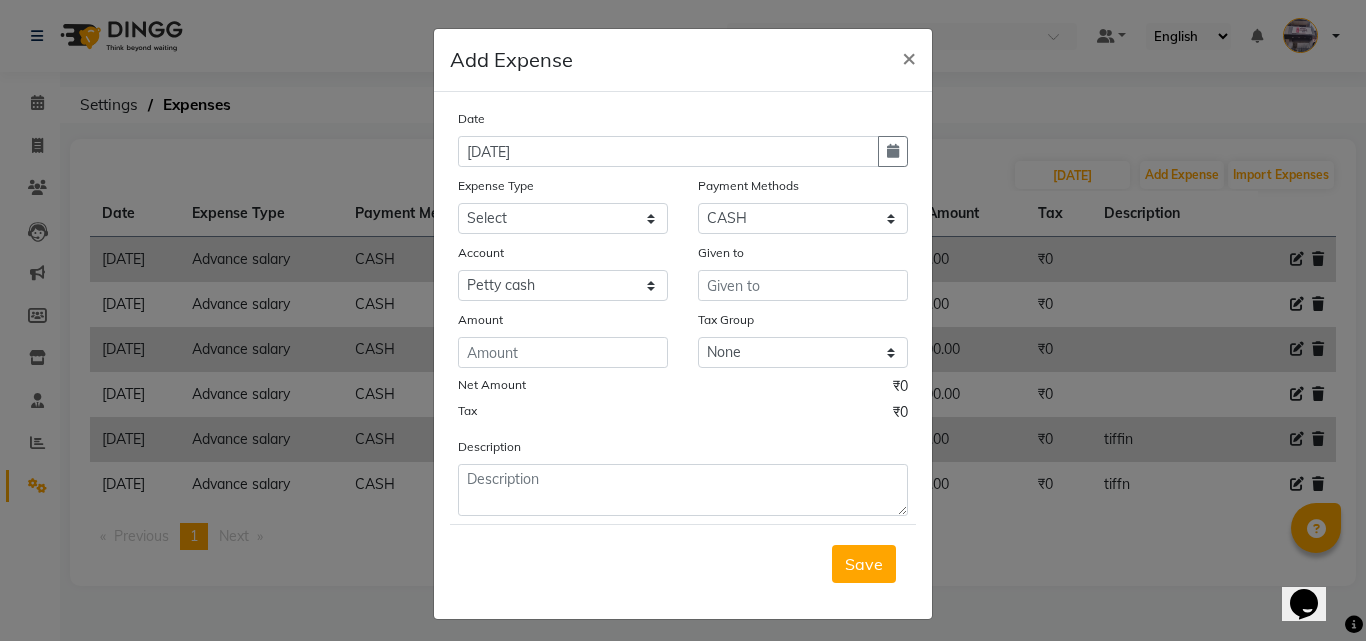 select on "7" 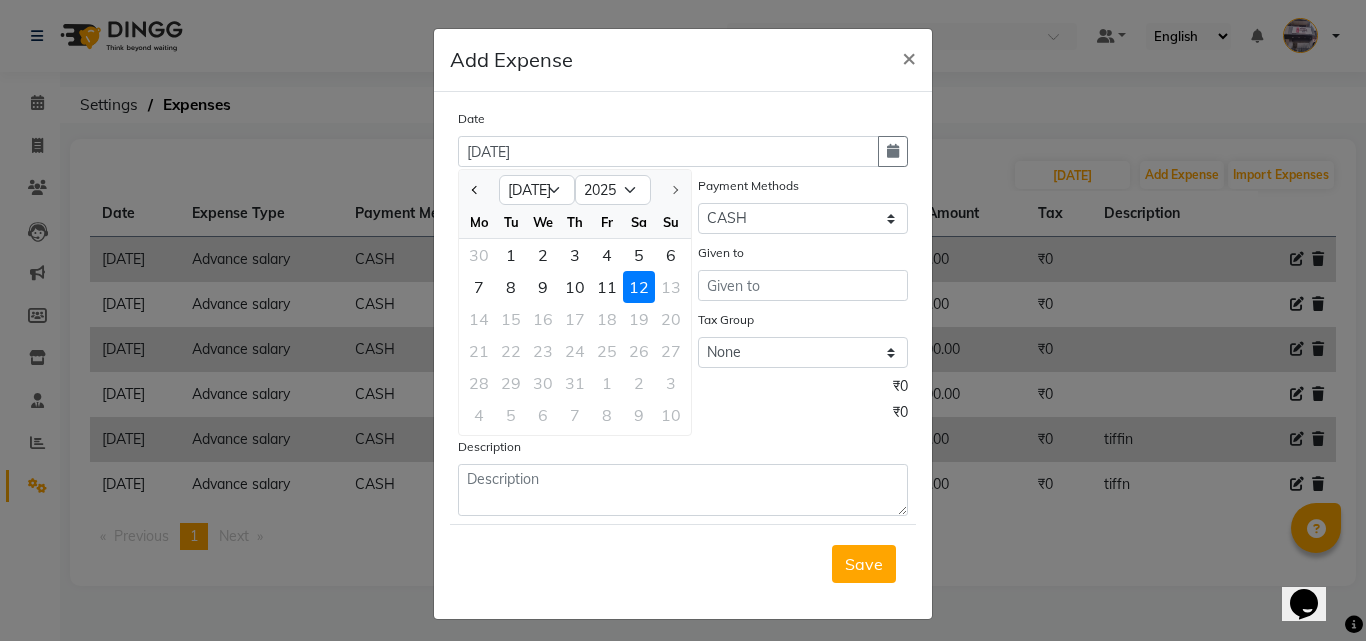 click 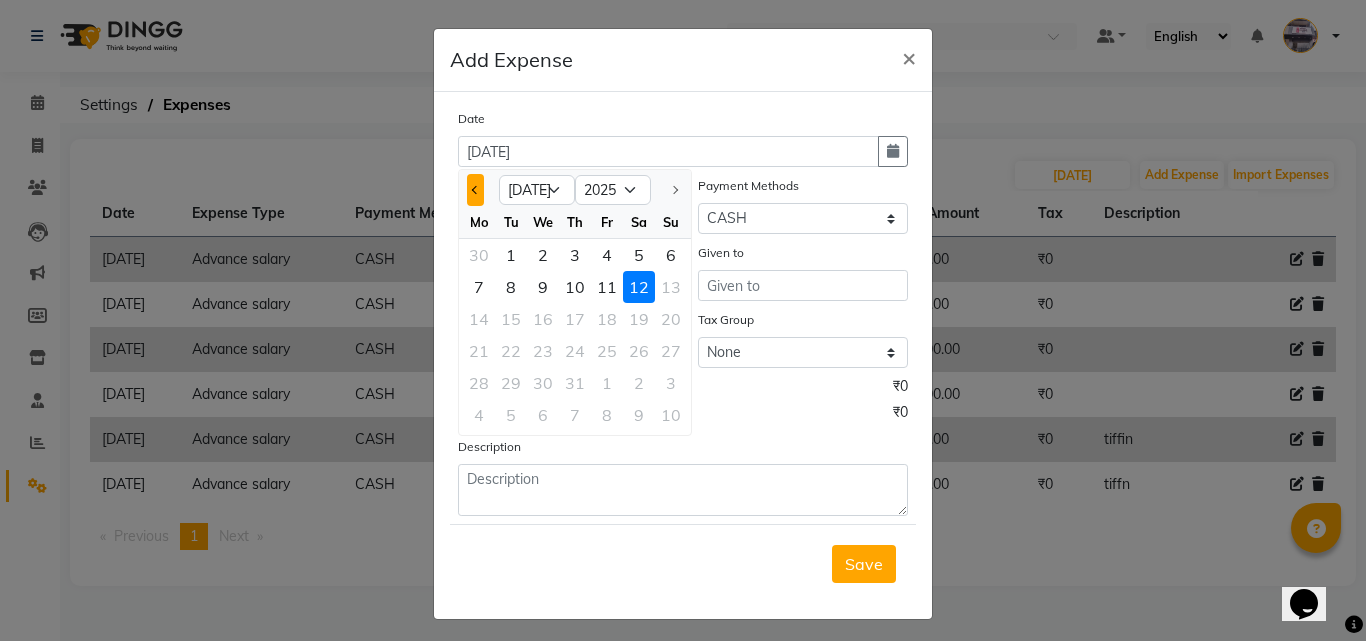 click 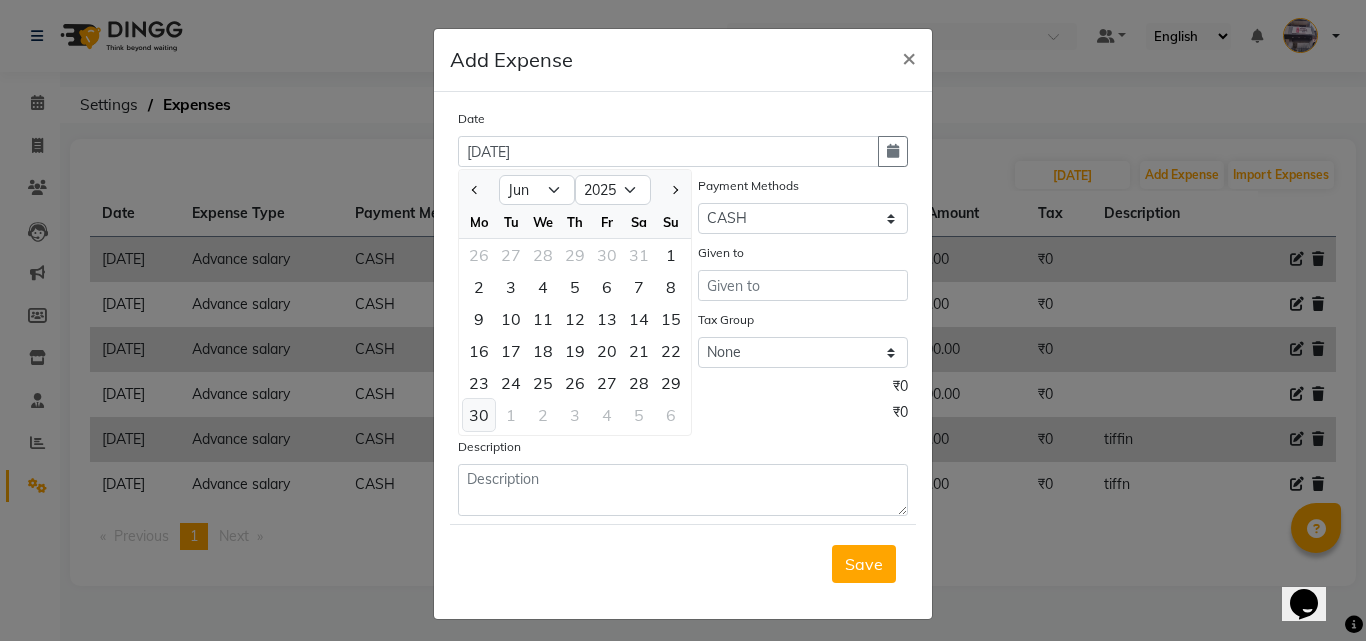 click on "30" 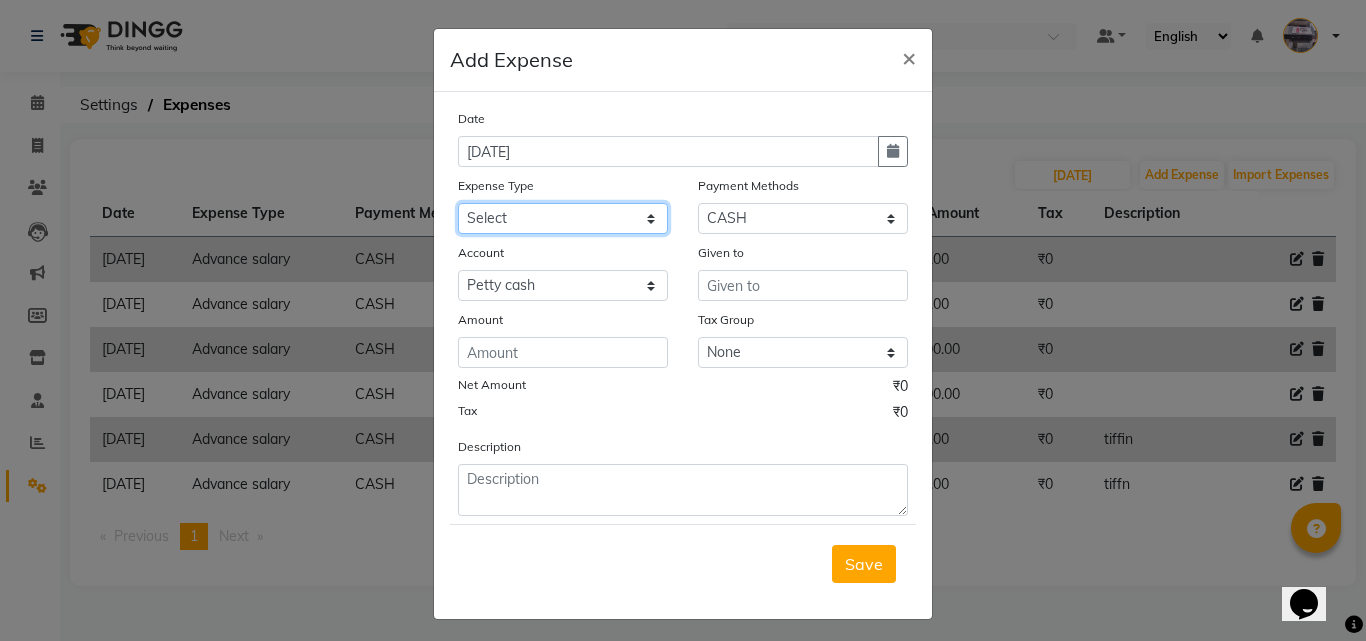 drag, startPoint x: 560, startPoint y: 205, endPoint x: 567, endPoint y: 233, distance: 28.86174 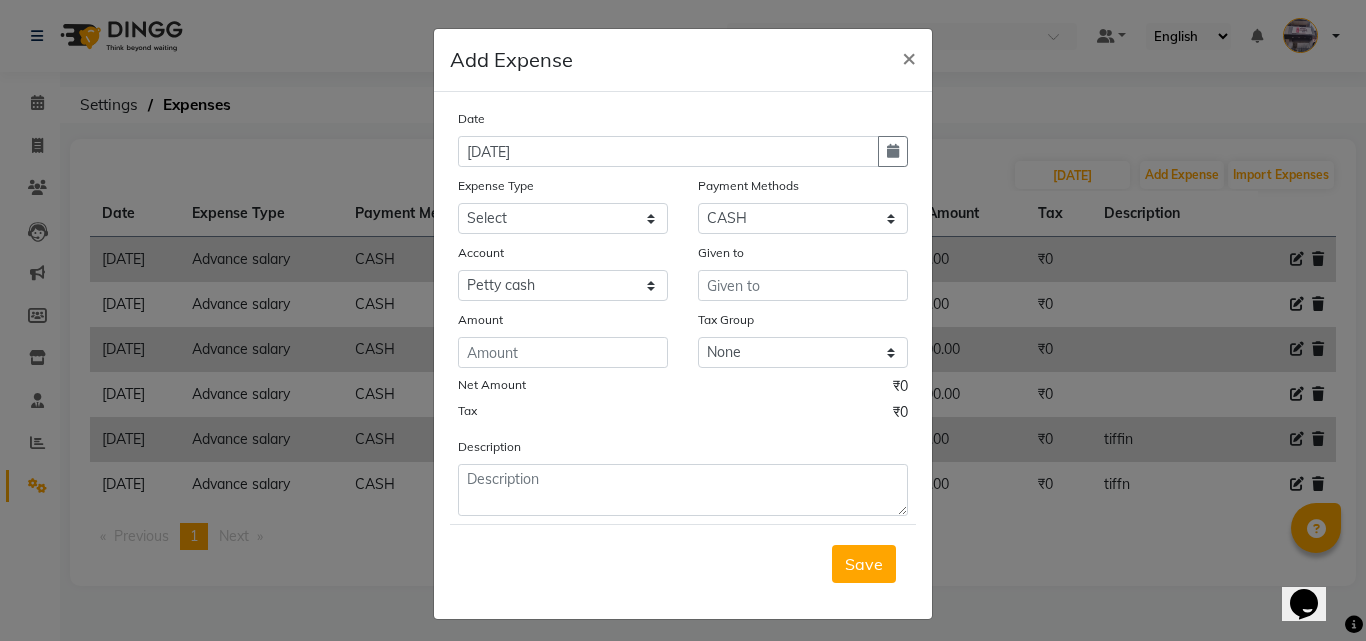 click on "Description" 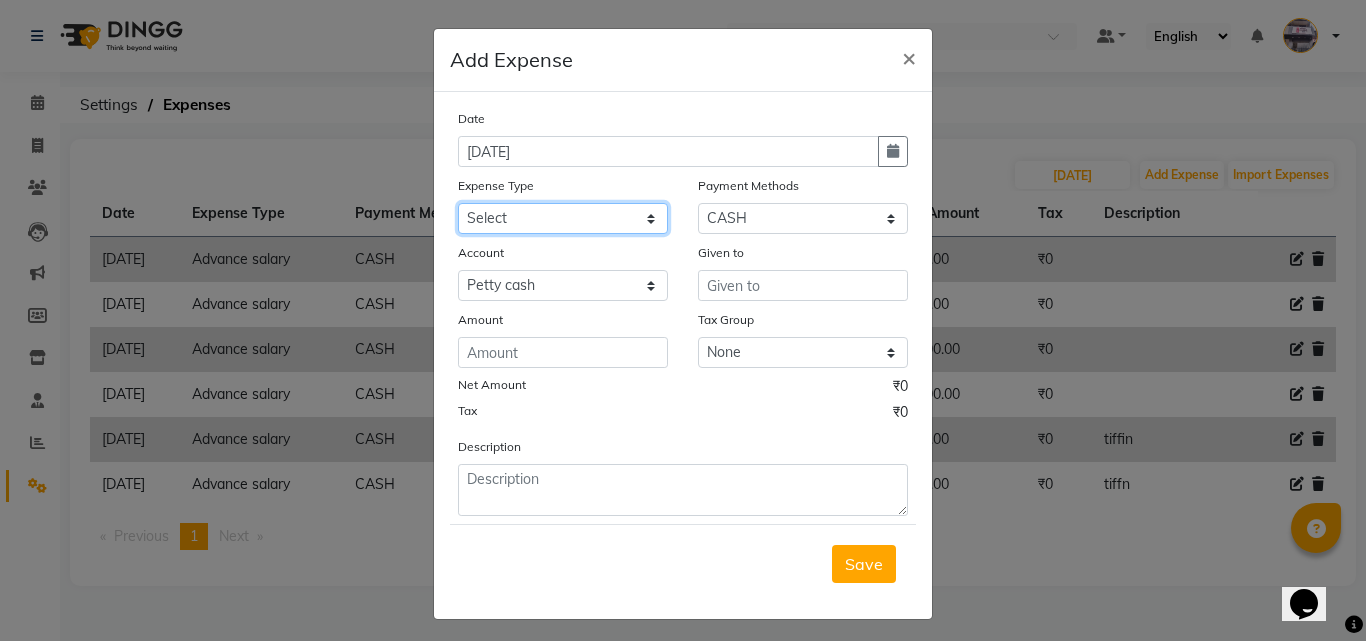 click on "Select Advance salary Advance salary ajaj Bank charges Car maintenance  Cash transfer to bank Cash transfer to hub Client Snacks Clinical charges Equipment Fuel Govt fee home Incentive Insurance International purchase Loan Repayment Maintenance Marketing Miscellaneous MRA Other Over times Pantry Product Rent Salary shop shop Staff Snacks Tax Tea & Refreshment TIP Utilities Wifi recharge" 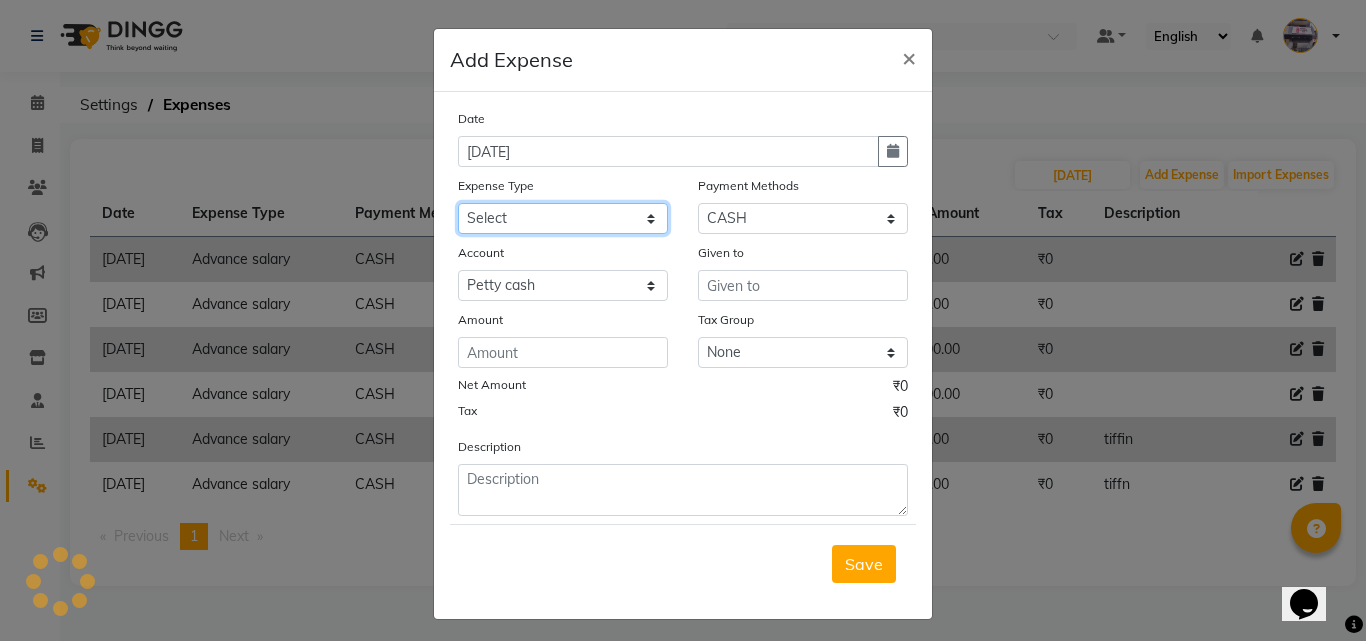 select on "2492" 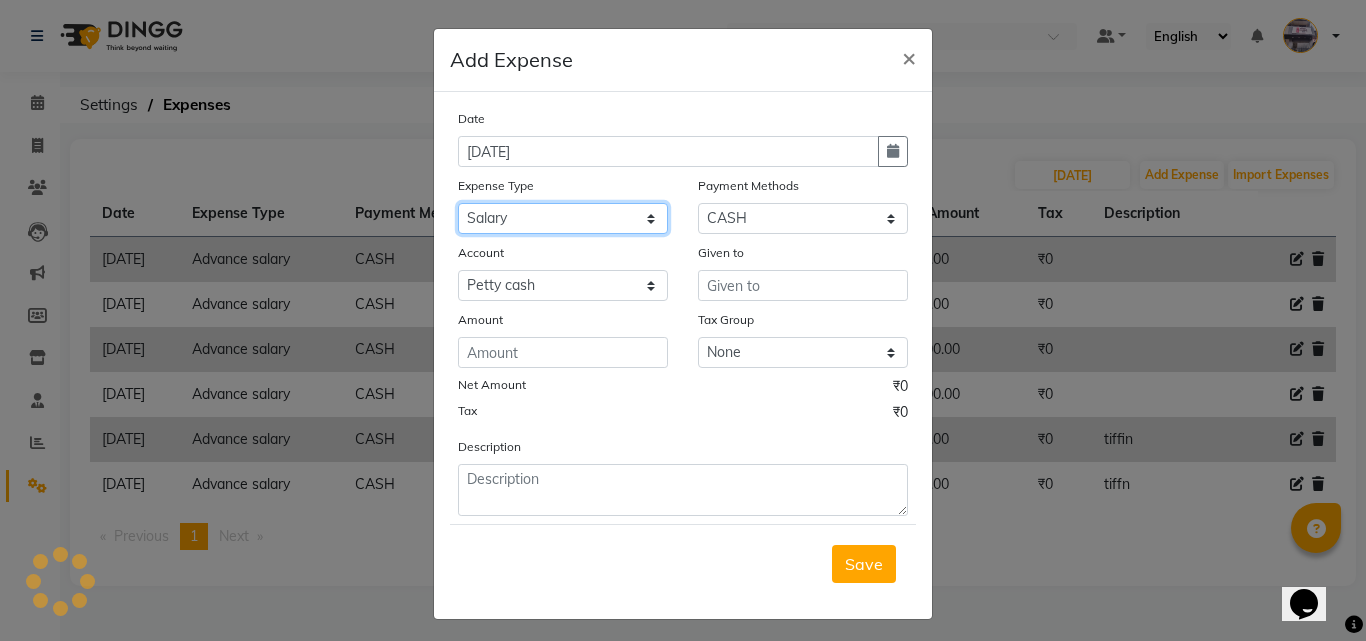 click on "Select Advance salary Advance salary ajaj Bank charges Car maintenance  Cash transfer to bank Cash transfer to hub Client Snacks Clinical charges Equipment Fuel Govt fee home Incentive Insurance International purchase Loan Repayment Maintenance Marketing Miscellaneous MRA Other Over times Pantry Product Rent Salary shop shop Staff Snacks Tax Tea & Refreshment TIP Utilities Wifi recharge" 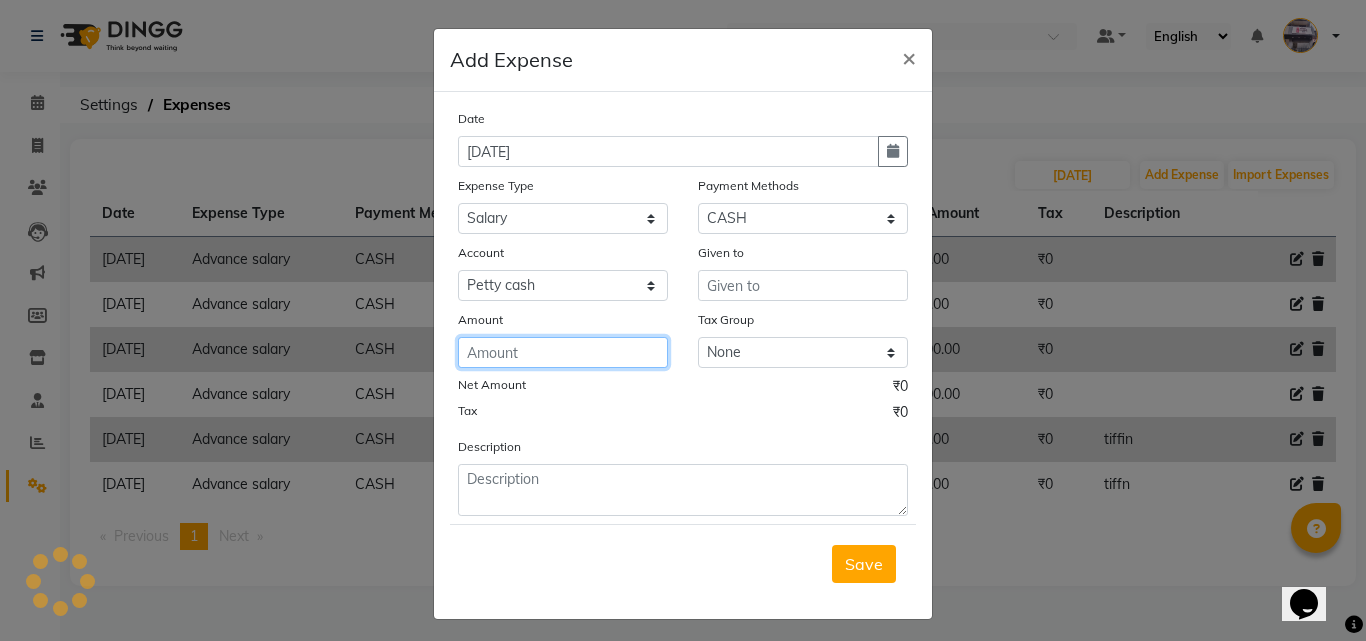 click 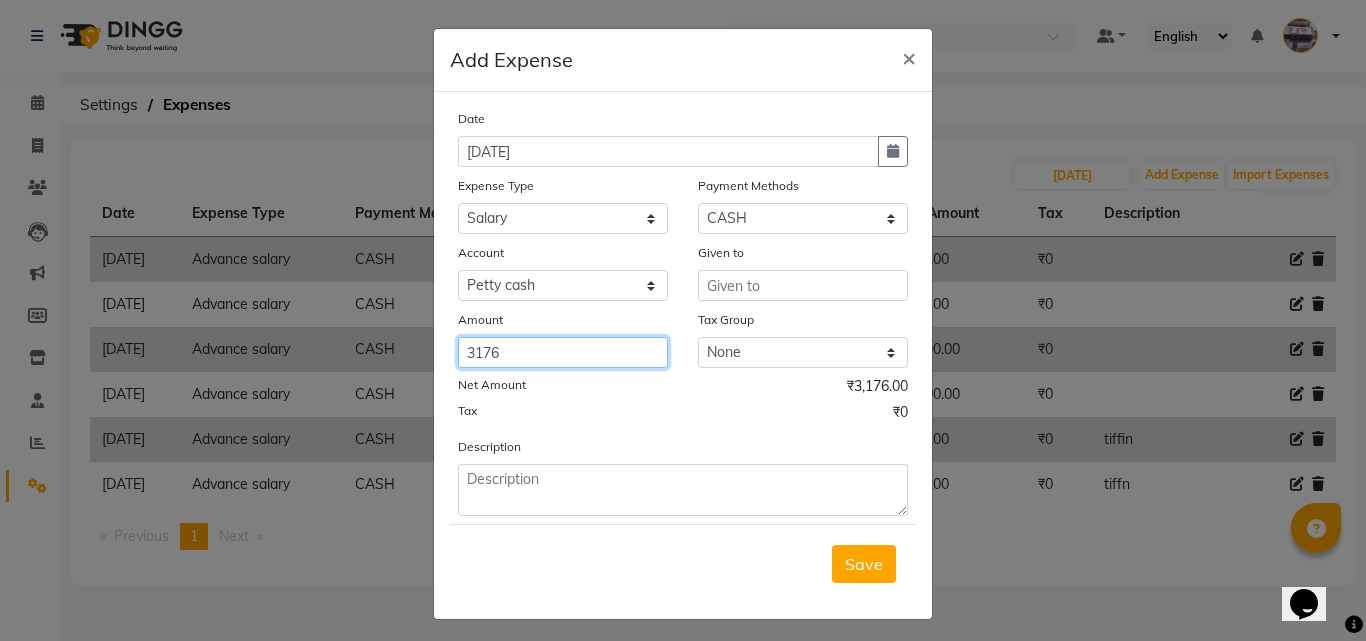 type on "3176" 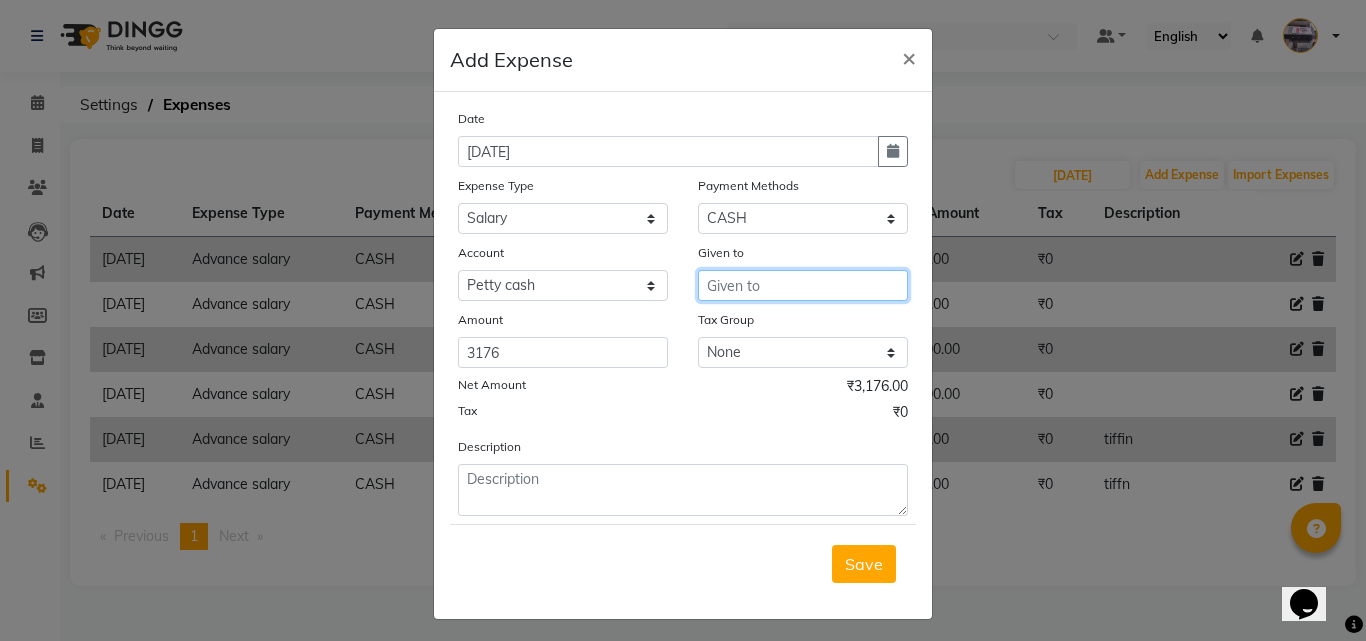click at bounding box center [803, 285] 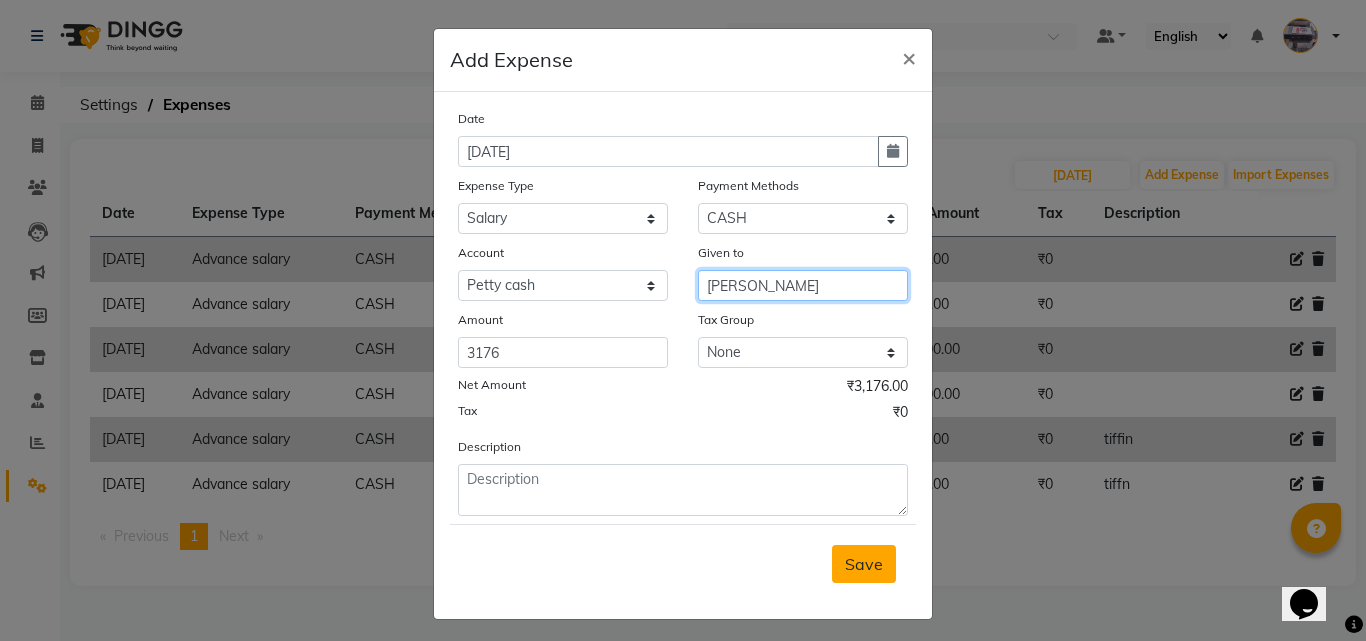 type on "[PERSON_NAME]" 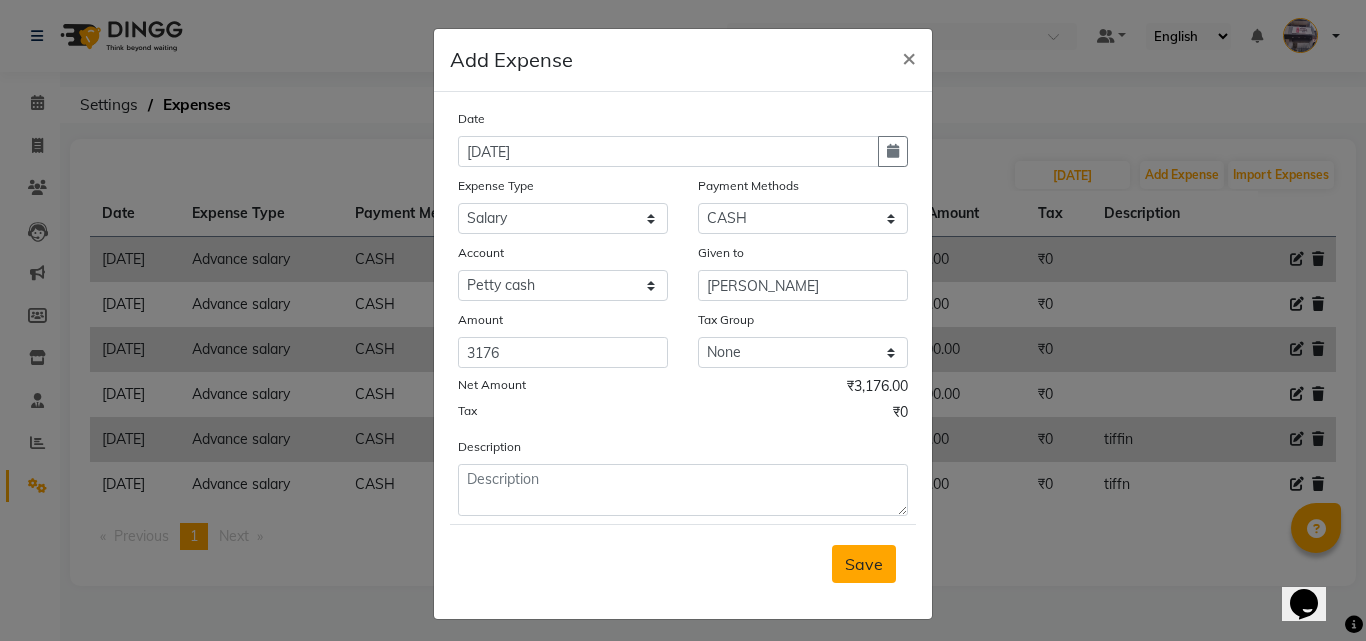 click on "Save" at bounding box center (864, 564) 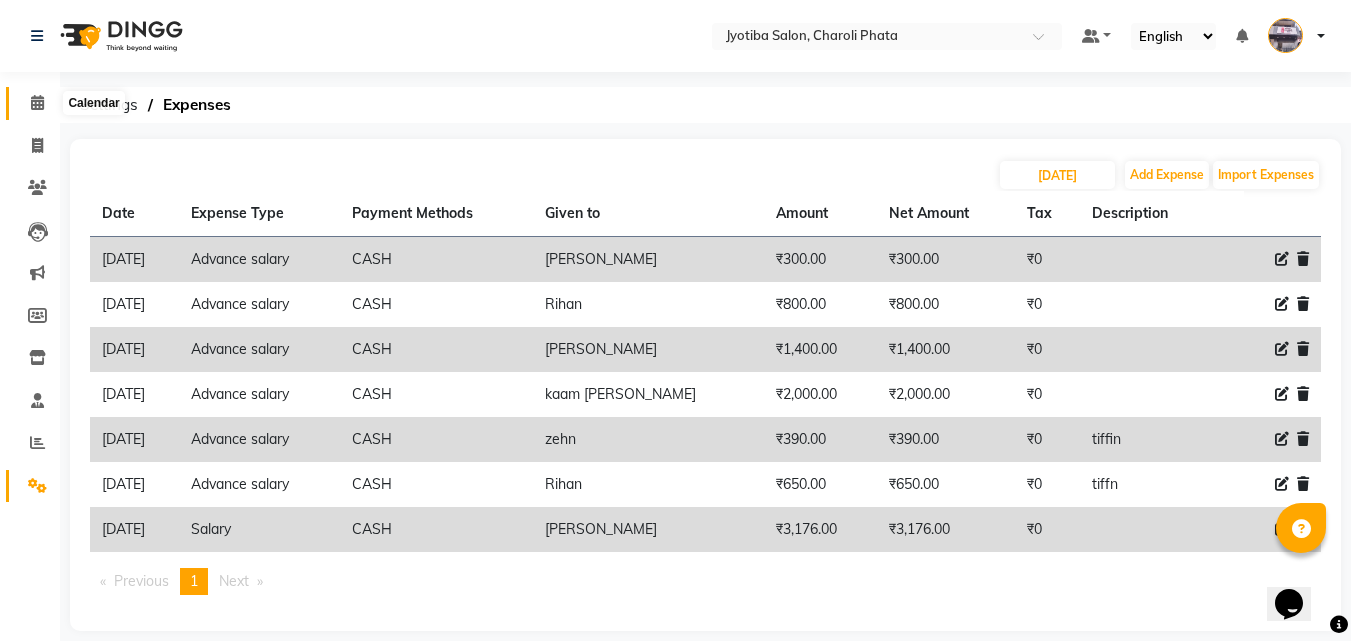 click 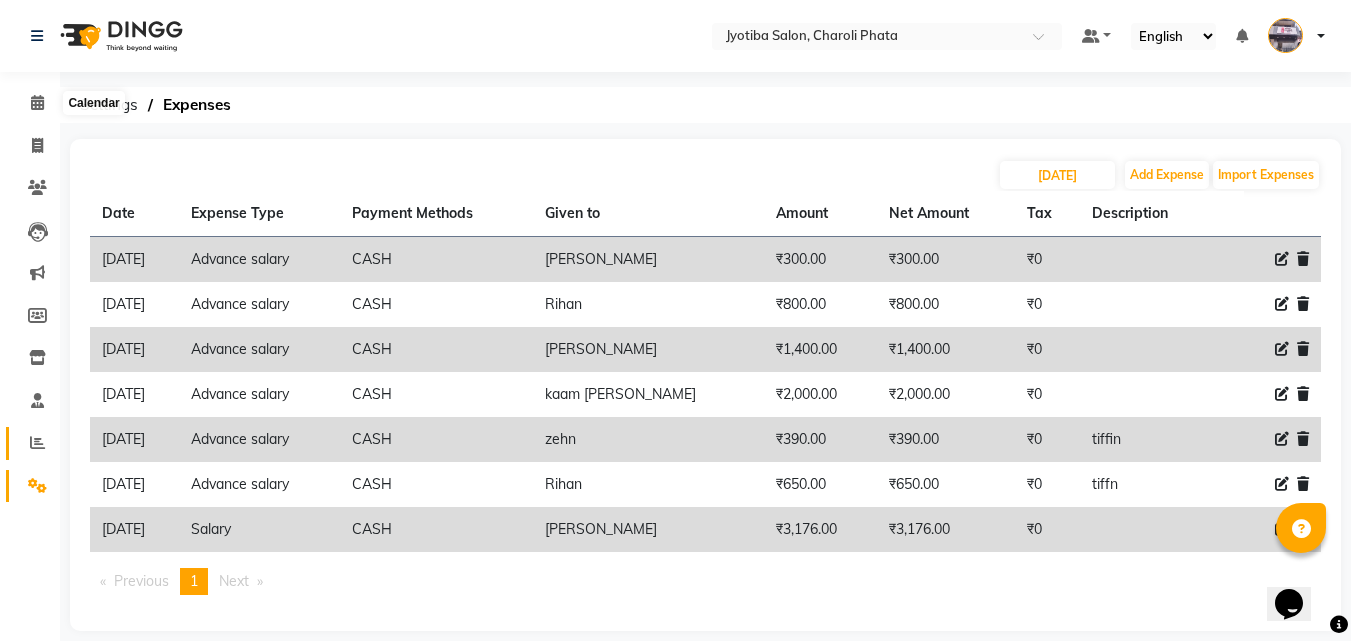 click 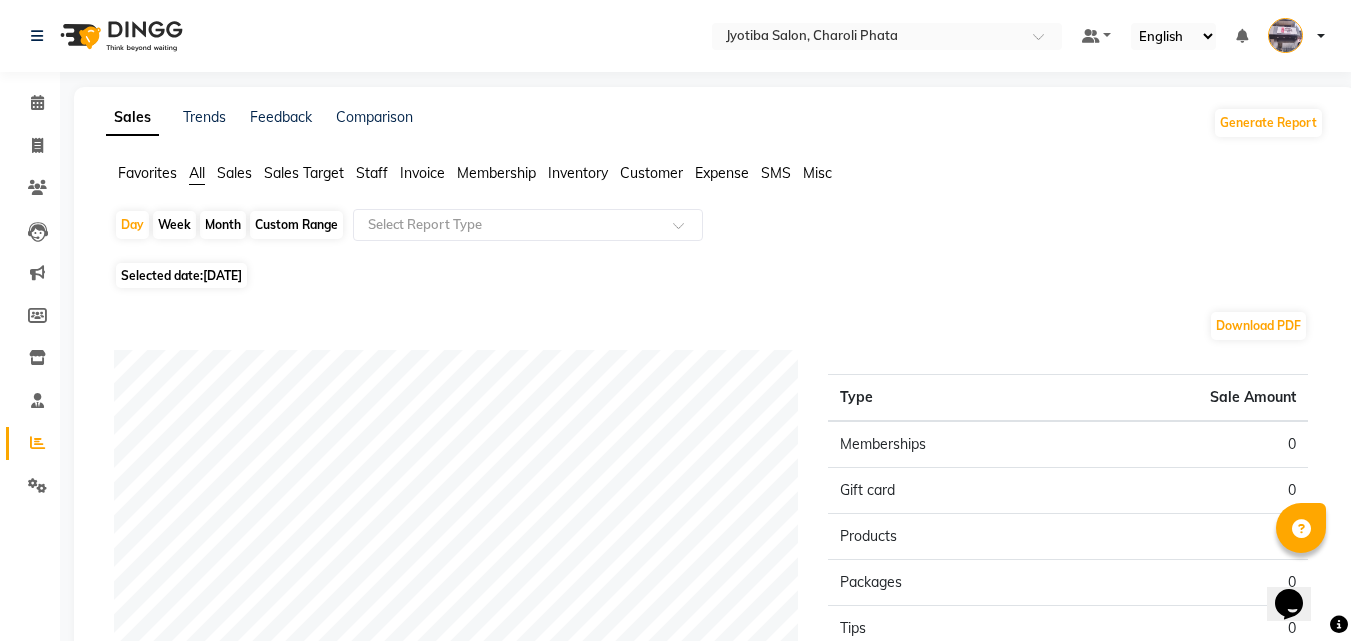 click on "Month" 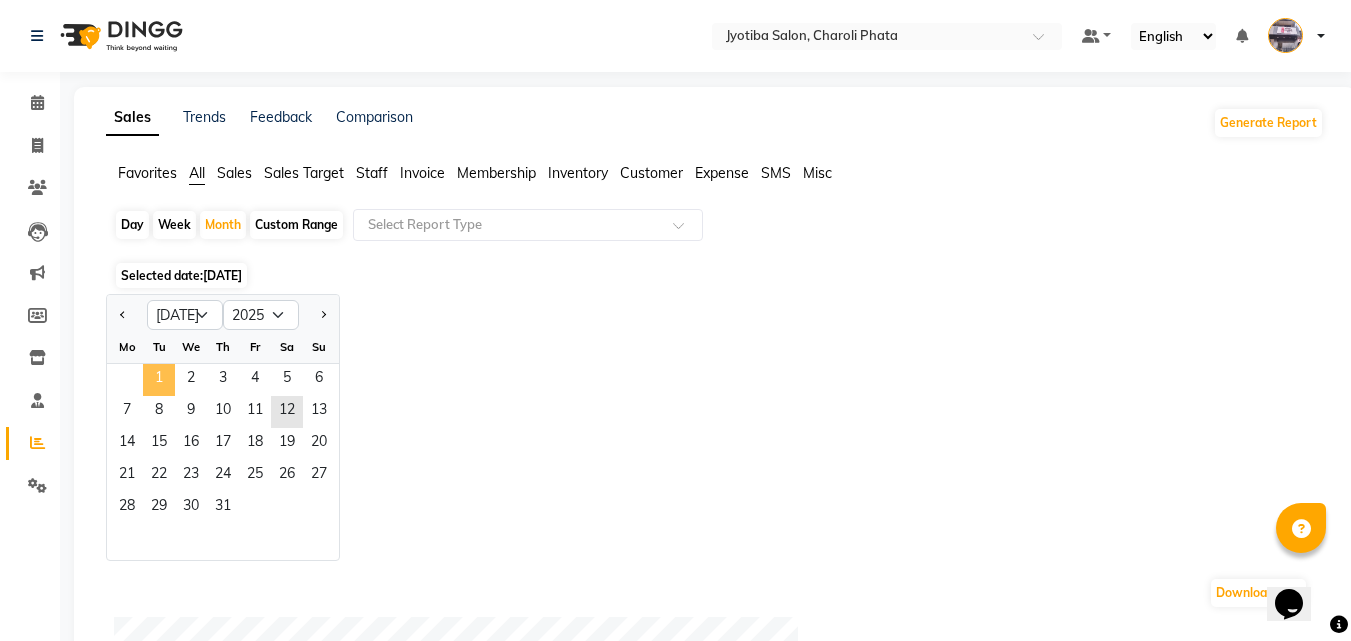 click on "1" 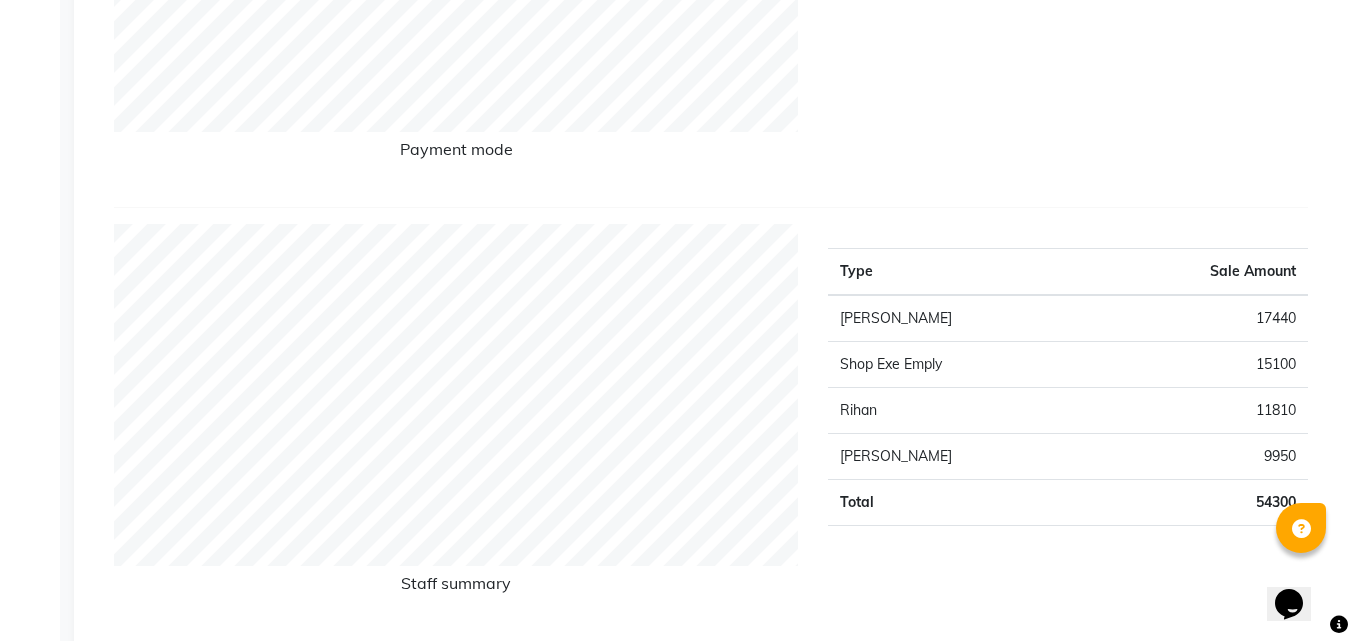 scroll, scrollTop: 840, scrollLeft: 0, axis: vertical 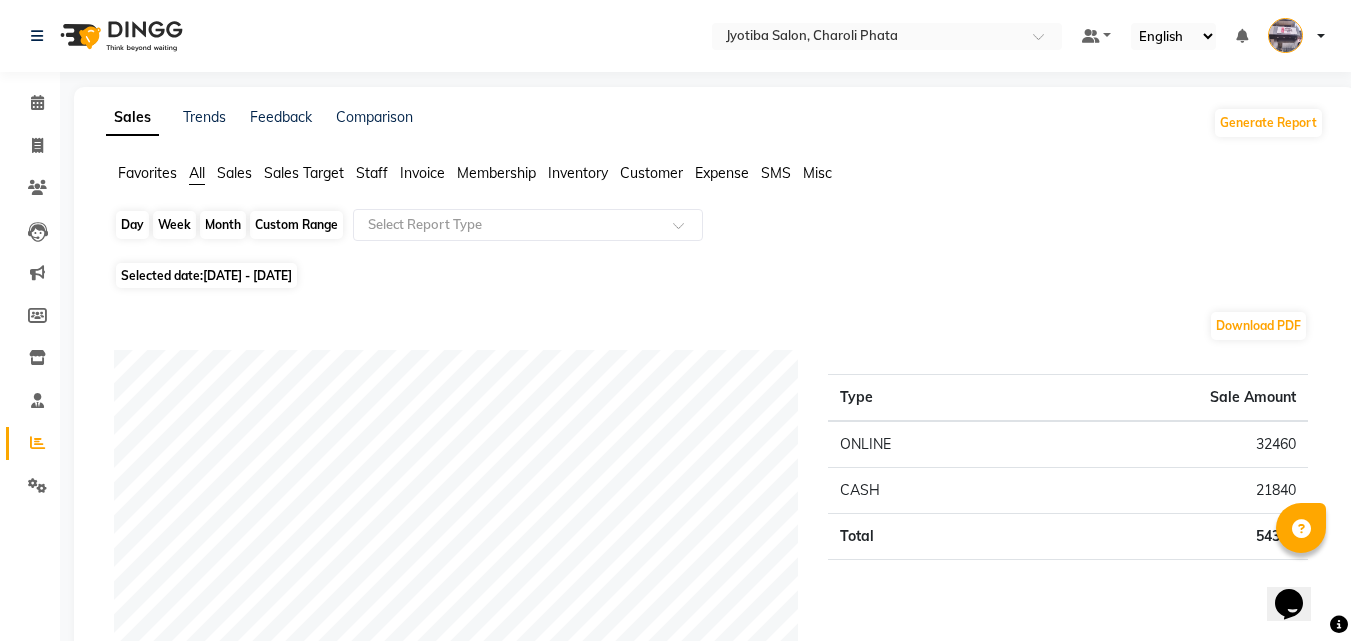 click on "Month" 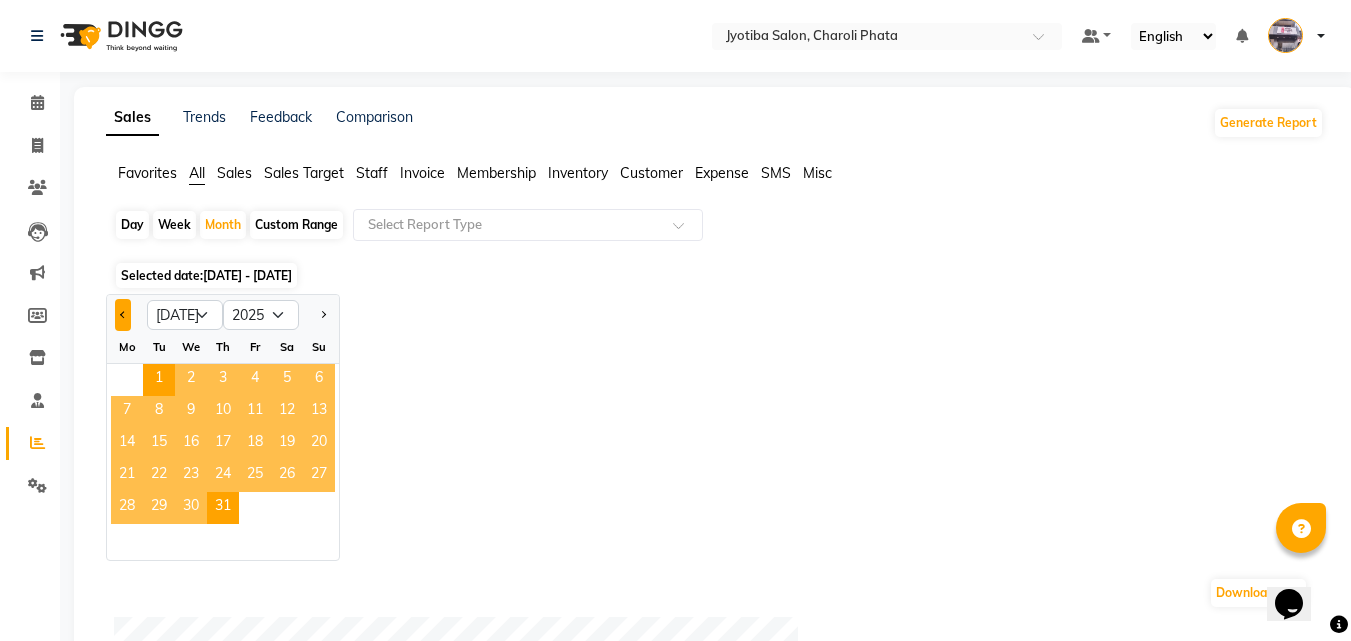 click 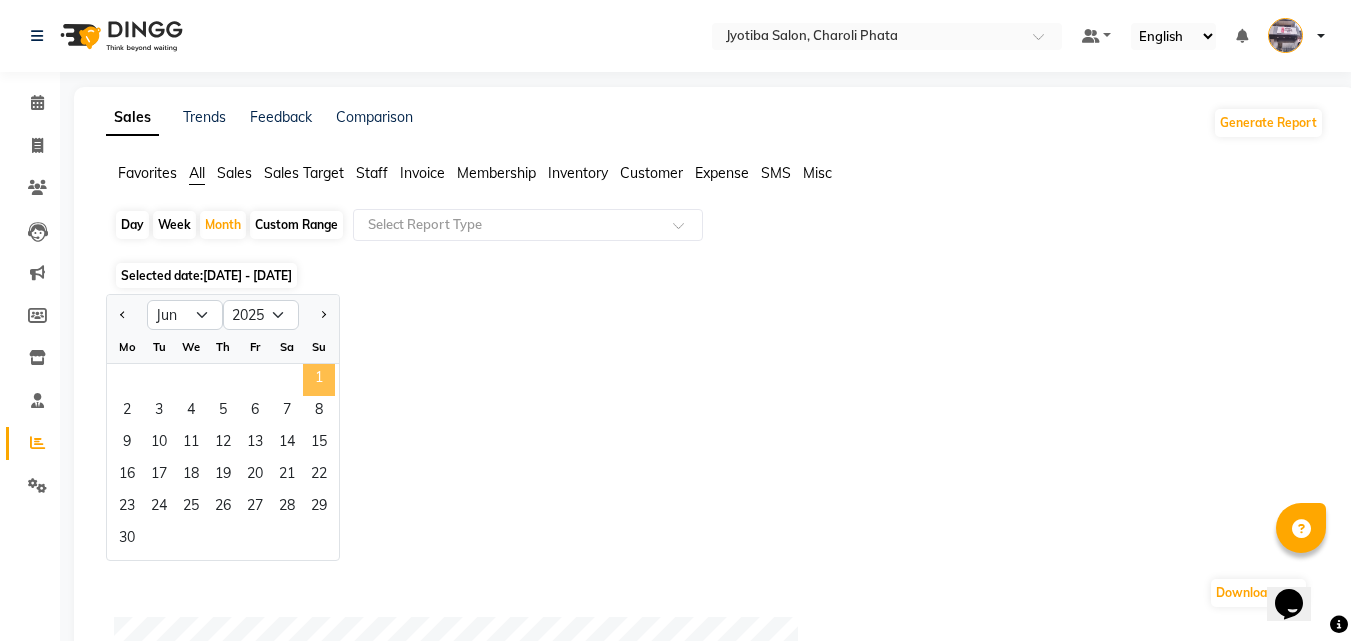 click on "1" 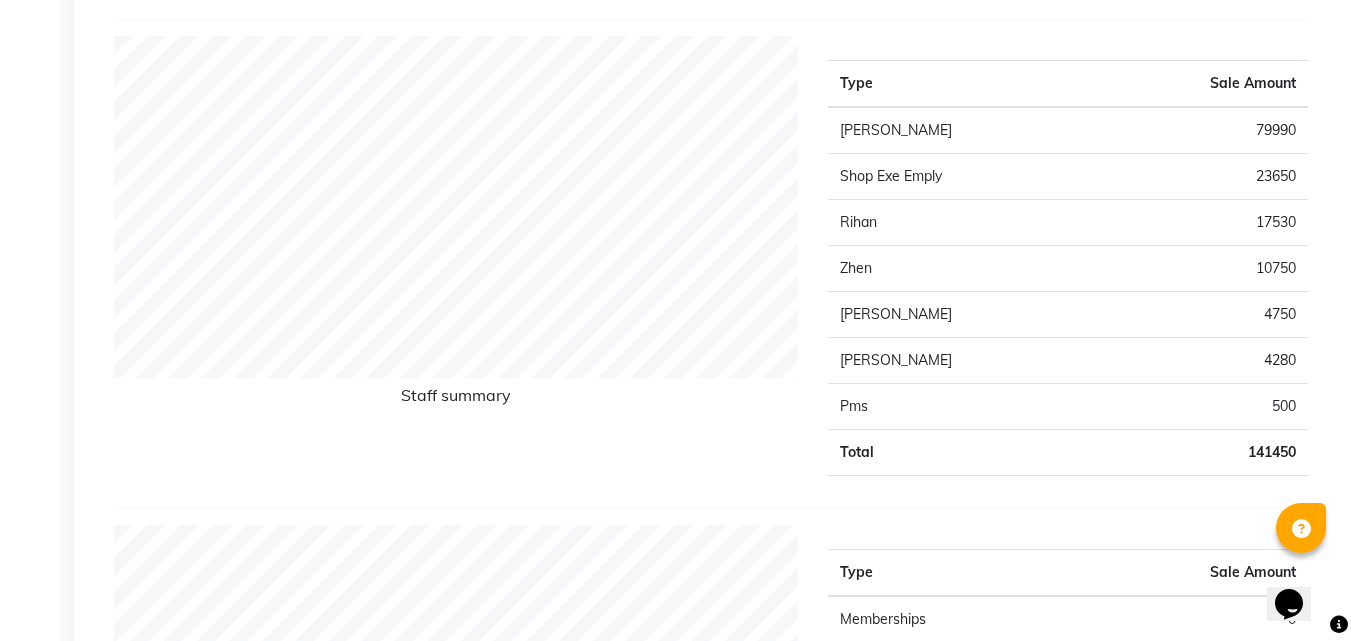scroll, scrollTop: 771, scrollLeft: 0, axis: vertical 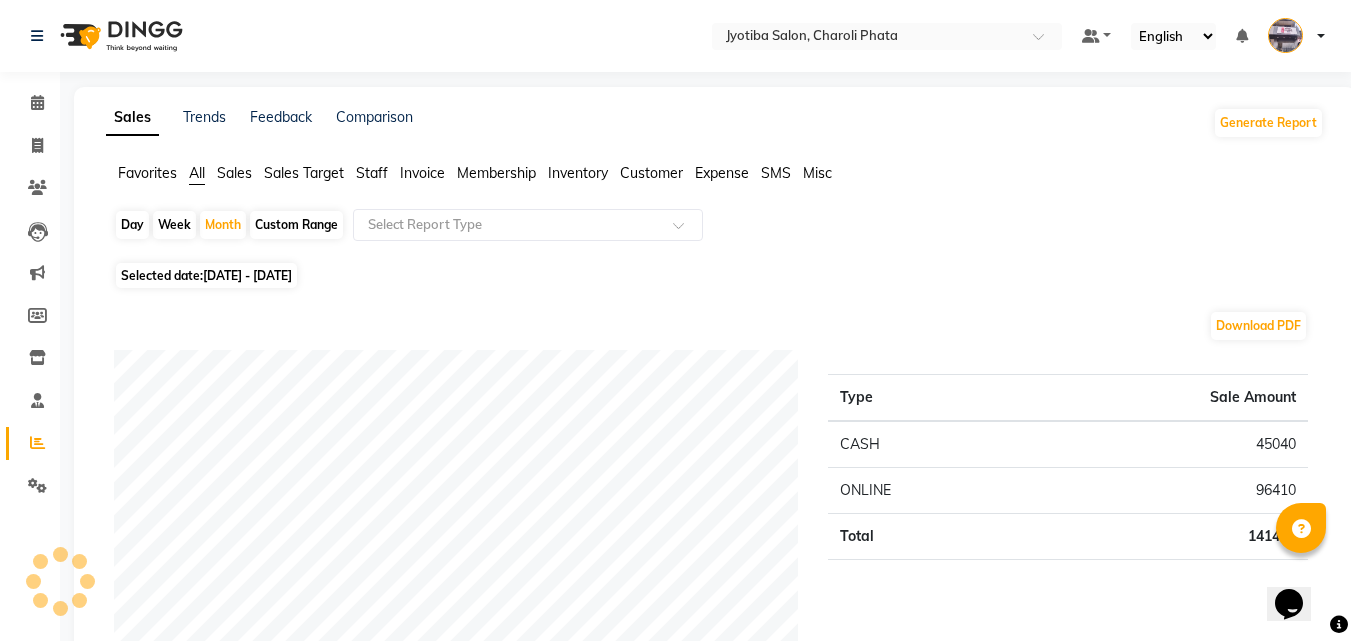 click on "Customer" 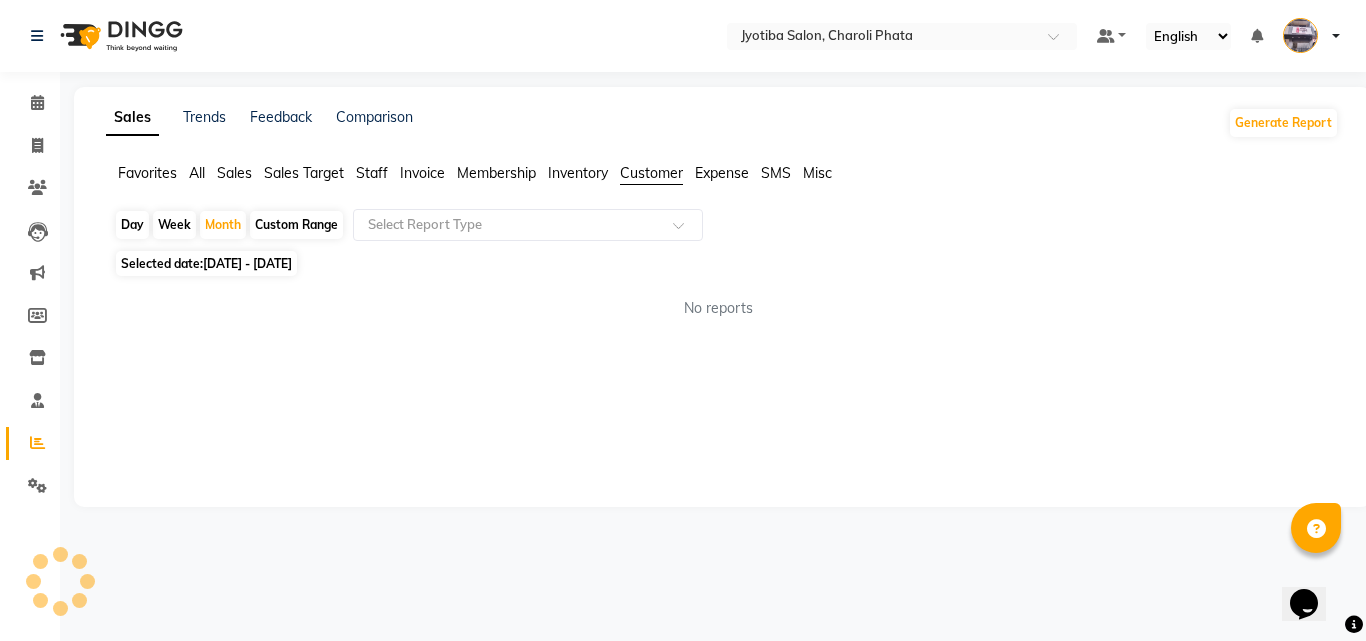 click on "Expense" 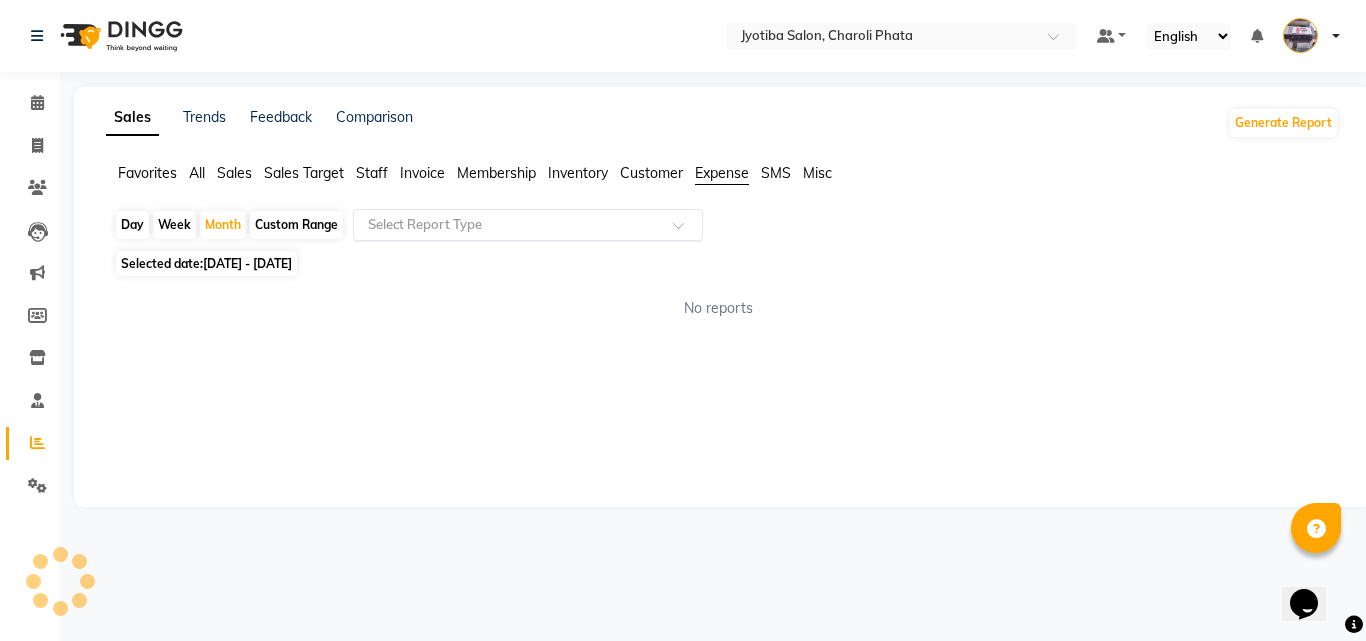 drag, startPoint x: 643, startPoint y: 220, endPoint x: 632, endPoint y: 224, distance: 11.7046995 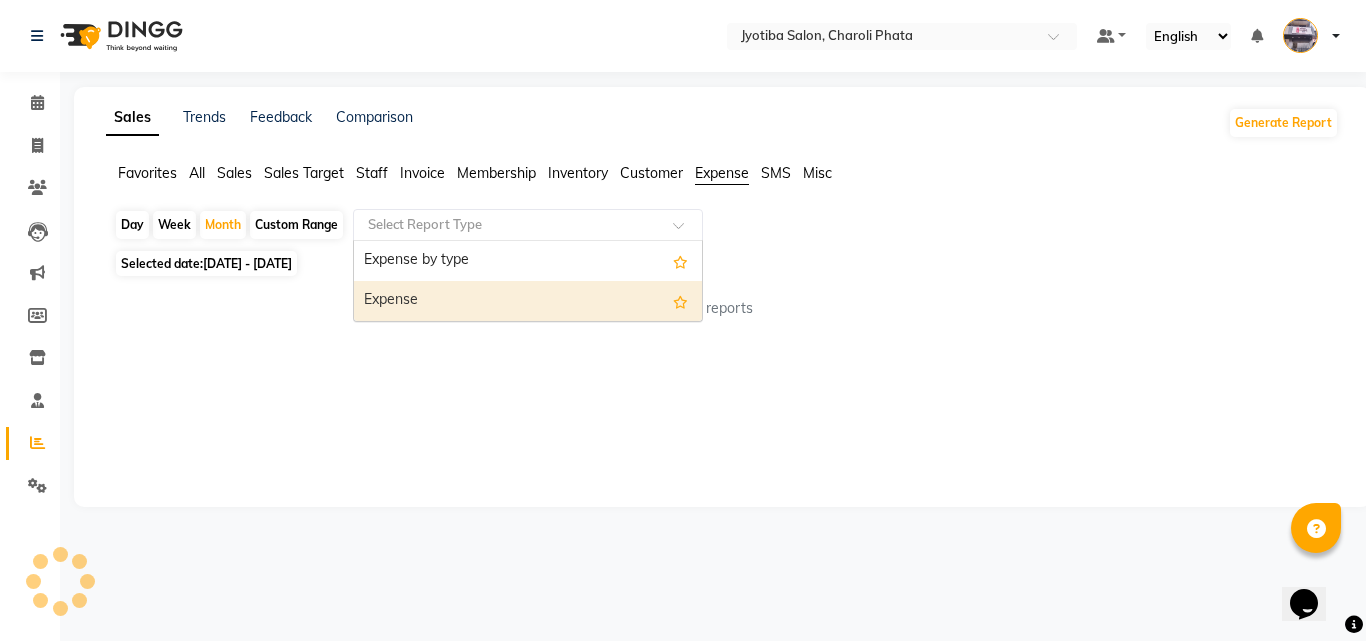 drag, startPoint x: 484, startPoint y: 278, endPoint x: 481, endPoint y: 302, distance: 24.186773 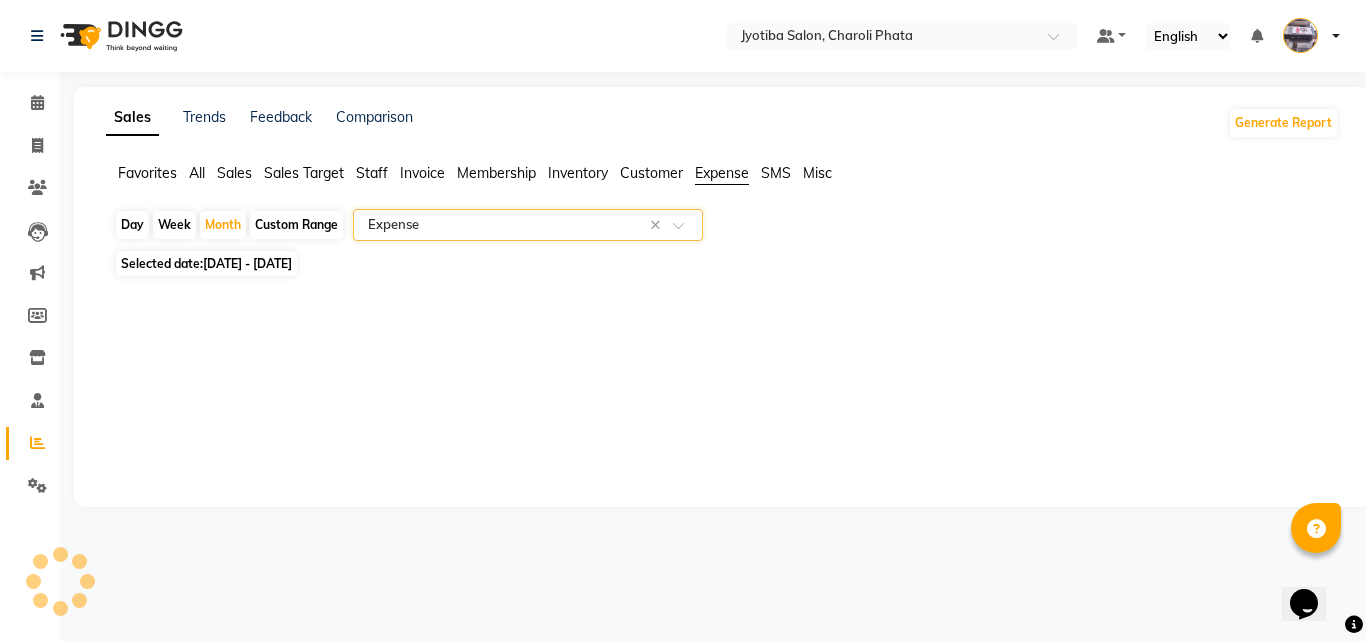 click 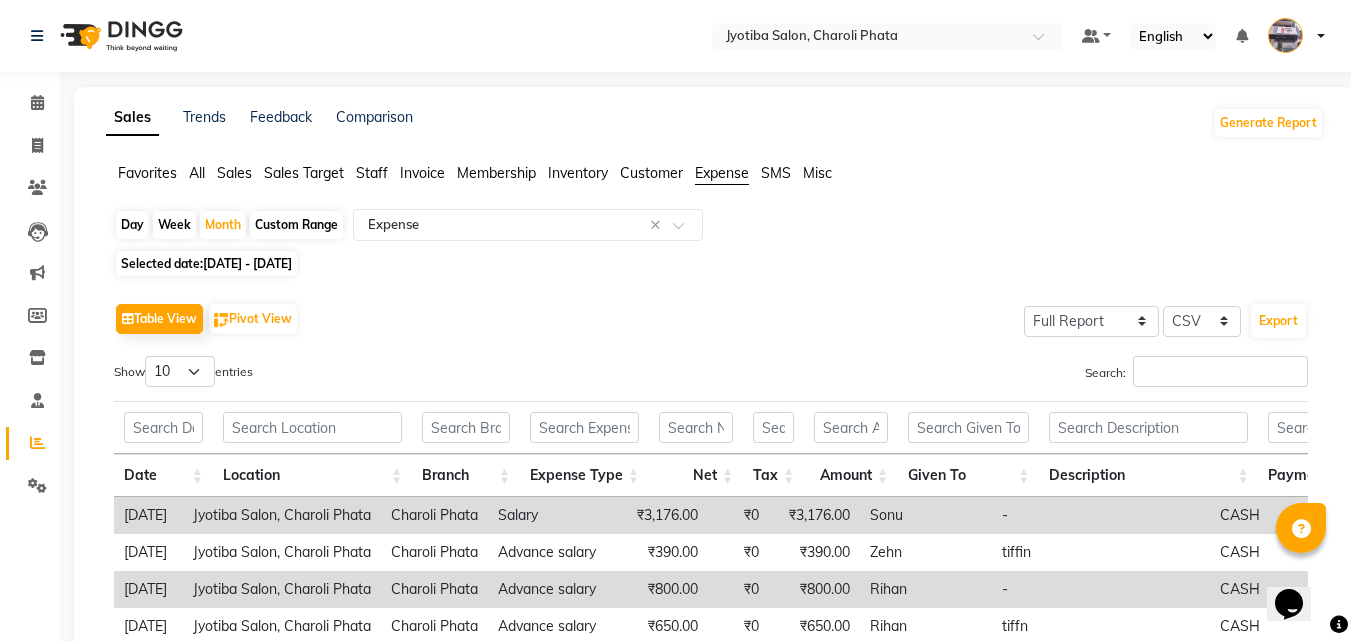 click on "Day   Week   Month   Custom Range  Select Report Type × Expense × Selected date:  [DATE] - [DATE]   Table View   Pivot View  Select Full Report Filtered Report Select CSV PDF  Export  Show  10 25 50 100  entries Search: Date Location Branch Expense Type Net Tax Amount Given To Description Payment Mode Date Location Branch Expense Type Net Tax Amount Given To Description Payment Mode Total ₹38,502.00 ₹0 ₹38,502.00 [DATE] Jyotiba Salon, Charoli Phata Charoli Phata Salary ₹3,176.00 ₹0 ₹3,176.00 [PERSON_NAME] - CASH [DATE] Jyotiba Salon, Charoli Phata Charoli Phata Advance salary ₹390.00 ₹0 ₹390.00 Zehn tiffin CASH [DATE] Jyotiba Salon, Charoli Phata Charoli Phata Advance salary ₹800.00 ₹0 ₹800.00 Rihan - CASH [DATE] Jyotiba Salon, Charoli Phata Charoli Phata Advance salary ₹650.00 ₹0 ₹650.00 Rihan tiffn CASH [DATE] Jyotiba Salon, Charoli Phata Charoli Phata Advance salary ₹1,400.00 ₹0 ₹1,400.00 [PERSON_NAME] - CASH [DATE] Jyotiba Salon, Charoli Phata ₹0 -" 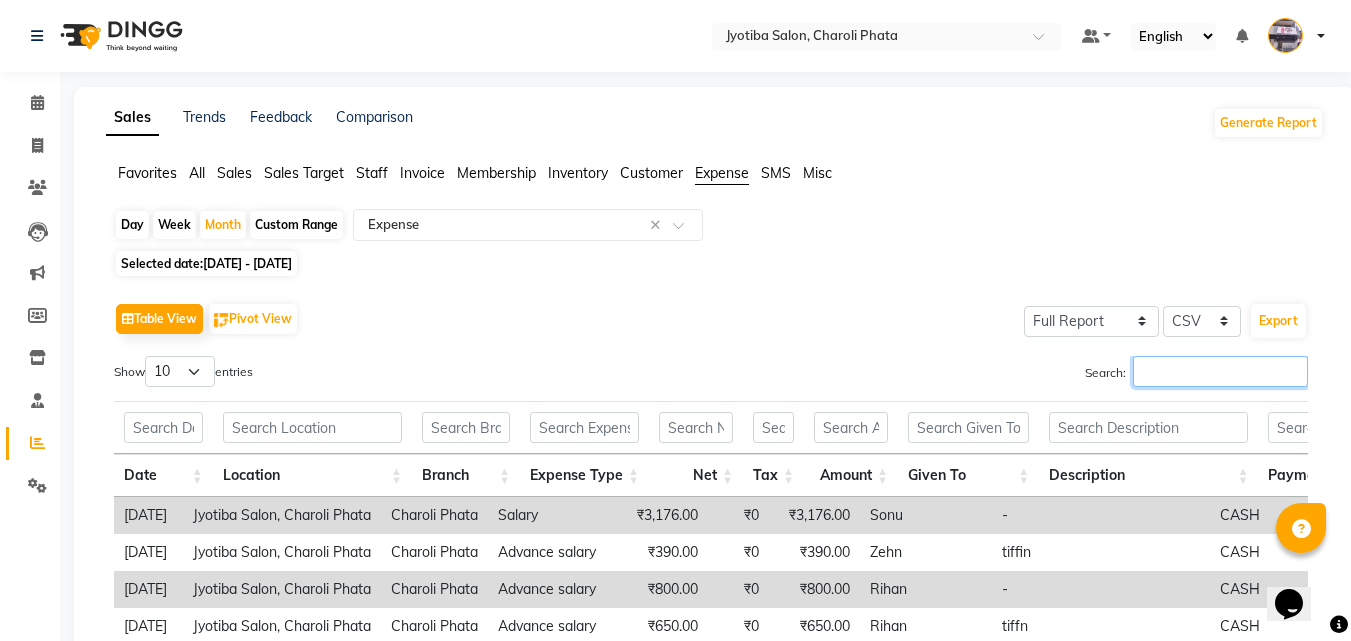 click on "Search:" at bounding box center (1220, 371) 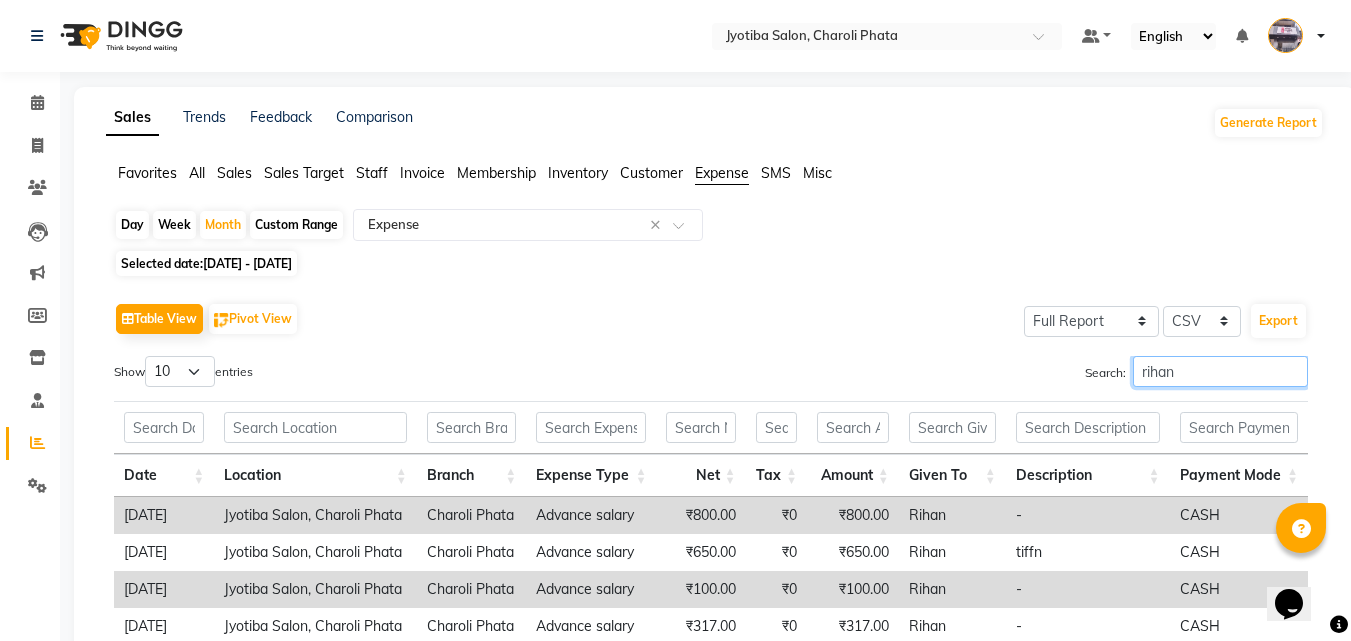 scroll, scrollTop: 392, scrollLeft: 0, axis: vertical 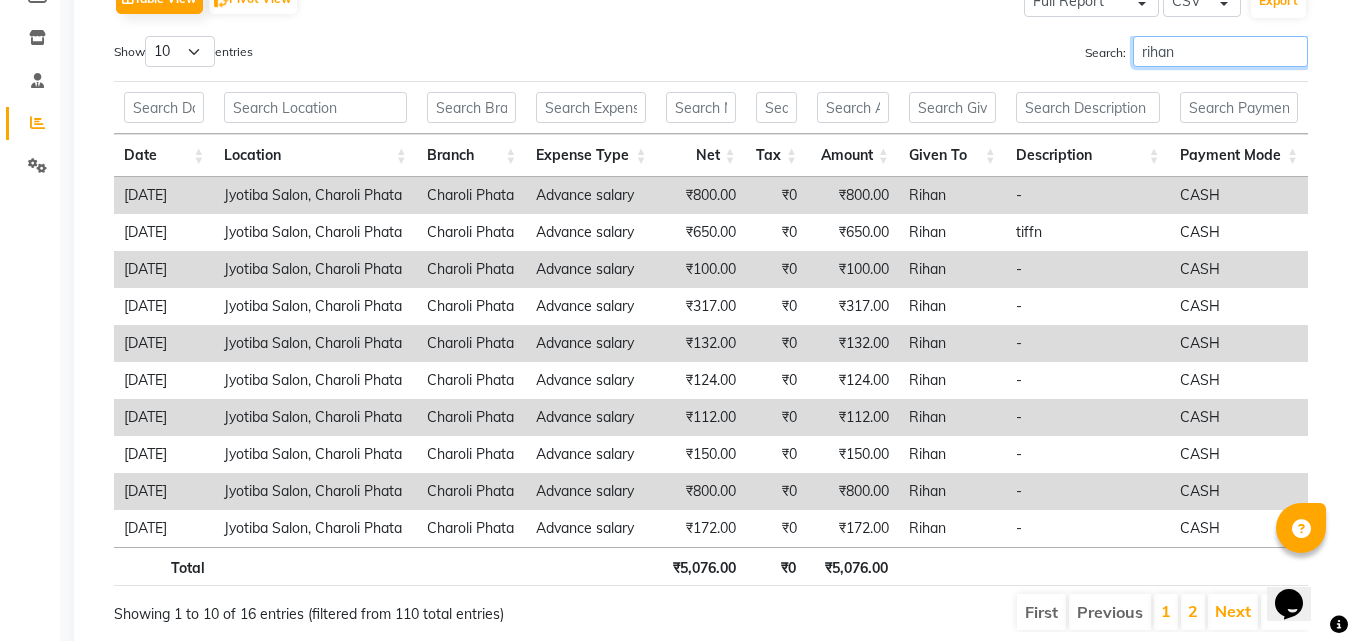 type on "rihan" 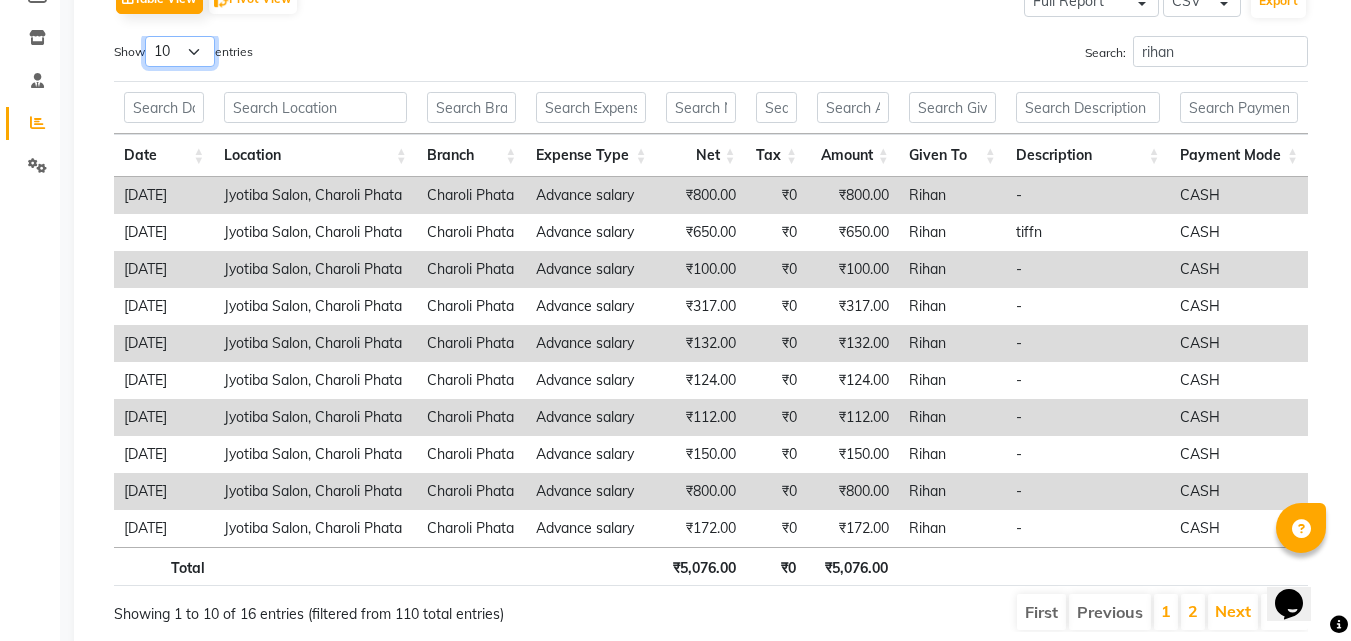 drag, startPoint x: 180, startPoint y: 48, endPoint x: 186, endPoint y: 66, distance: 18.973665 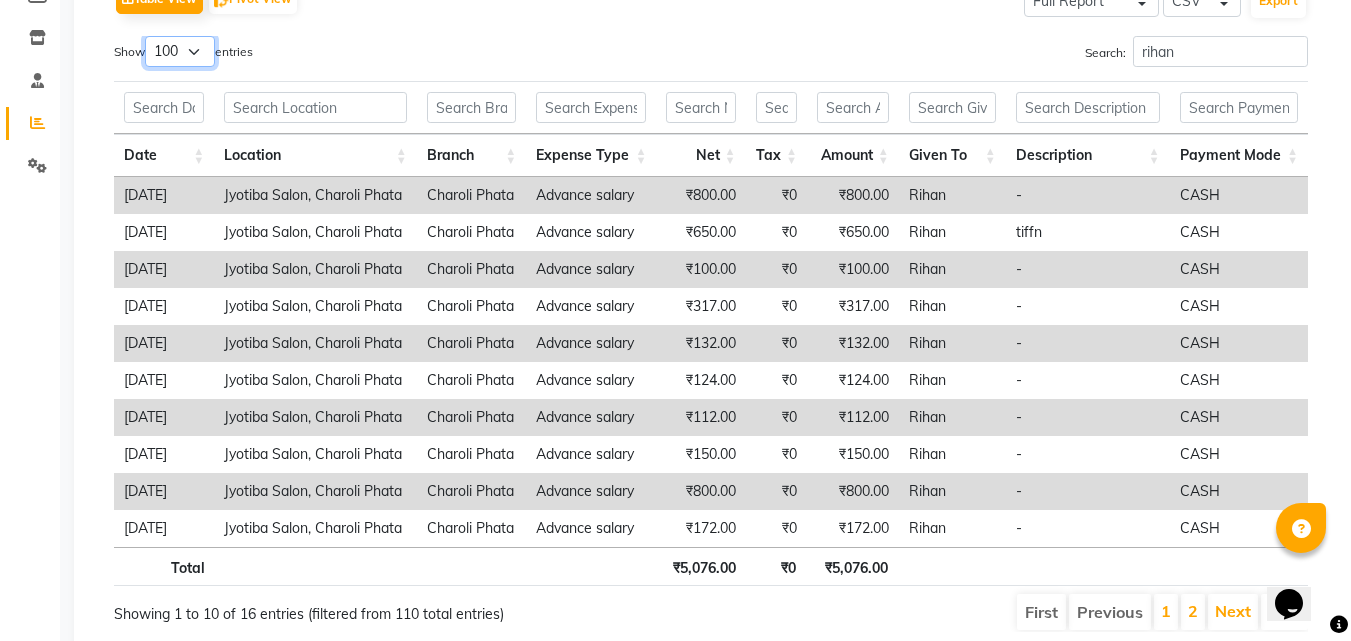 click on "10 25 50 100" at bounding box center [180, 51] 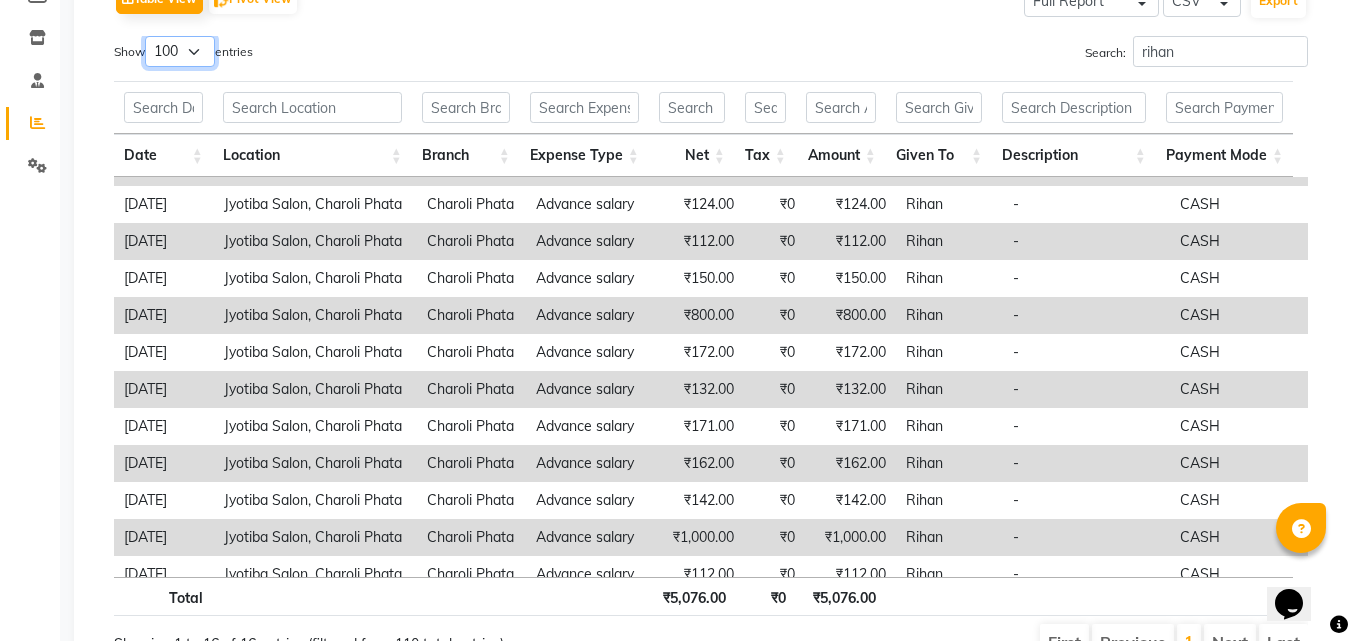 scroll, scrollTop: 192, scrollLeft: 0, axis: vertical 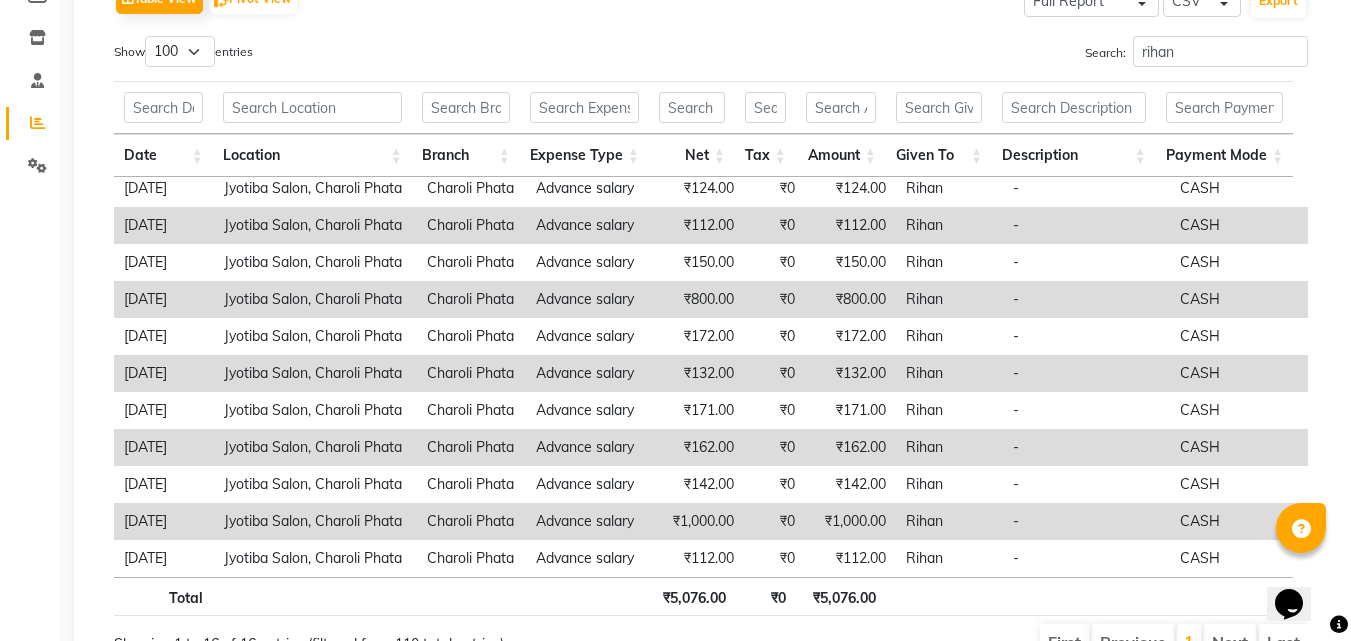 drag, startPoint x: 1310, startPoint y: 414, endPoint x: 1297, endPoint y: 445, distance: 33.61547 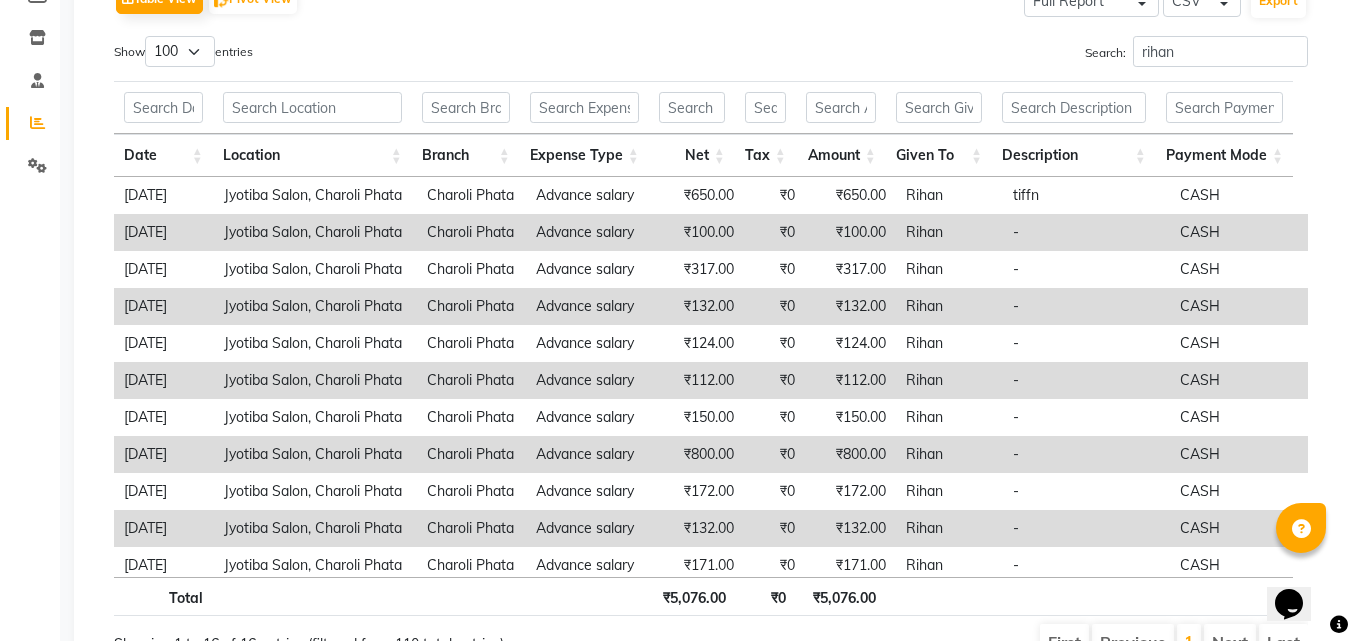 scroll, scrollTop: 0, scrollLeft: 0, axis: both 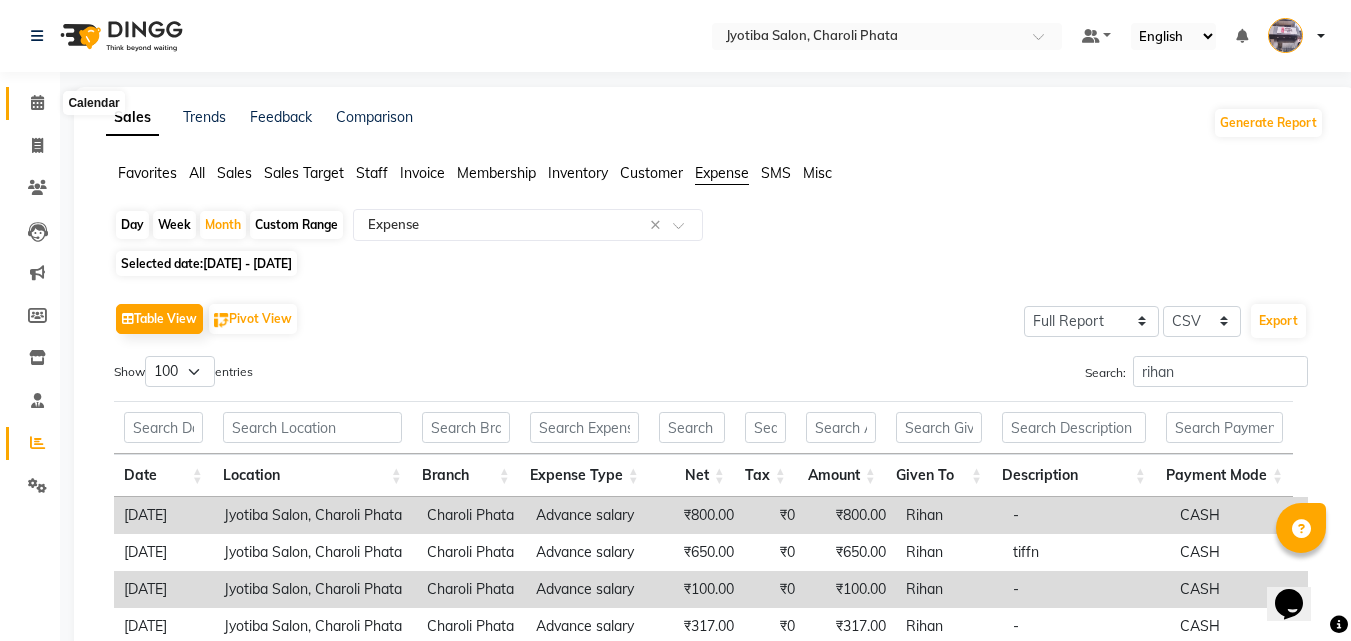 click 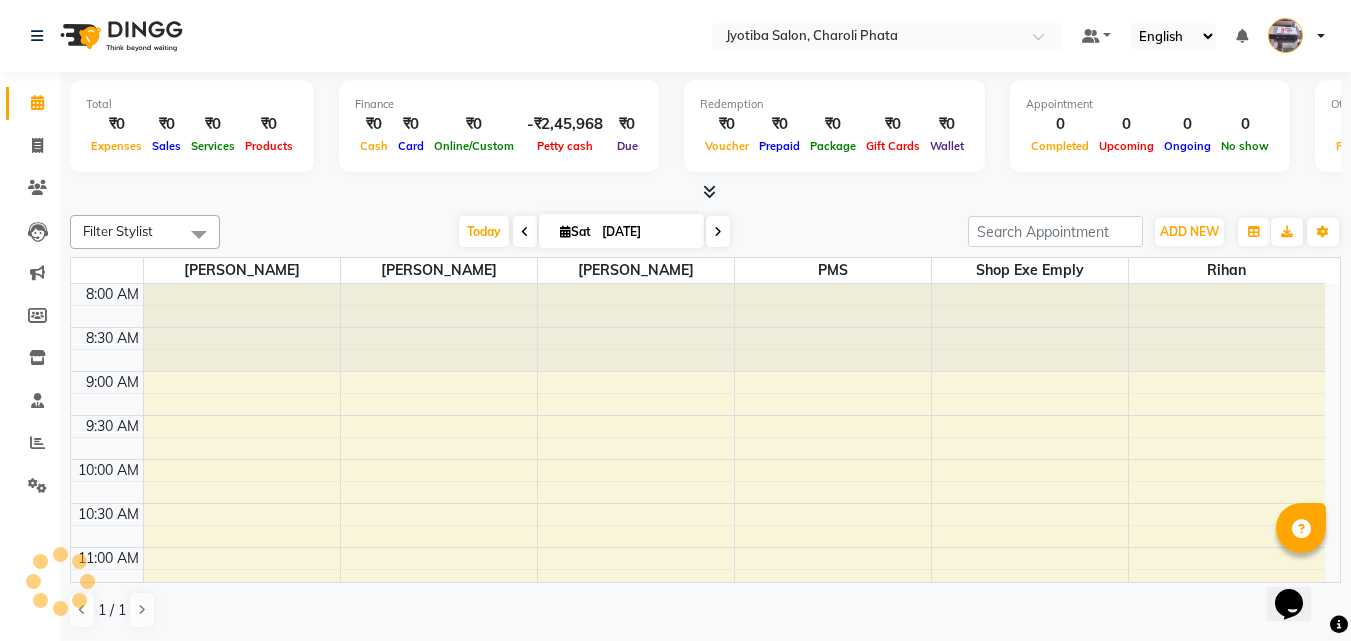 scroll, scrollTop: 0, scrollLeft: 0, axis: both 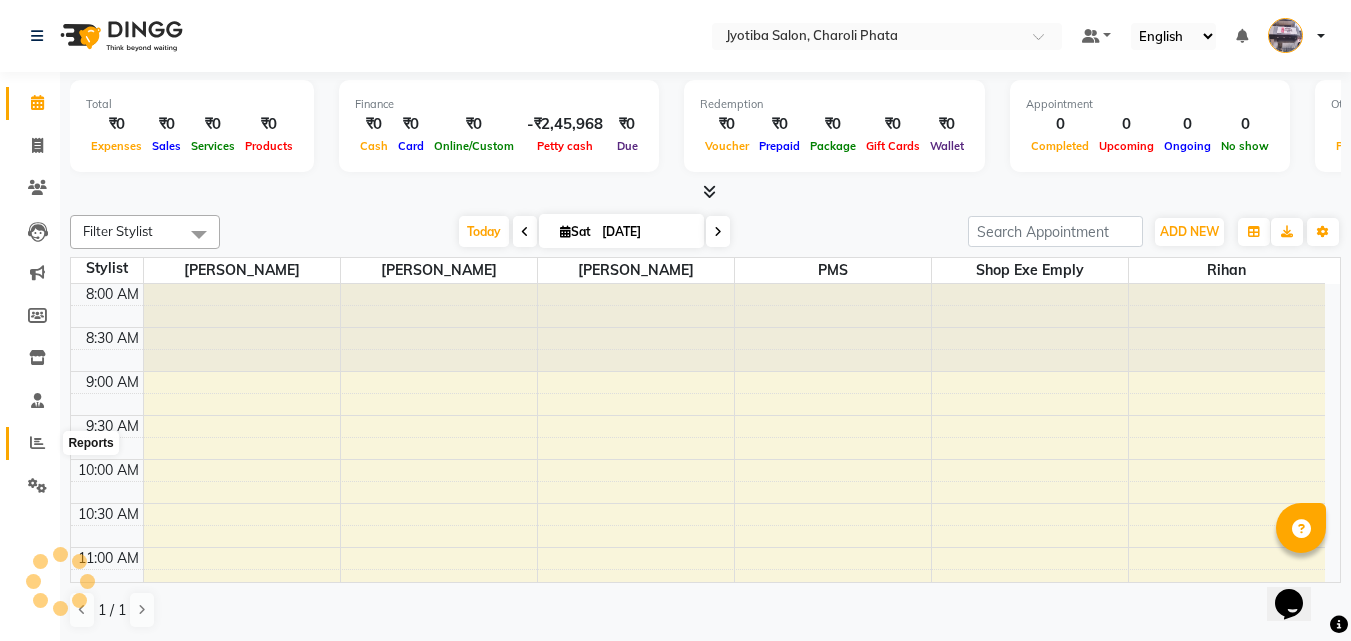 click 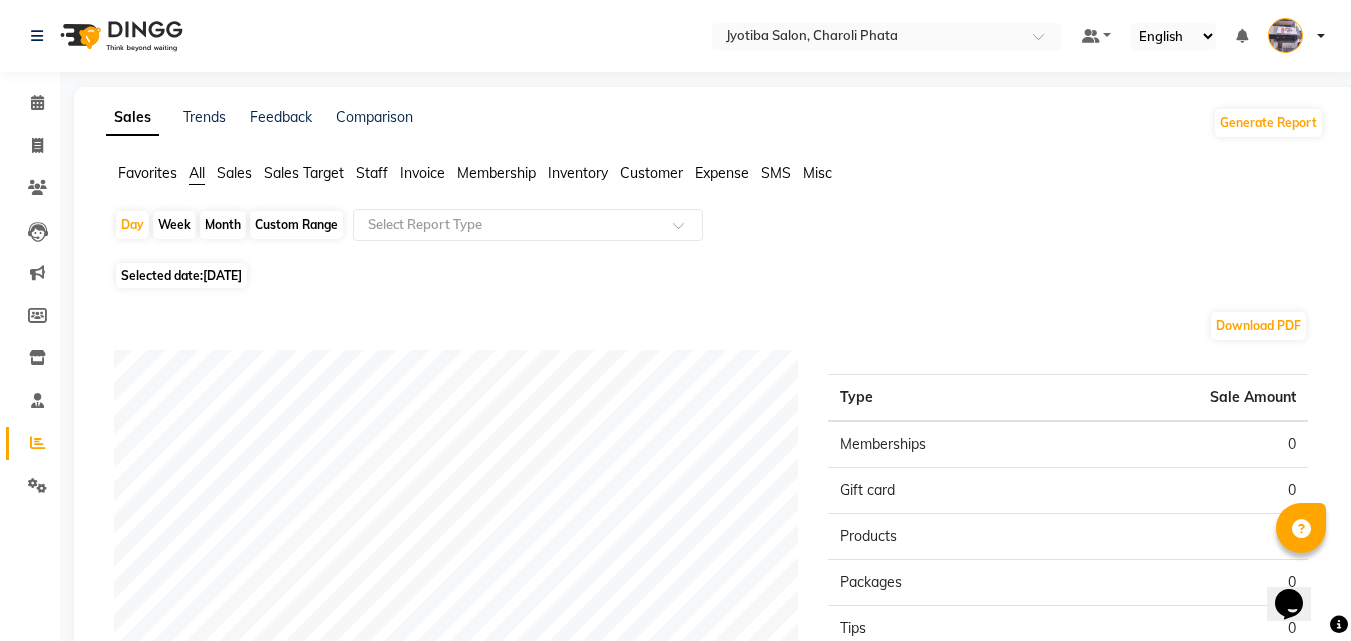 click on "Month" 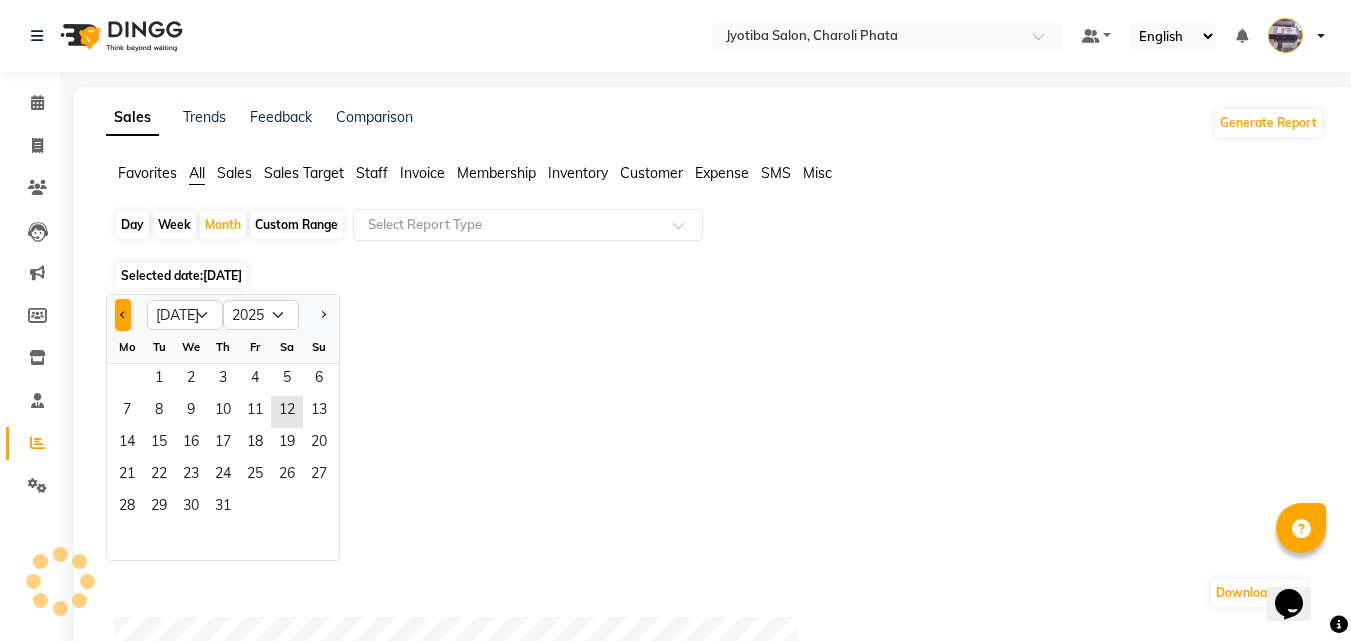 click 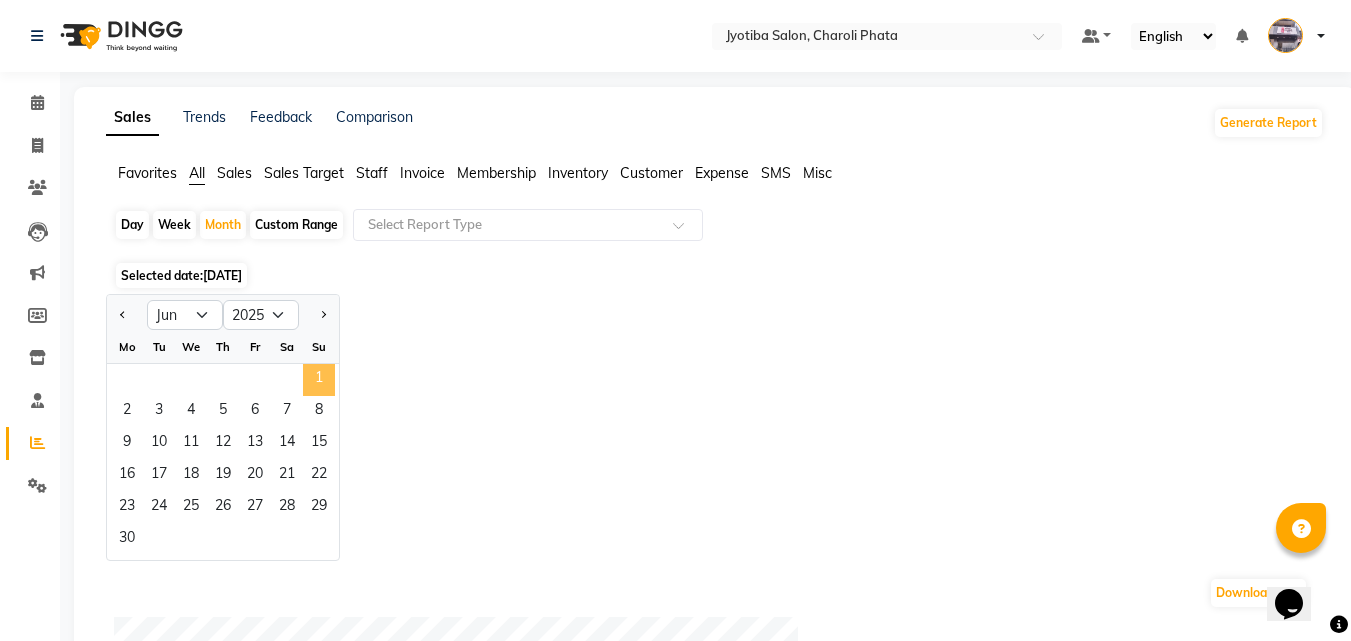 click on "1" 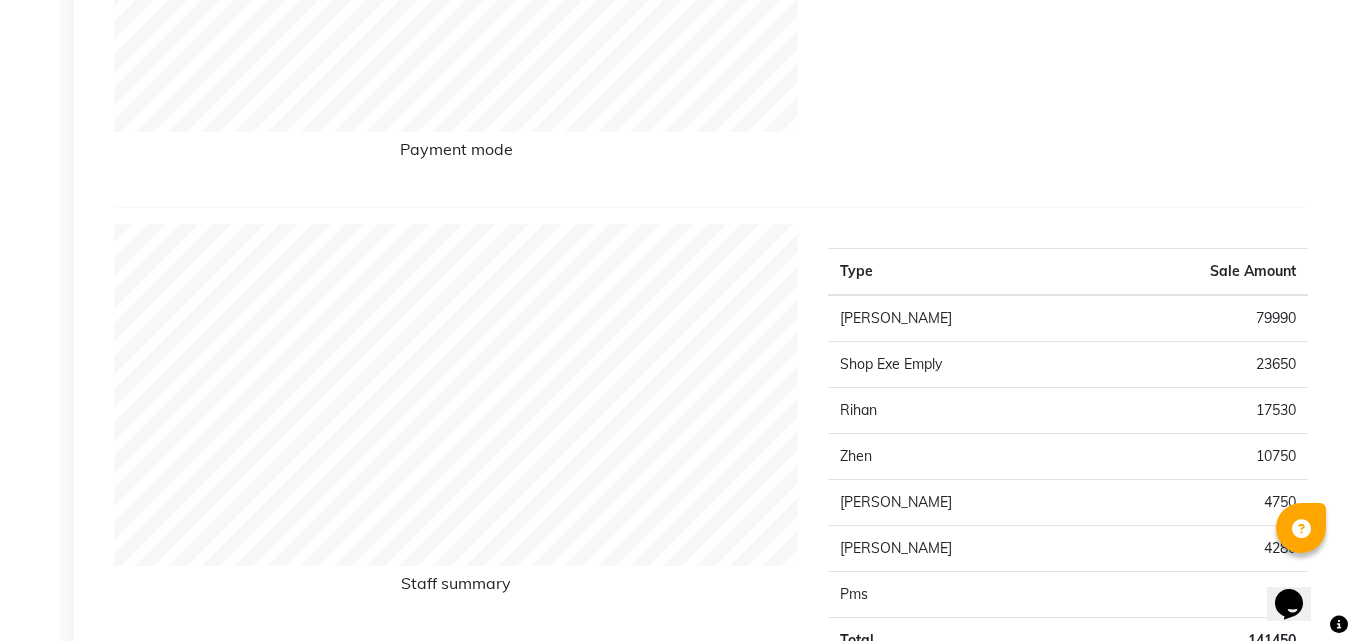 scroll, scrollTop: 840, scrollLeft: 0, axis: vertical 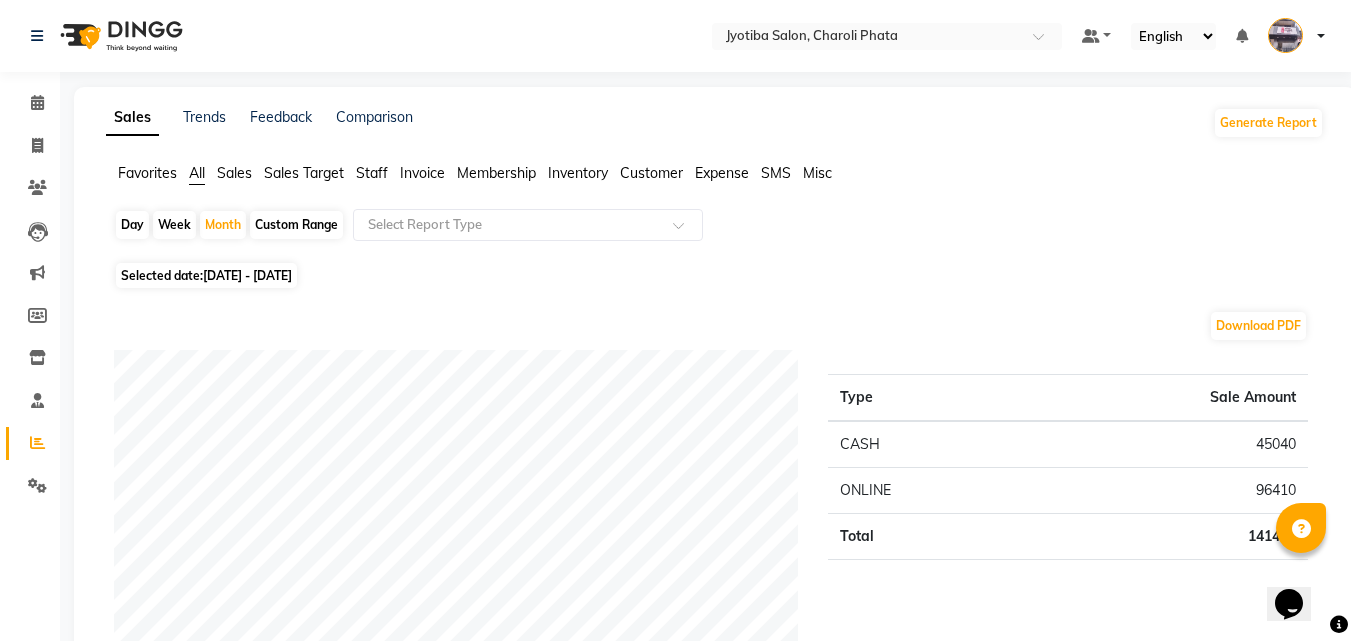 click on "Expense" 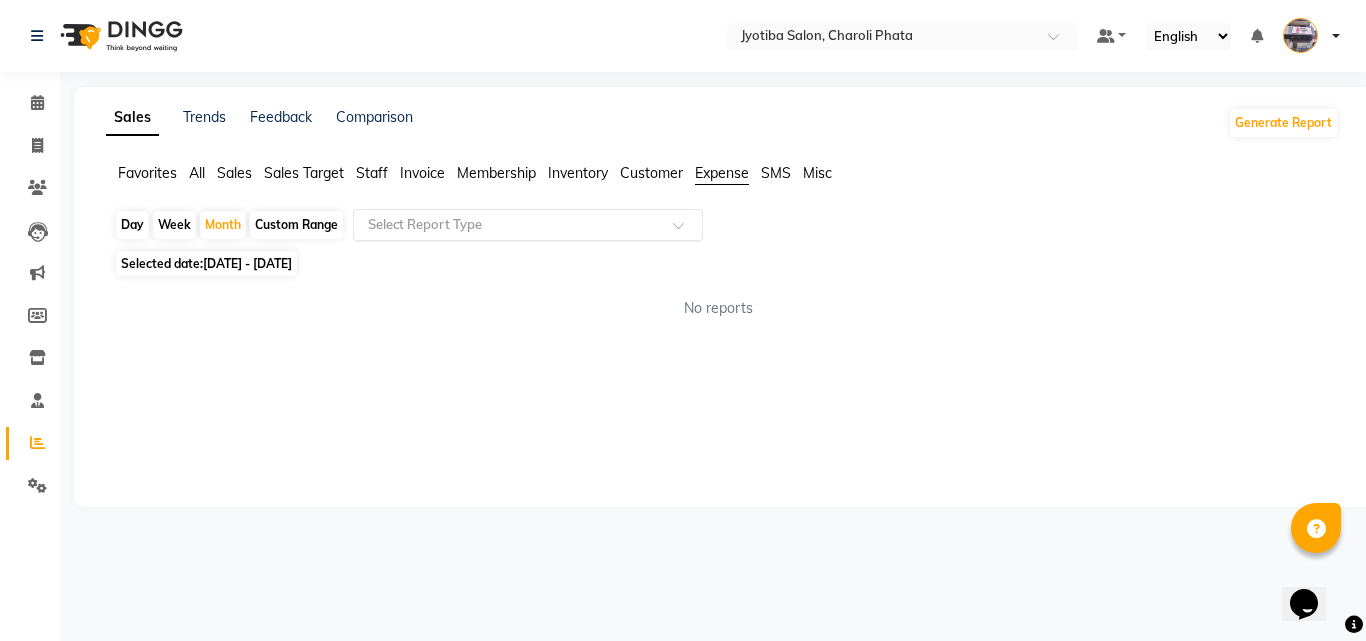 drag, startPoint x: 604, startPoint y: 219, endPoint x: 603, endPoint y: 234, distance: 15.033297 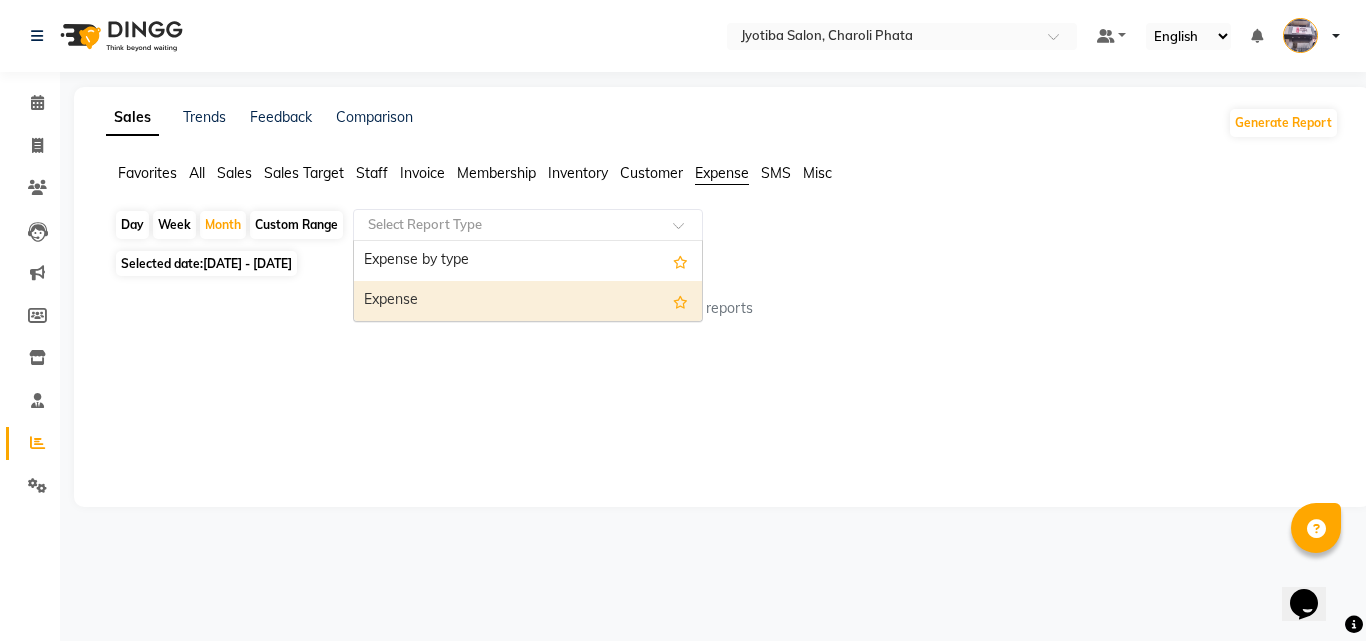 drag, startPoint x: 530, startPoint y: 294, endPoint x: 812, endPoint y: 291, distance: 282.01596 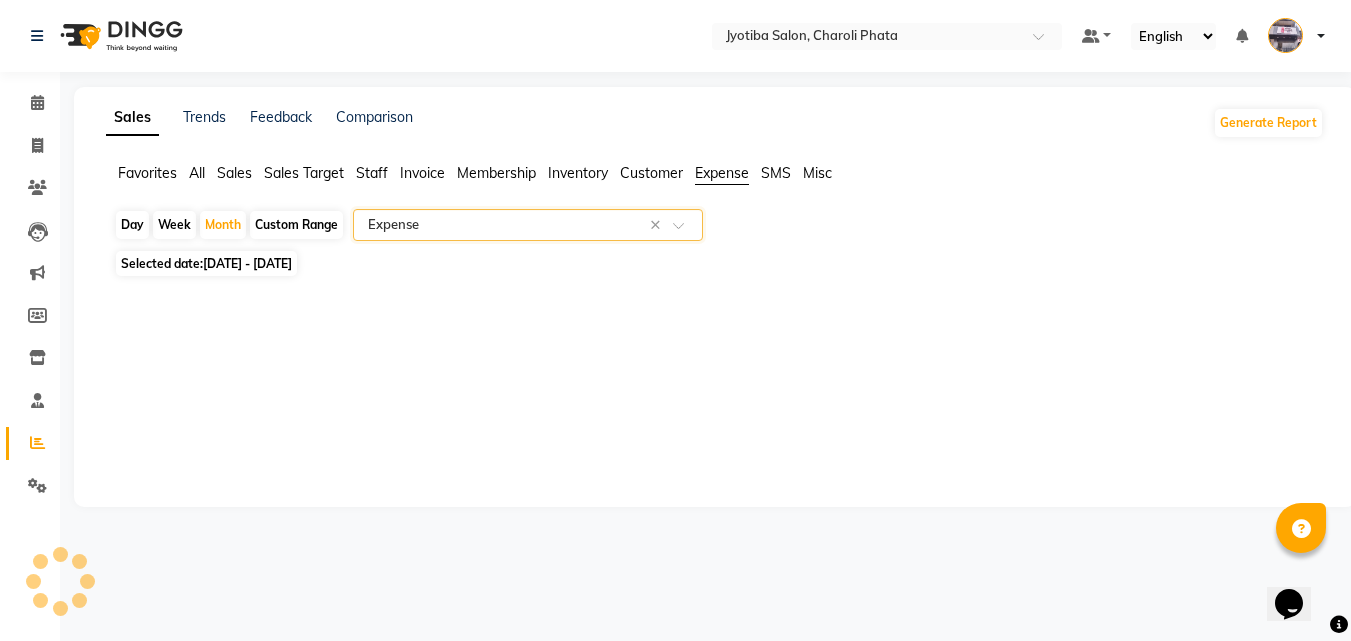 select on "full_report" 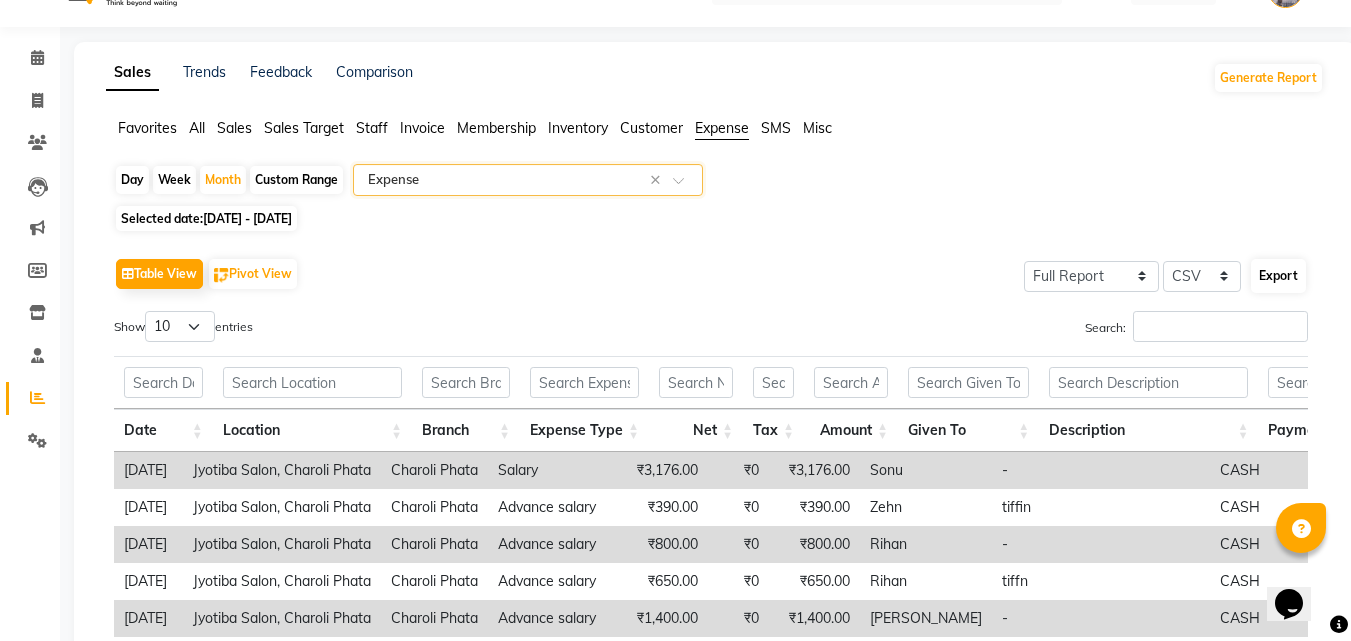 scroll, scrollTop: 52, scrollLeft: 0, axis: vertical 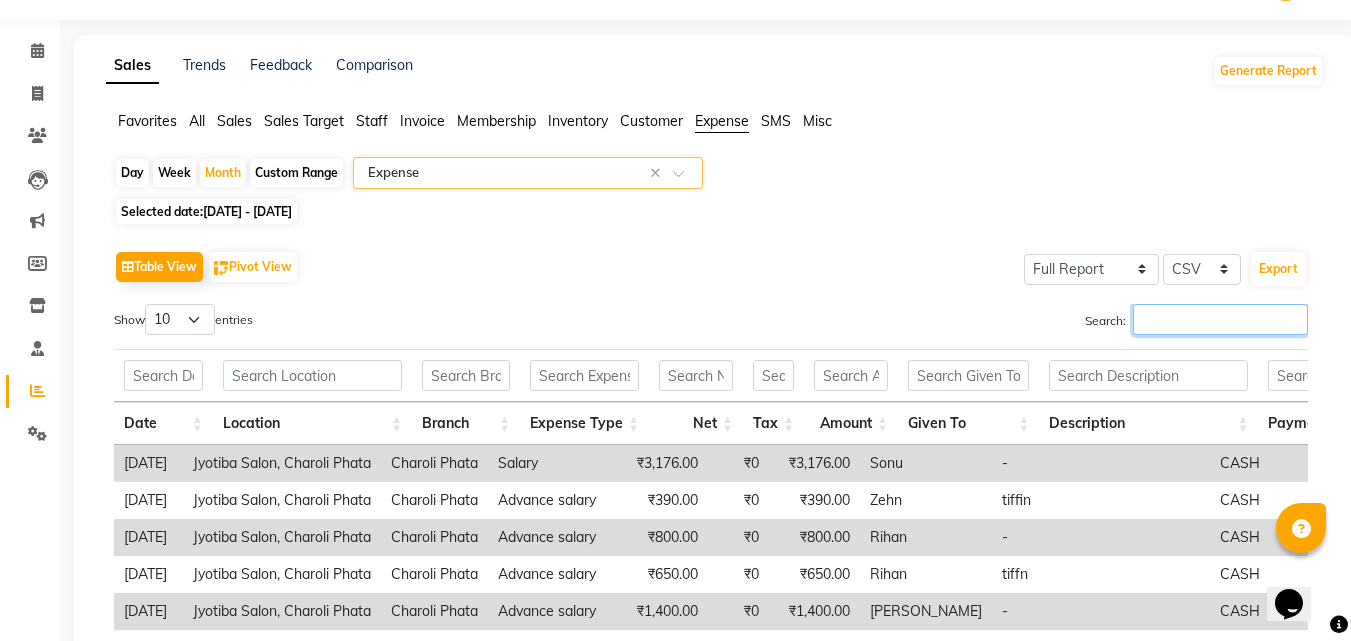 click on "Search:" at bounding box center [1220, 319] 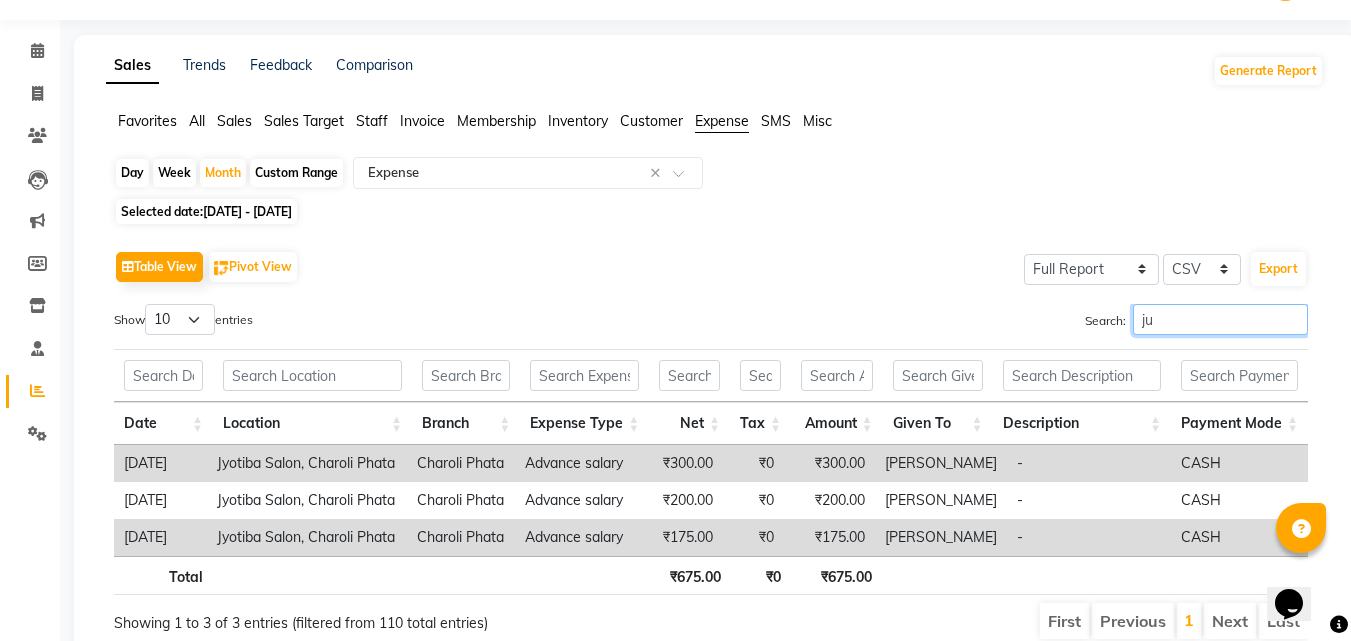 type on "j" 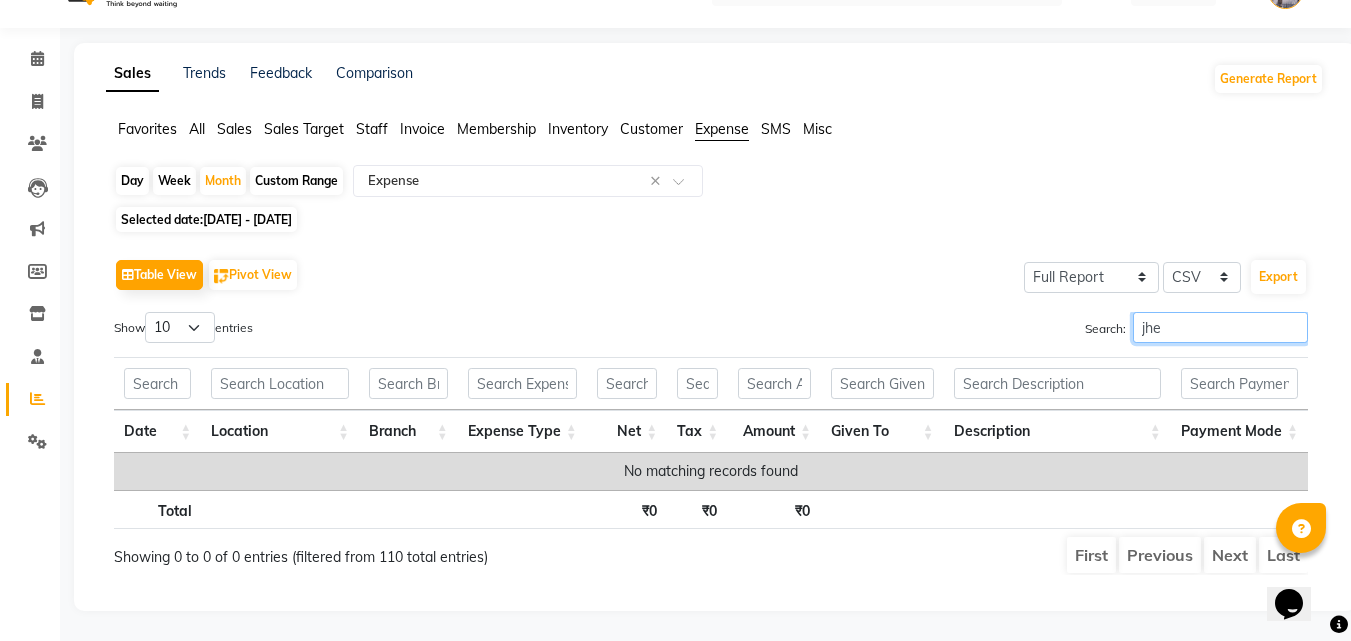 type on "jhen" 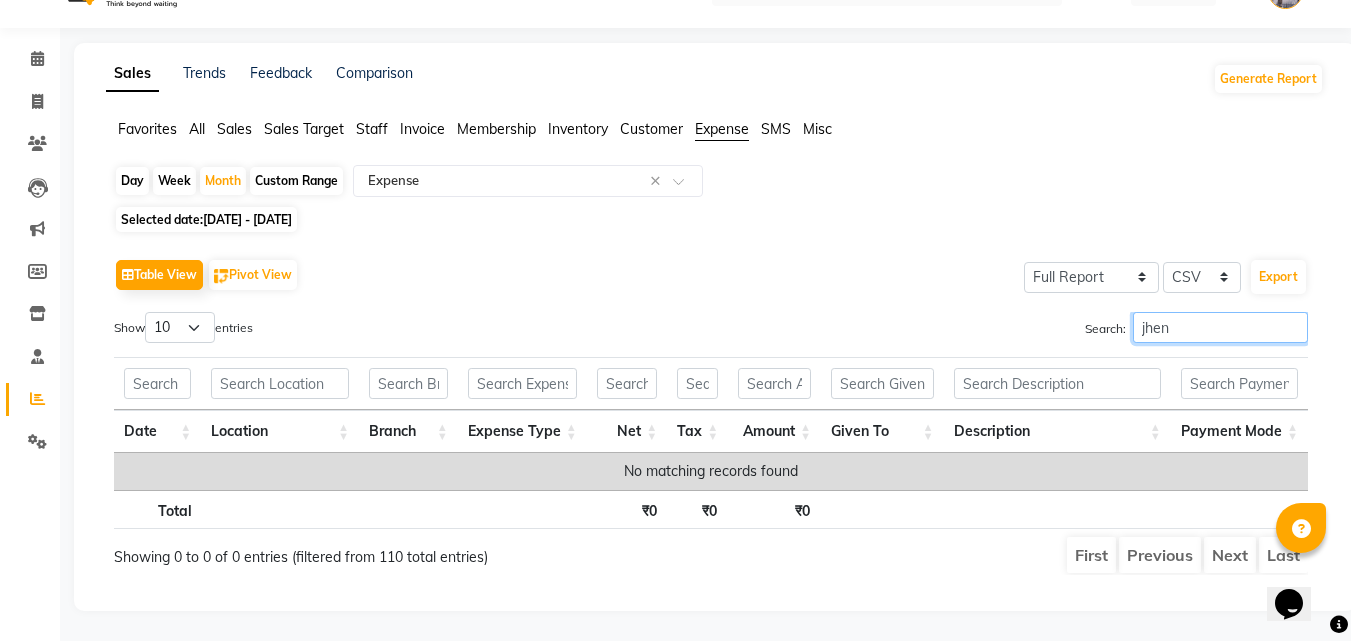click on "jhen" at bounding box center (1220, 327) 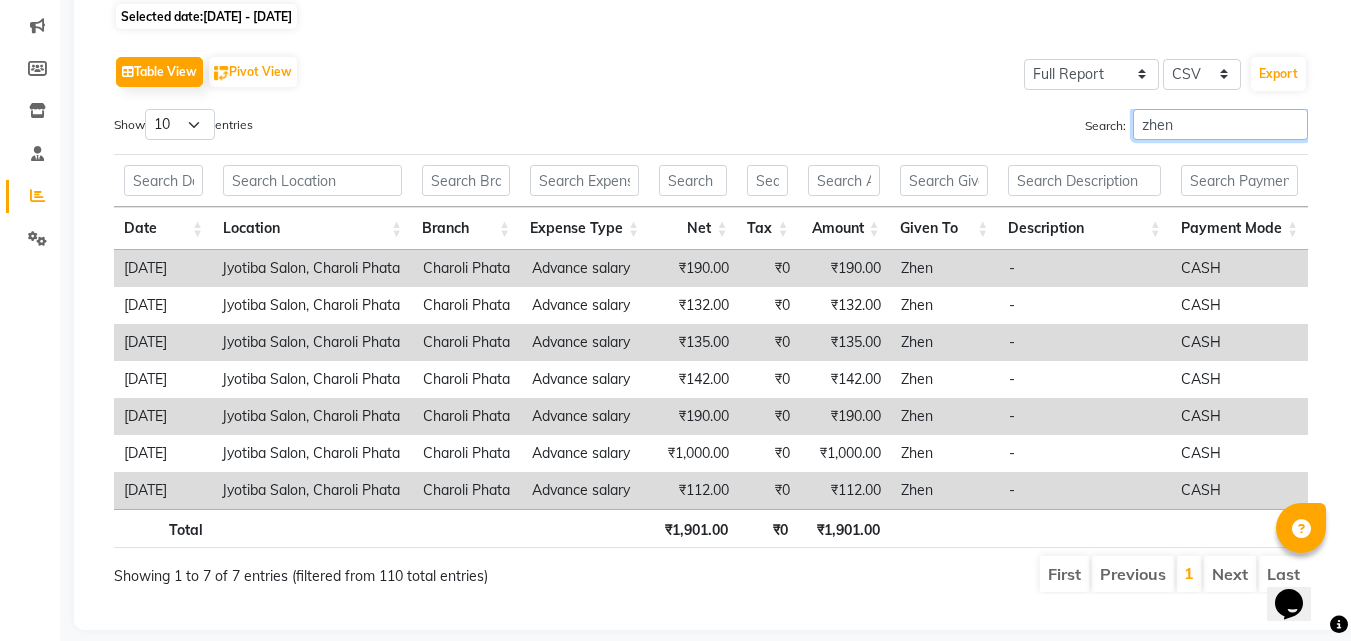 scroll, scrollTop: 281, scrollLeft: 0, axis: vertical 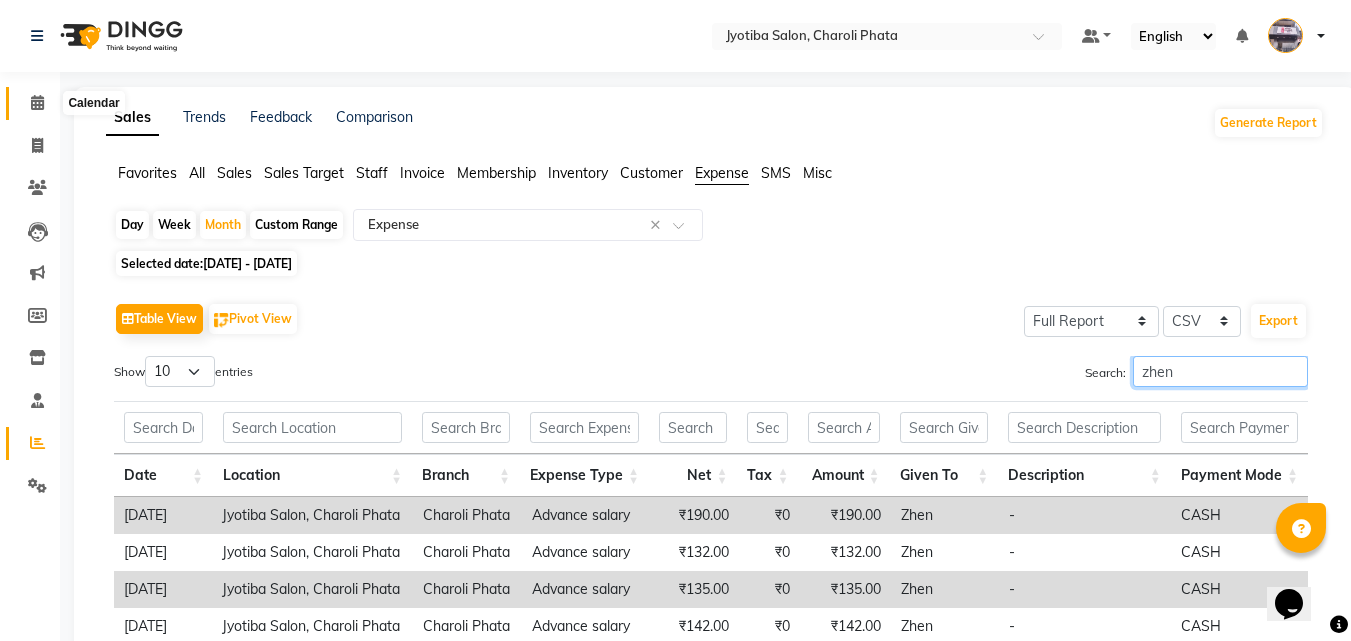 type on "zhen" 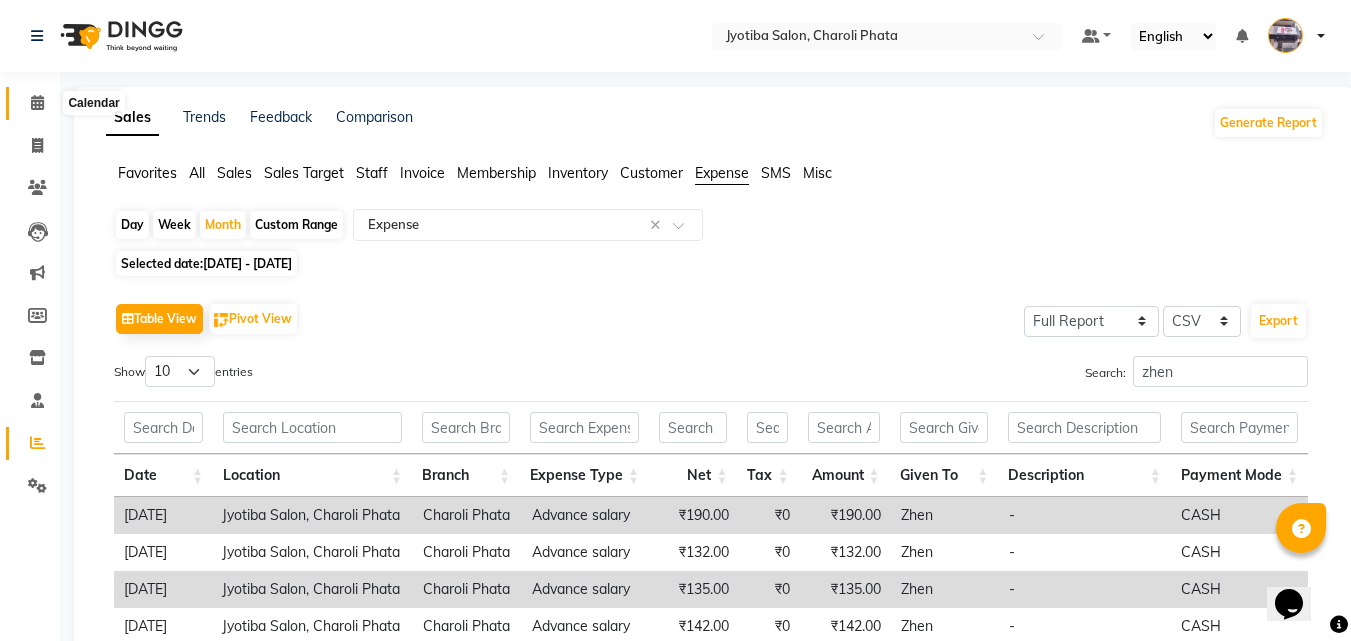 click 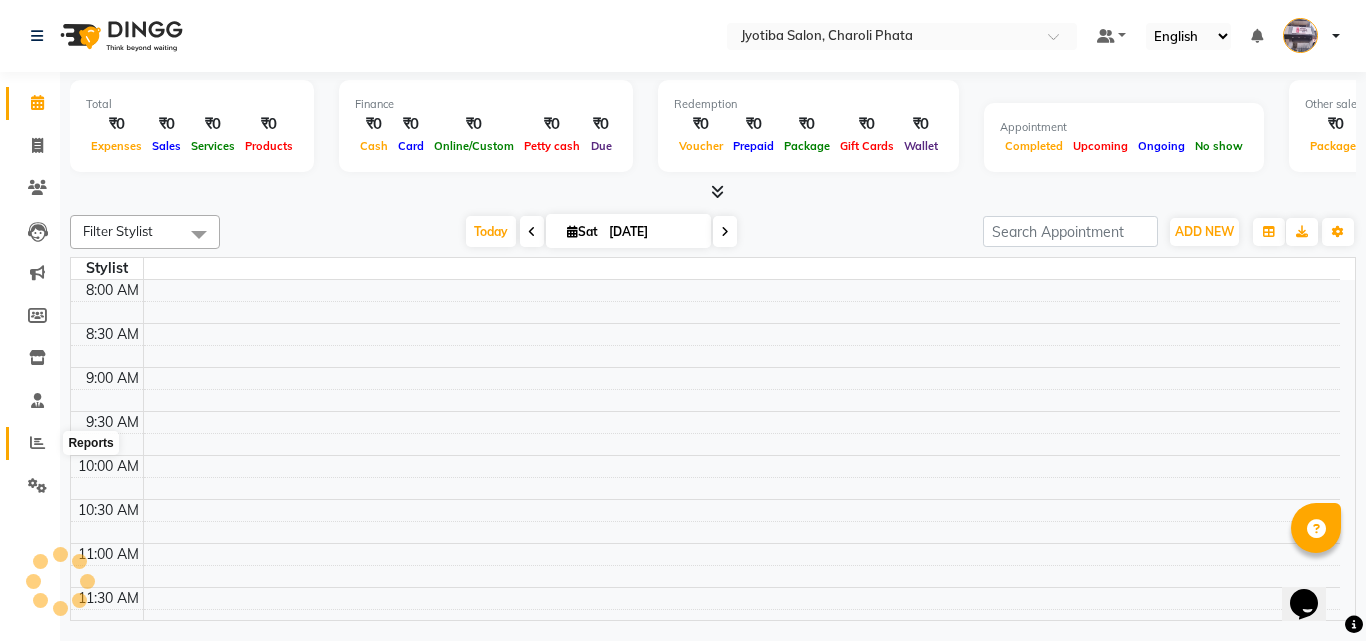 click 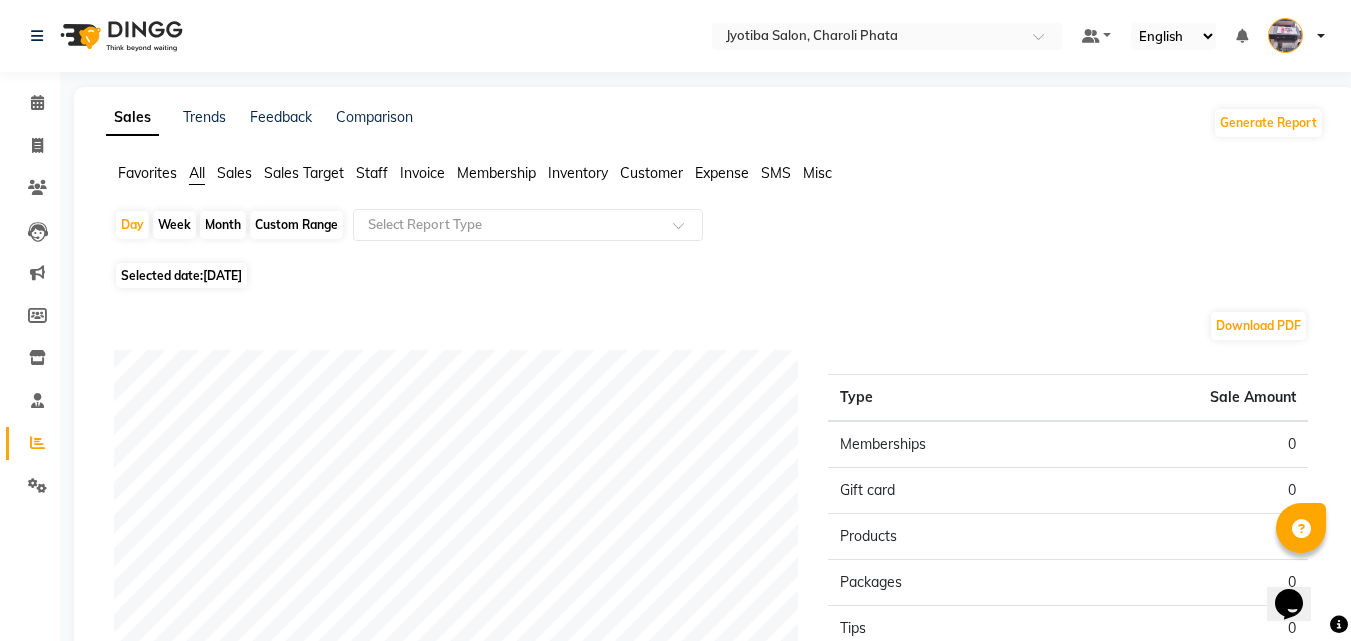 click on "Month" 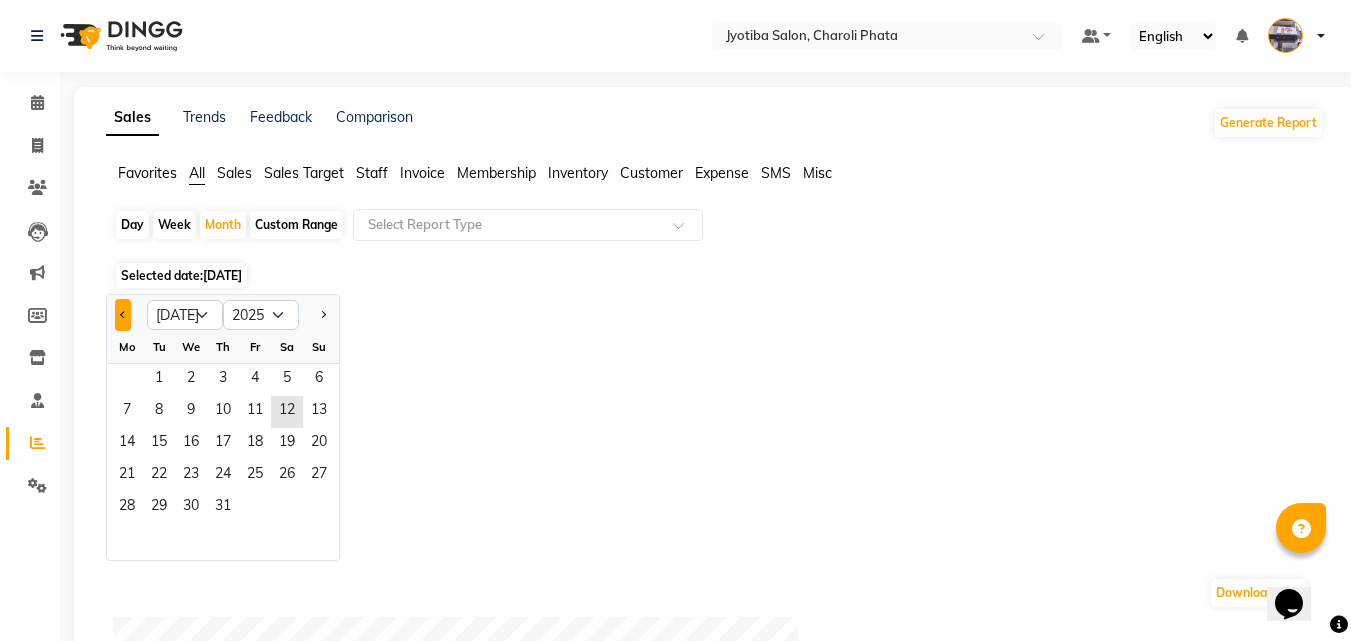 click 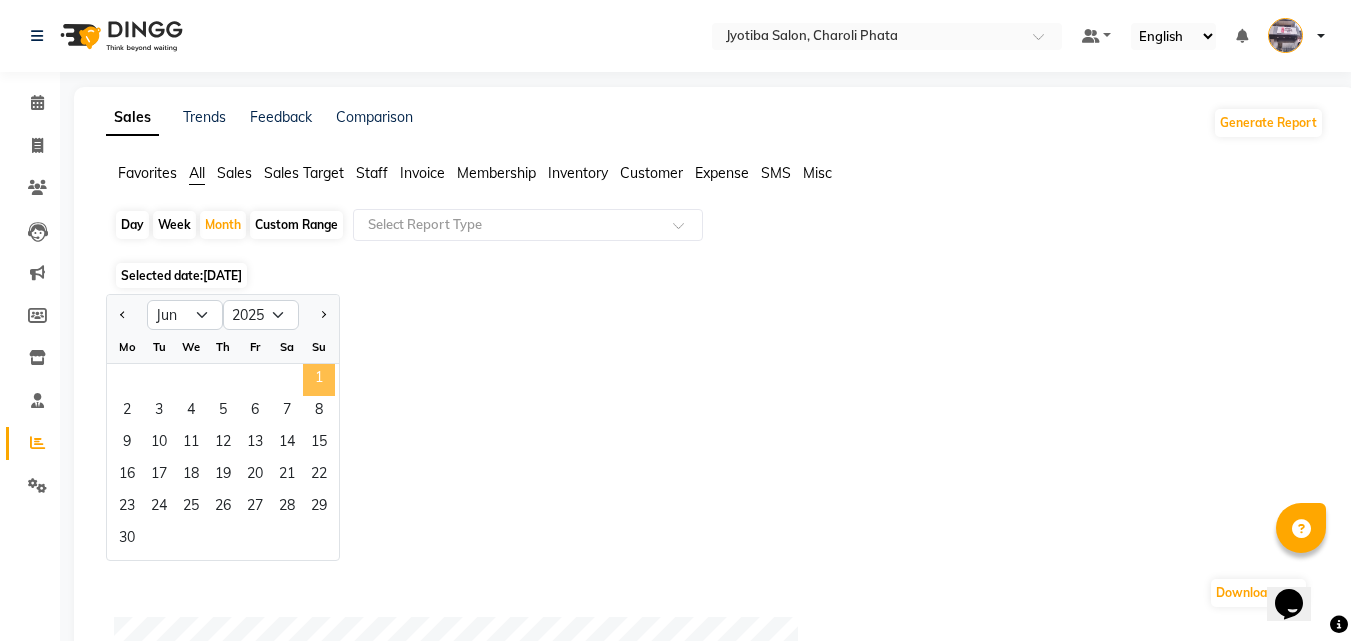 click on "1" 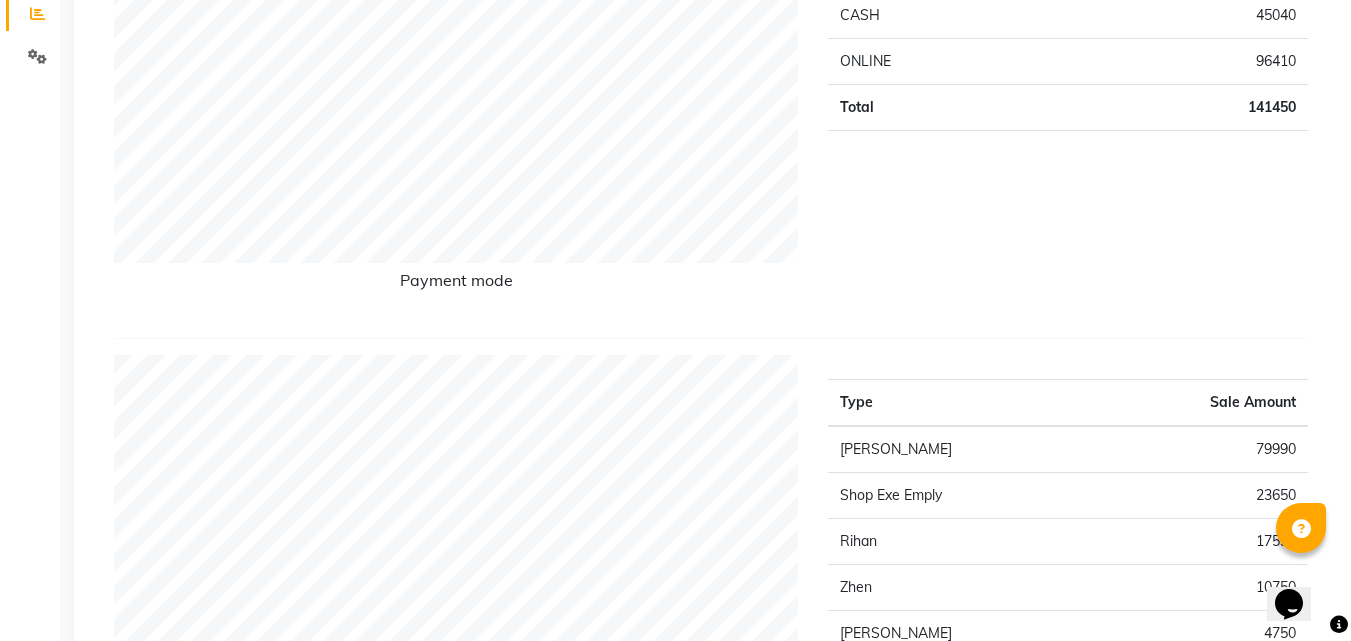 scroll, scrollTop: 142, scrollLeft: 0, axis: vertical 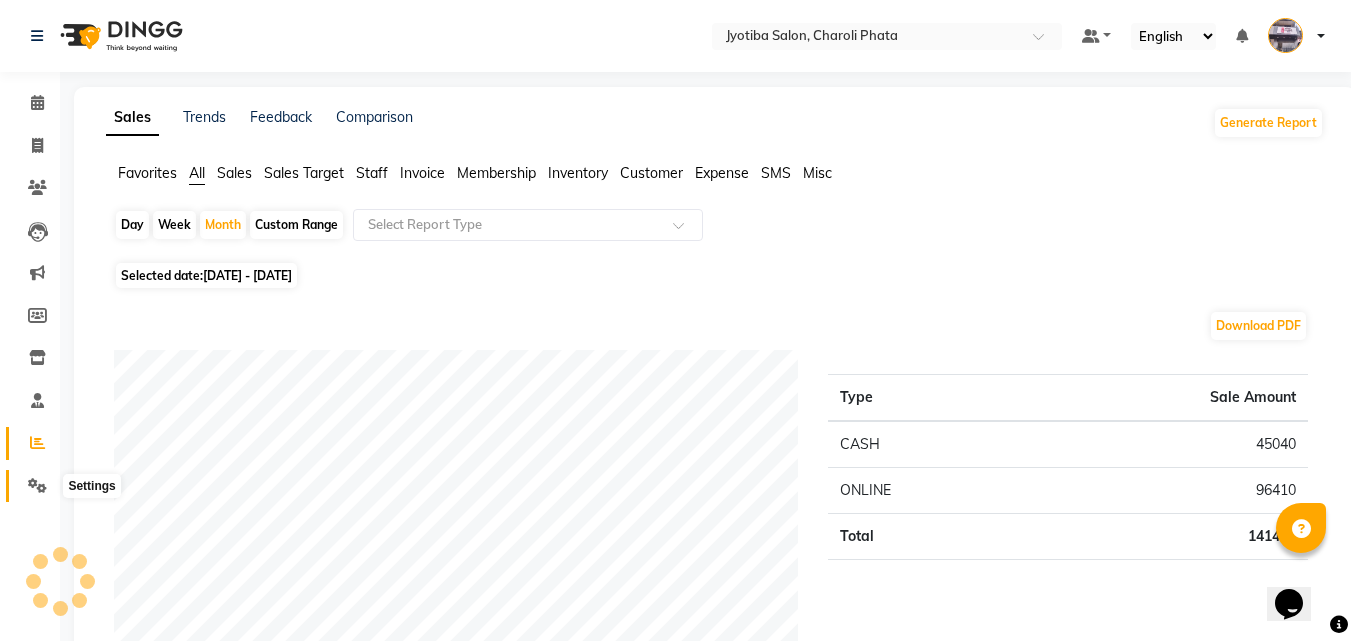 click 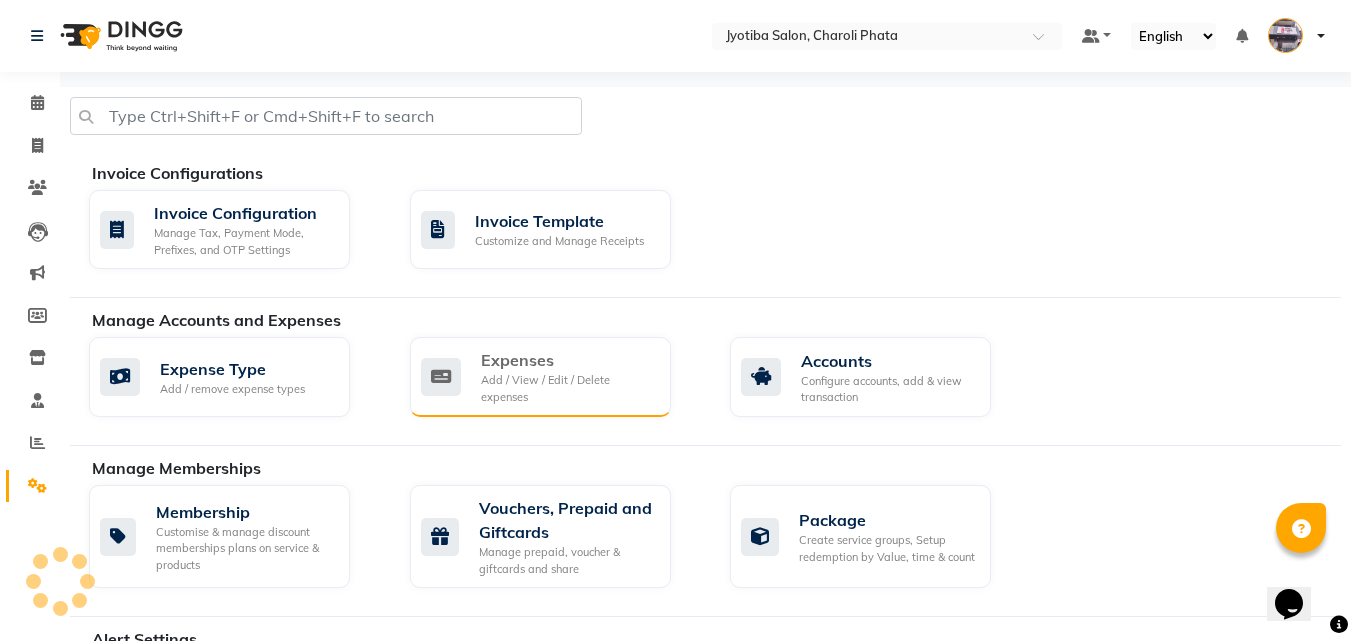 click on "Expenses" 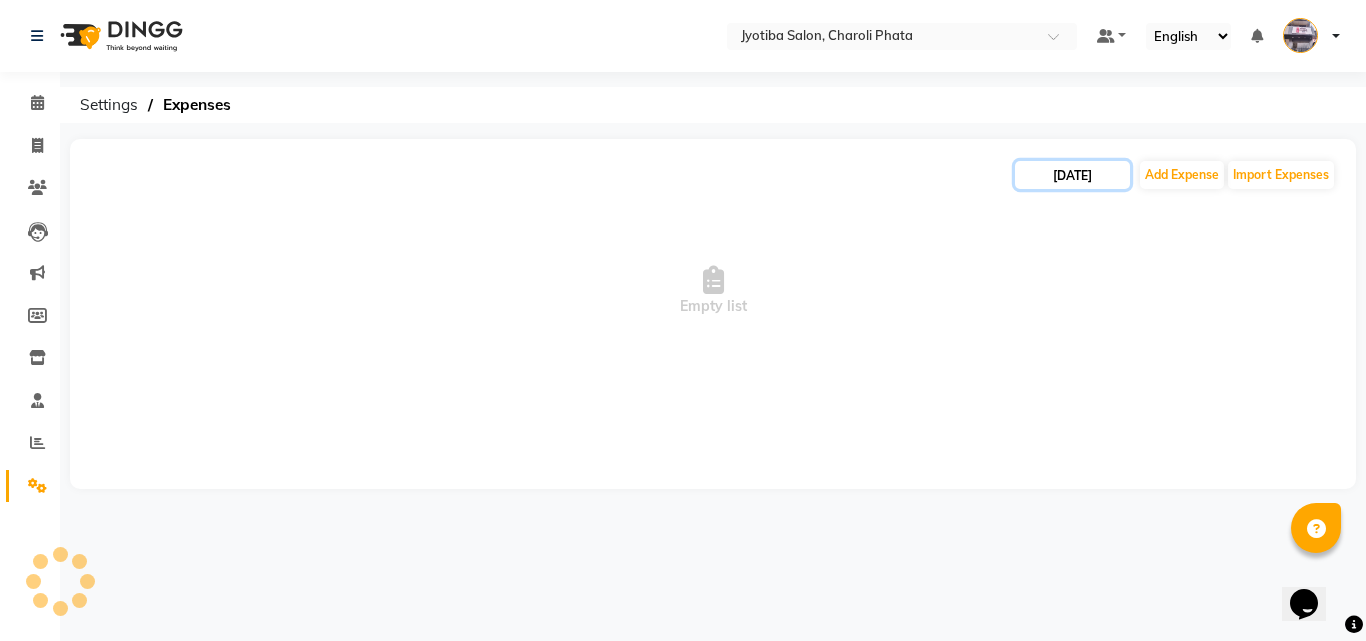 click on "[DATE]" 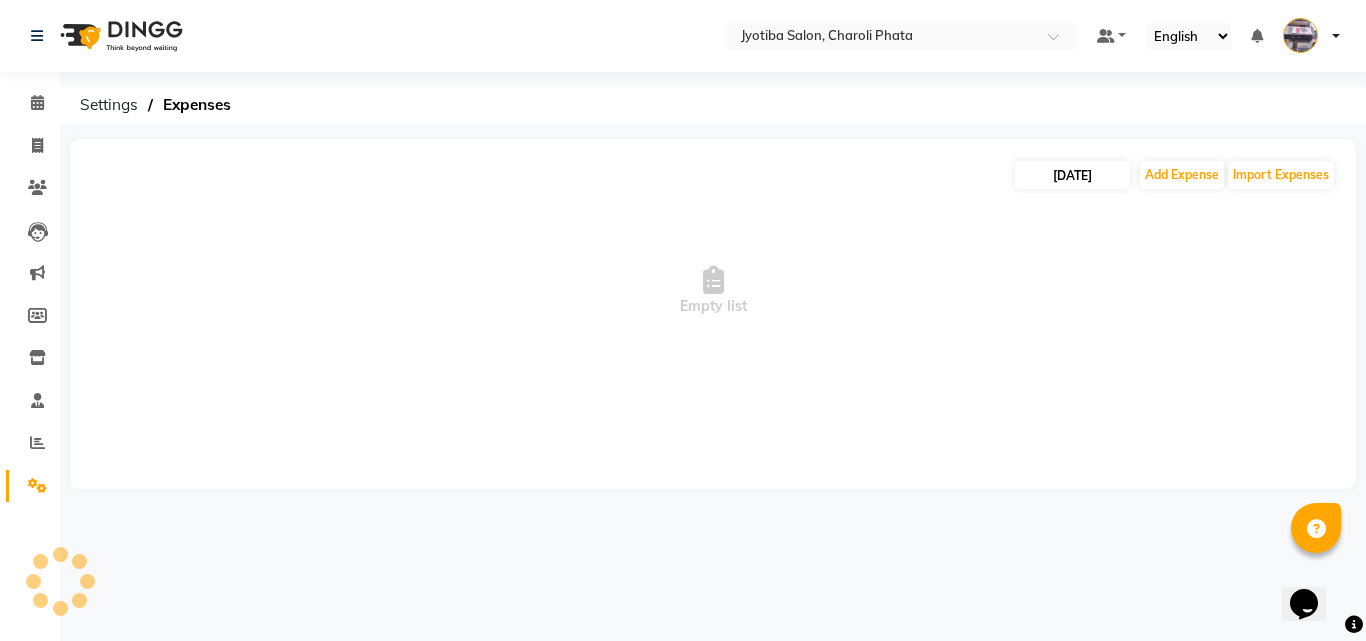 select on "7" 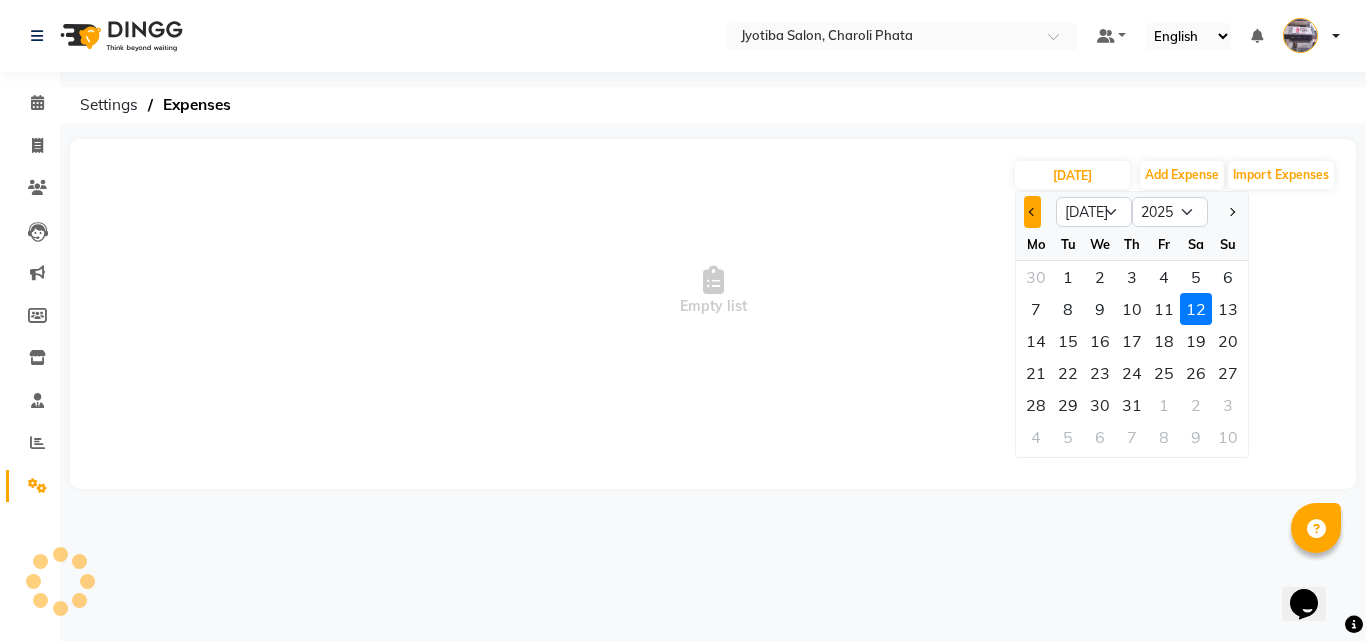 click 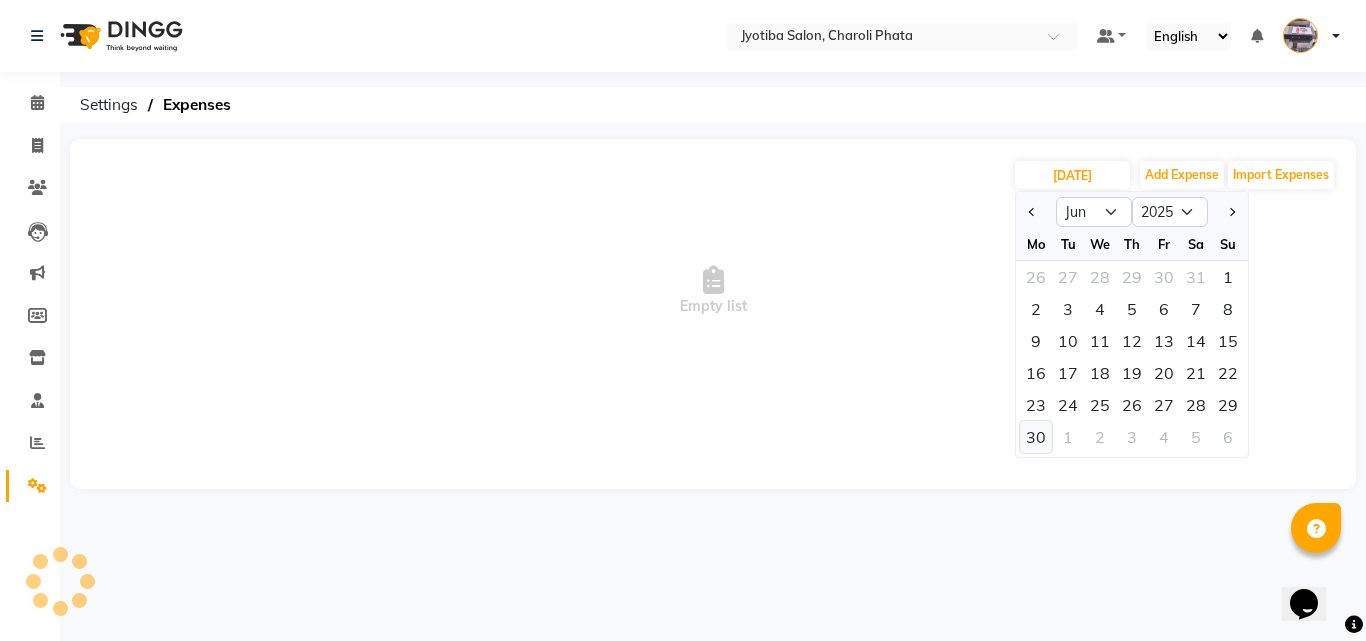 click on "30" 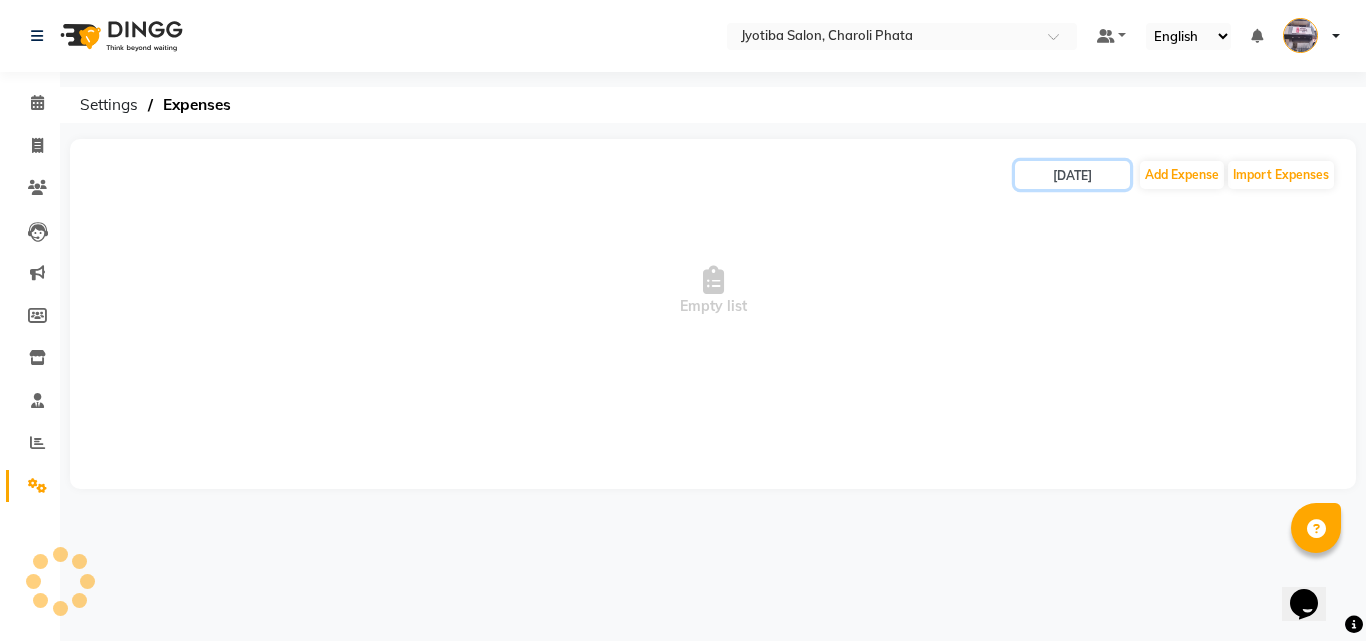 type on "[DATE]" 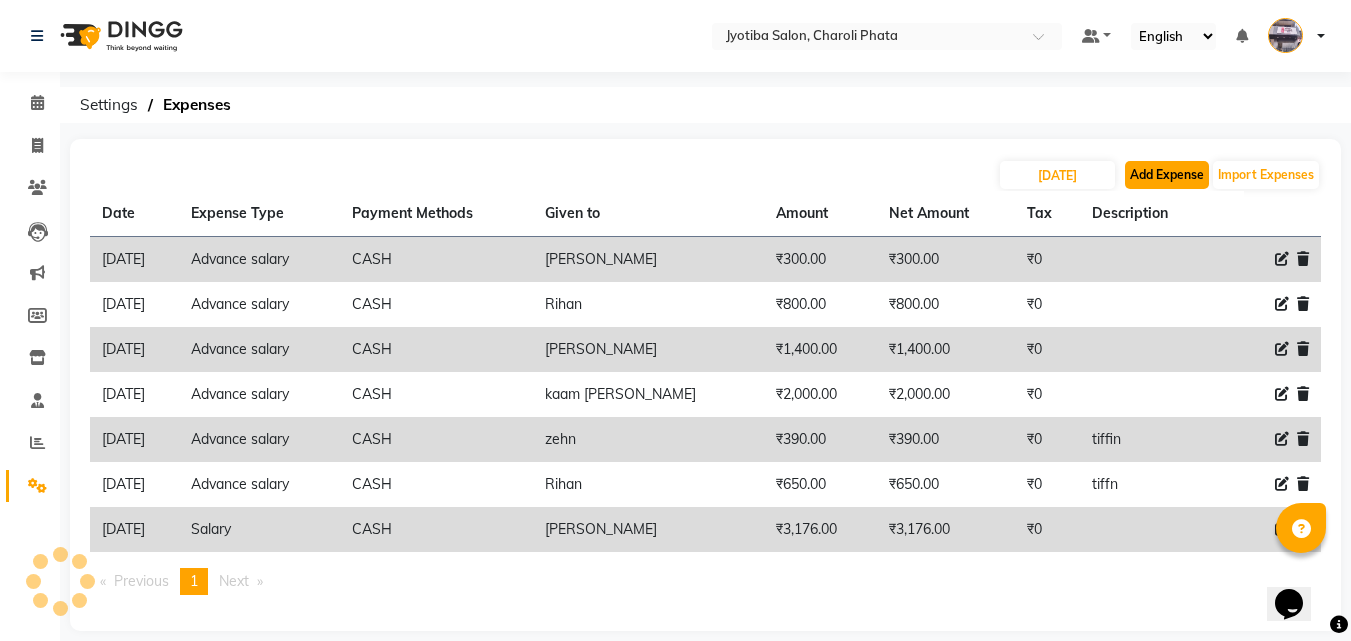 click on "Add Expense" 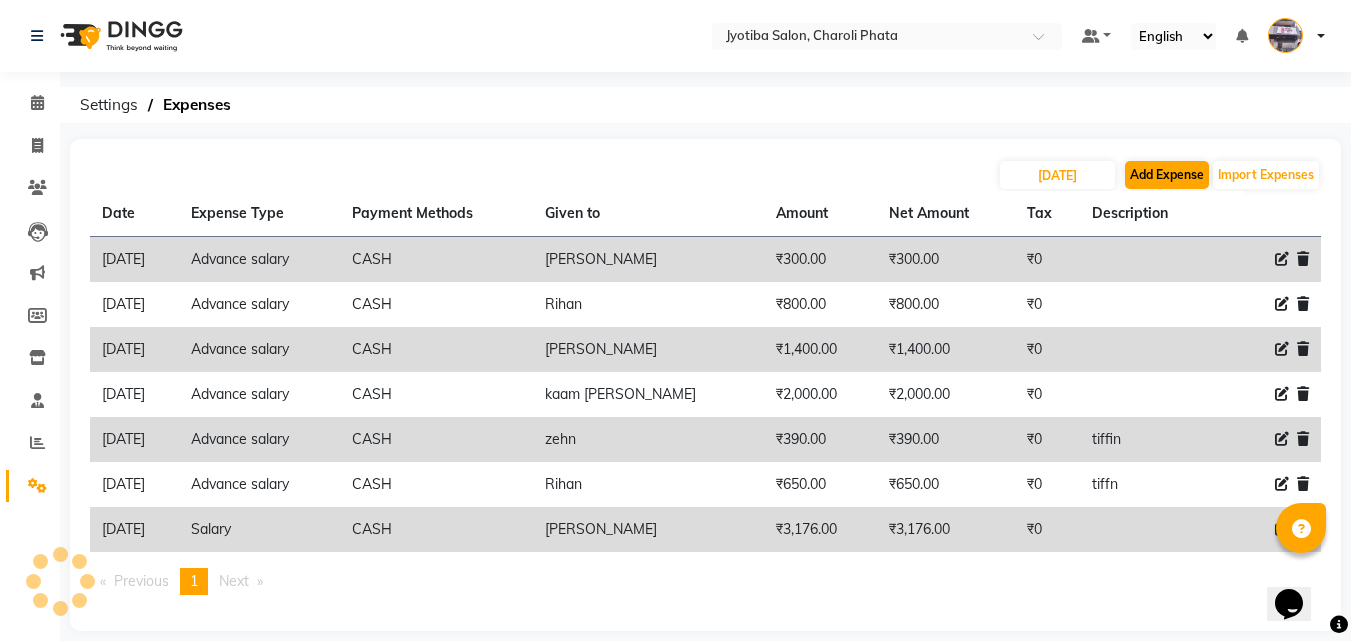 select on "1" 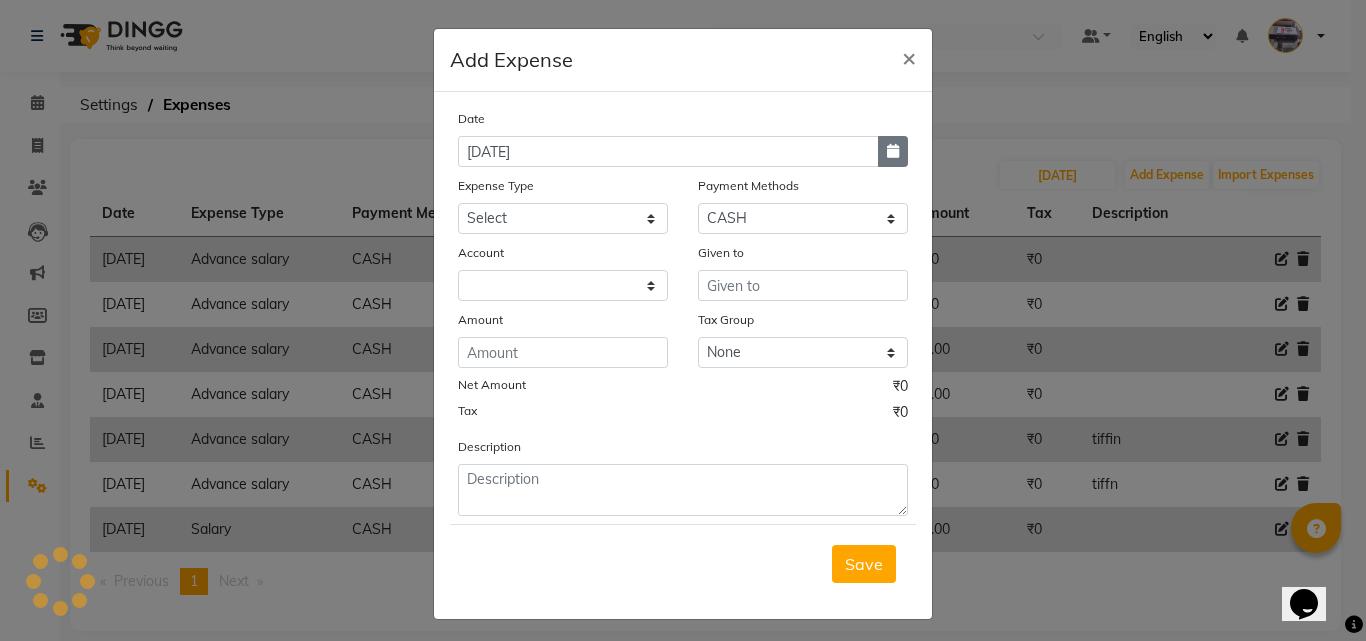 click 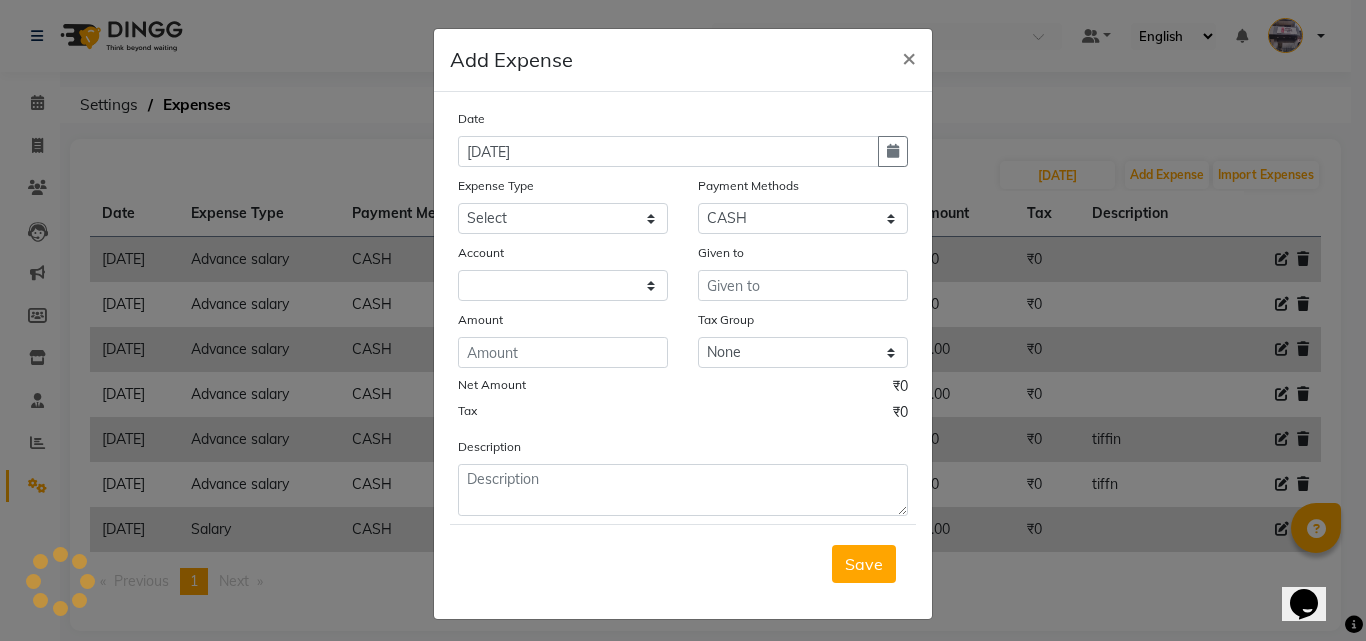 select on "7" 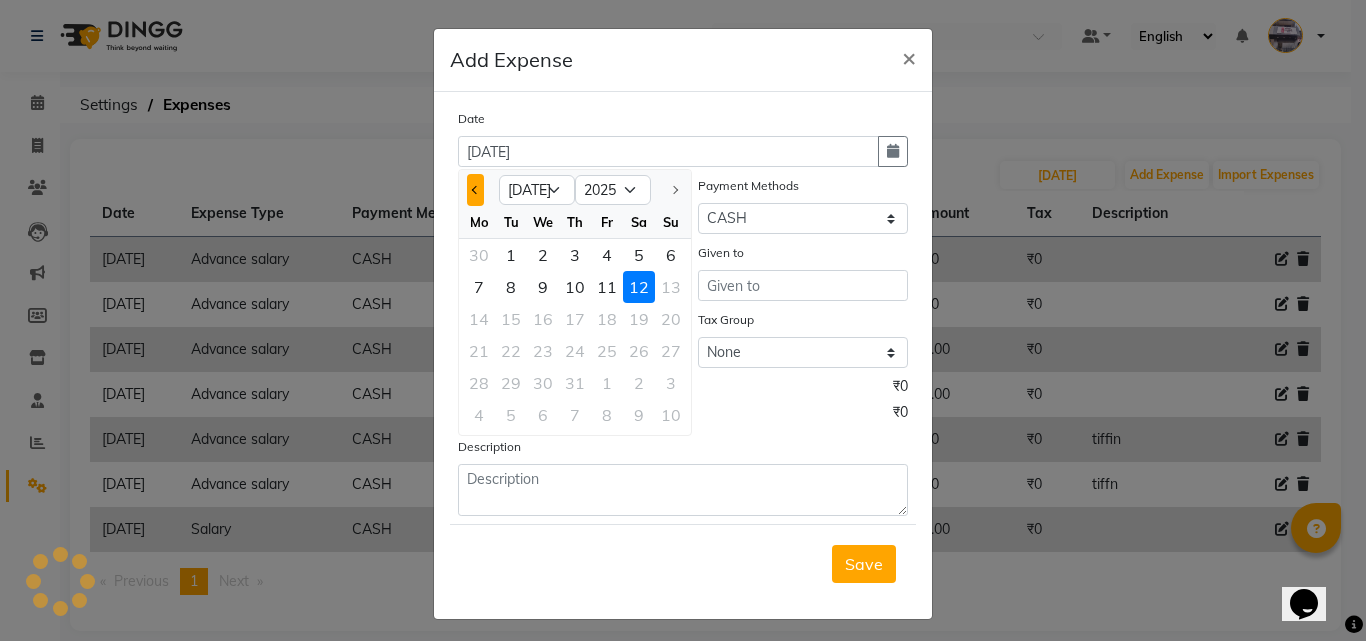 click 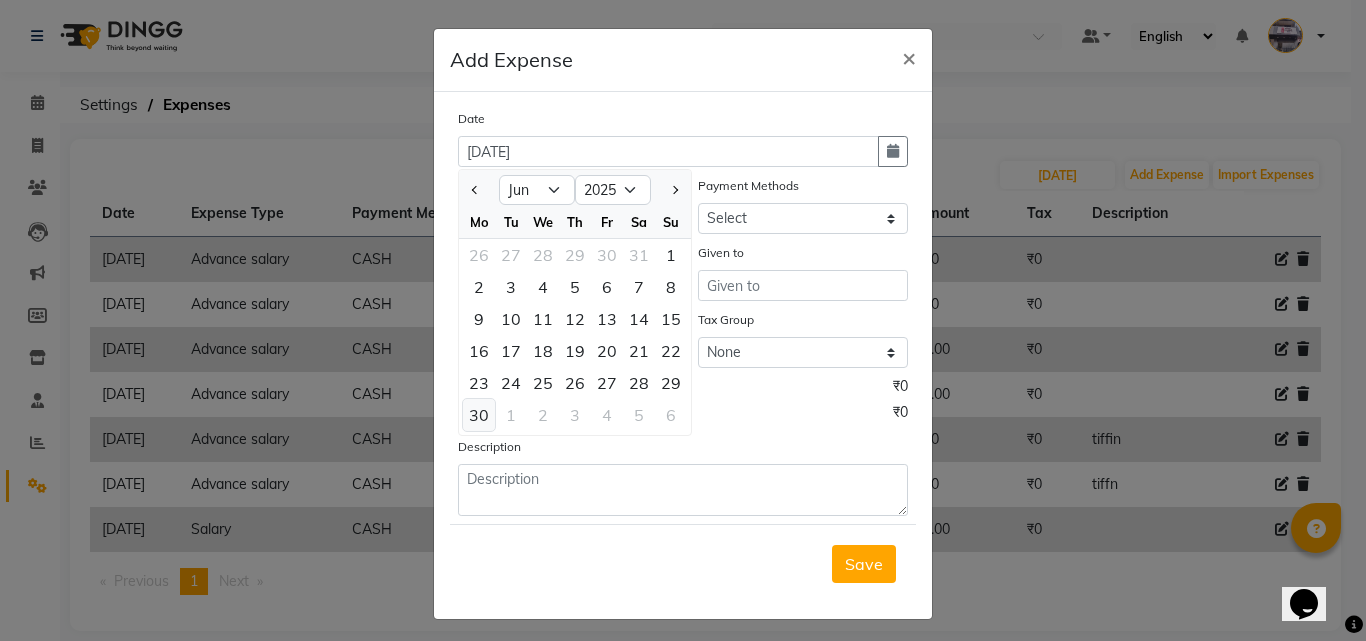 select on "4513" 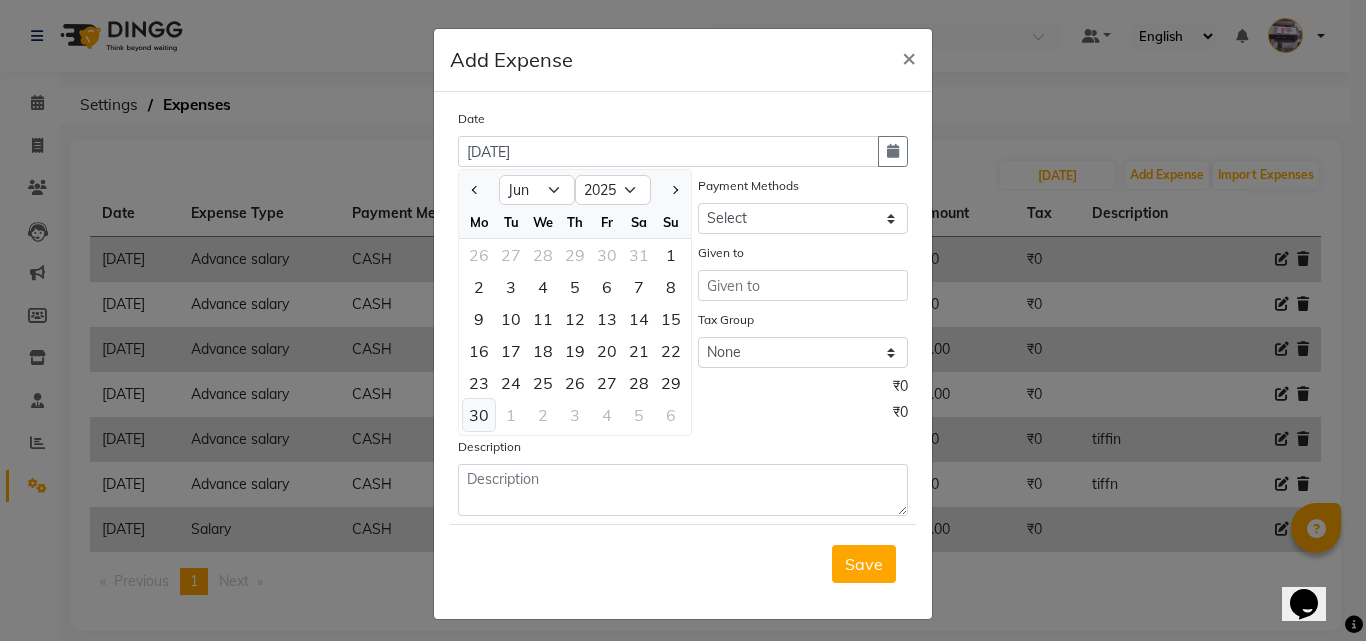 click on "30" 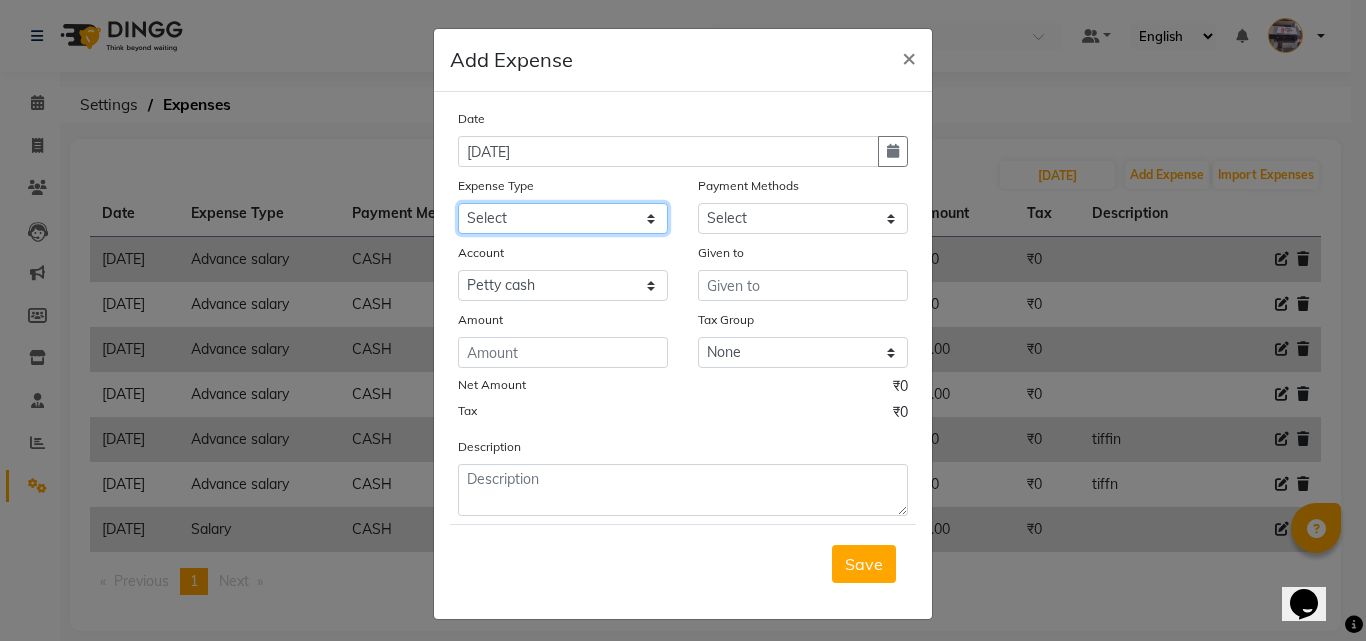 drag, startPoint x: 522, startPoint y: 211, endPoint x: 535, endPoint y: 233, distance: 25.553865 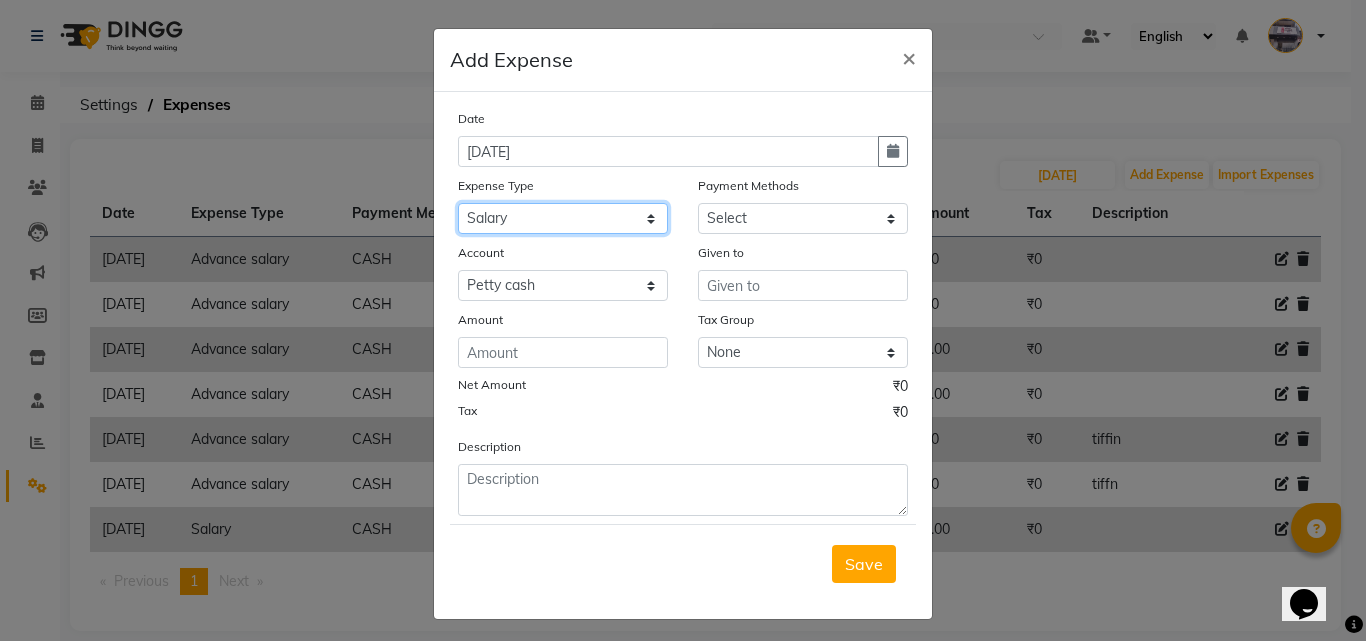 click on "Select Advance salary Advance salary ajaj Bank charges Car maintenance  Cash transfer to bank Cash transfer to hub Client Snacks Clinical charges Equipment Fuel Govt fee home Incentive Insurance International purchase Loan Repayment Maintenance Marketing Miscellaneous MRA Other Over times Pantry Product Rent Salary shop shop Staff Snacks Tax Tea & Refreshment TIP Utilities Wifi recharge" 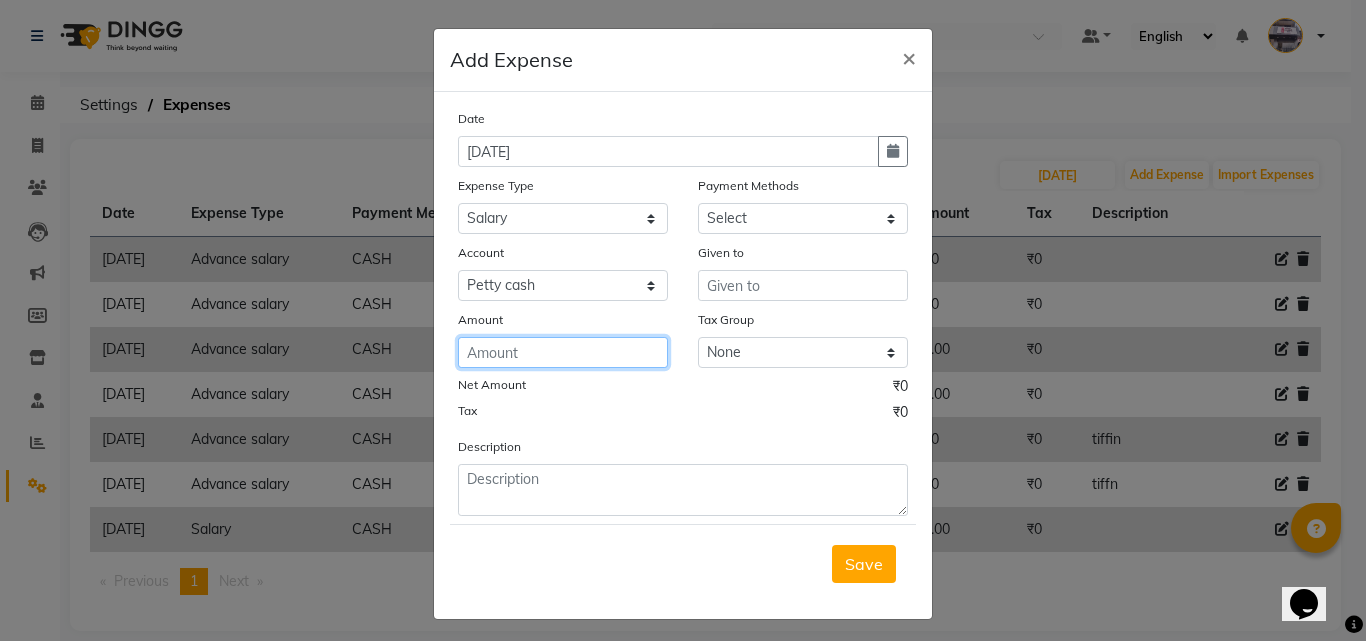 click 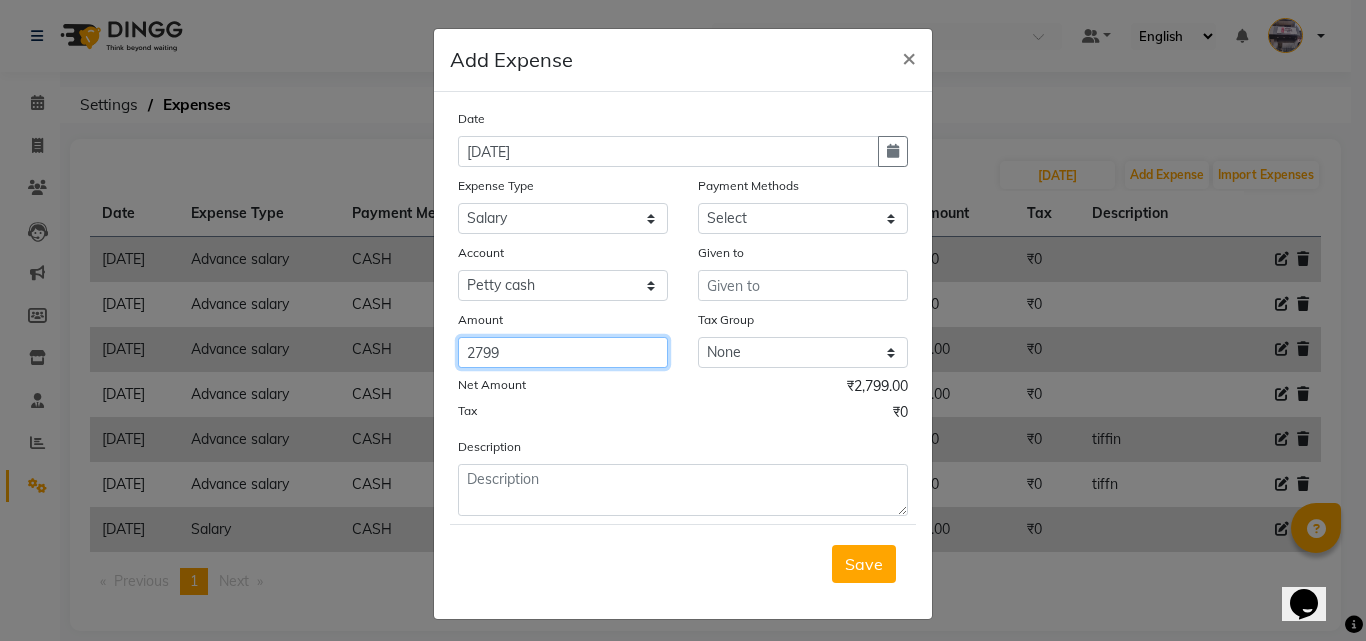 type on "2799" 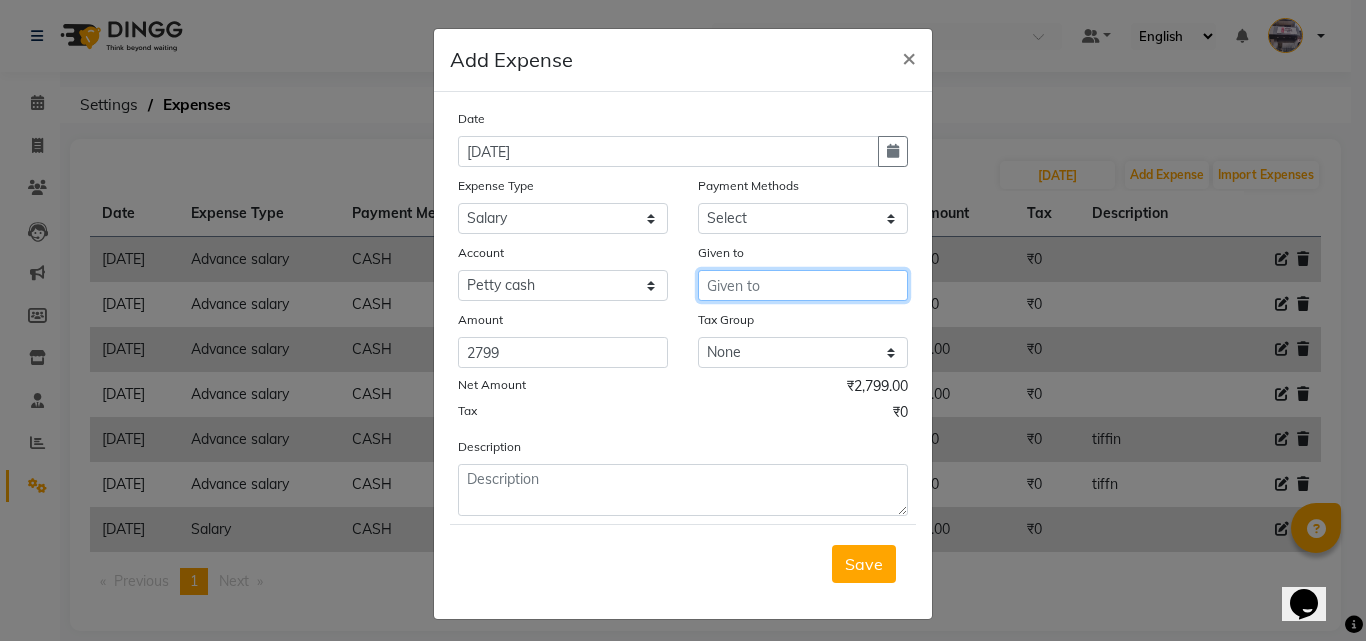 click at bounding box center (803, 285) 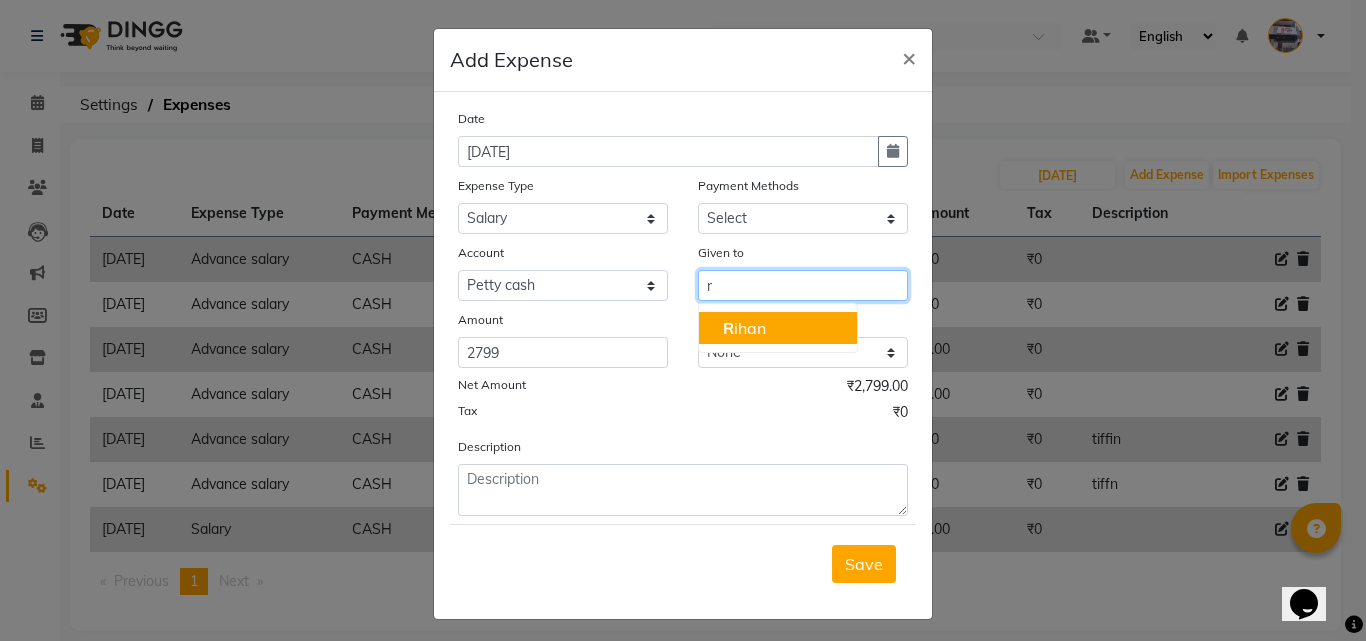 click on "R ihan" at bounding box center (744, 328) 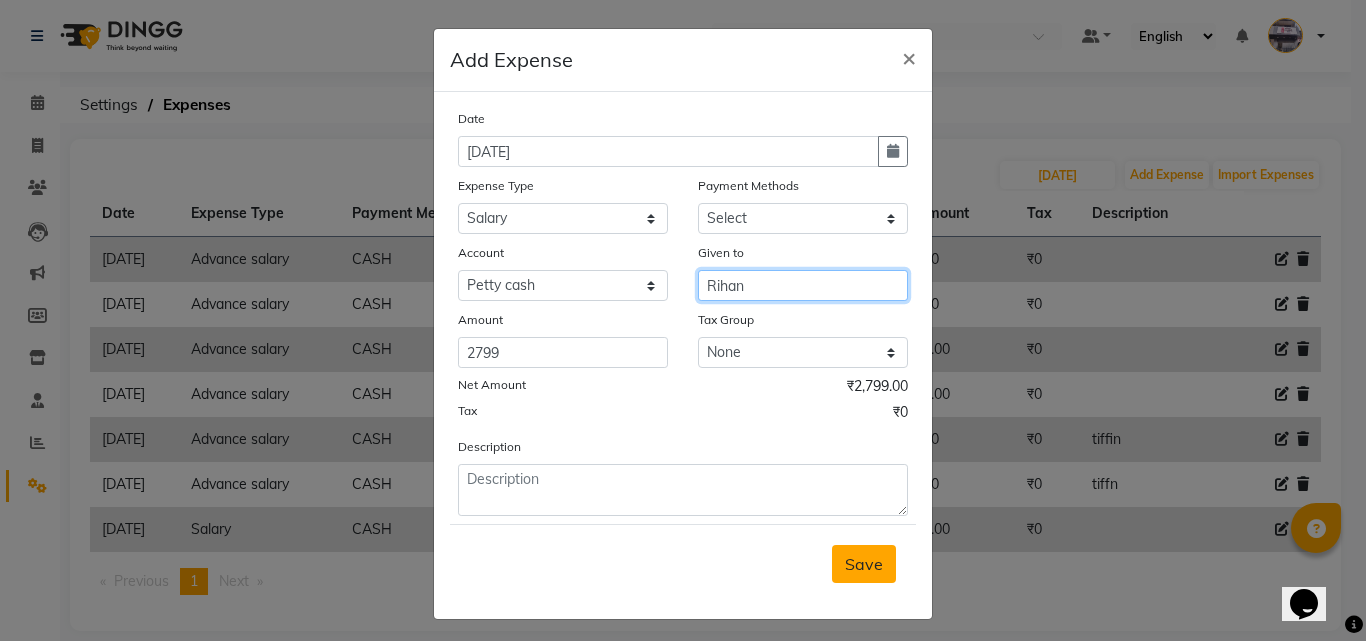 type on "Rihan" 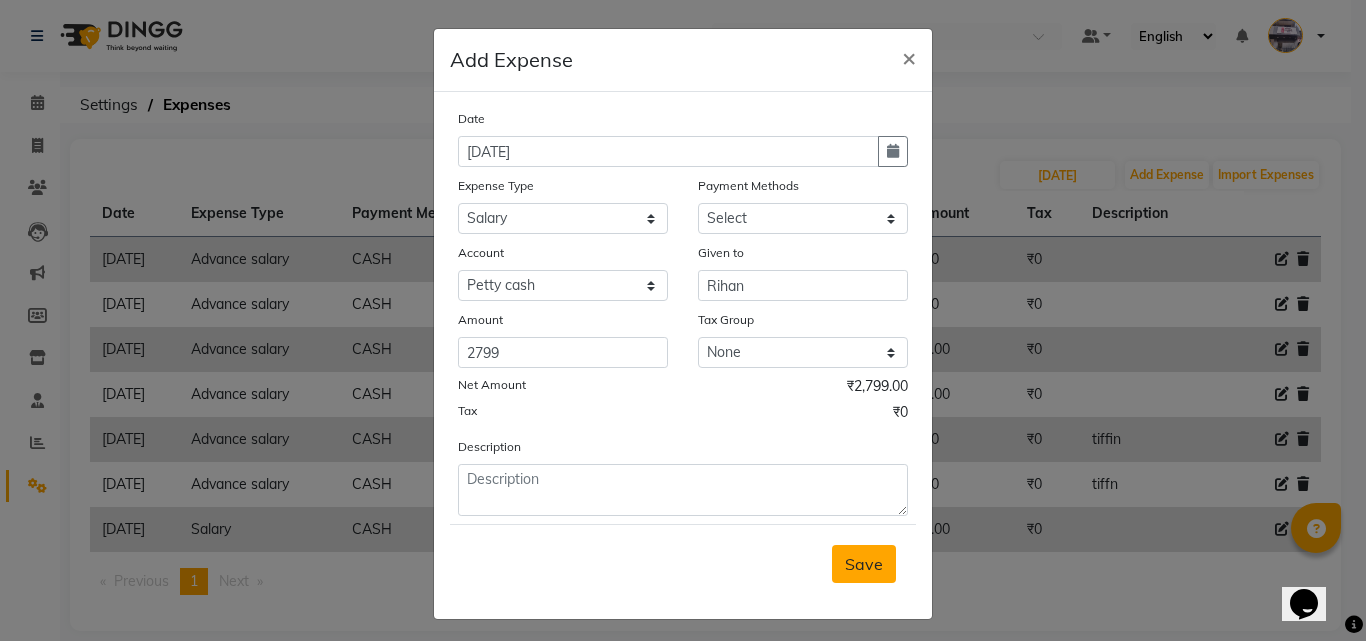 click on "Save" at bounding box center (864, 564) 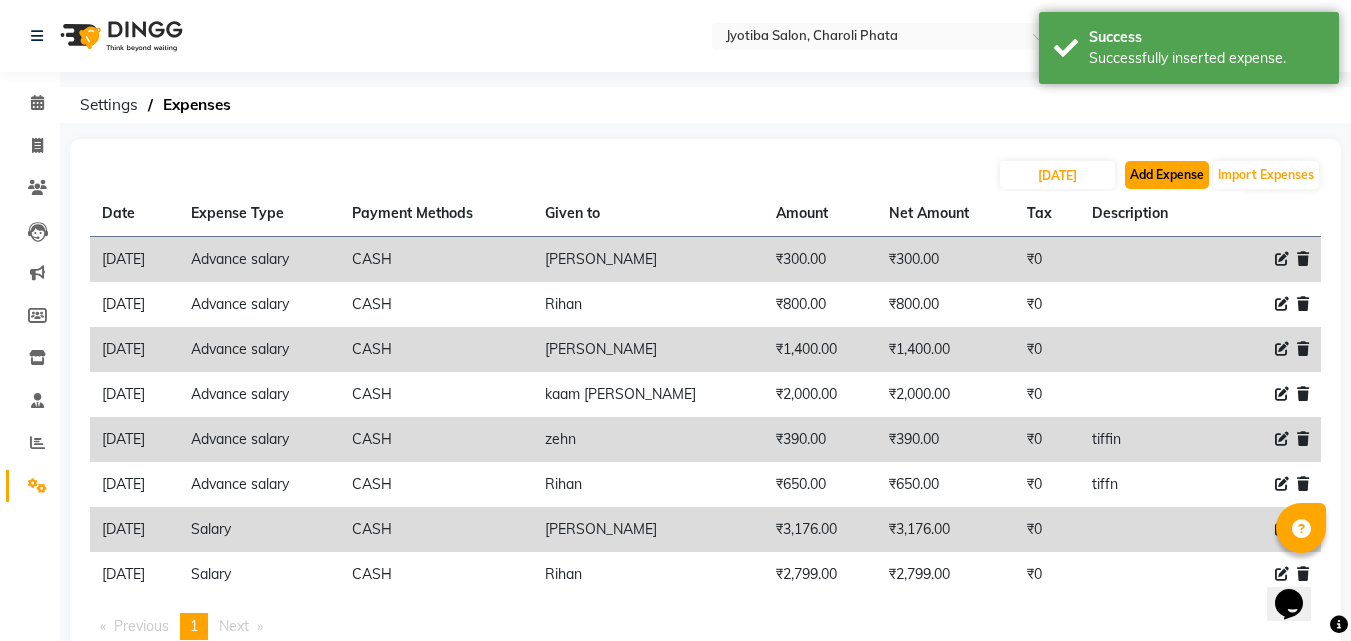 click on "Add Expense" 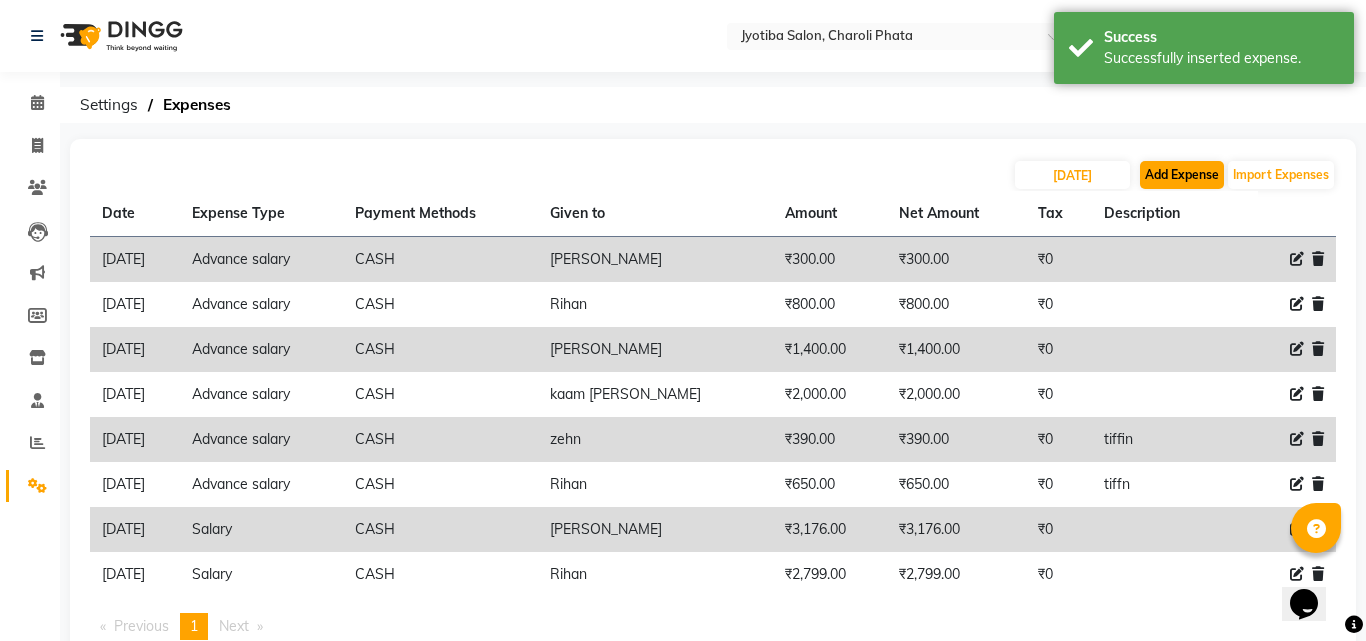 select on "1" 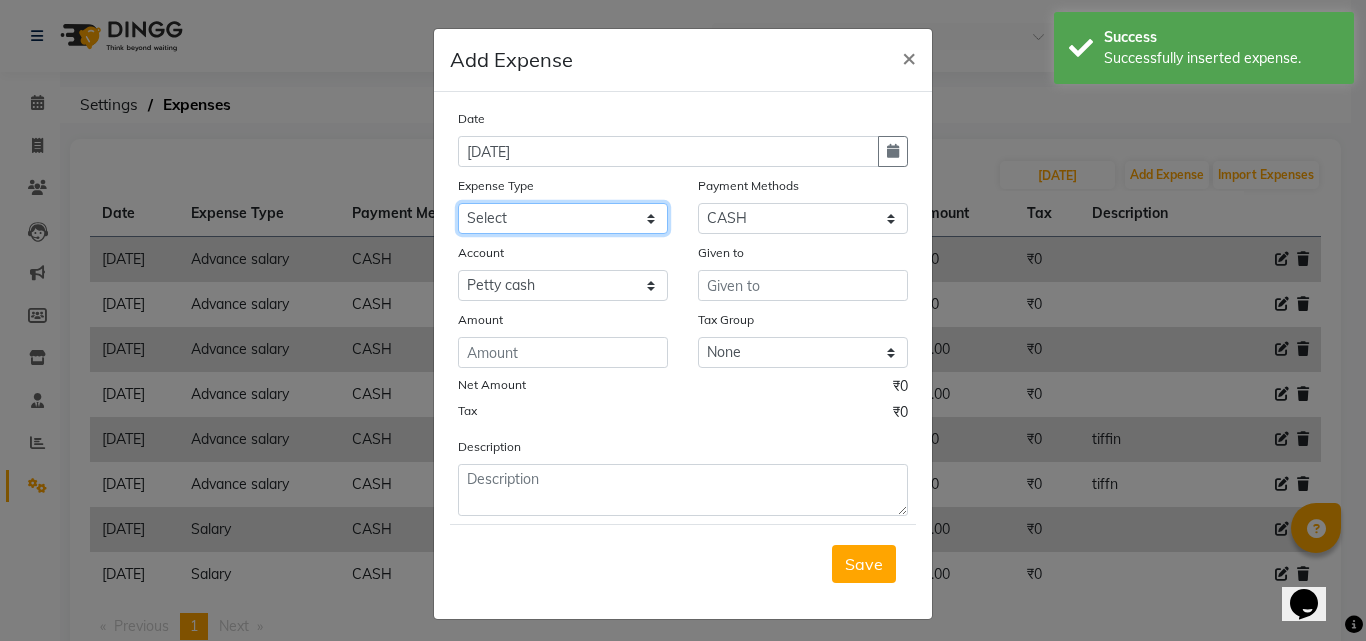 click on "Select Advance salary Advance salary ajaj Bank charges Car maintenance  Cash transfer to bank Cash transfer to hub Client Snacks Clinical charges Equipment Fuel Govt fee home Incentive Insurance International purchase Loan Repayment Maintenance Marketing Miscellaneous MRA Other Over times Pantry Product Rent Salary shop shop Staff Snacks Tax Tea & Refreshment TIP Utilities Wifi recharge" 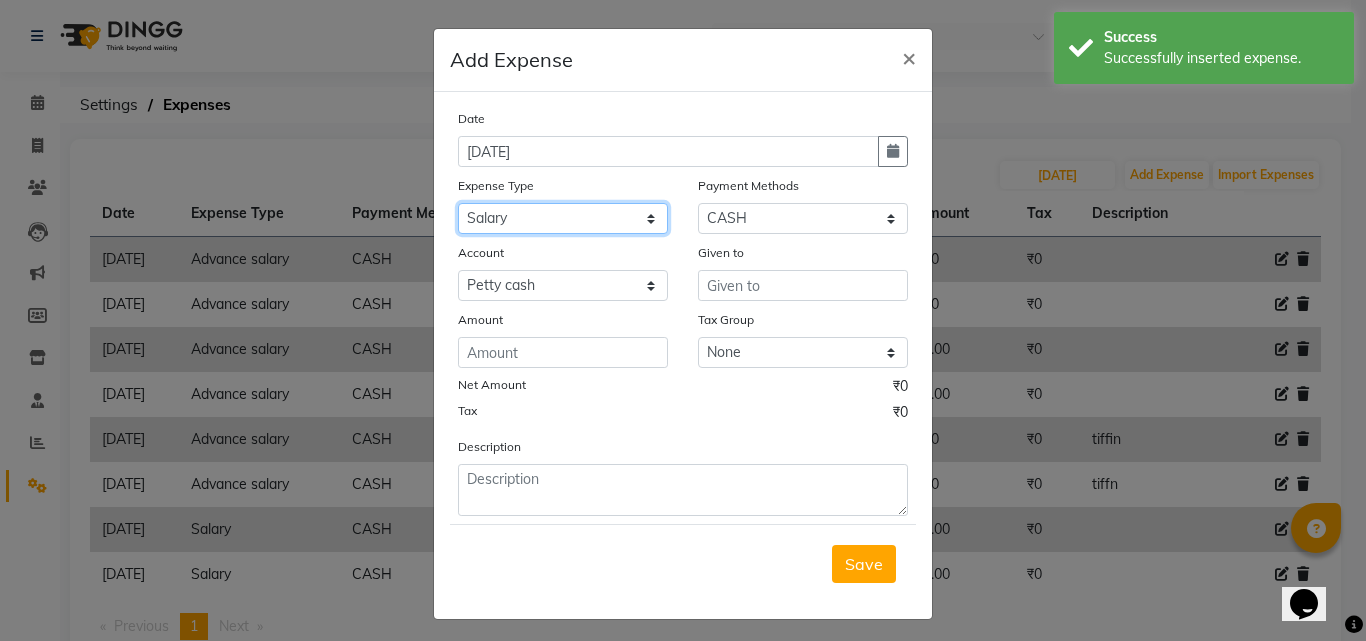 click on "Select Advance salary Advance salary ajaj Bank charges Car maintenance  Cash transfer to bank Cash transfer to hub Client Snacks Clinical charges Equipment Fuel Govt fee home Incentive Insurance International purchase Loan Repayment Maintenance Marketing Miscellaneous MRA Other Over times Pantry Product Rent Salary shop shop Staff Snacks Tax Tea & Refreshment TIP Utilities Wifi recharge" 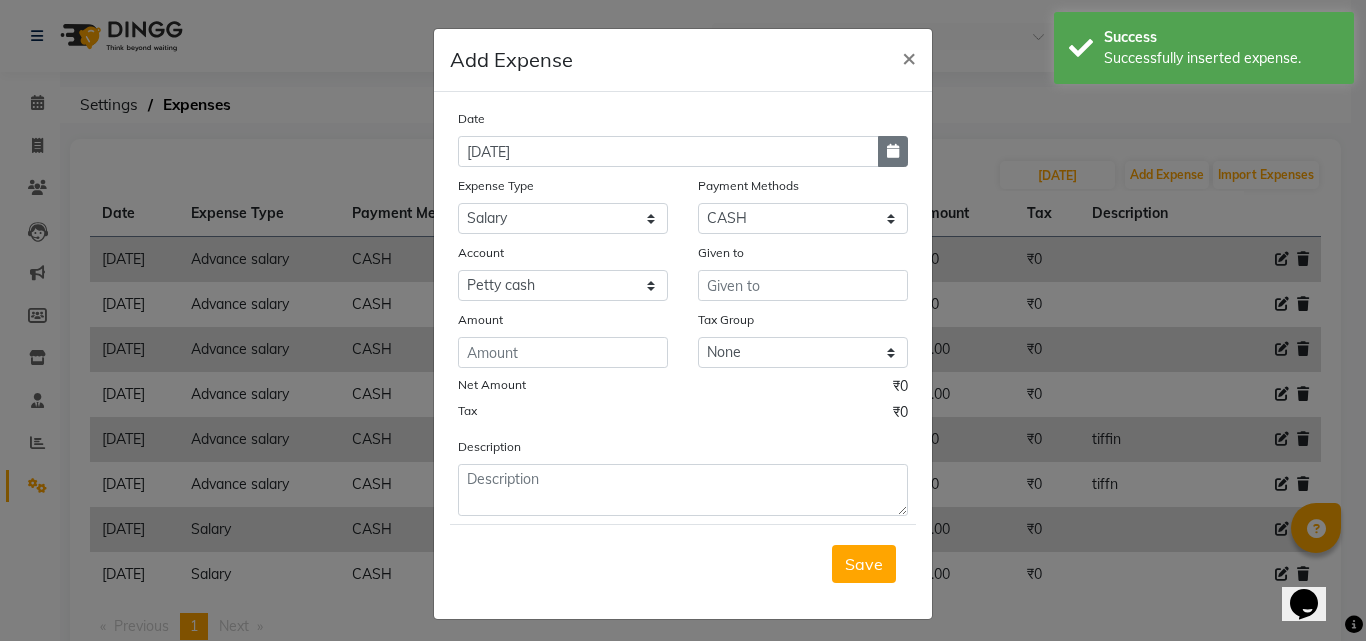 click 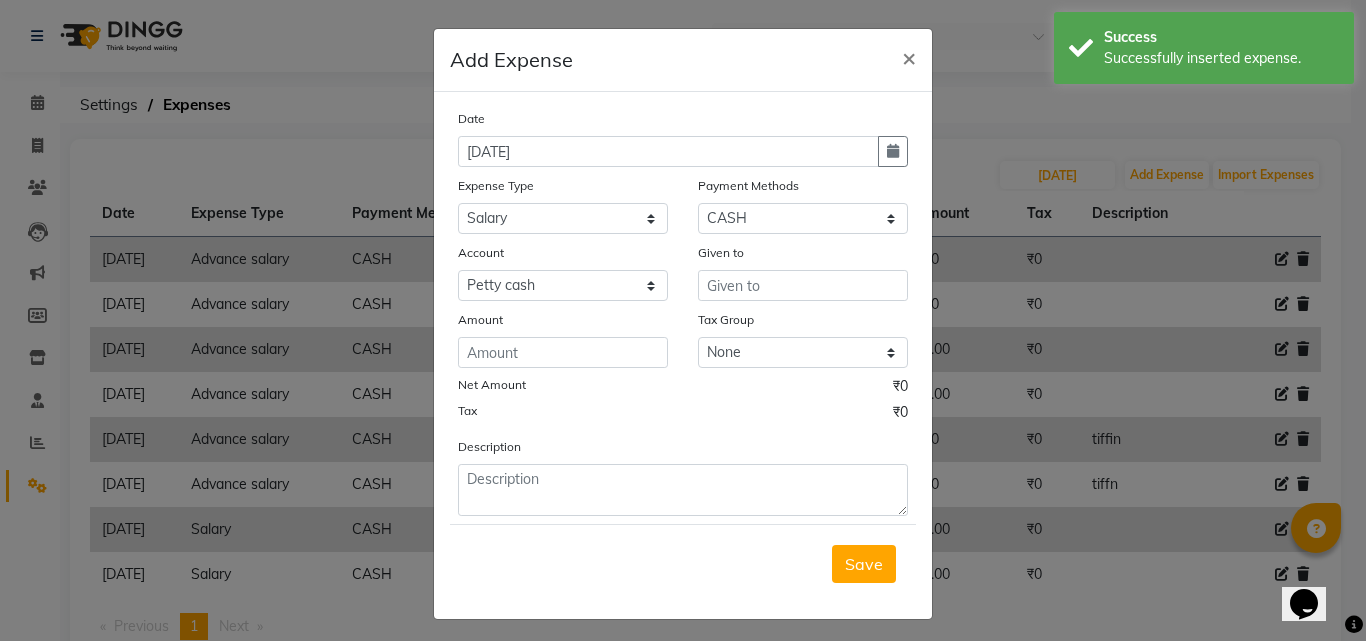 select on "7" 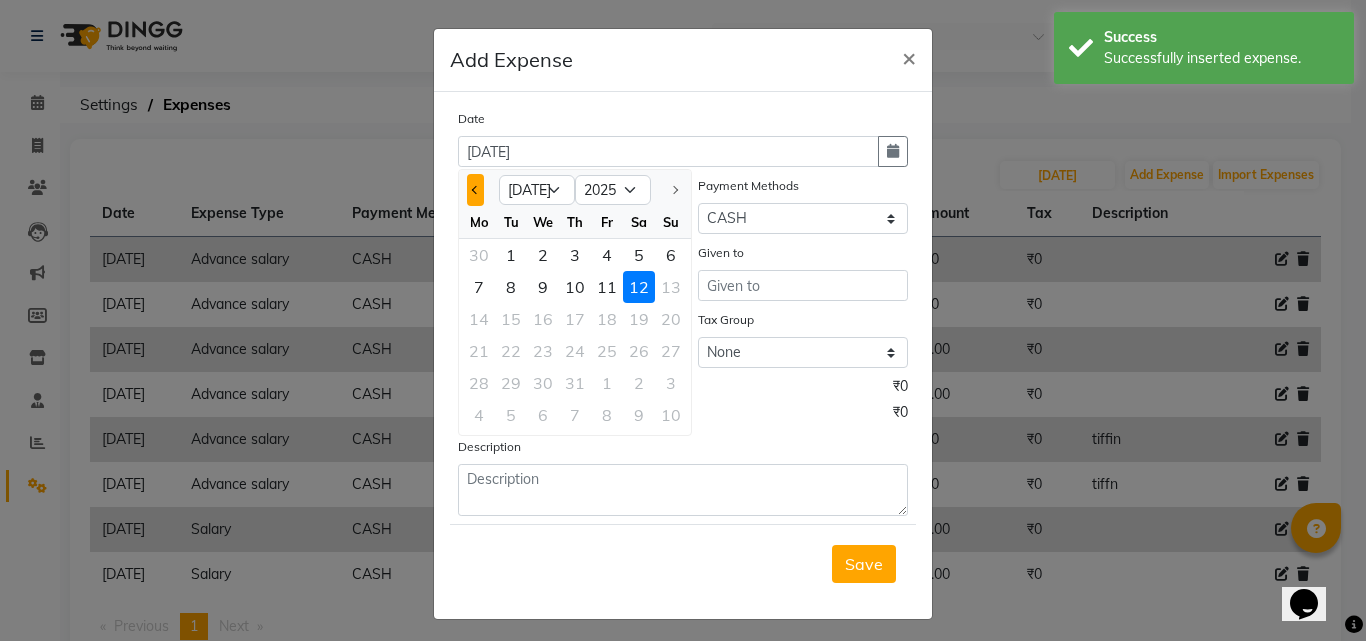 click 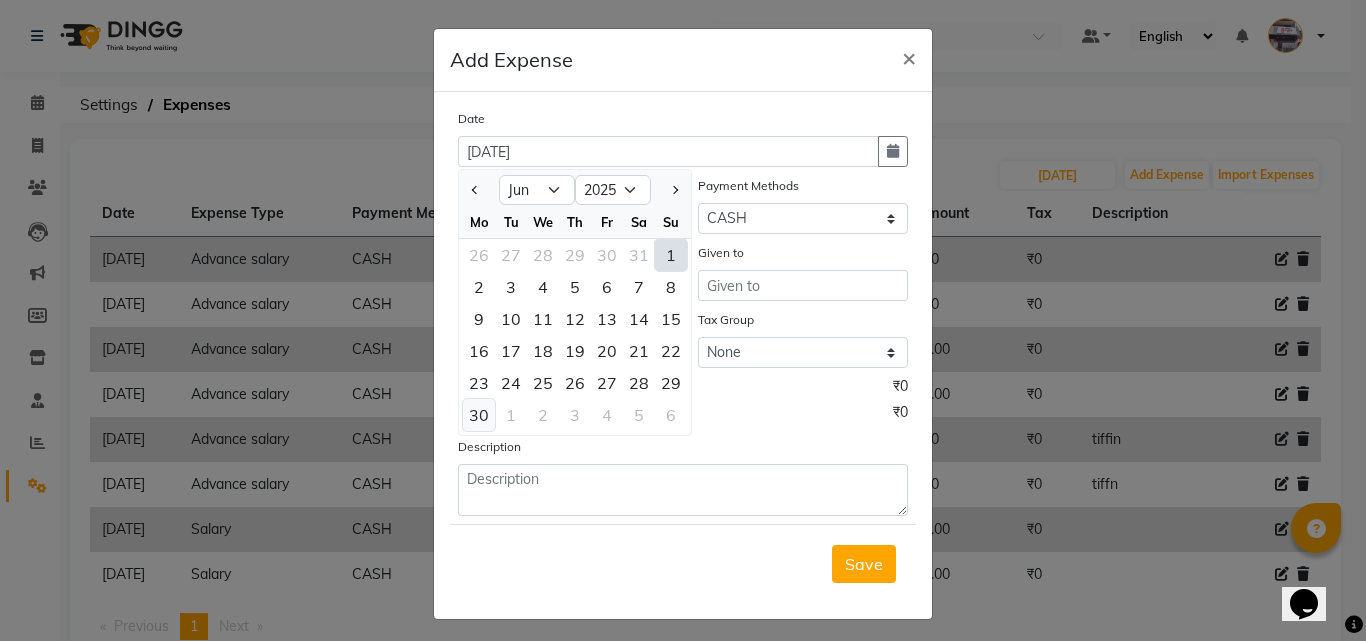 click on "30" 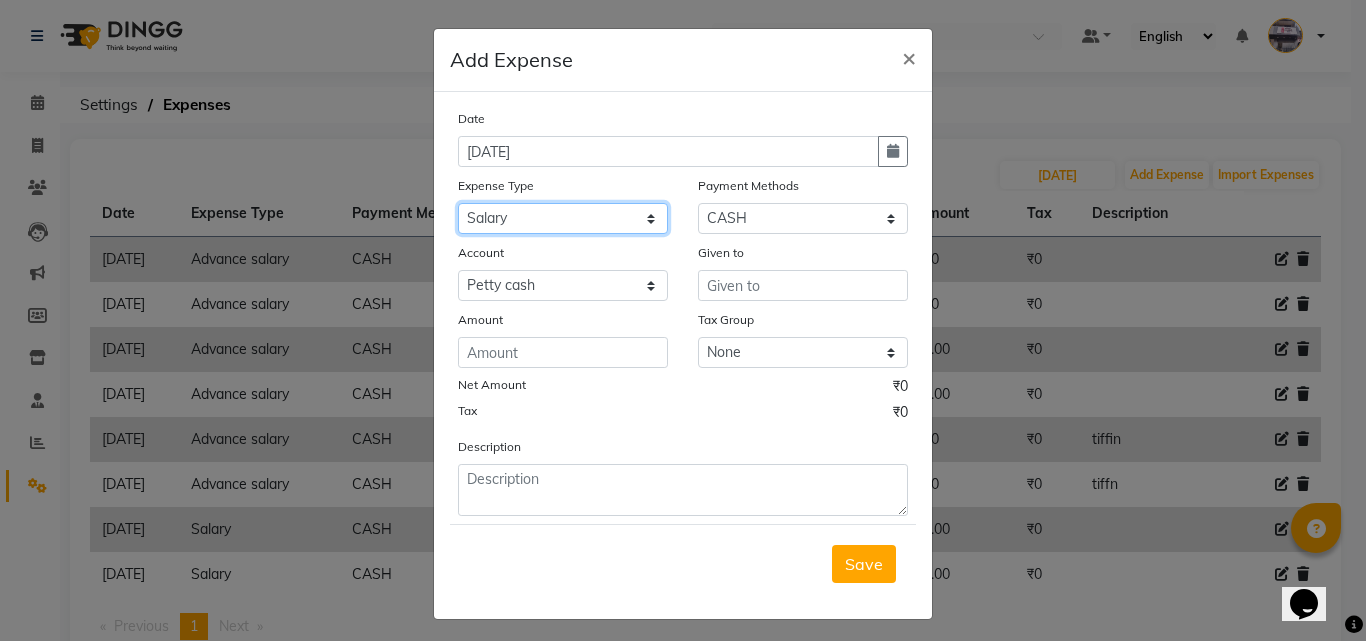 click on "Select Advance salary Advance salary ajaj Bank charges Car maintenance  Cash transfer to bank Cash transfer to hub Client Snacks Clinical charges Equipment Fuel Govt fee home Incentive Insurance International purchase Loan Repayment Maintenance Marketing Miscellaneous MRA Other Over times Pantry Product Rent Salary shop shop Staff Snacks Tax Tea & Refreshment TIP Utilities Wifi recharge" 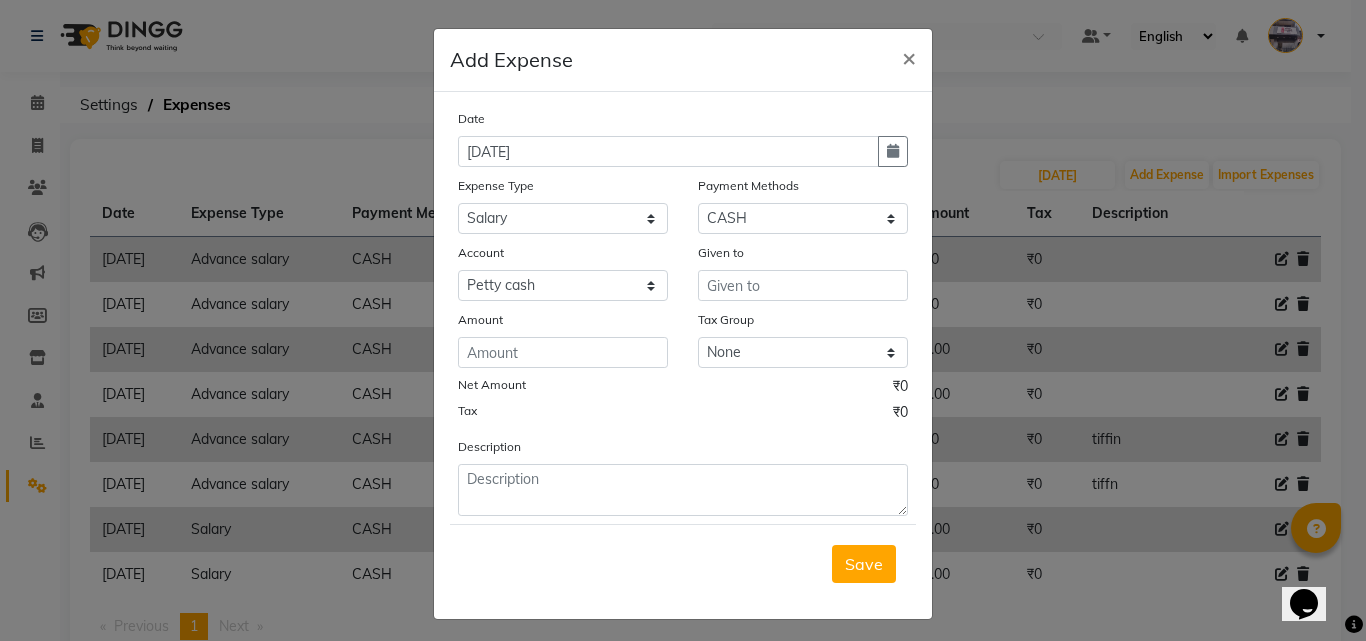 click on "Save" 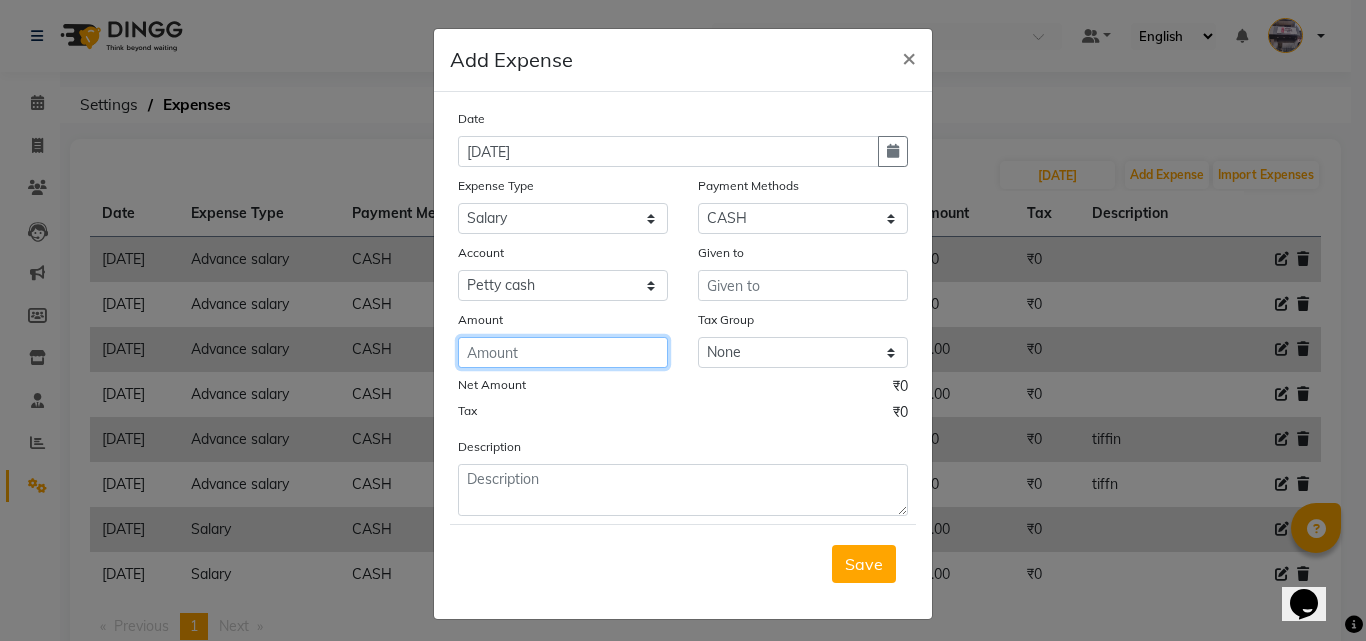 click 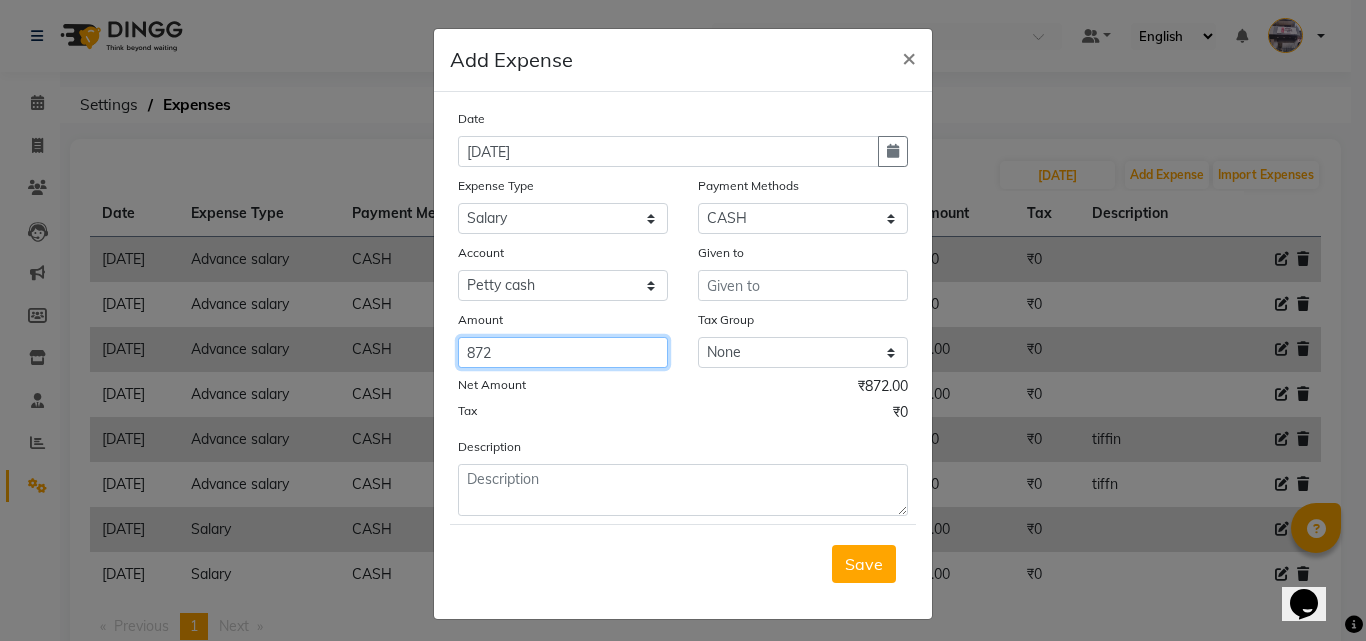 type on "872" 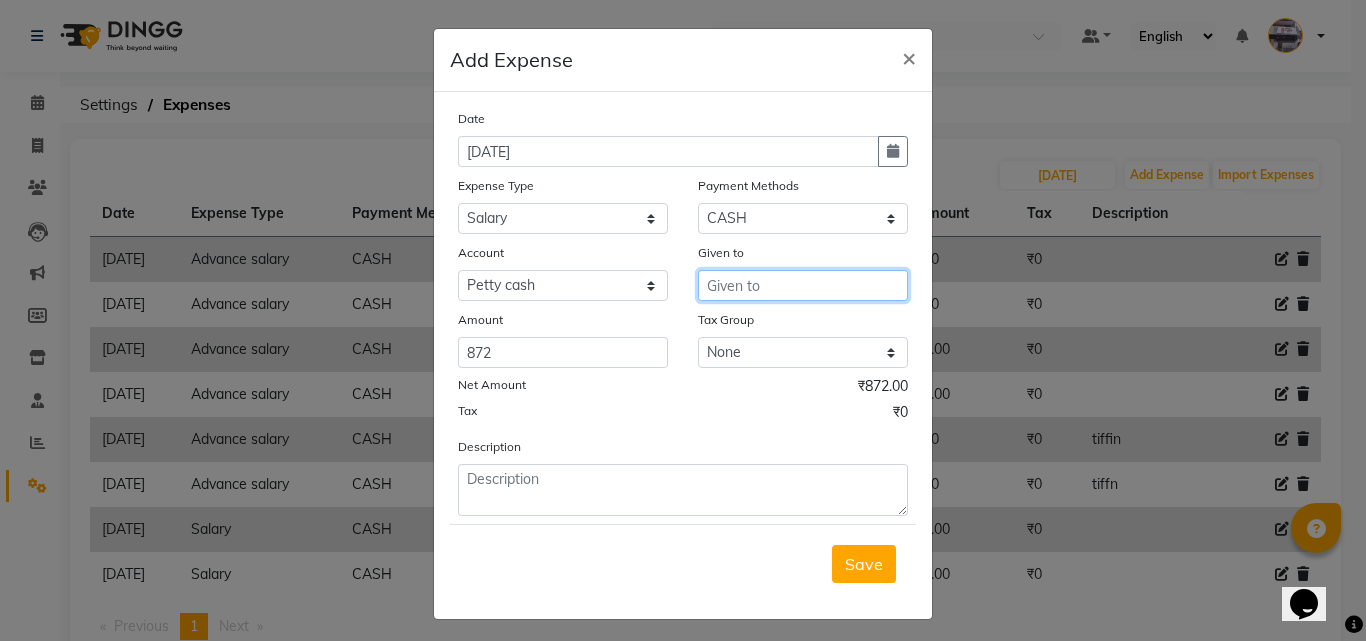 click at bounding box center [803, 285] 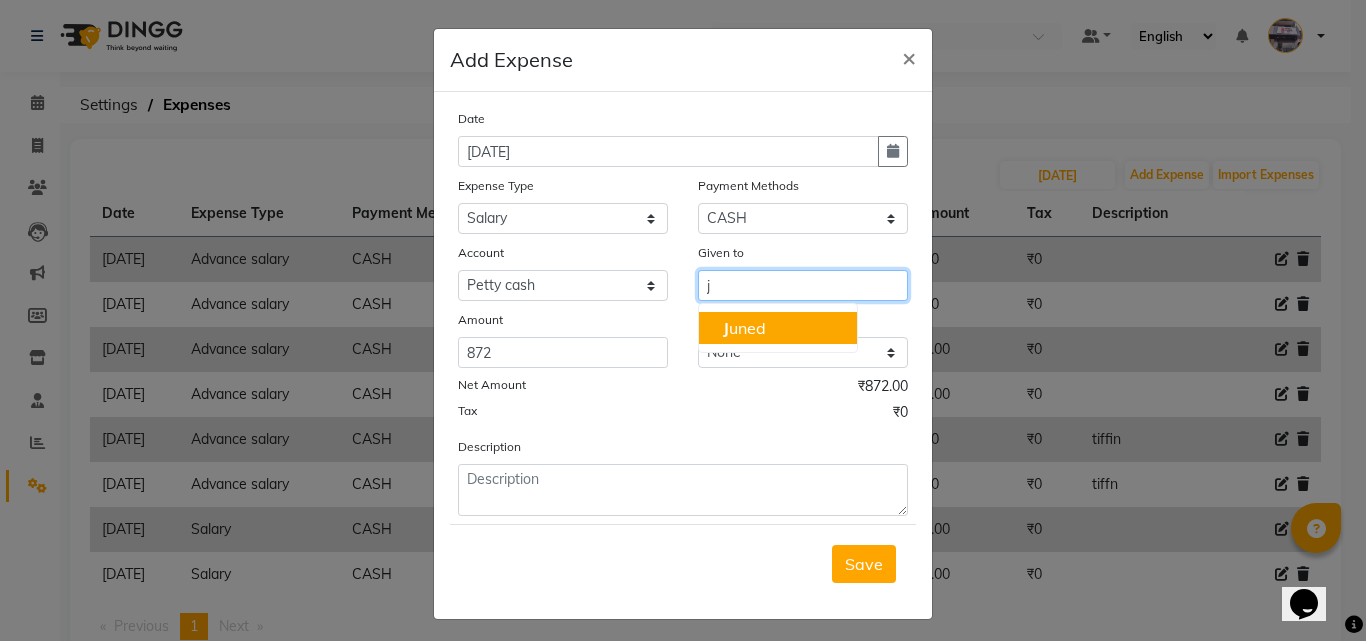 click on "J uned" at bounding box center [744, 328] 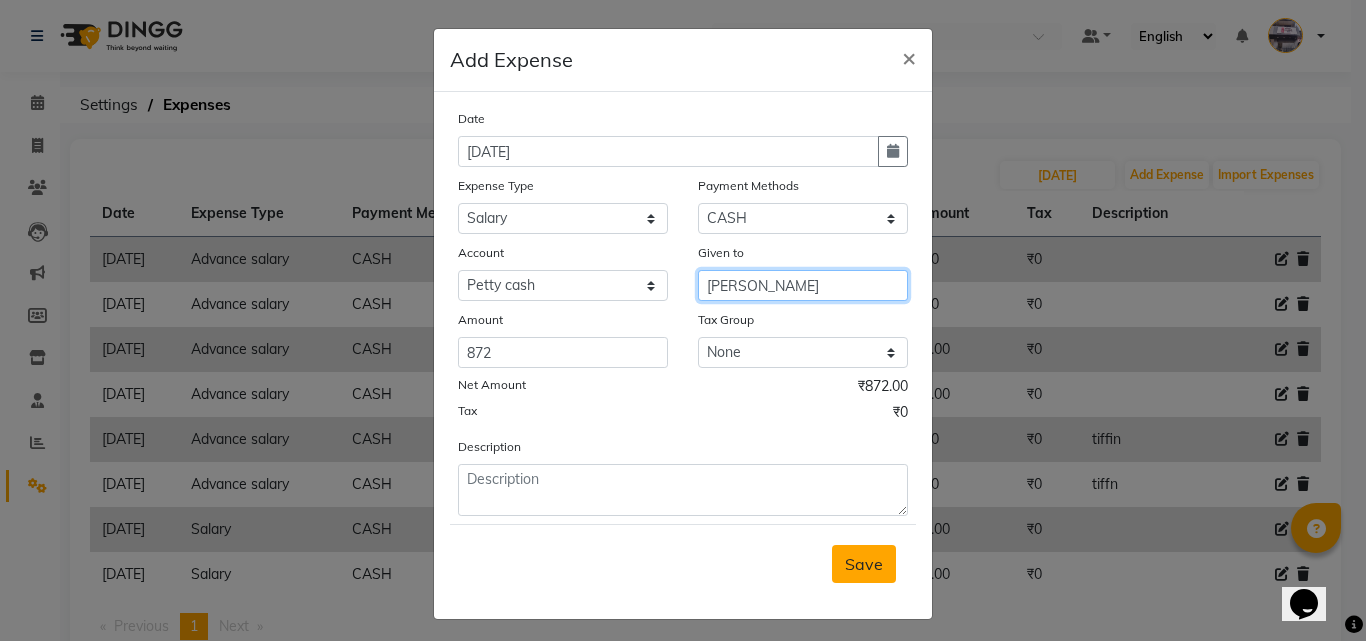 type on "[PERSON_NAME]" 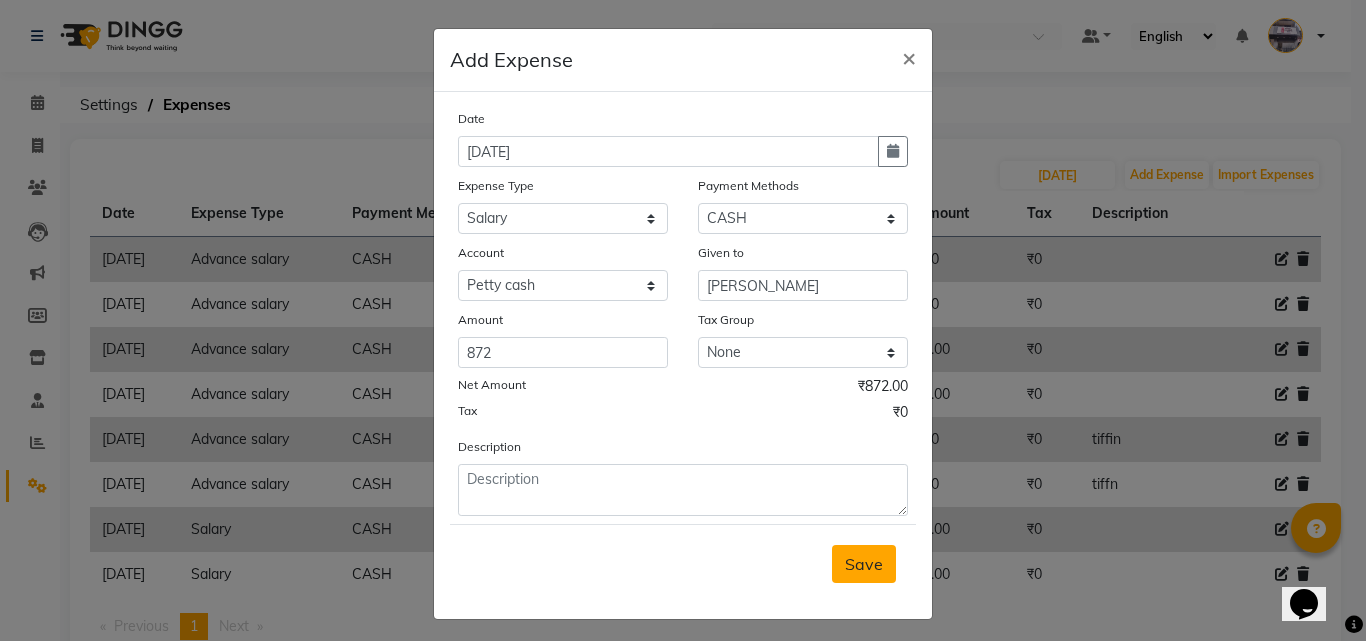 click on "Save" at bounding box center [864, 564] 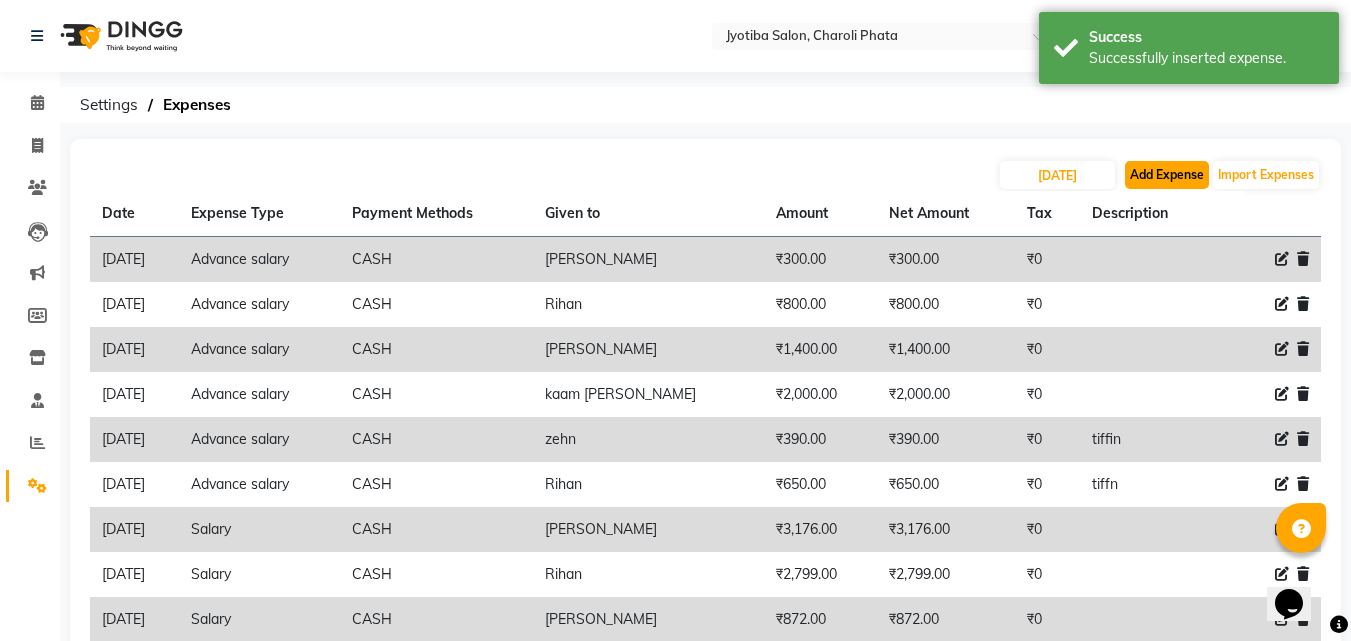 click on "Add Expense" 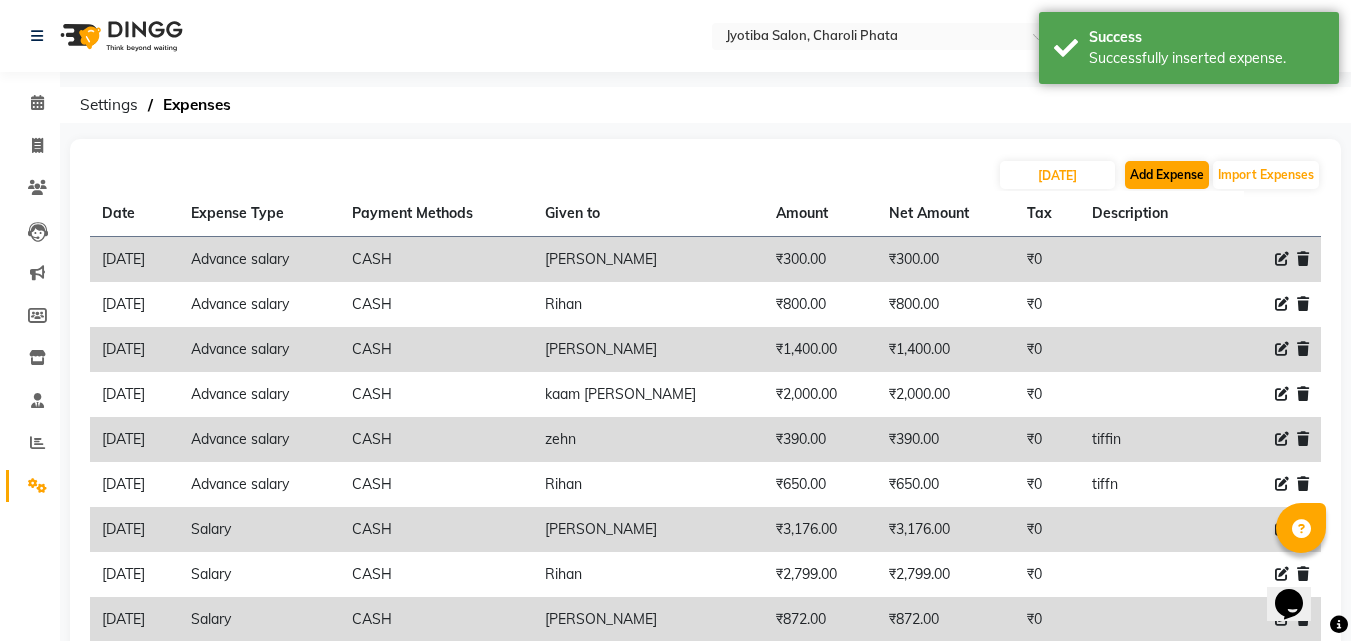 select on "1" 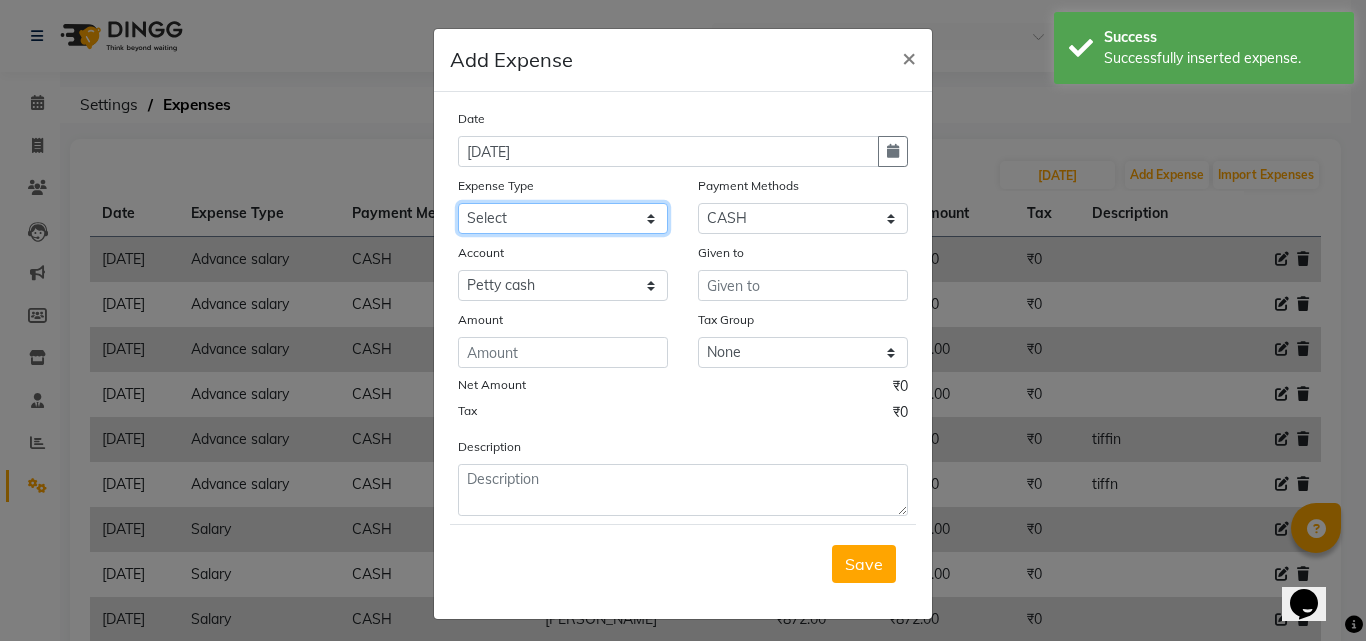 click on "Select Advance salary Advance salary ajaj Bank charges Car maintenance  Cash transfer to bank Cash transfer to hub Client Snacks Clinical charges Equipment Fuel Govt fee home Incentive Insurance International purchase Loan Repayment Maintenance Marketing Miscellaneous MRA Other Over times Pantry Product Rent Salary shop shop Staff Snacks Tax Tea & Refreshment TIP Utilities Wifi recharge" 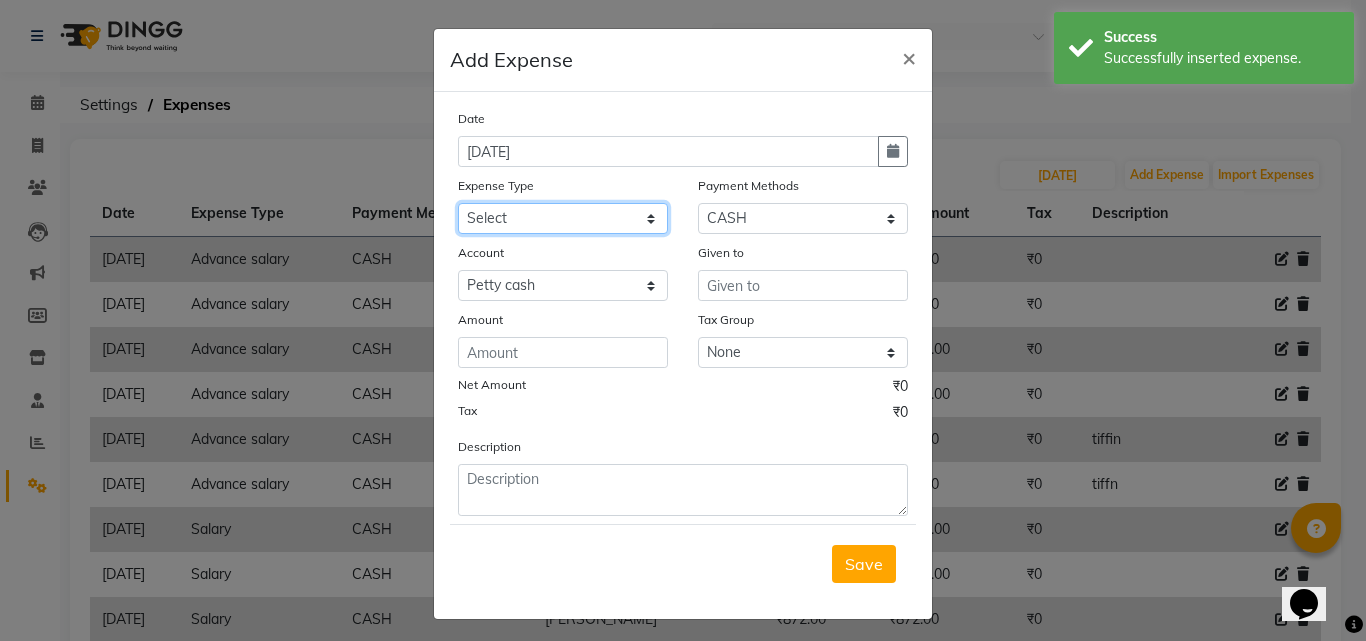select on "2492" 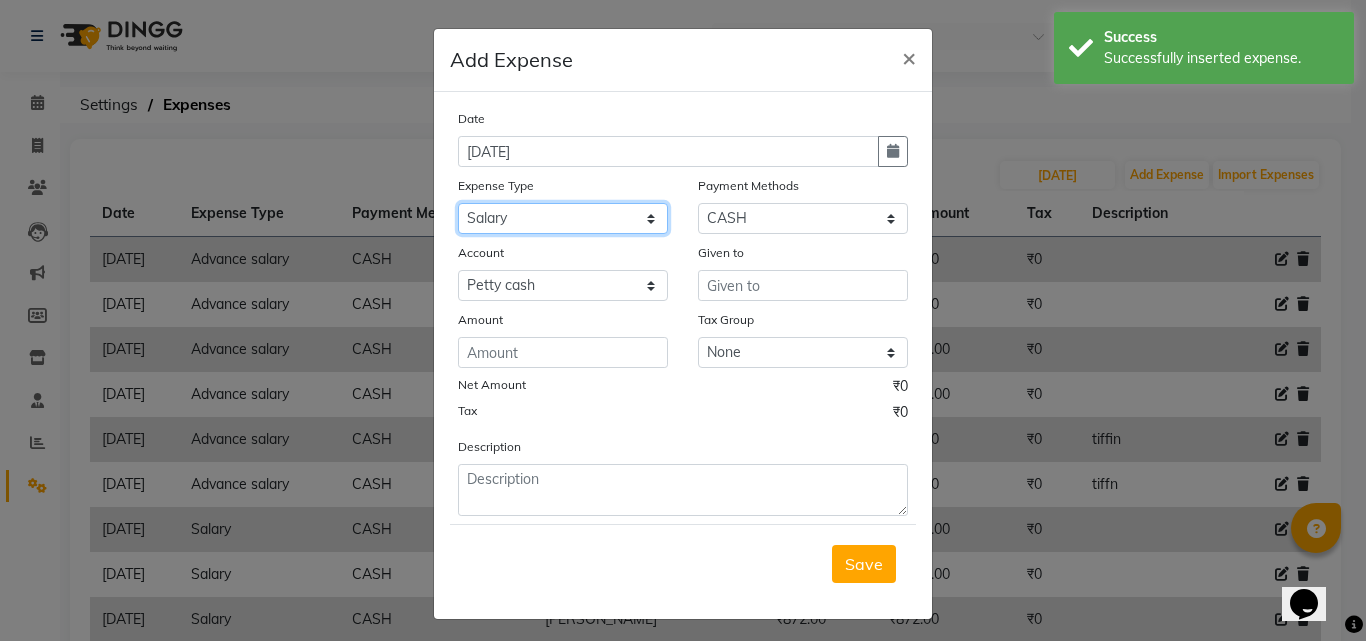 click on "Select Advance salary Advance salary ajaj Bank charges Car maintenance  Cash transfer to bank Cash transfer to hub Client Snacks Clinical charges Equipment Fuel Govt fee home Incentive Insurance International purchase Loan Repayment Maintenance Marketing Miscellaneous MRA Other Over times Pantry Product Rent Salary shop shop Staff Snacks Tax Tea & Refreshment TIP Utilities Wifi recharge" 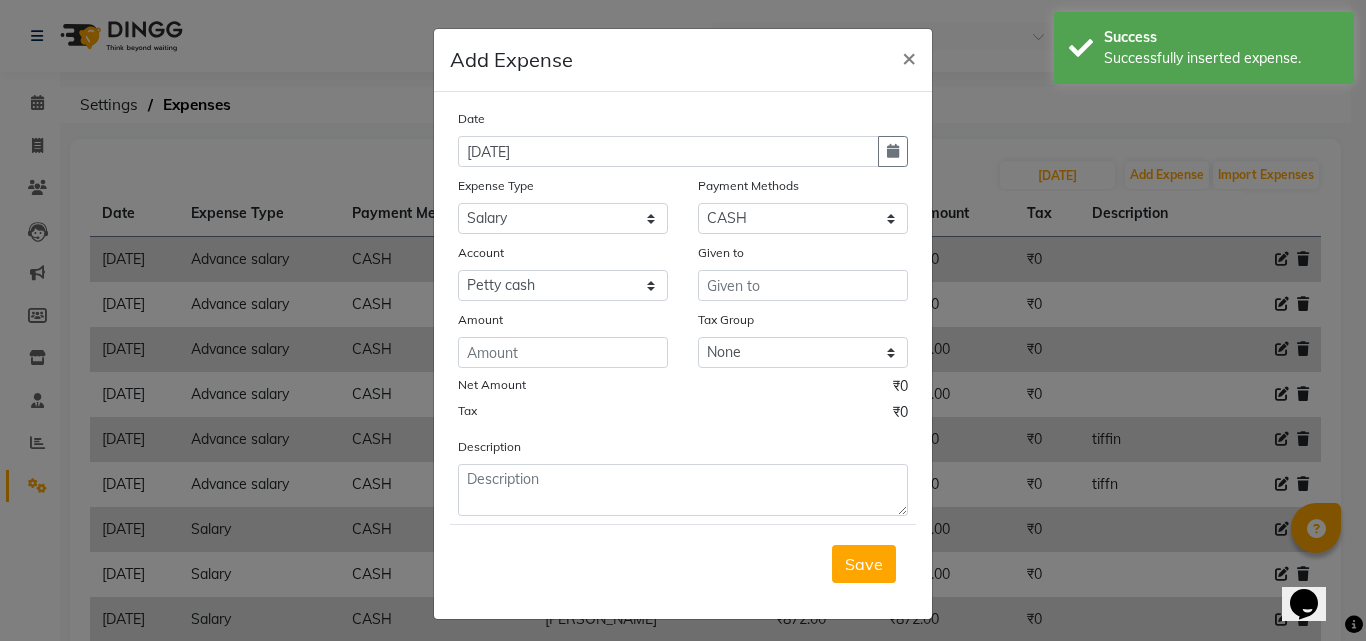 click 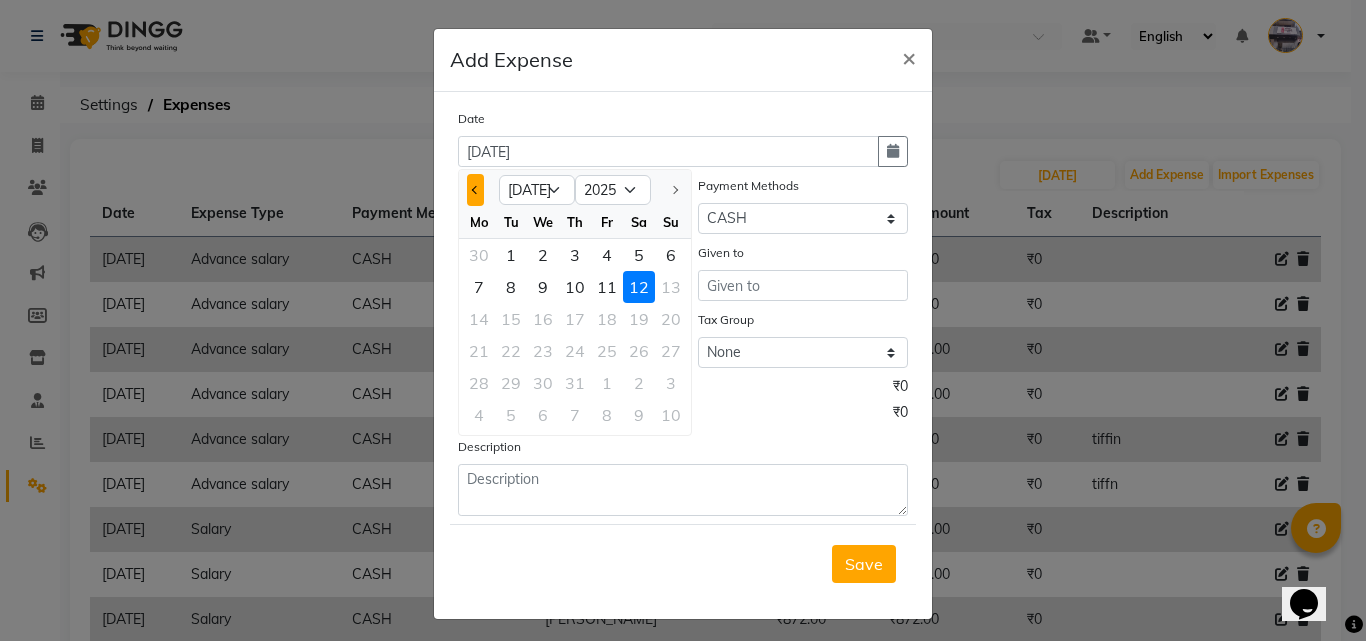 click 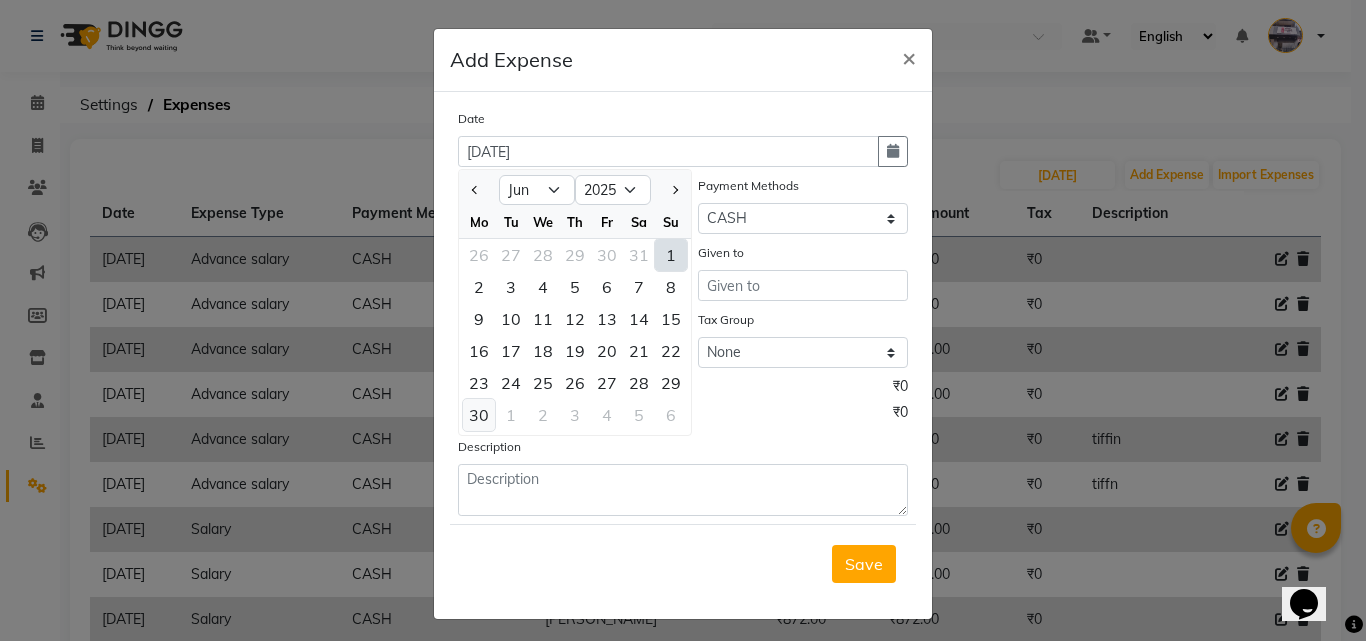 click on "30" 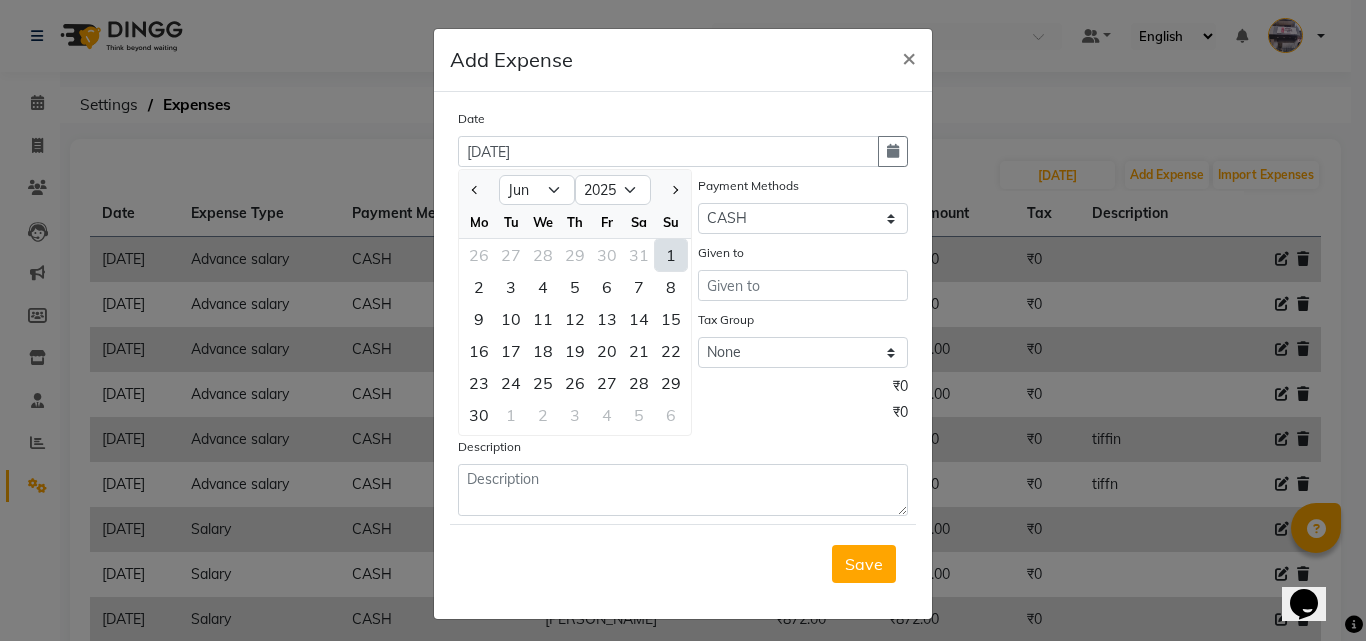 type on "[DATE]" 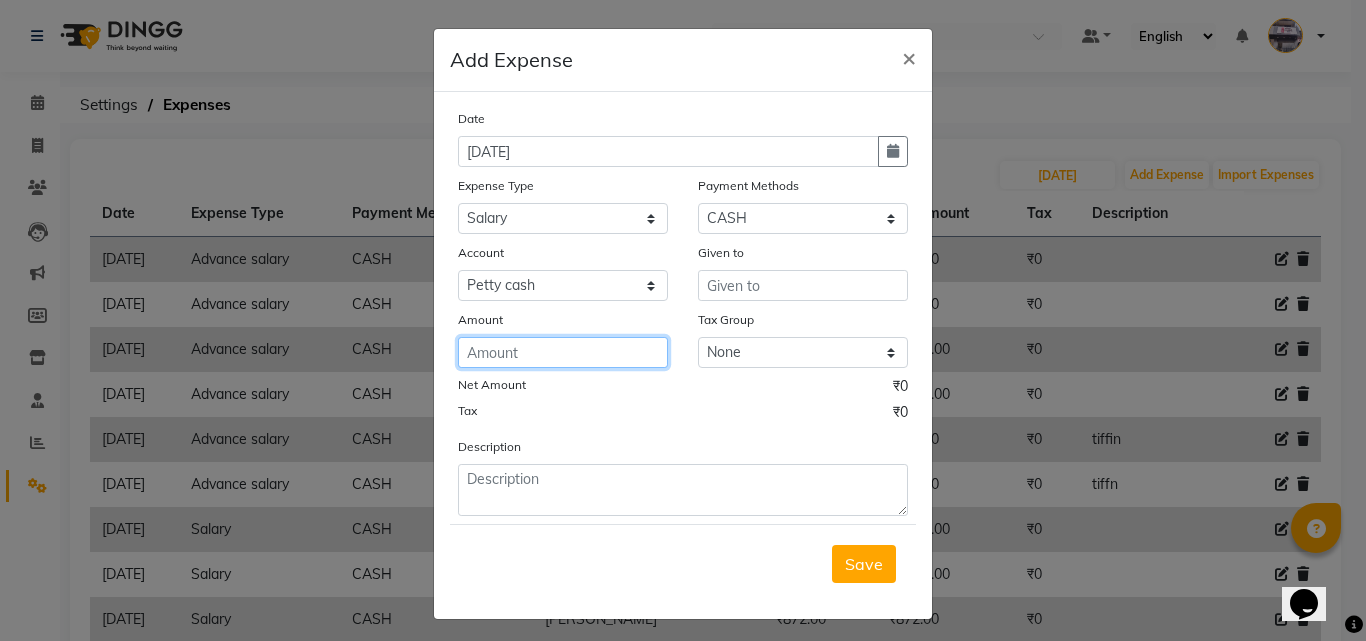 click 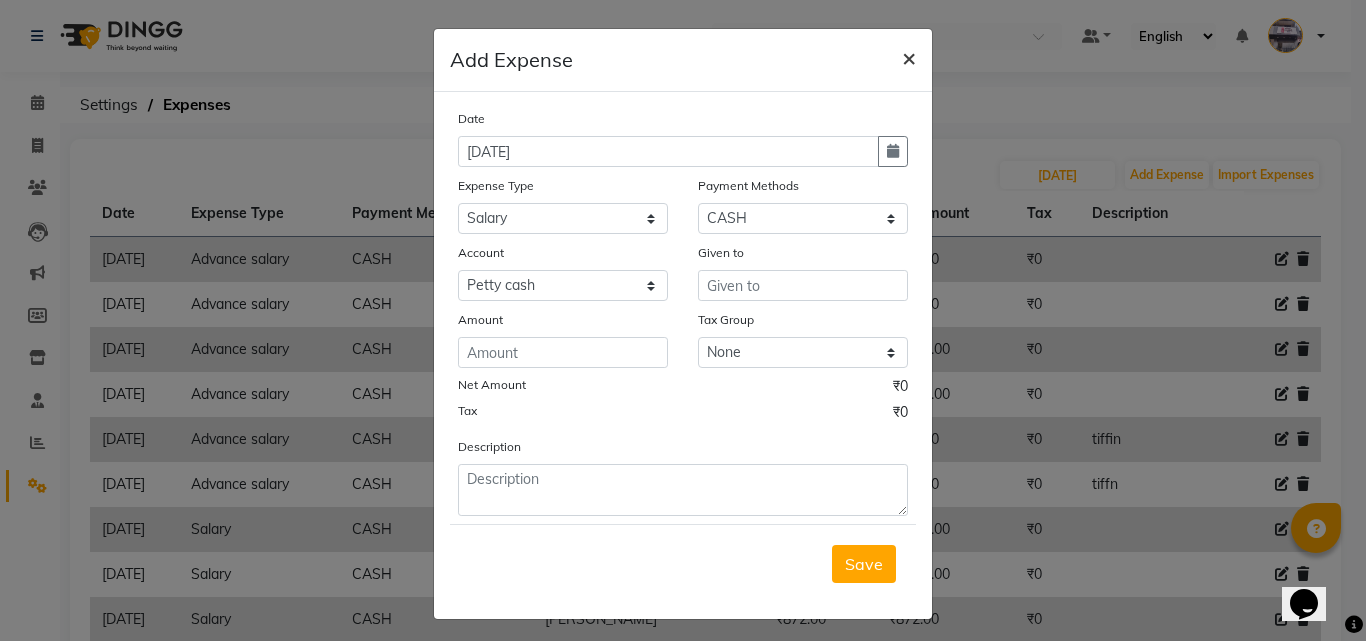 click on "×" 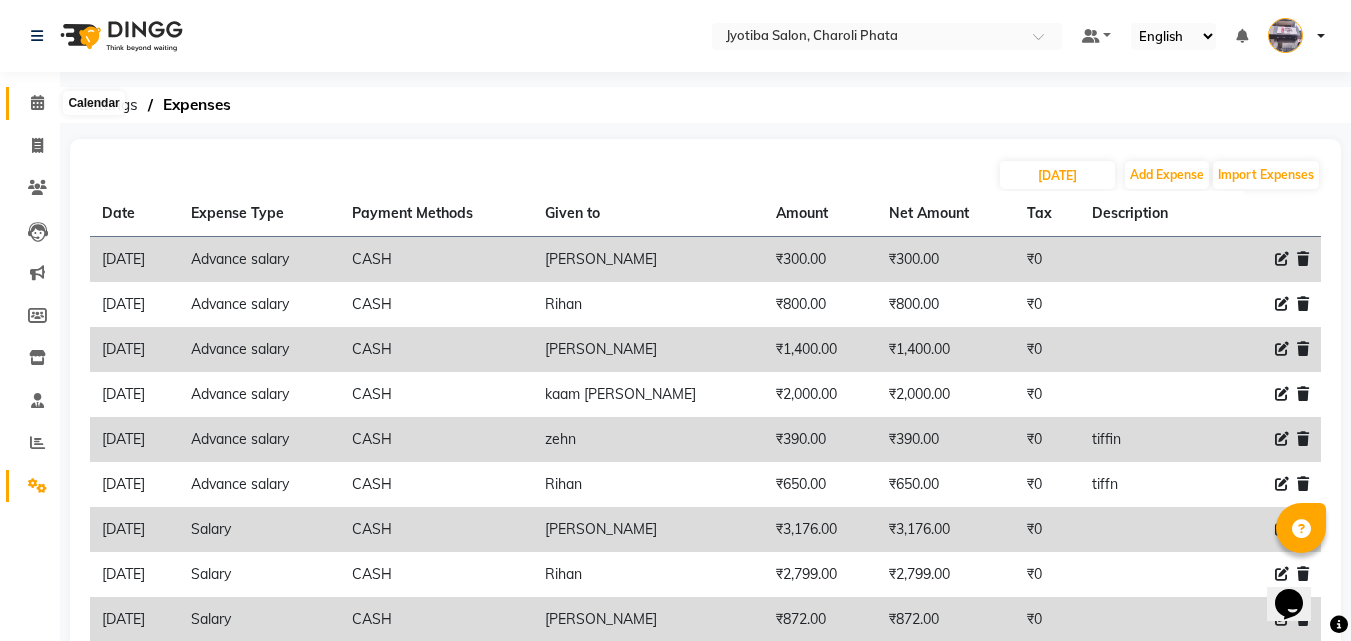 click 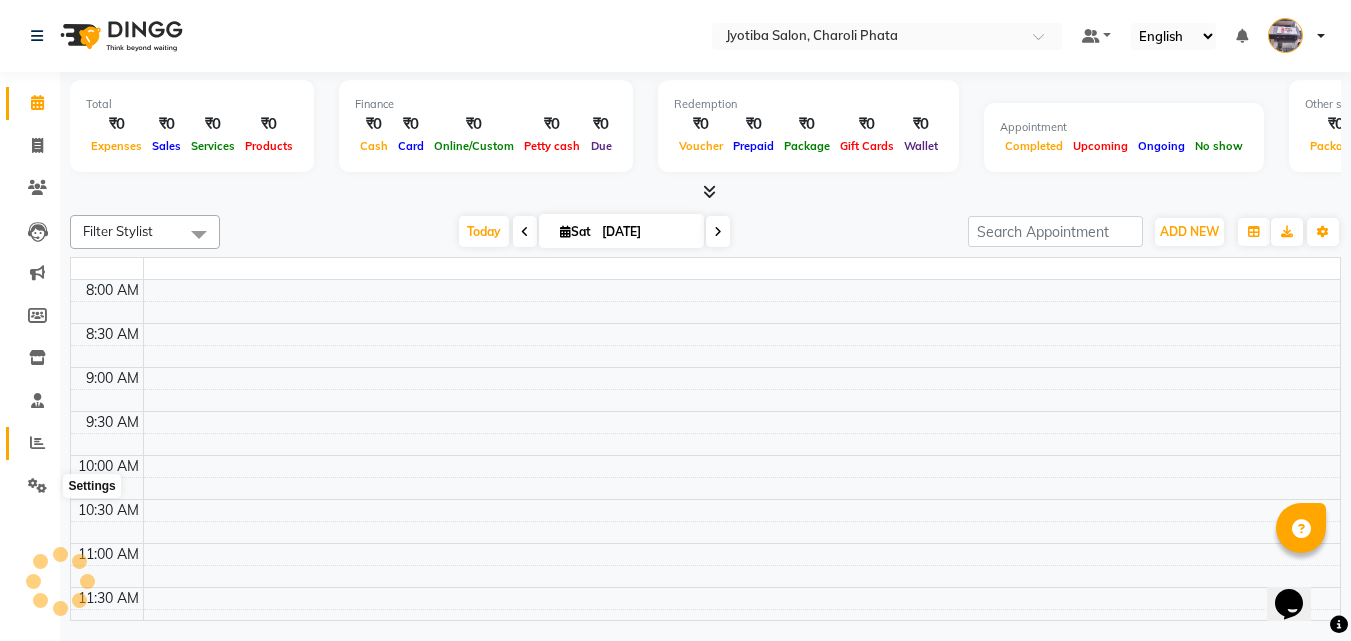 click 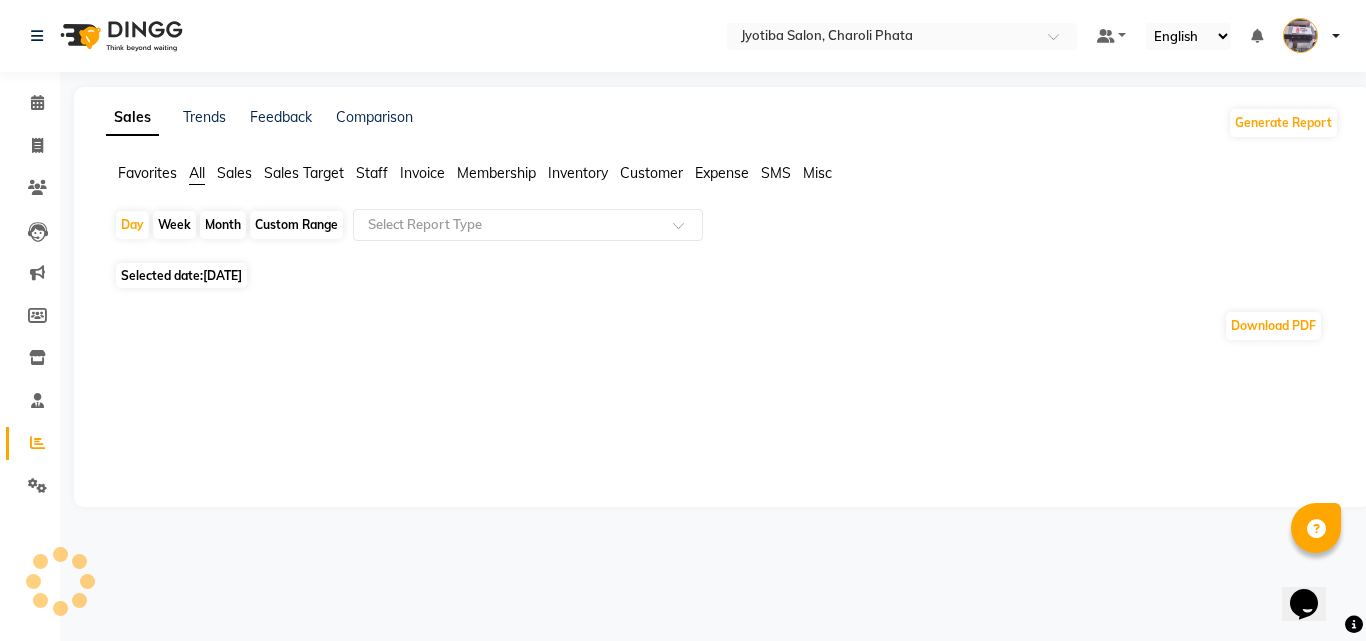 click on "Month" 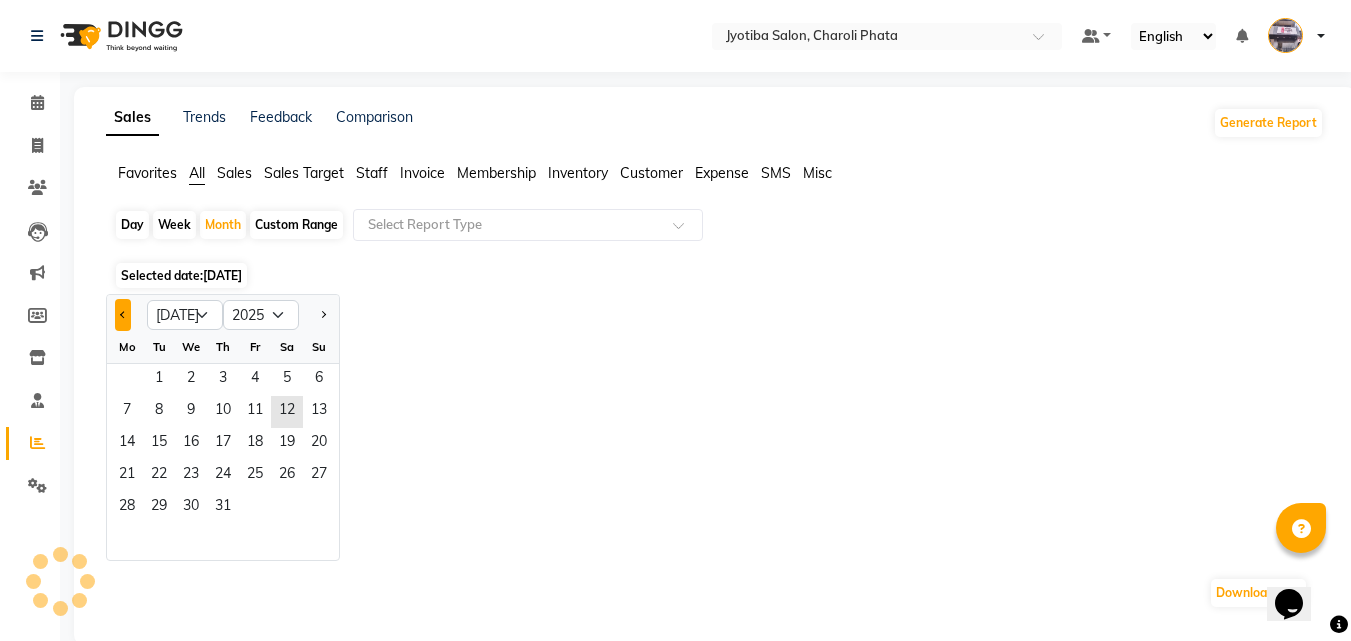 click 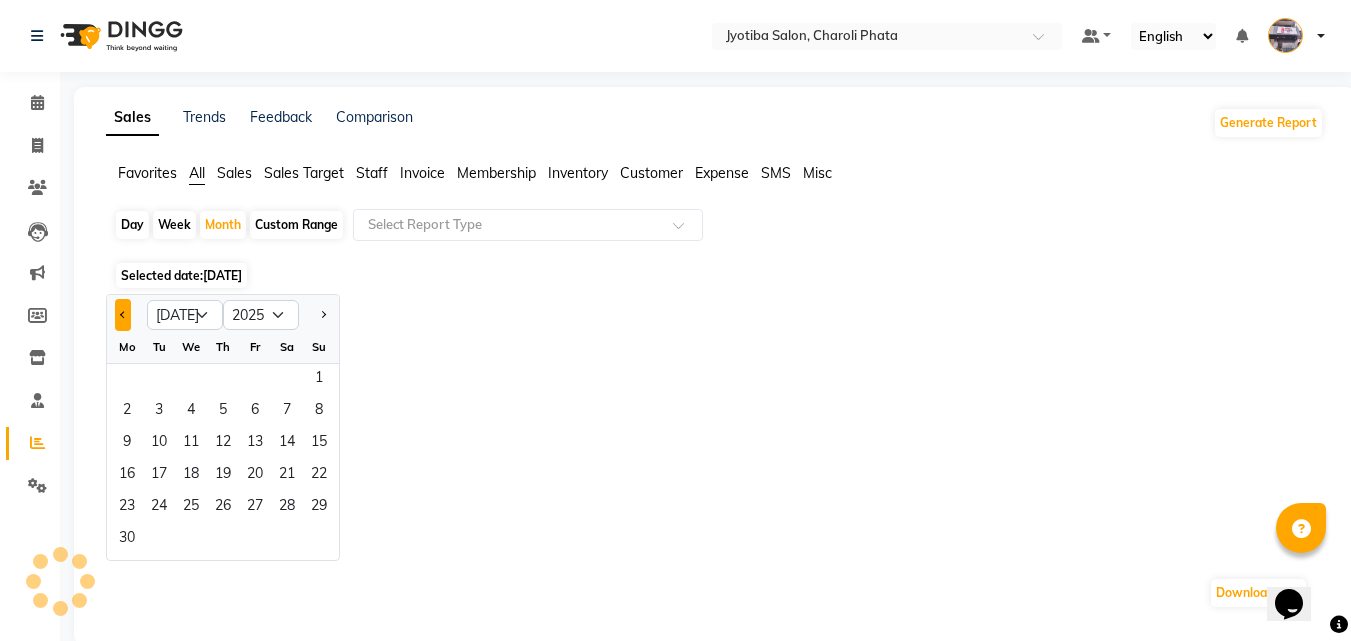 select on "6" 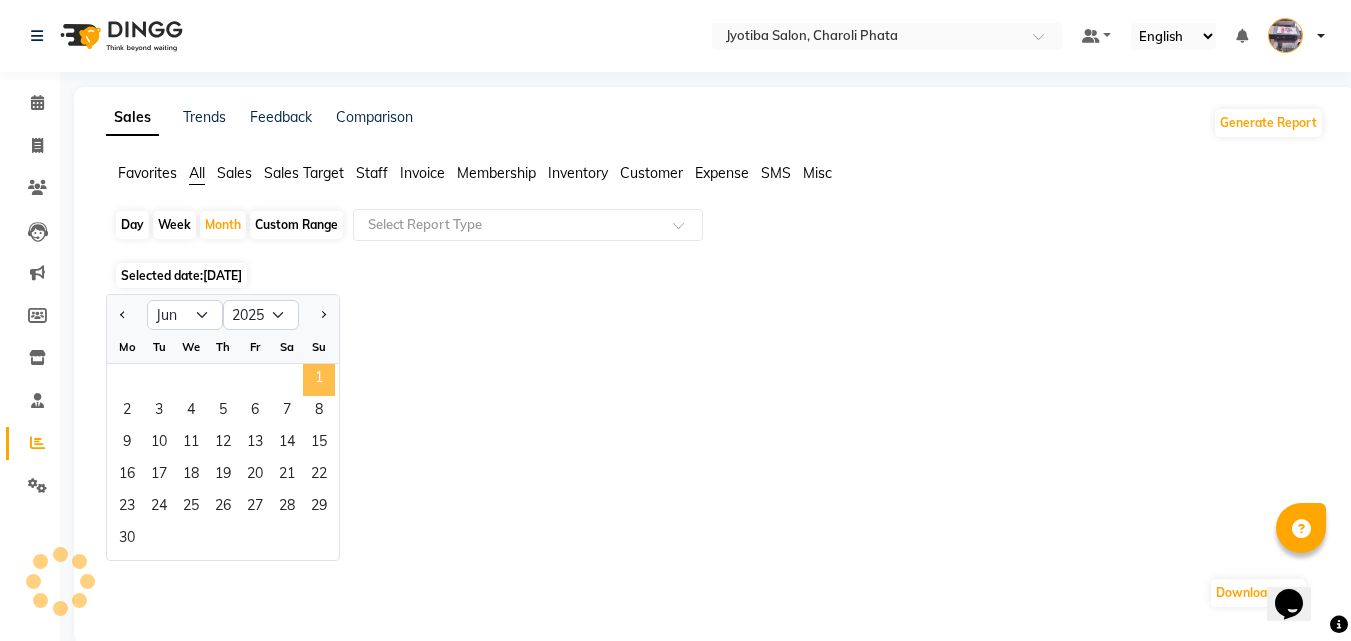 click on "1" 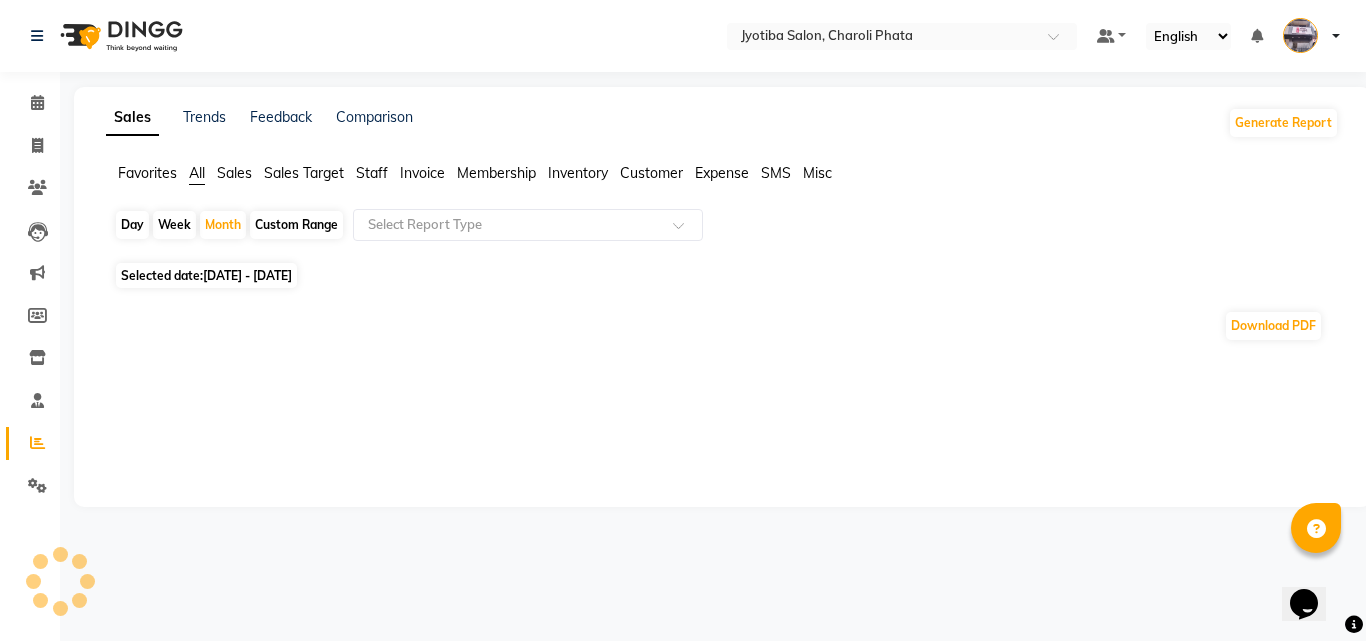 drag, startPoint x: 729, startPoint y: 164, endPoint x: 610, endPoint y: 188, distance: 121.39605 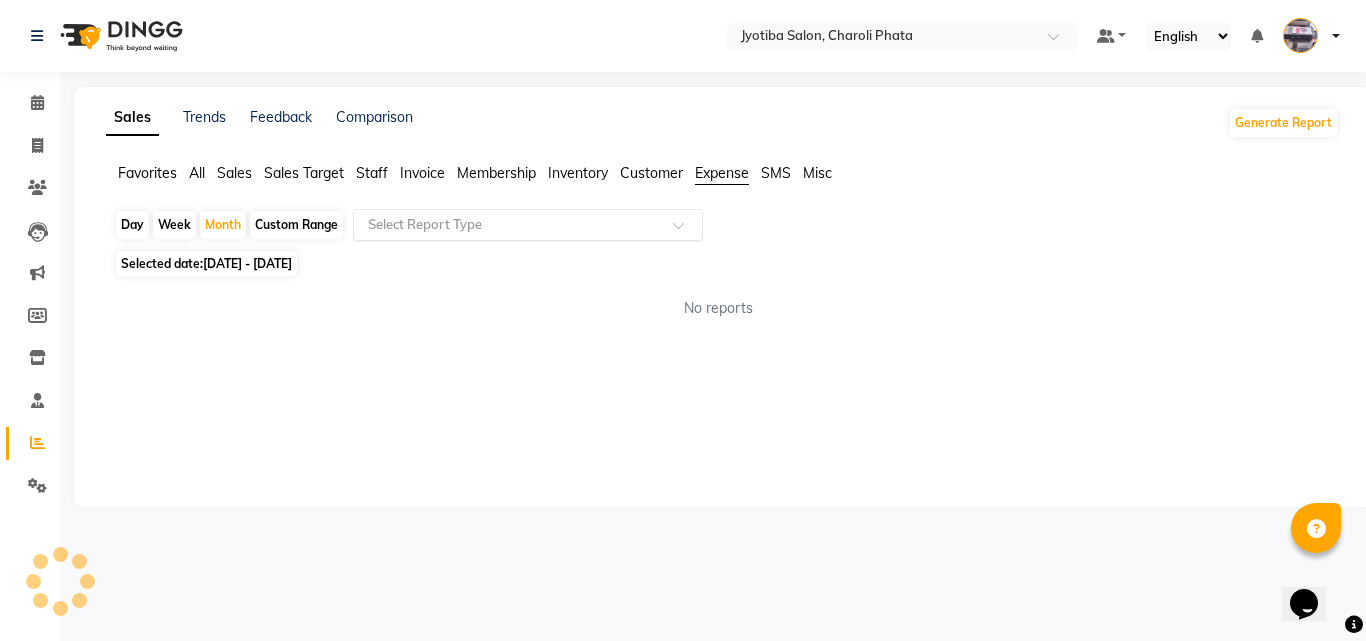 click 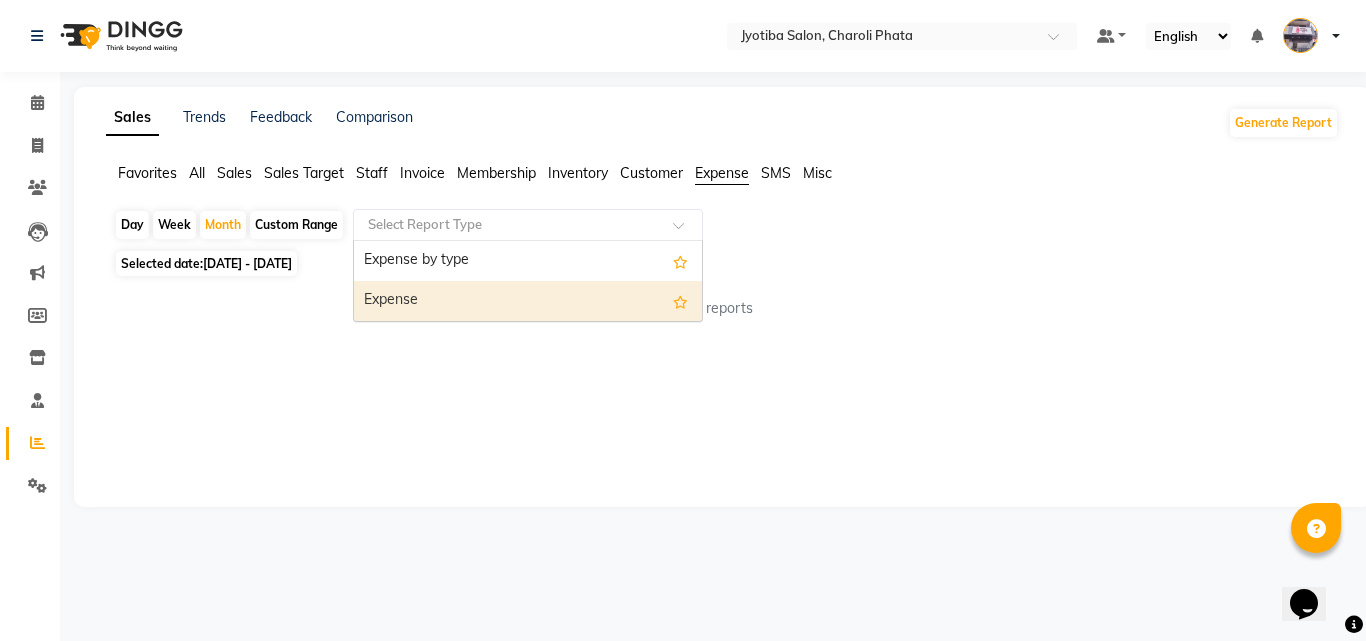 click on "Expense" at bounding box center (528, 301) 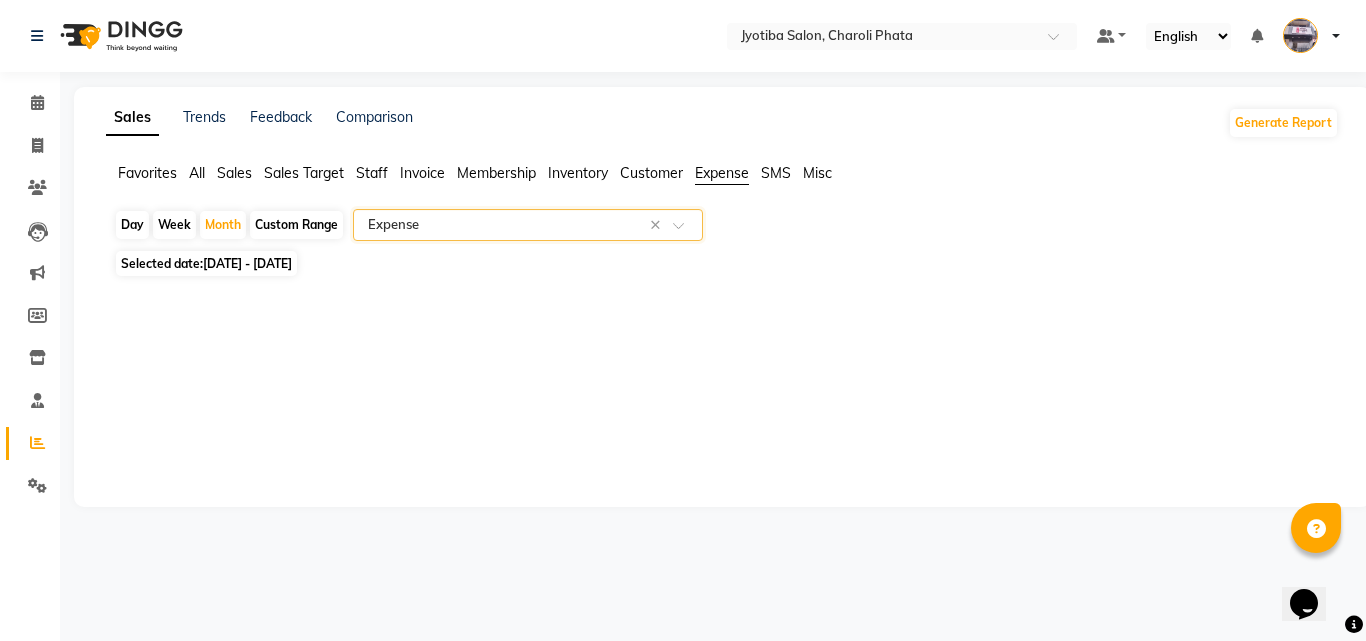 select on "full_report" 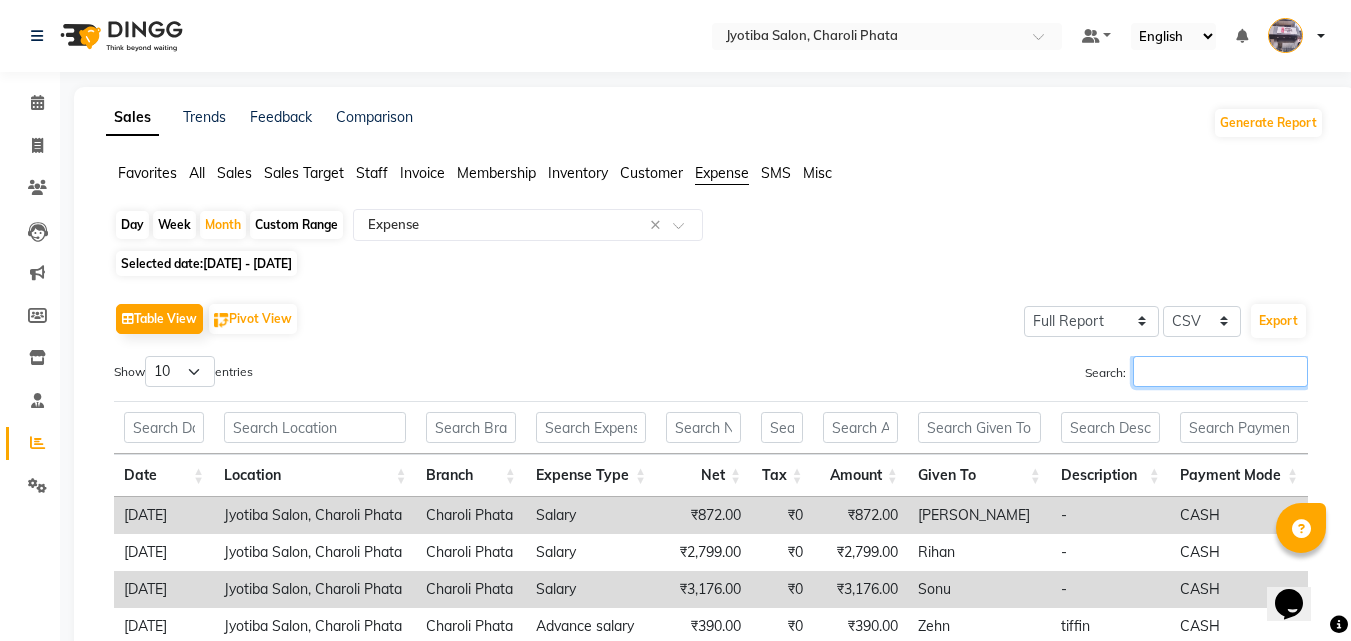 click on "Search:" at bounding box center [1220, 371] 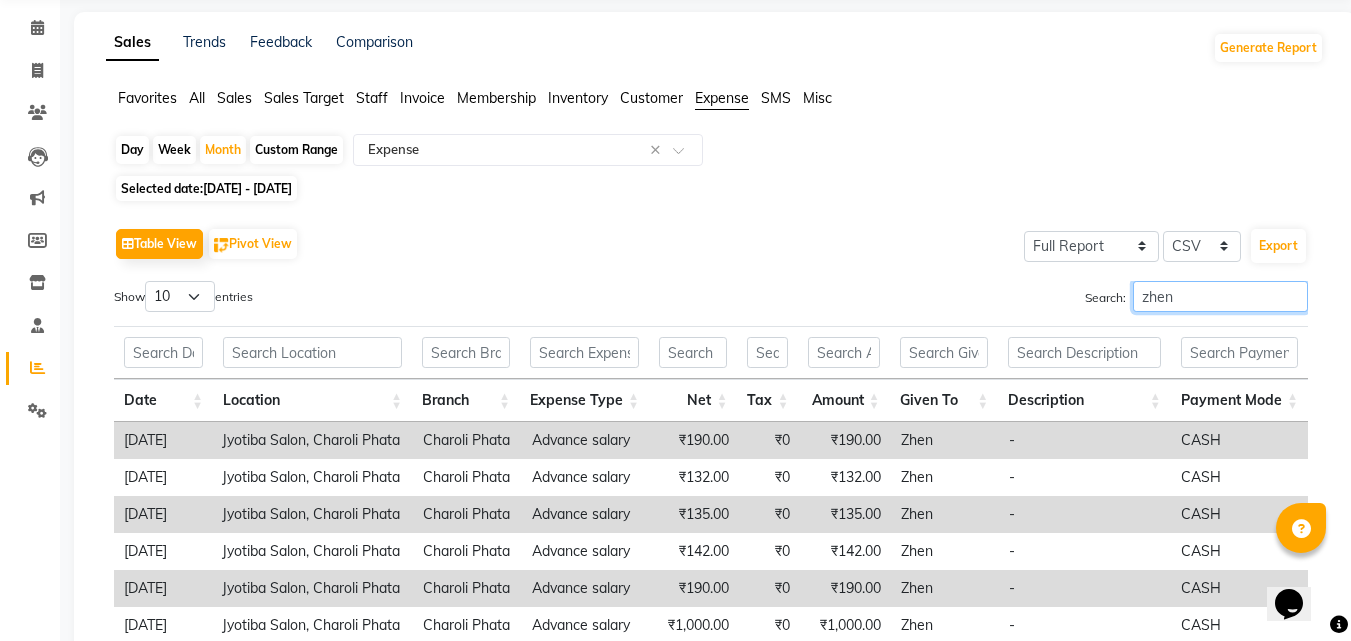 scroll, scrollTop: 0, scrollLeft: 0, axis: both 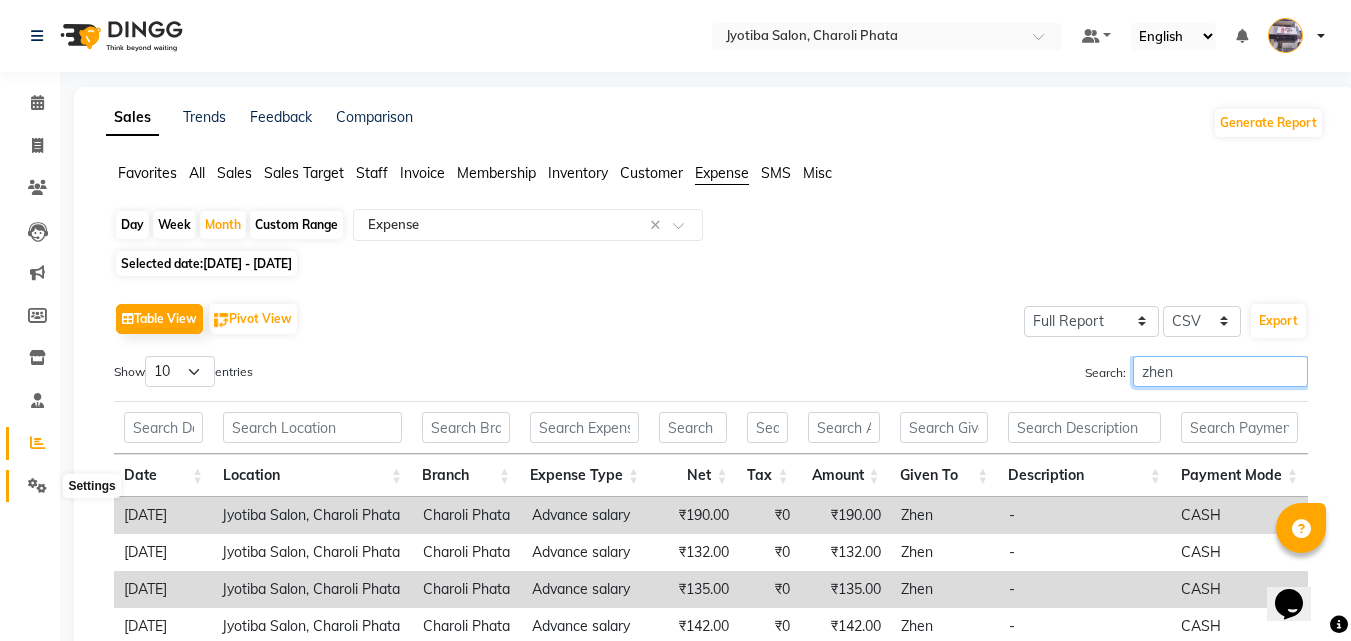 type on "zhen" 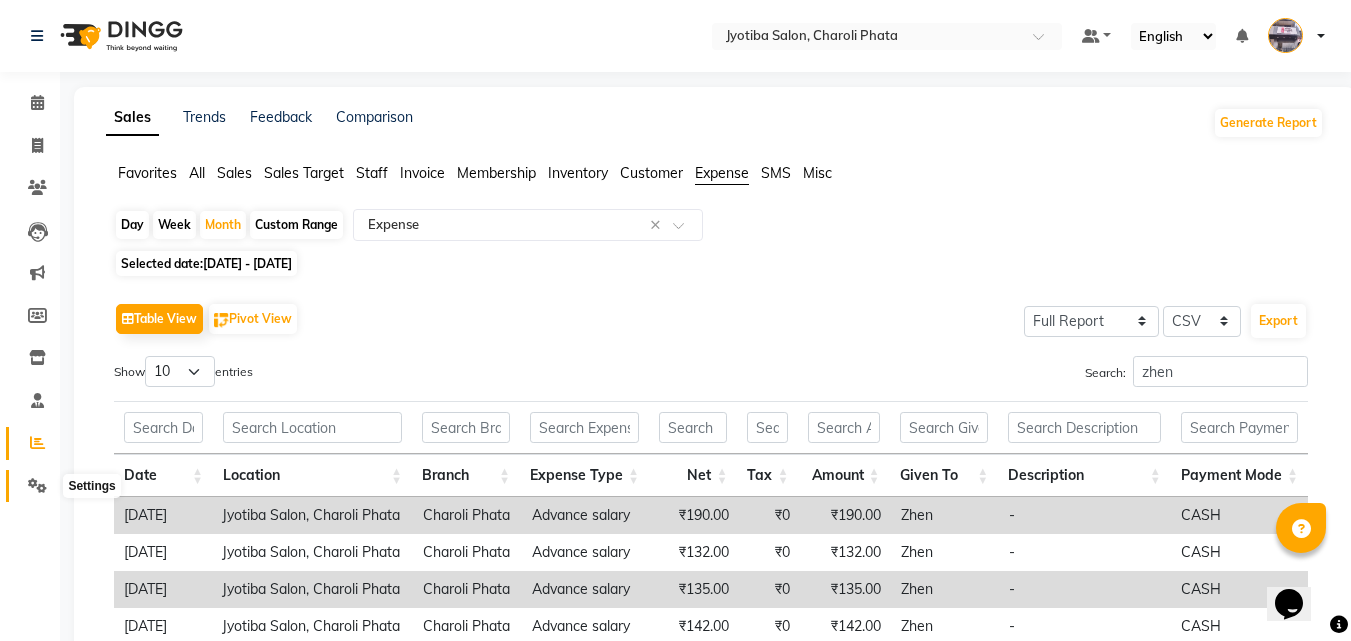 click 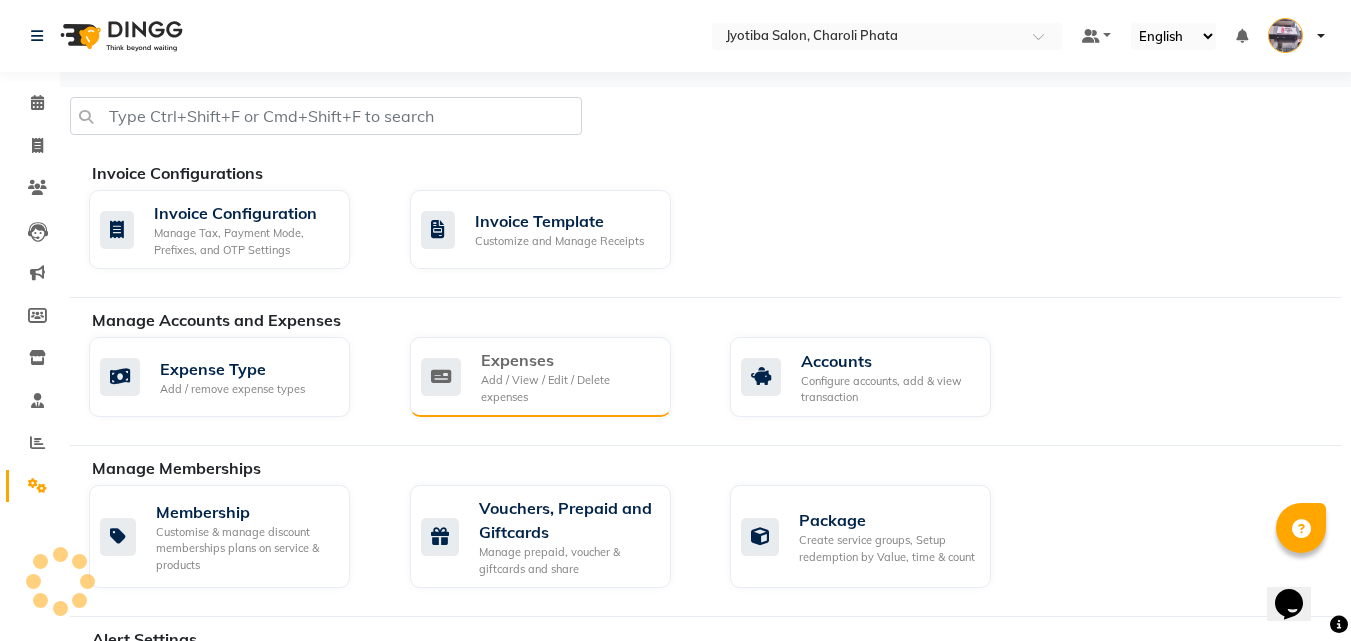 click 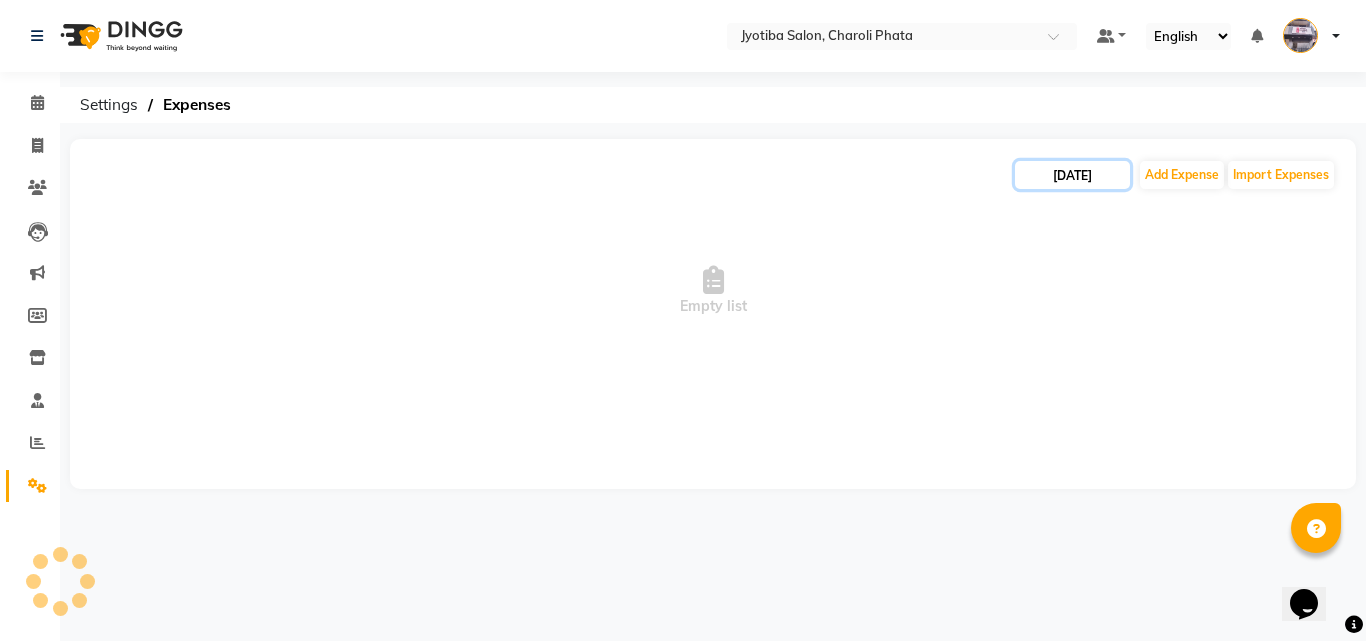 click on "[DATE]" 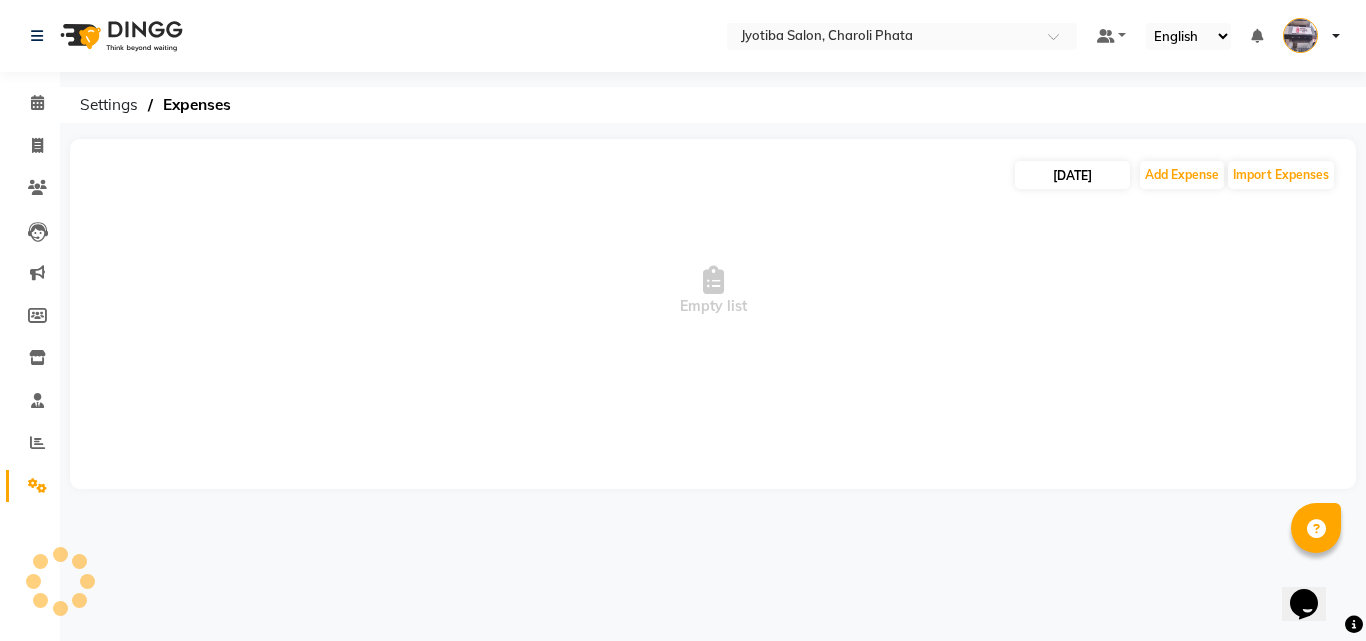 select on "7" 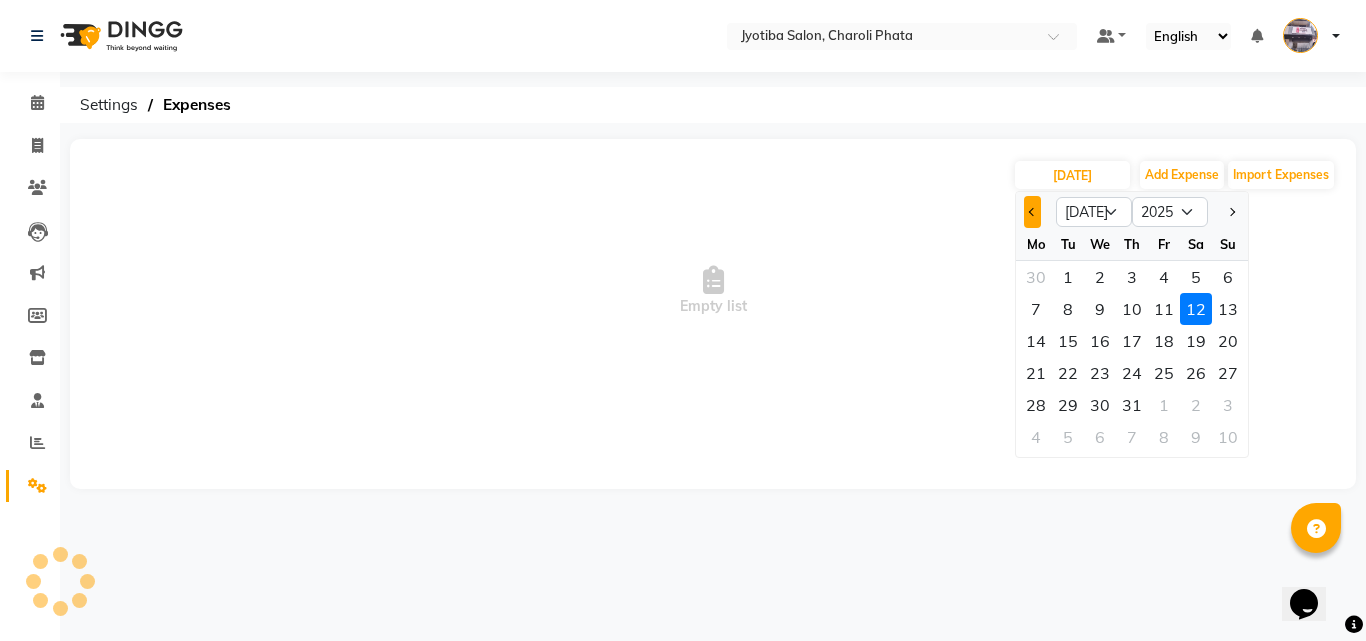 drag, startPoint x: 1023, startPoint y: 217, endPoint x: 1036, endPoint y: 223, distance: 14.3178215 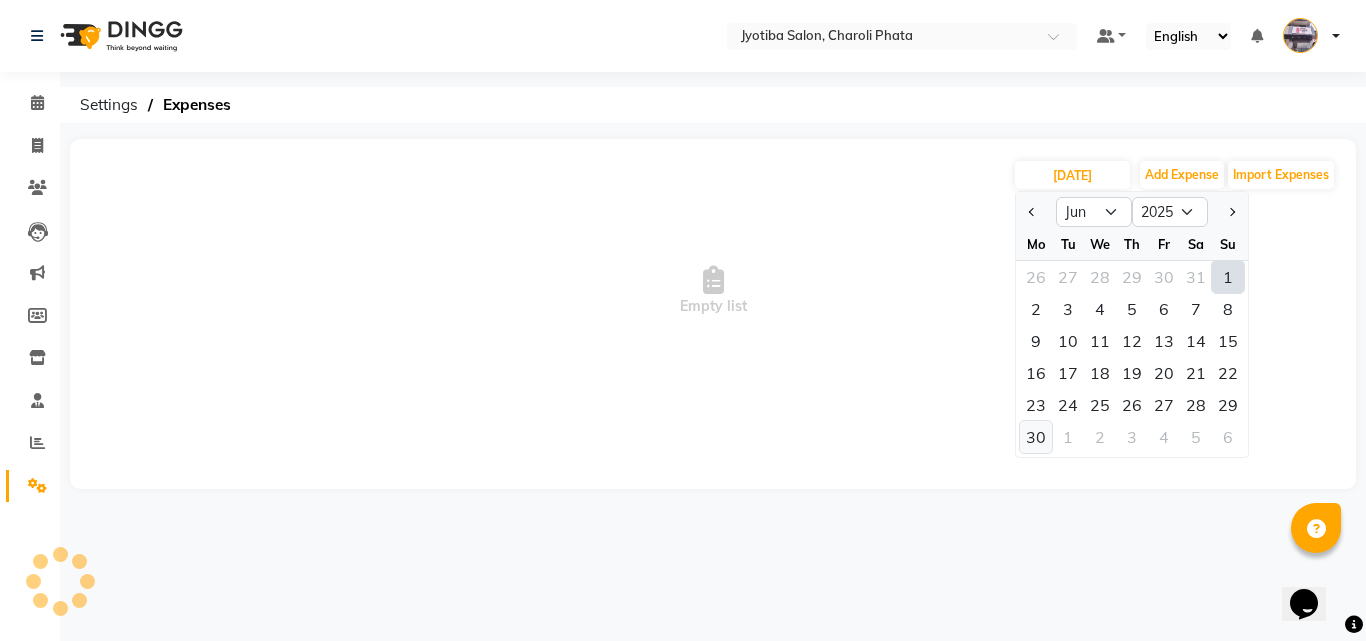 click on "30" 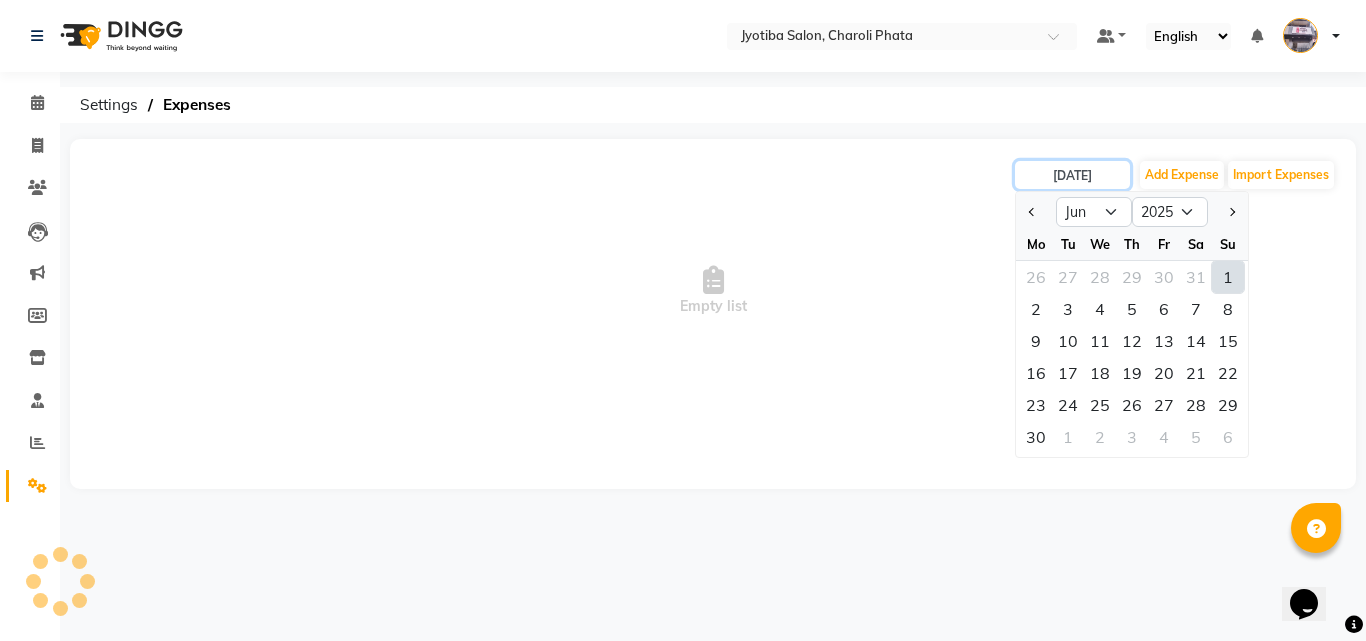 type on "[DATE]" 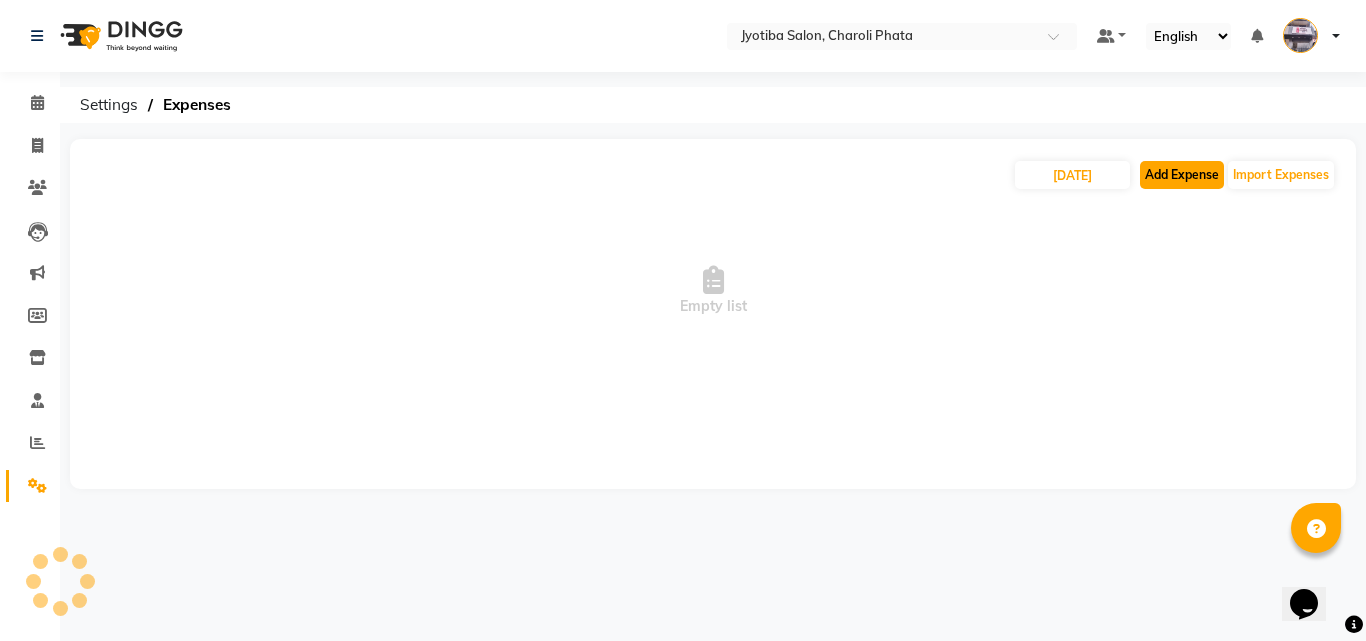 click on "Add Expense" 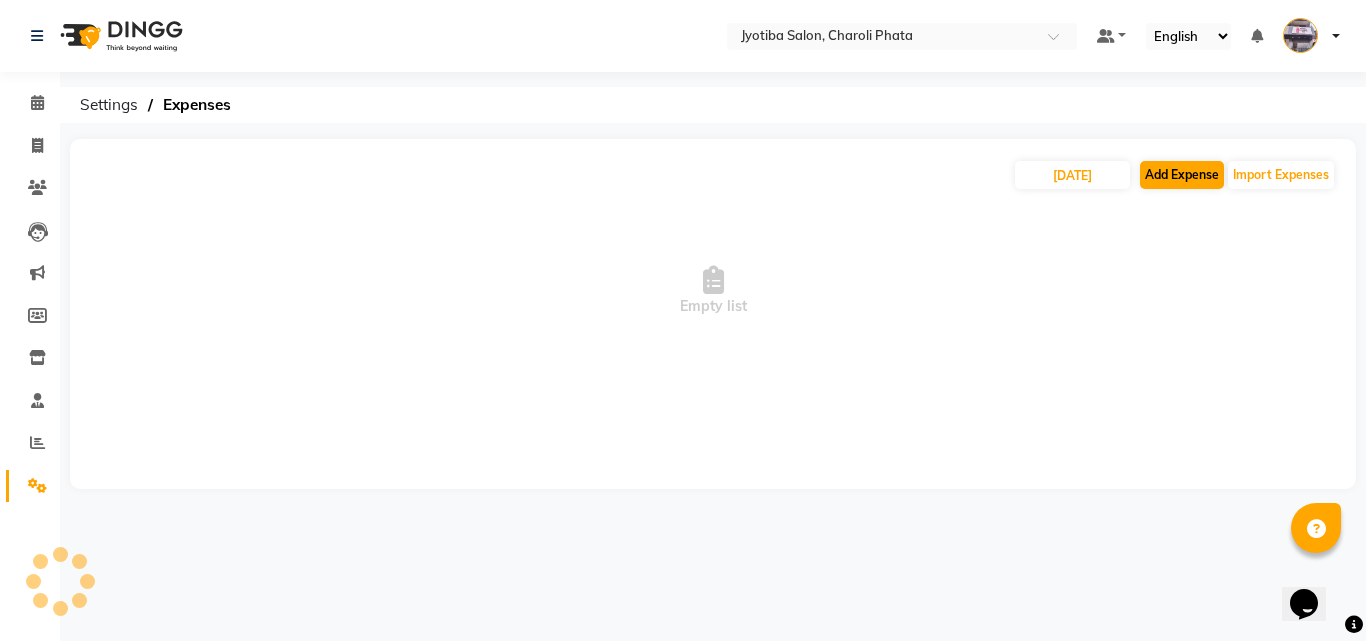 select on "1" 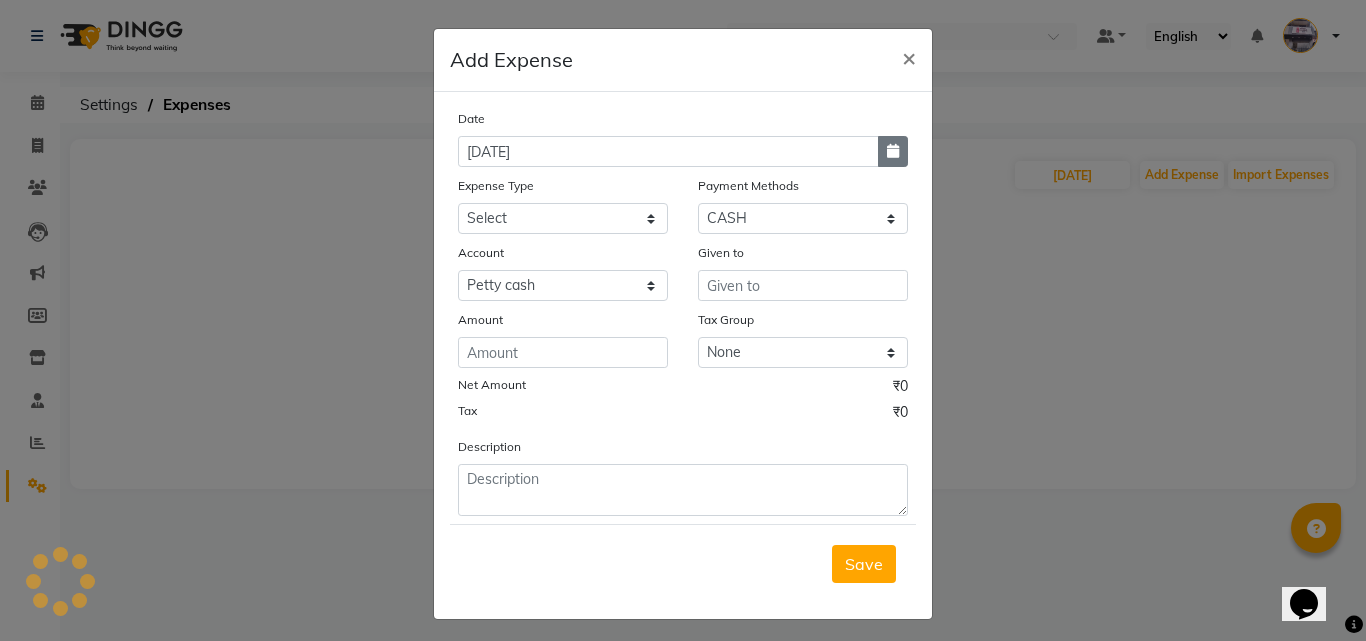 click 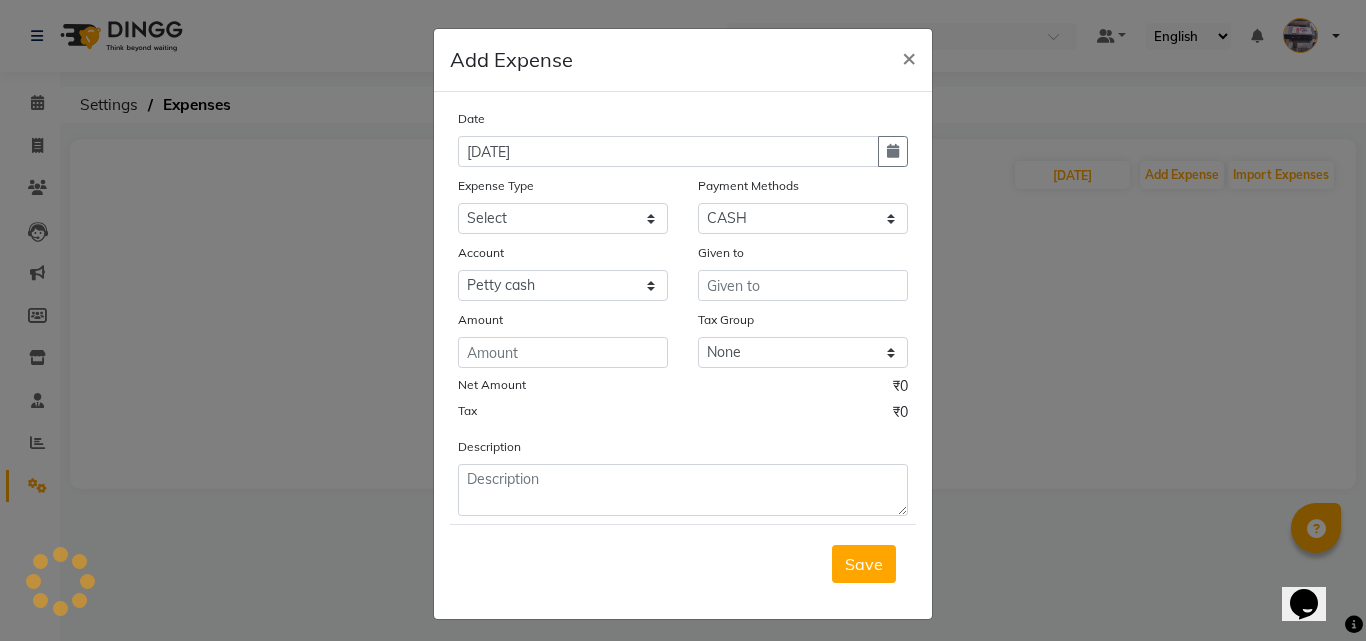 select on "7" 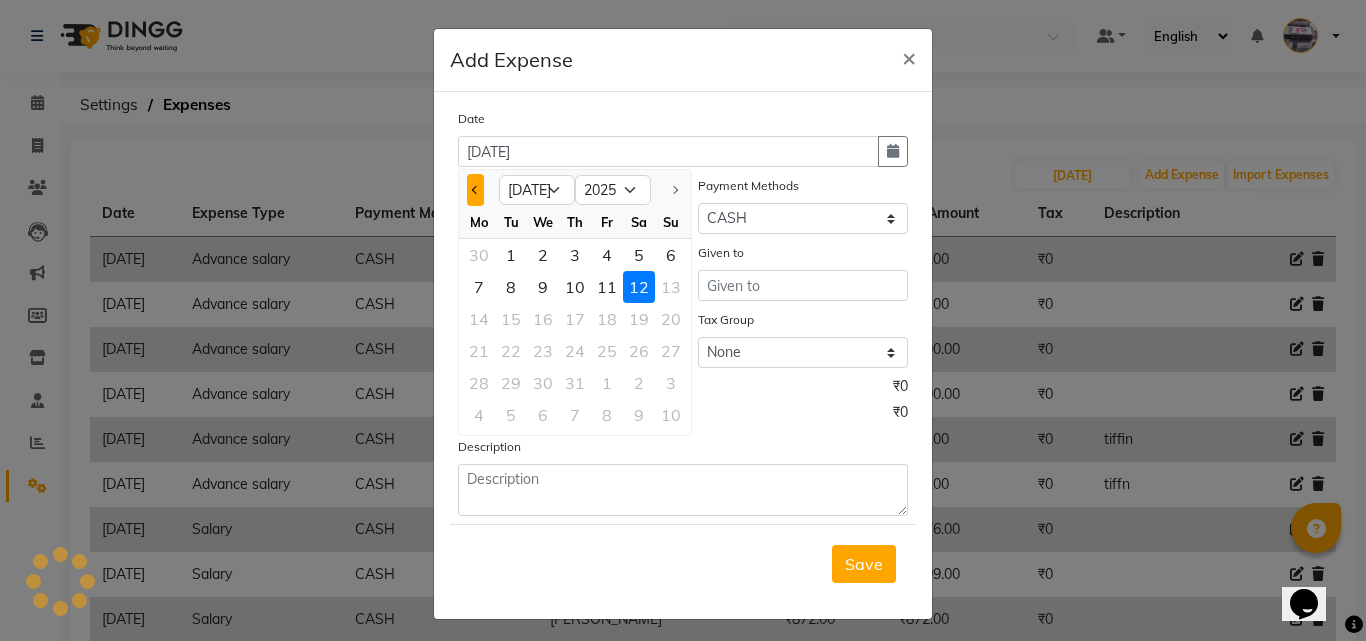 click 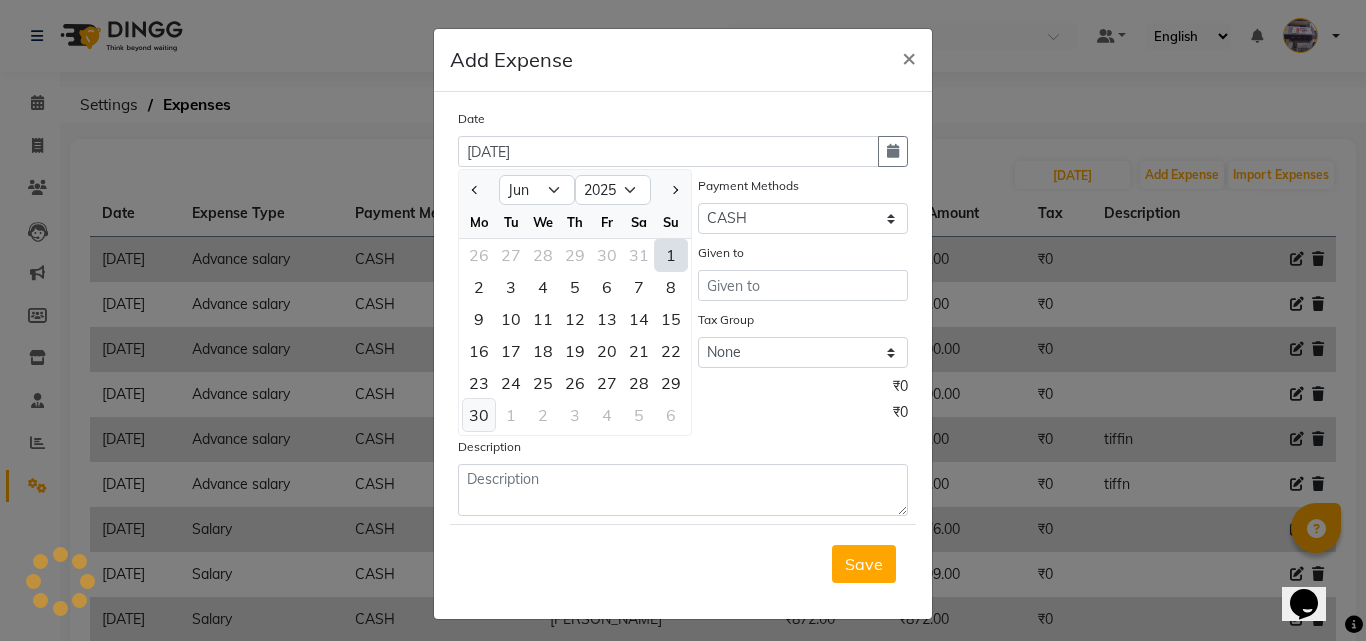 click on "30" 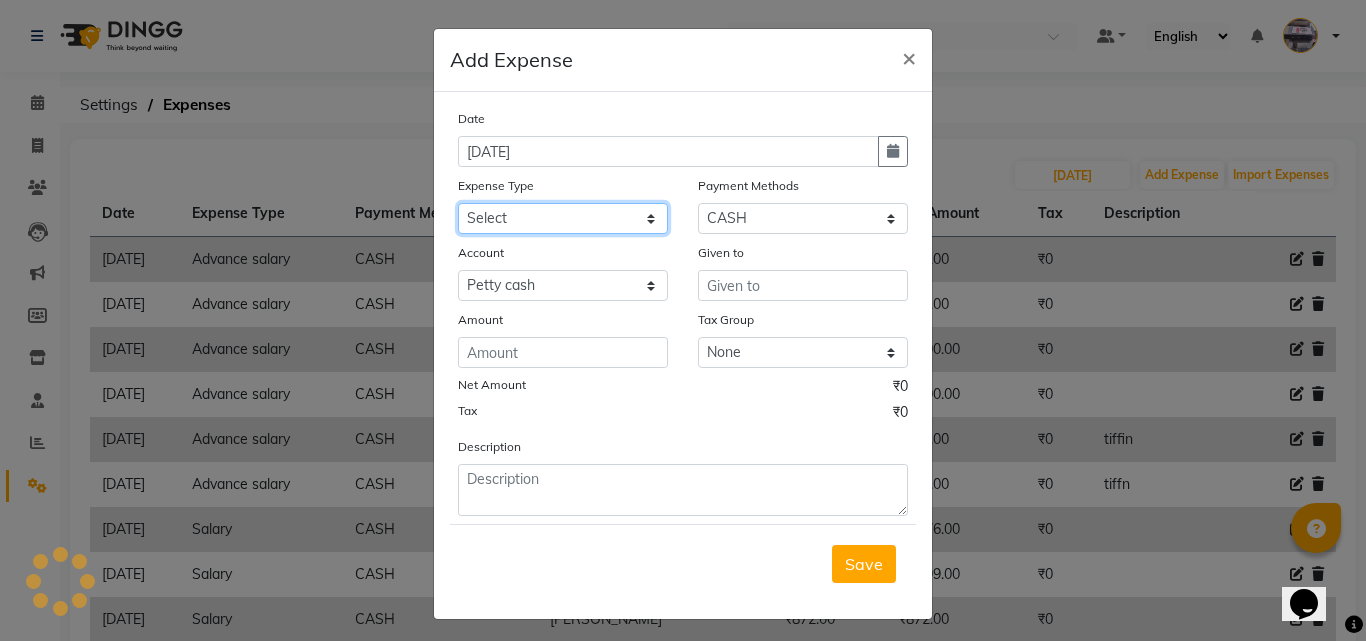 click on "Select Advance salary Advance salary ajaj Bank charges Car maintenance  Cash transfer to bank Cash transfer to hub Client Snacks Clinical charges Equipment Fuel Govt fee home Incentive Insurance International purchase Loan Repayment Maintenance Marketing Miscellaneous MRA Other Over times Pantry Product Rent Salary shop shop Staff Snacks Tax Tea & Refreshment TIP Utilities Wifi recharge" 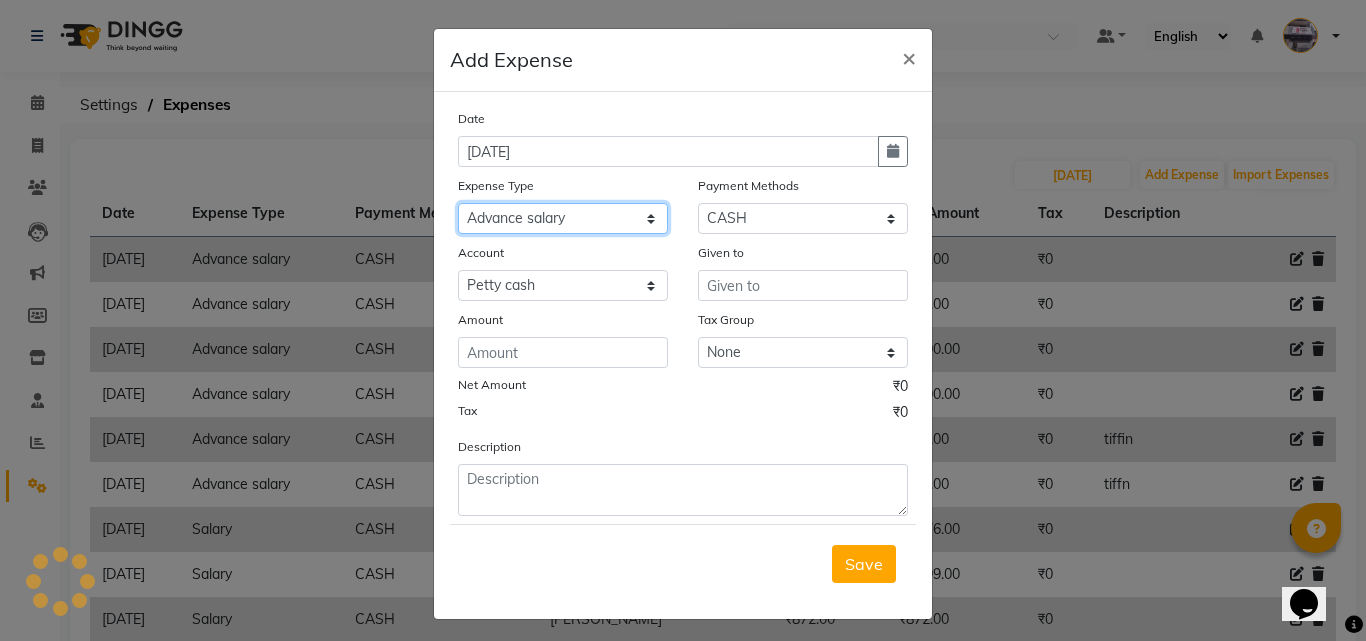 click on "Select Advance salary Advance salary ajaj Bank charges Car maintenance  Cash transfer to bank Cash transfer to hub Client Snacks Clinical charges Equipment Fuel Govt fee home Incentive Insurance International purchase Loan Repayment Maintenance Marketing Miscellaneous MRA Other Over times Pantry Product Rent Salary shop shop Staff Snacks Tax Tea & Refreshment TIP Utilities Wifi recharge" 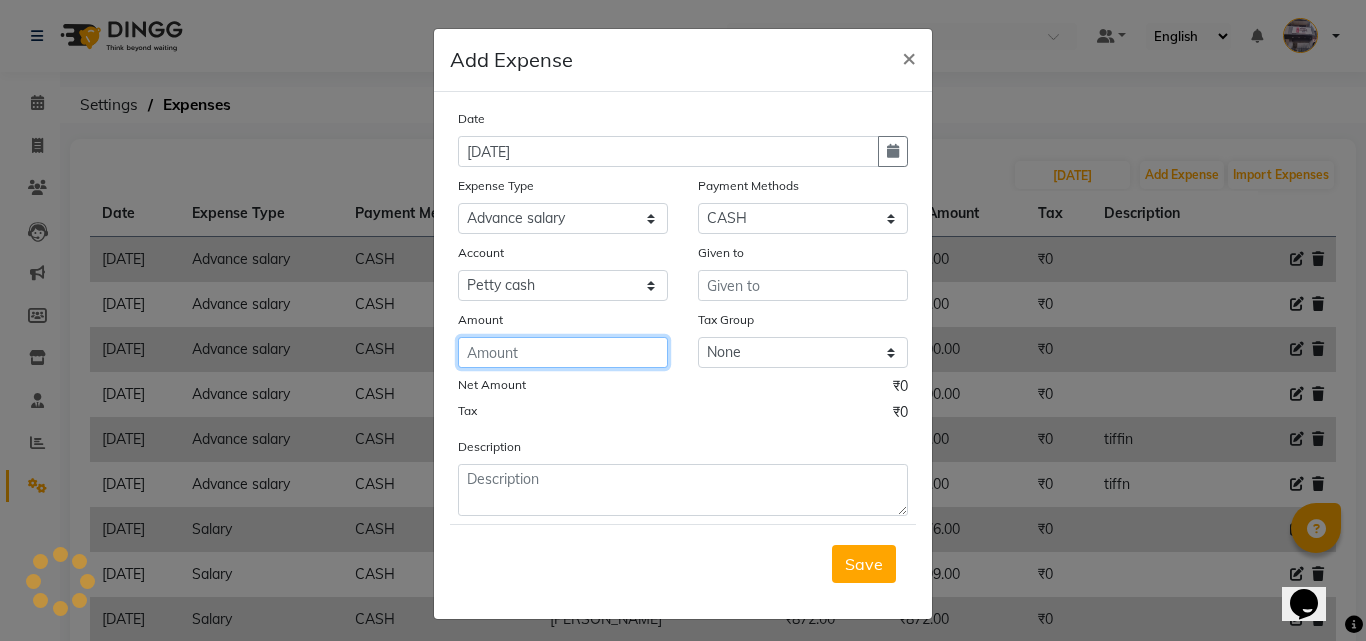 click 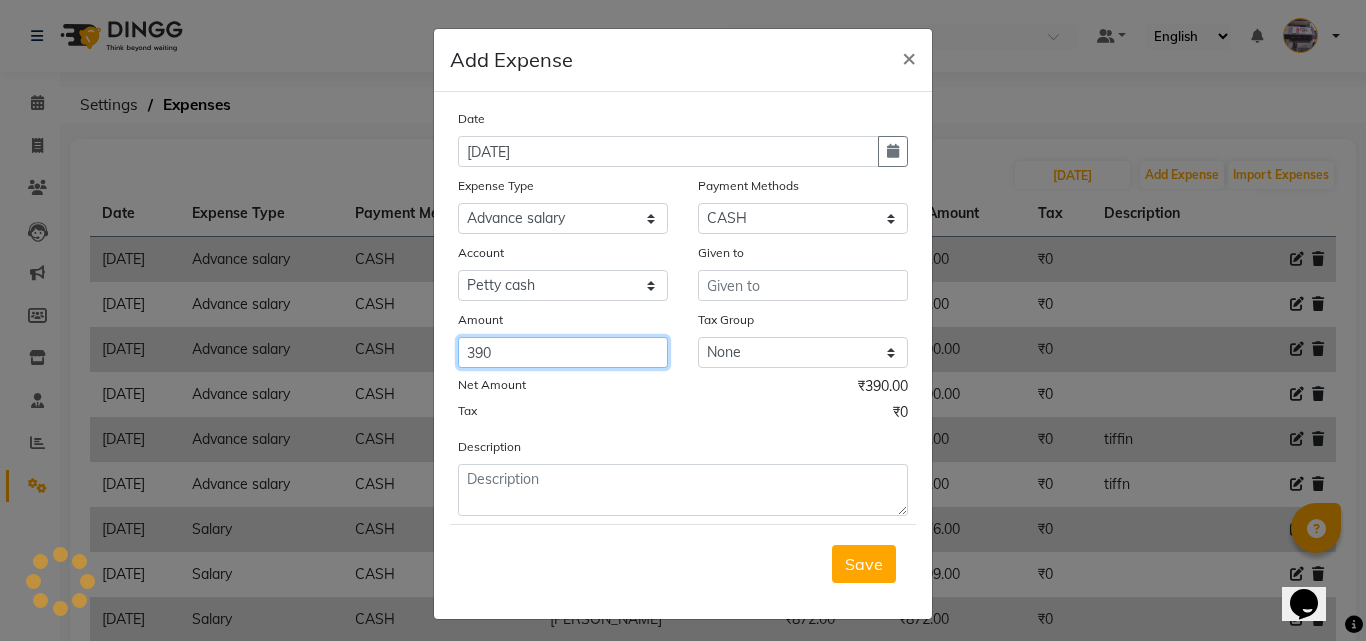 type on "390" 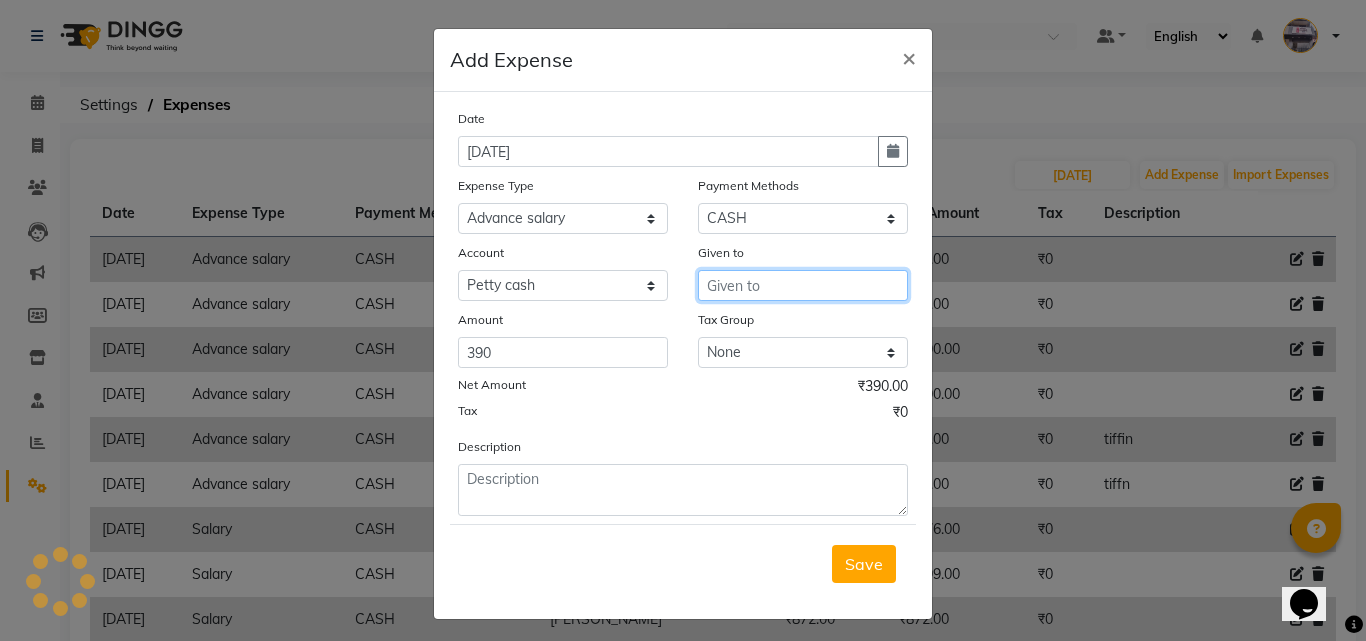 click at bounding box center (803, 285) 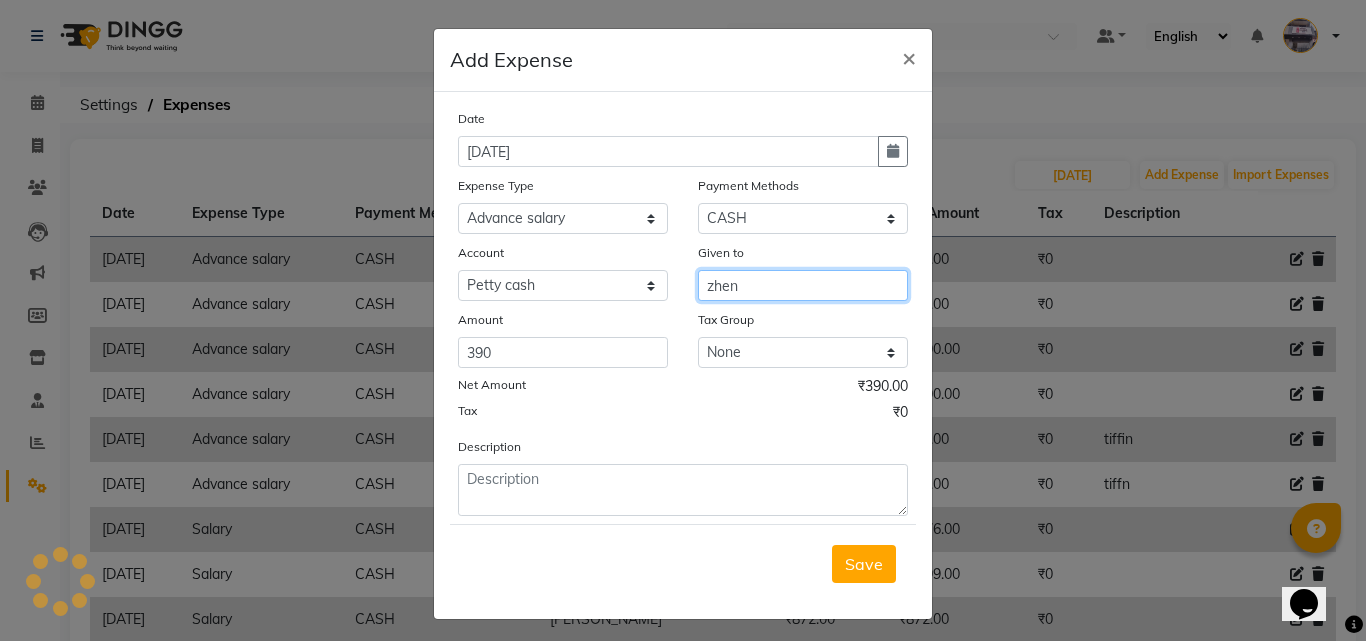 type on "zhen" 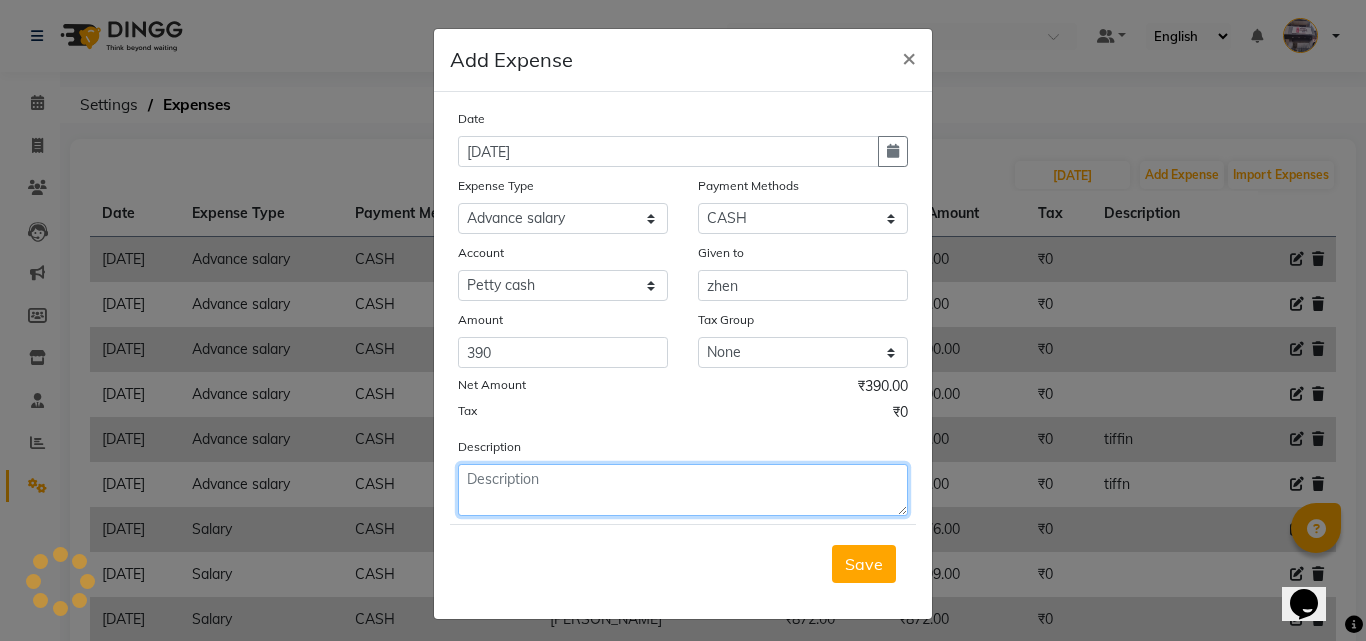 click 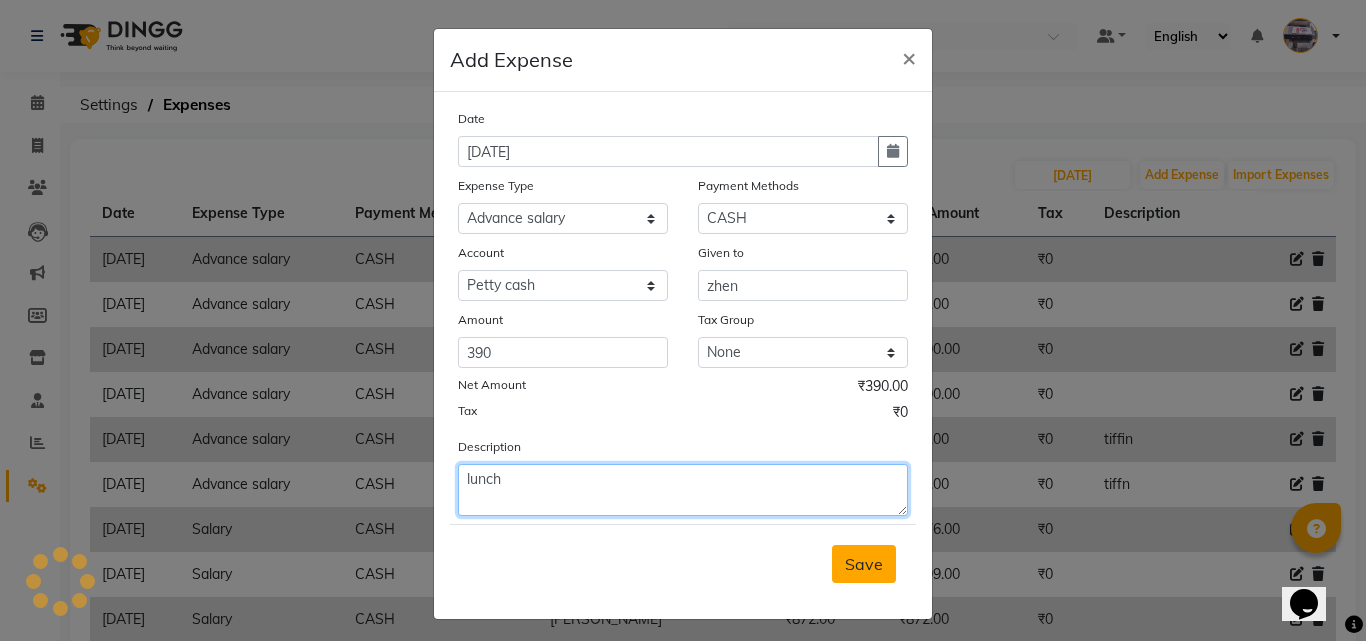 type on "lunch" 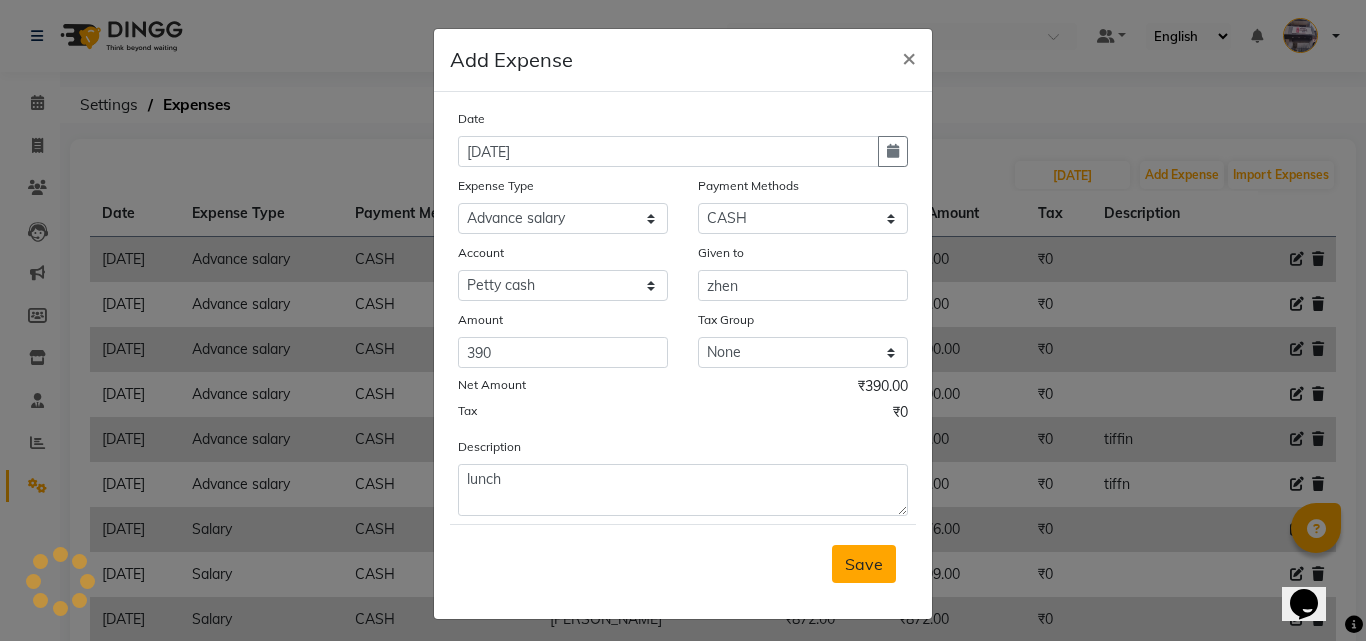 click on "Save" at bounding box center (864, 564) 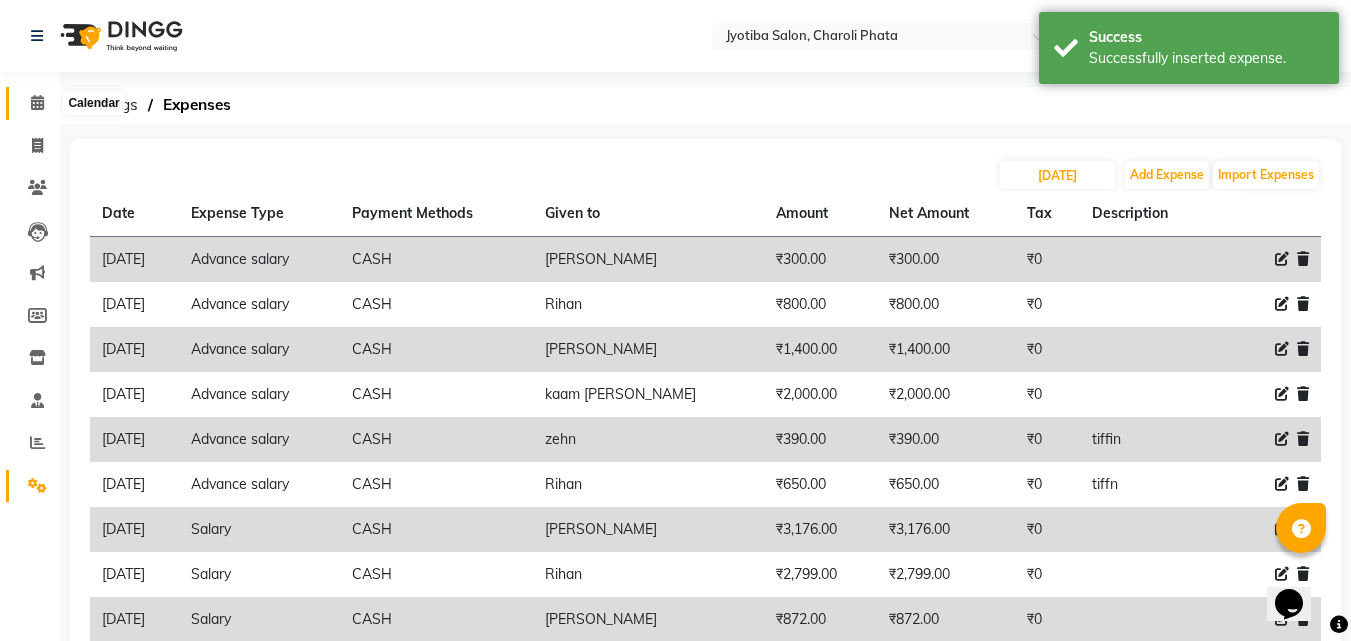 drag, startPoint x: 39, startPoint y: 102, endPoint x: 44, endPoint y: 33, distance: 69.18092 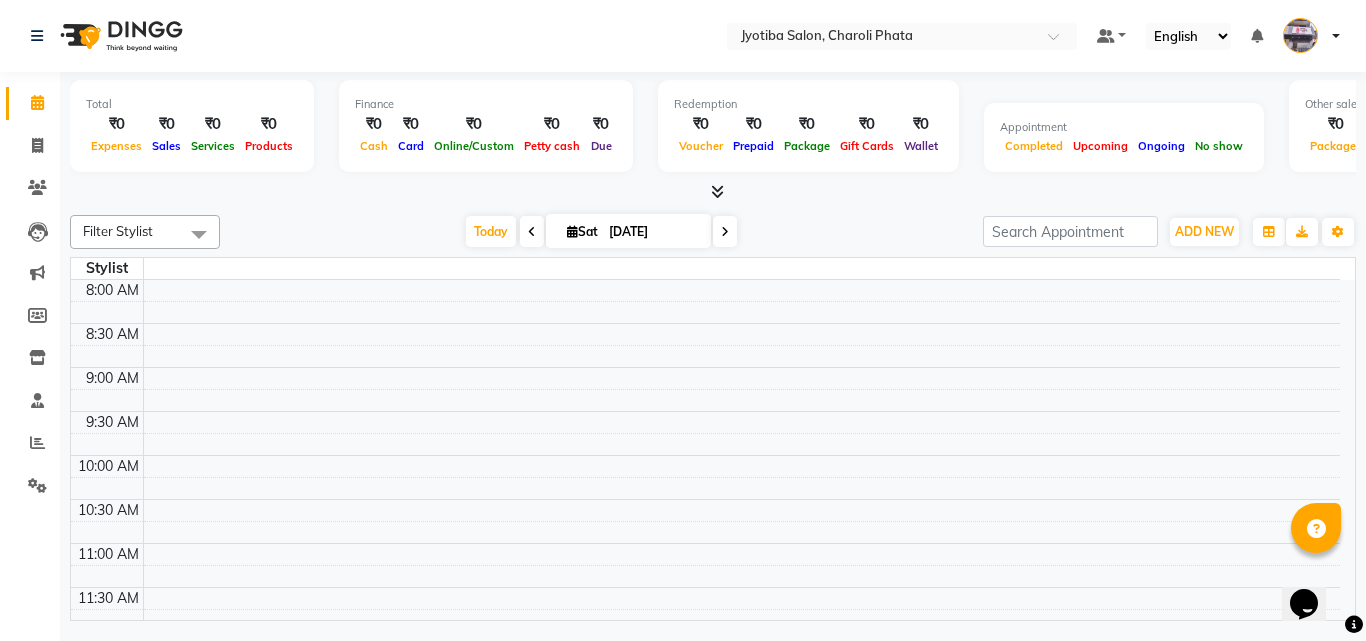 click on "Invoice" 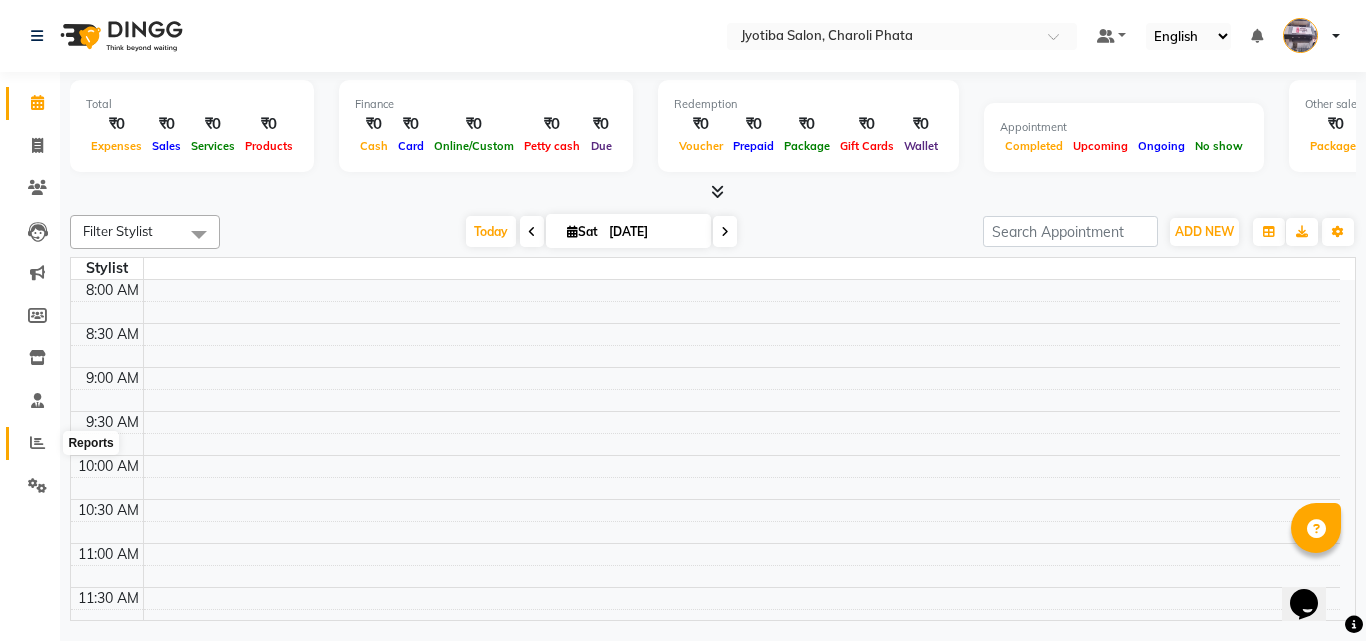 click 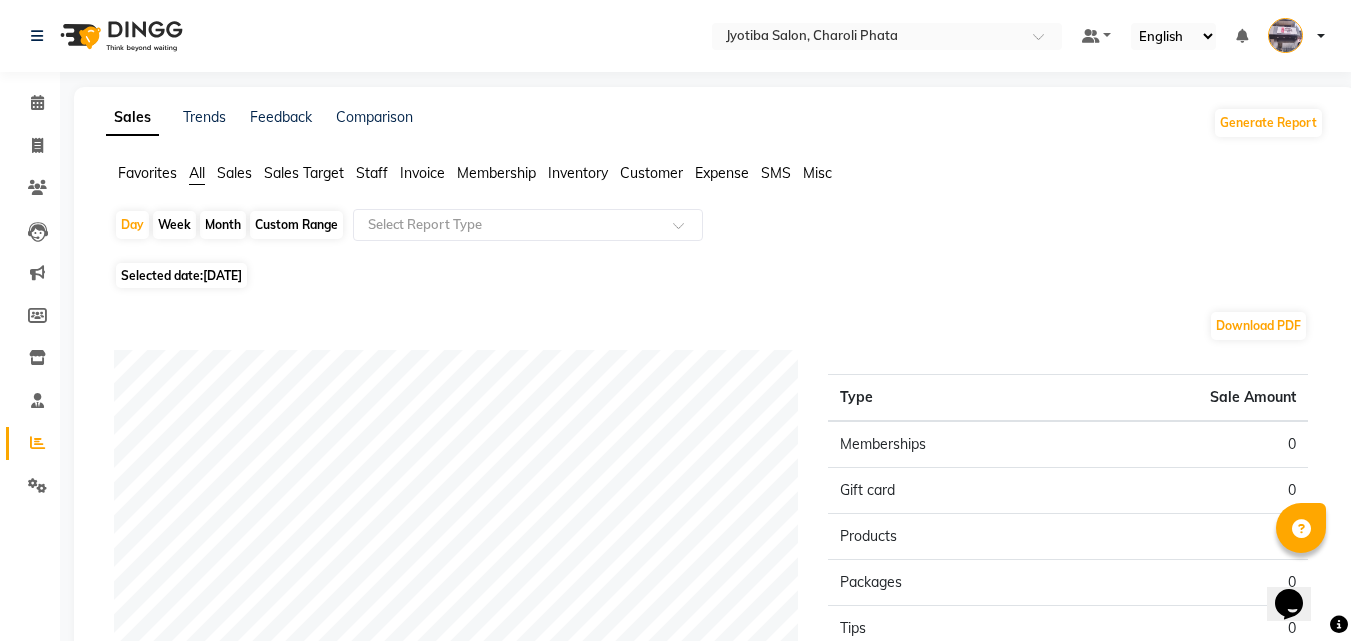 click on "Month" 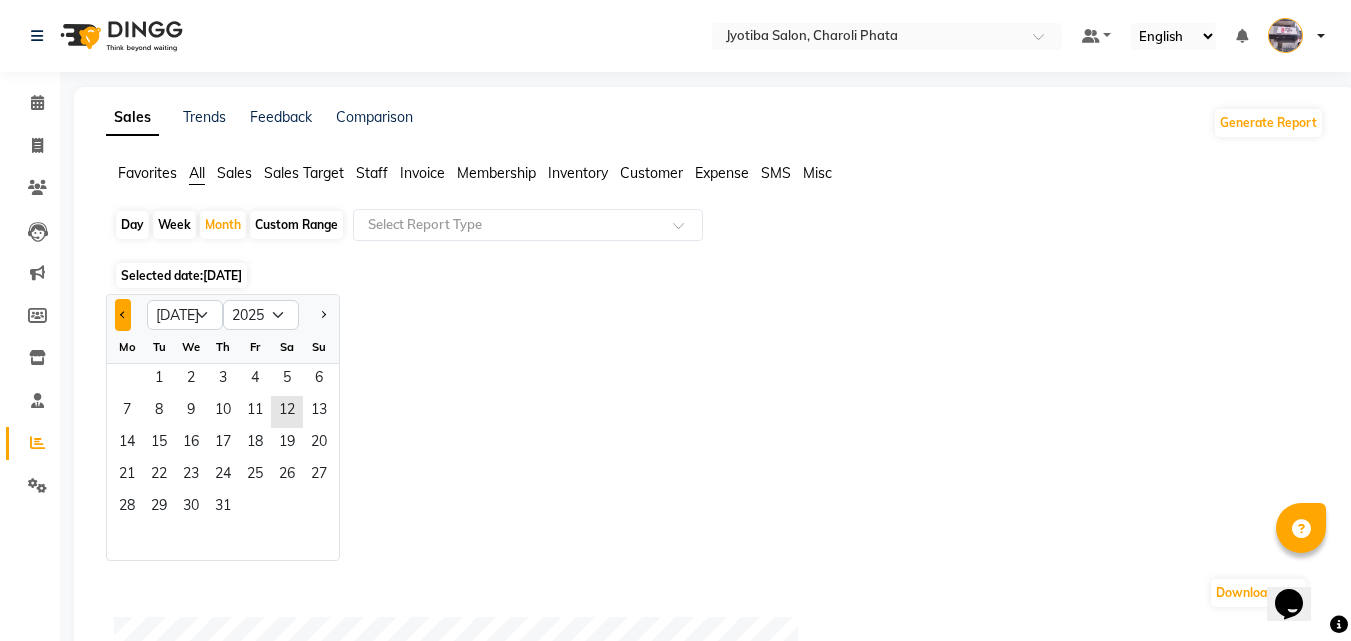 click 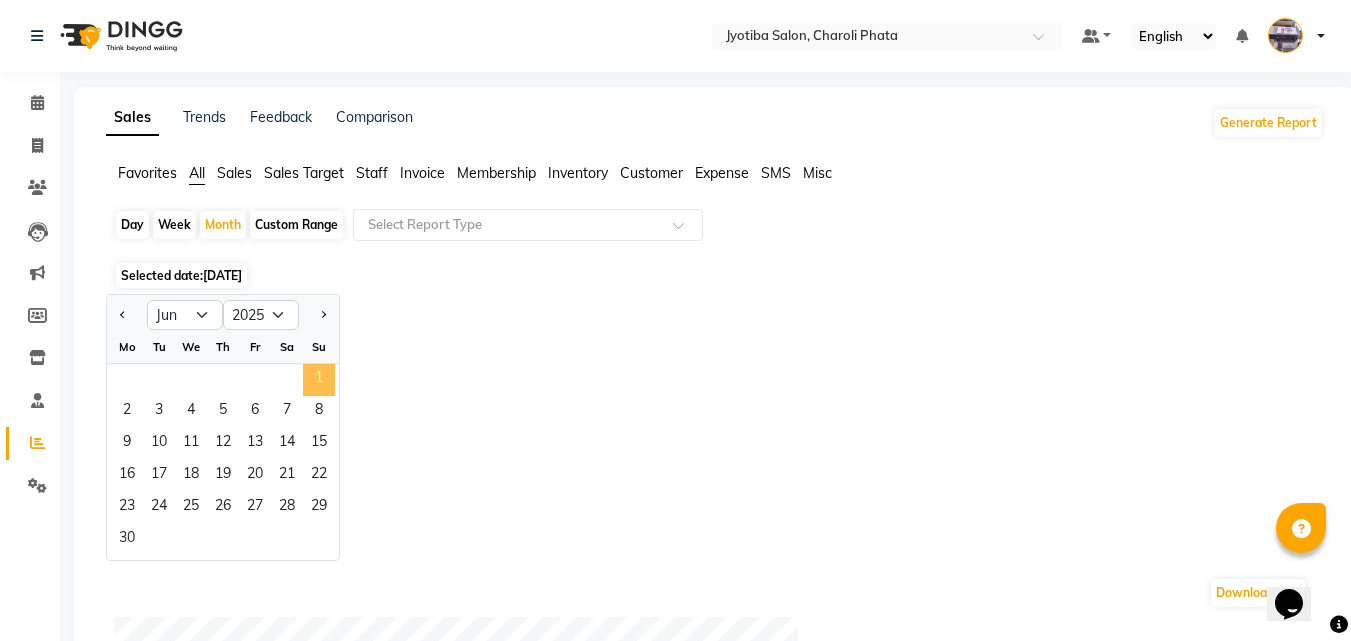 click on "1" 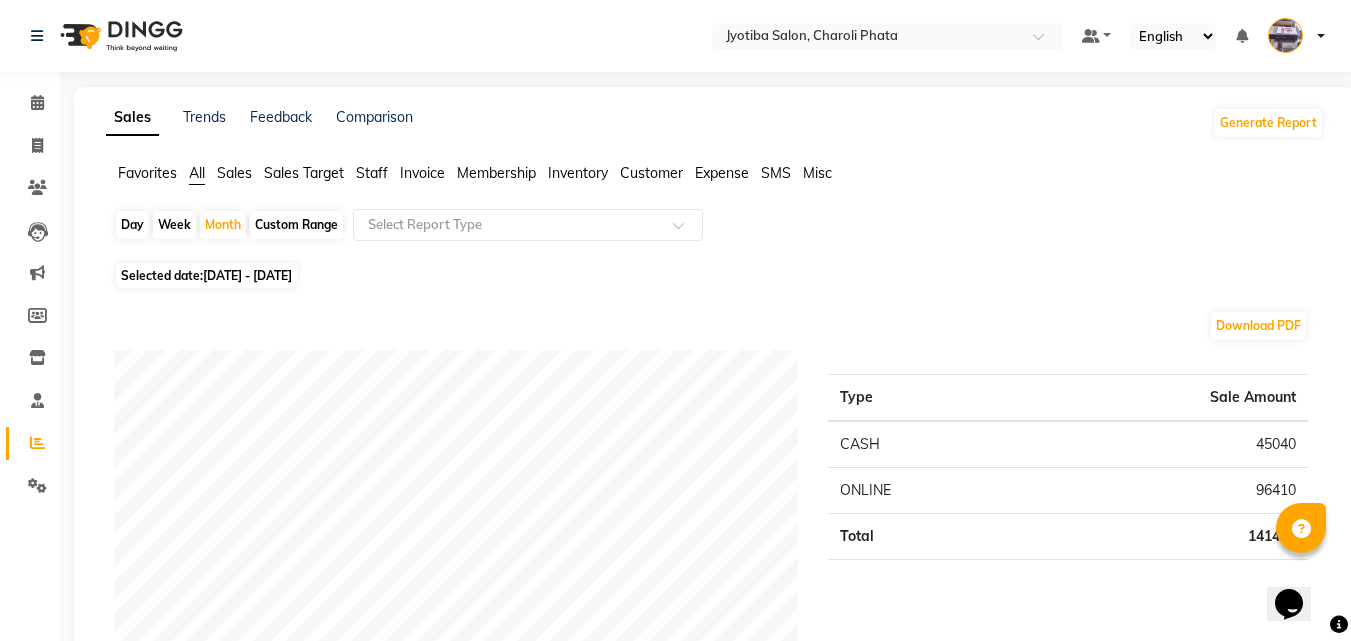 click on "Expense" 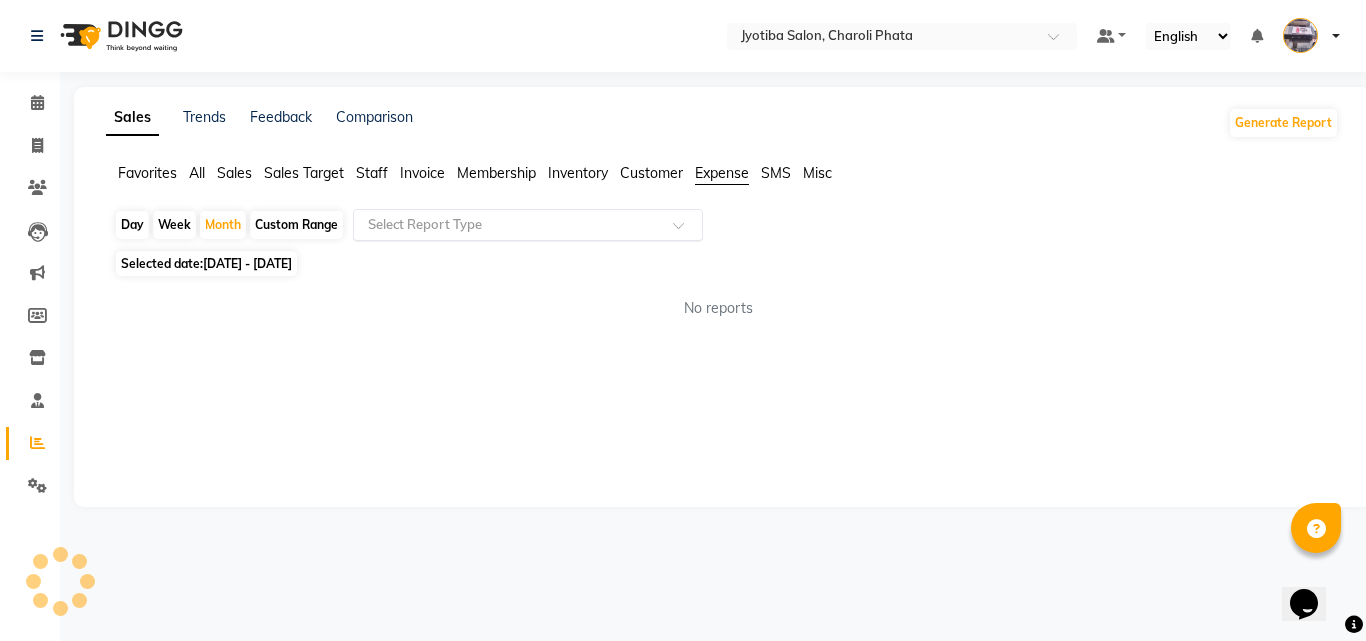 drag, startPoint x: 500, startPoint y: 225, endPoint x: 491, endPoint y: 231, distance: 10.816654 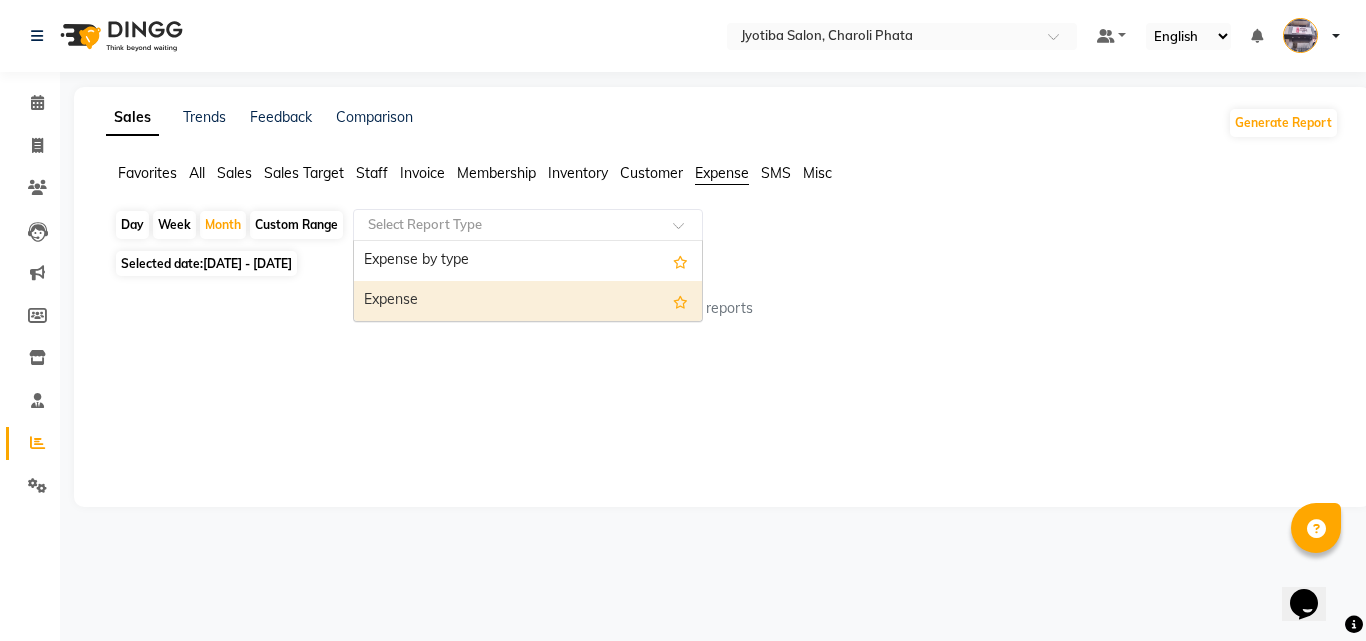 click on "Expense" at bounding box center (528, 301) 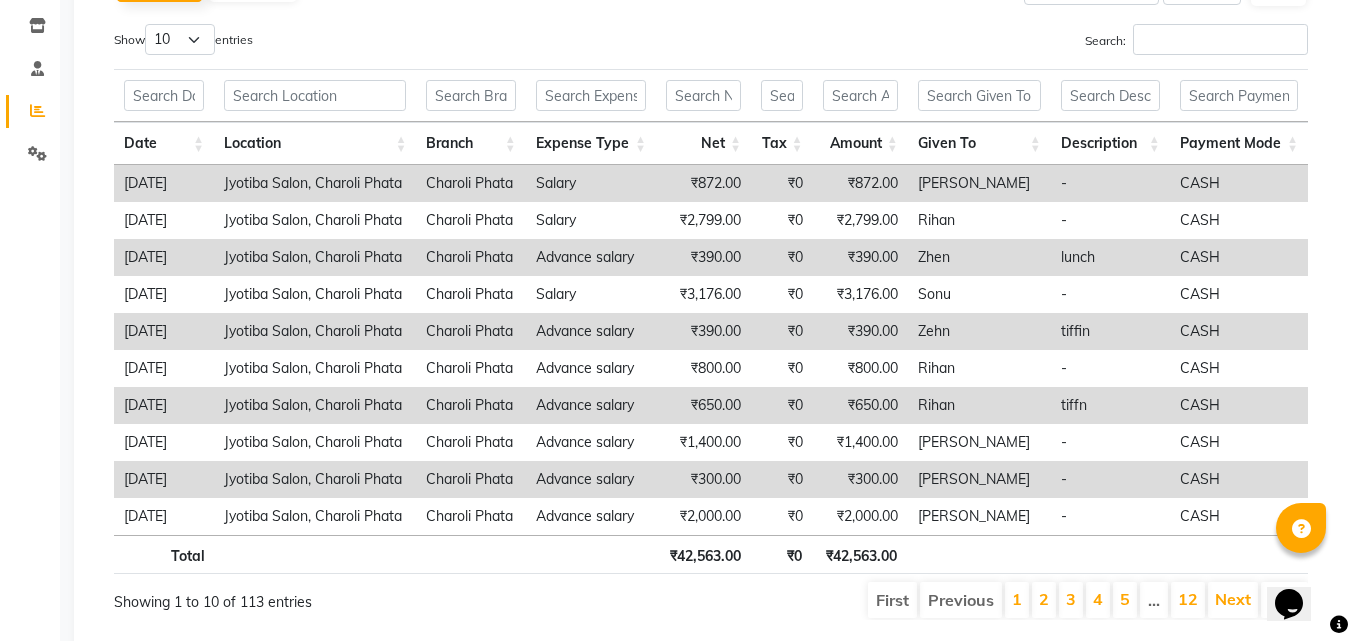 scroll, scrollTop: 334, scrollLeft: 0, axis: vertical 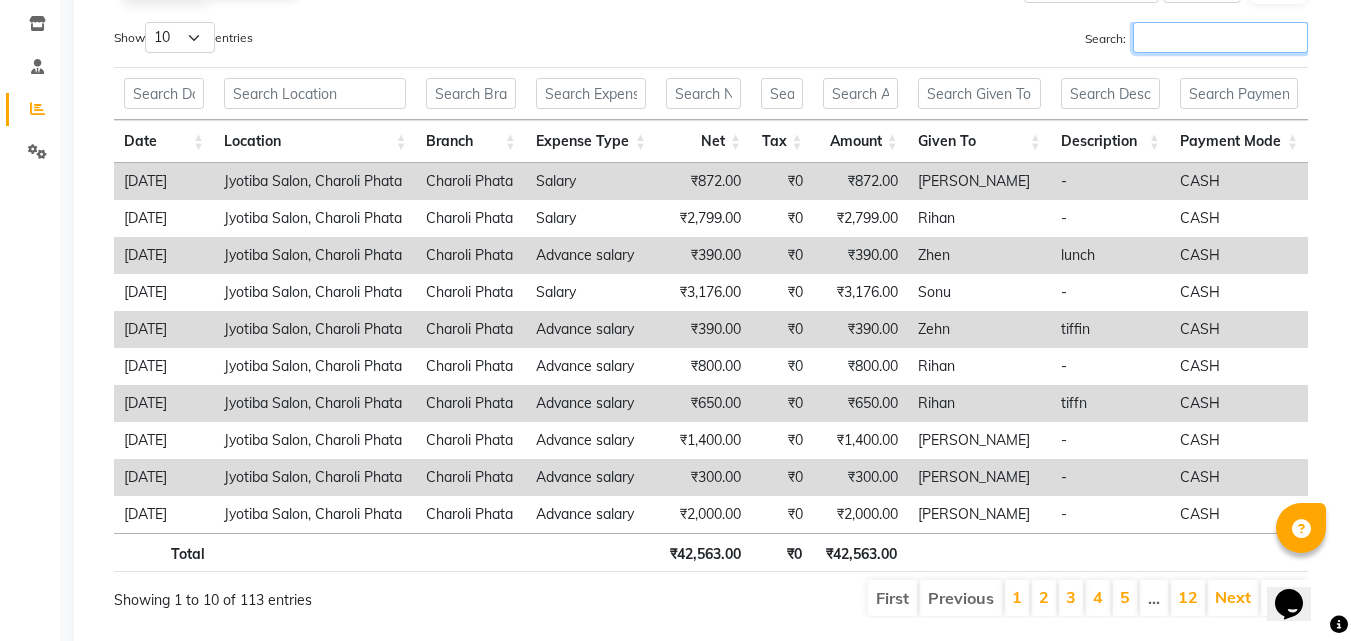 click on "Search:" at bounding box center [1220, 37] 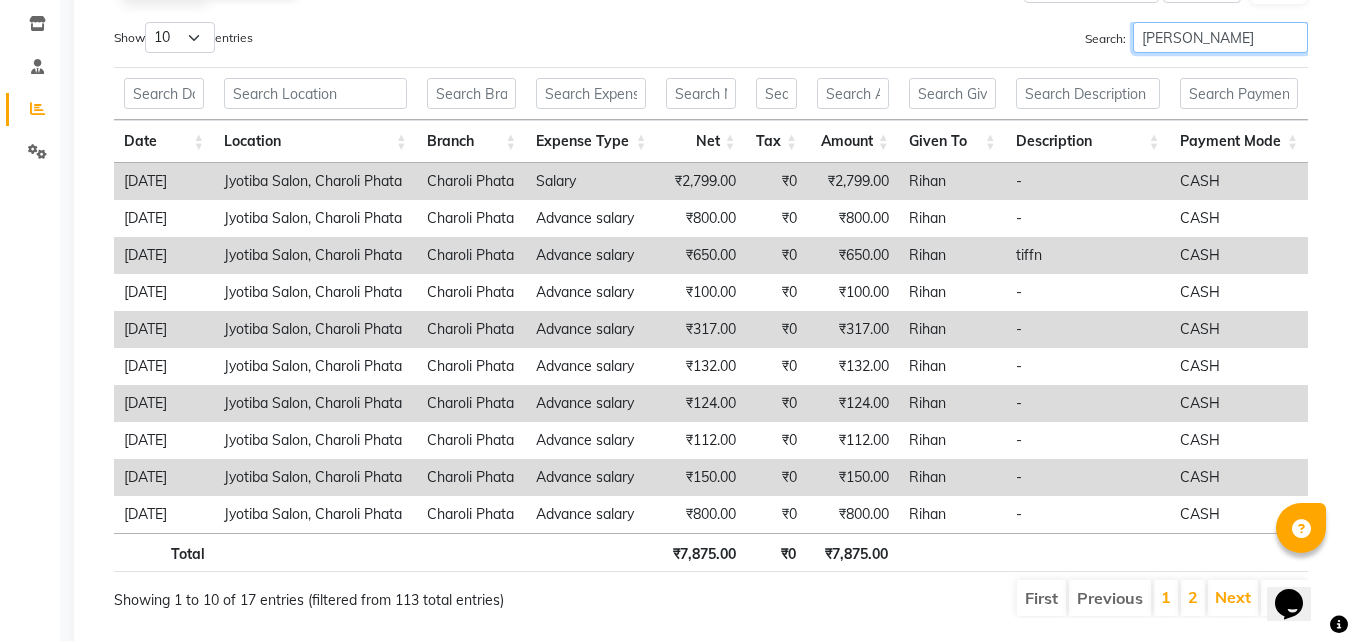 type on "rihan" 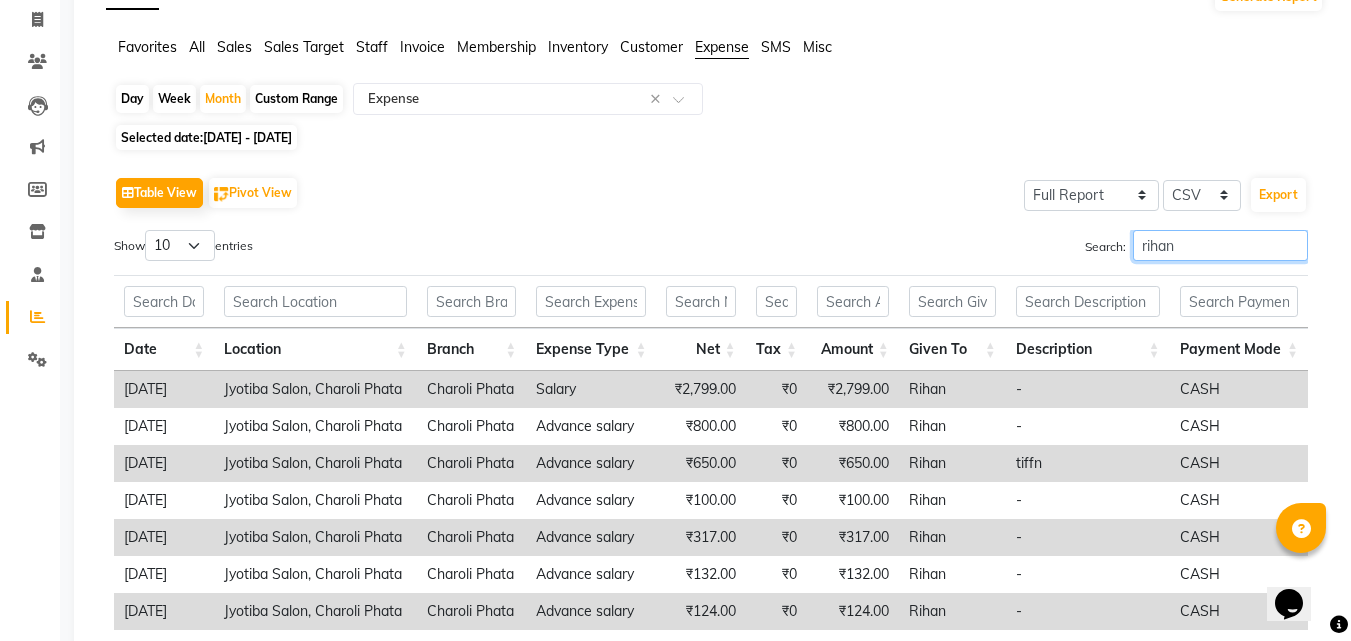 scroll, scrollTop: 12, scrollLeft: 0, axis: vertical 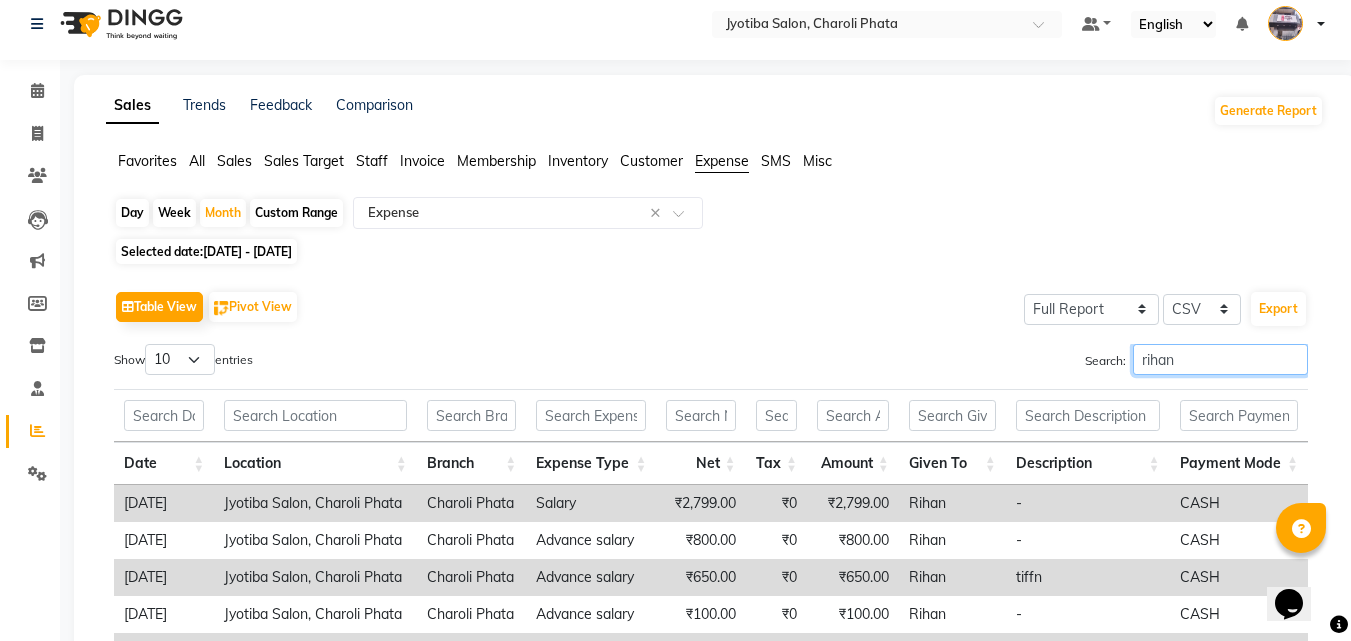 click on "rihan" at bounding box center [1220, 359] 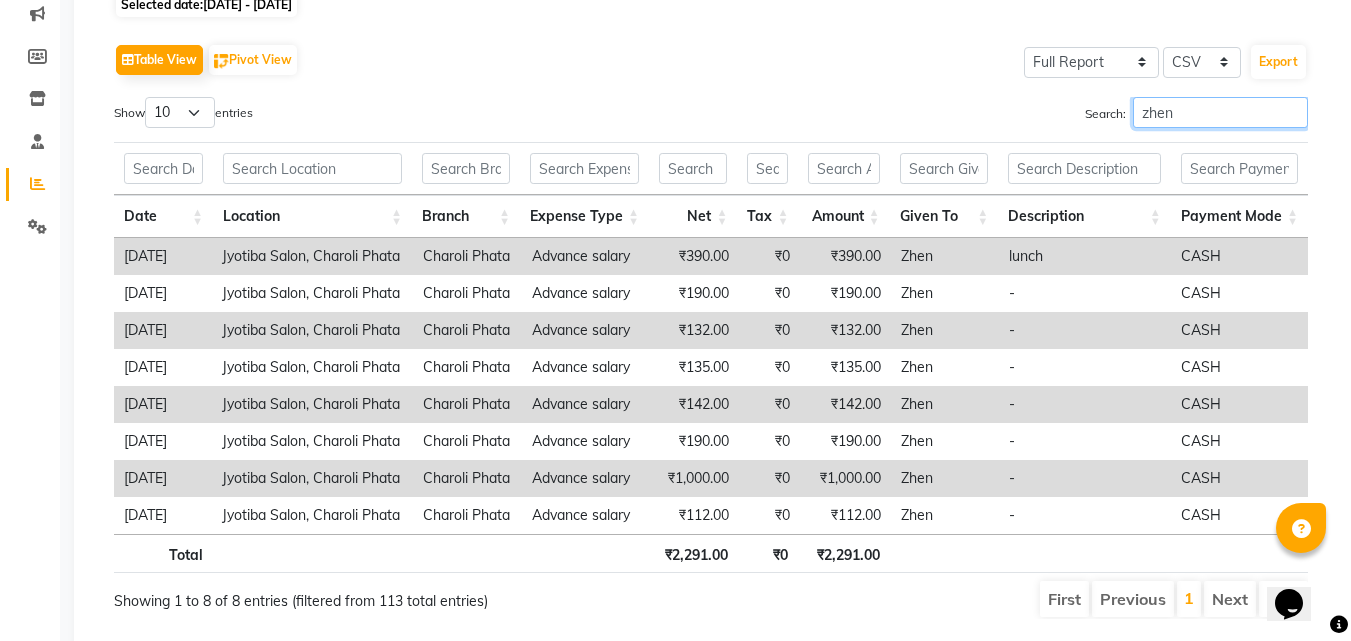 scroll, scrollTop: 318, scrollLeft: 0, axis: vertical 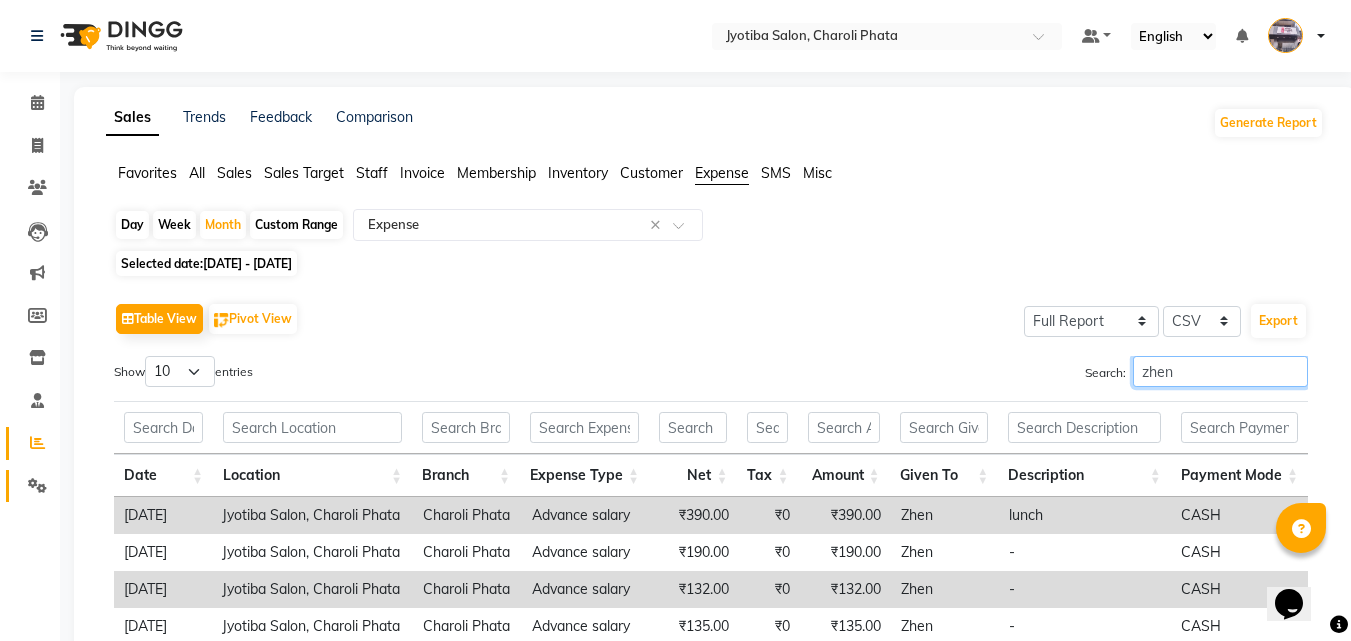 type on "zhen" 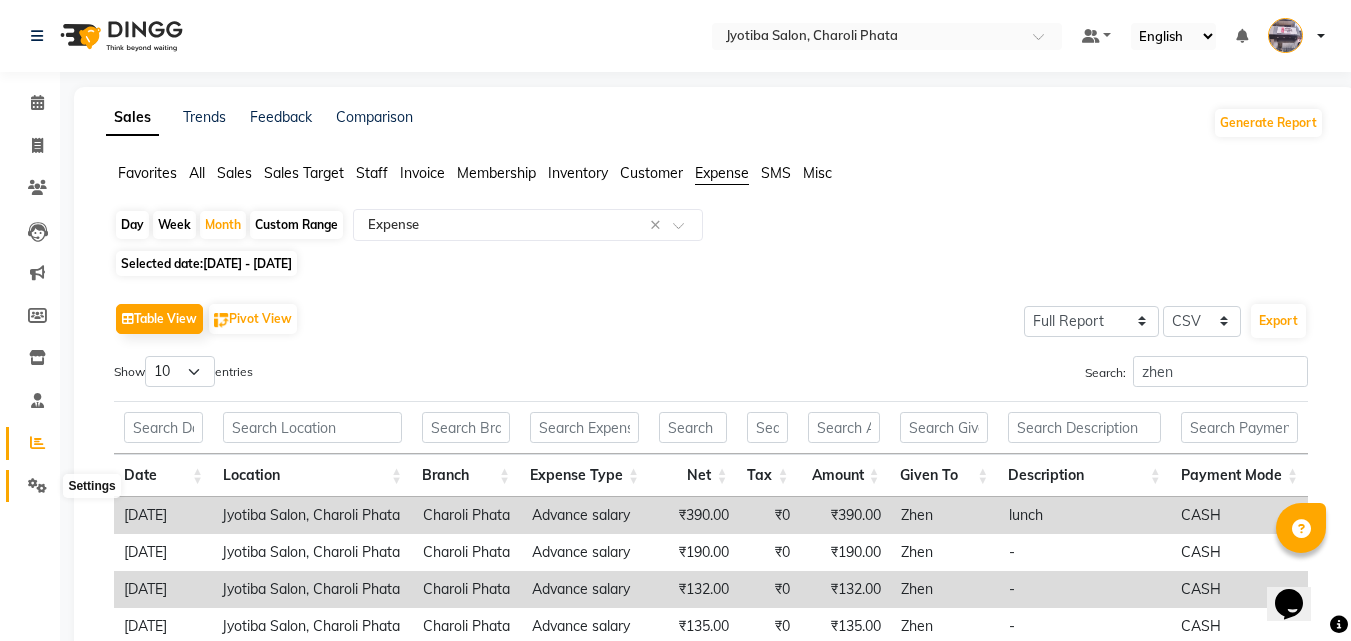 click 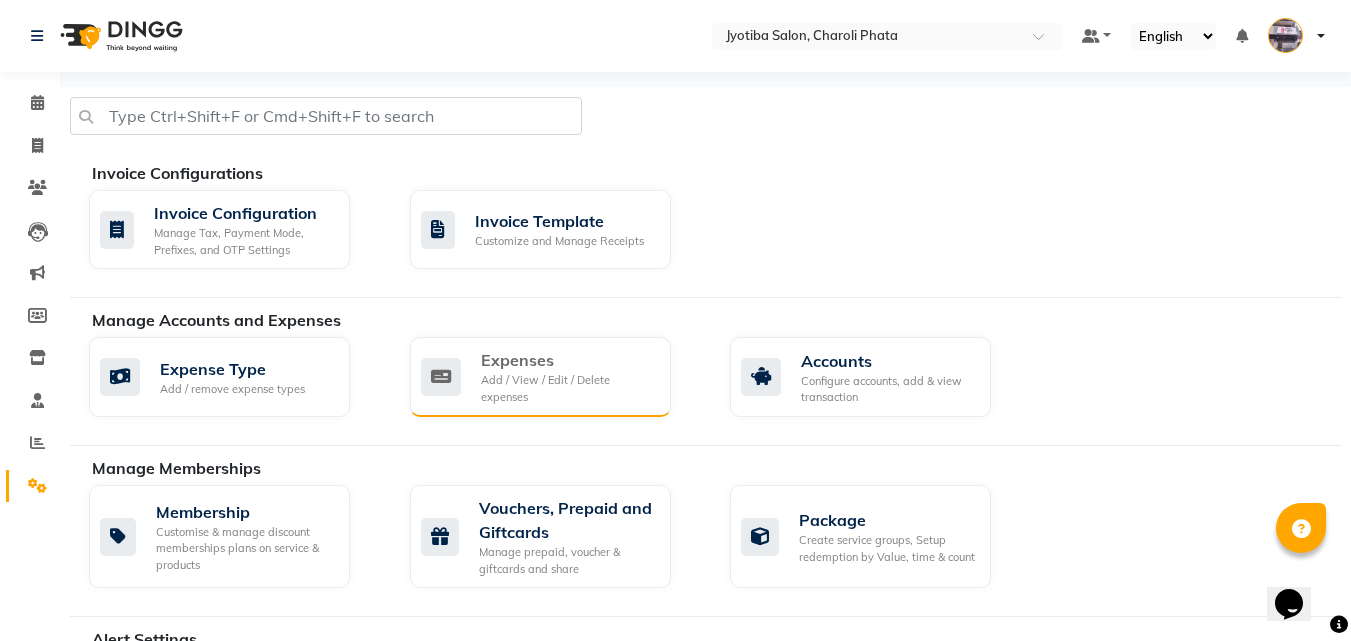 click on "Add / View / Edit / Delete expenses" 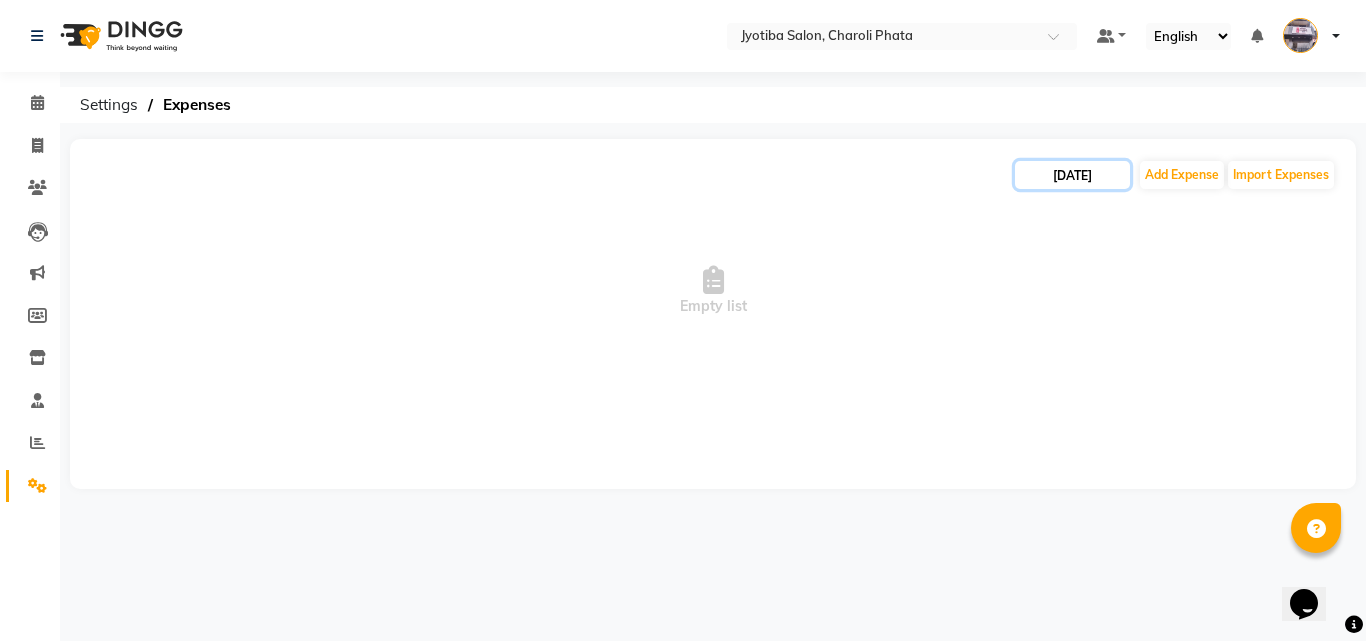 click on "[DATE]" 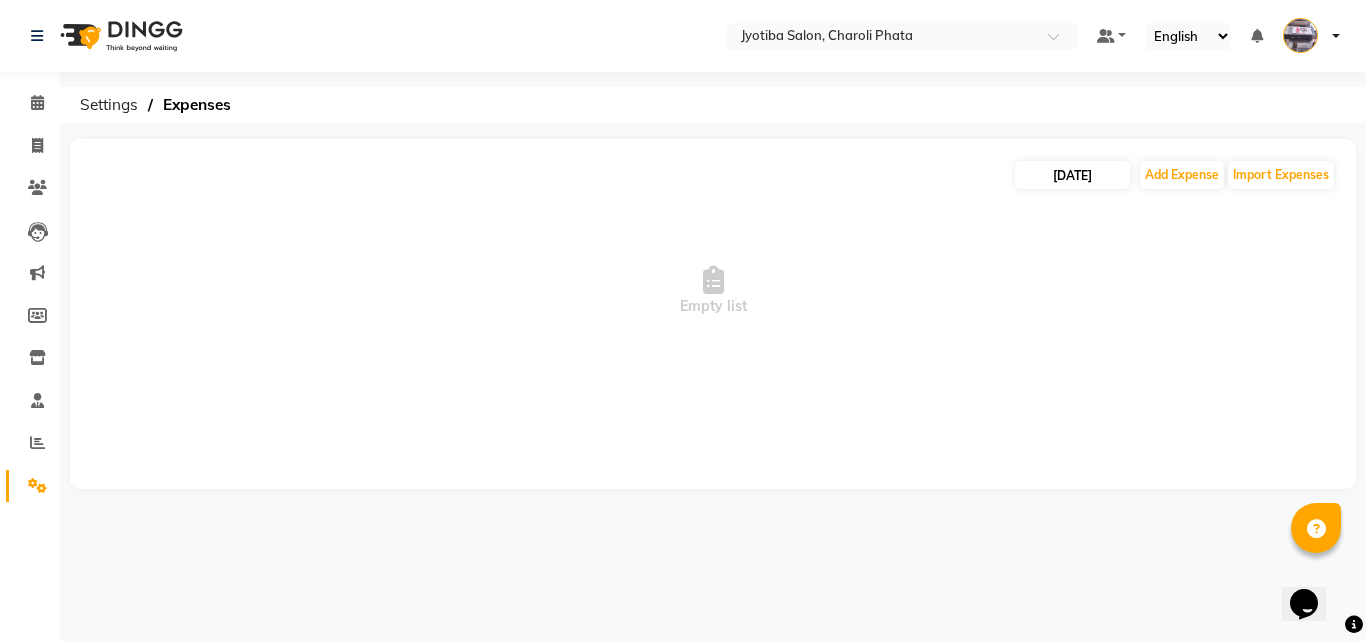 select on "7" 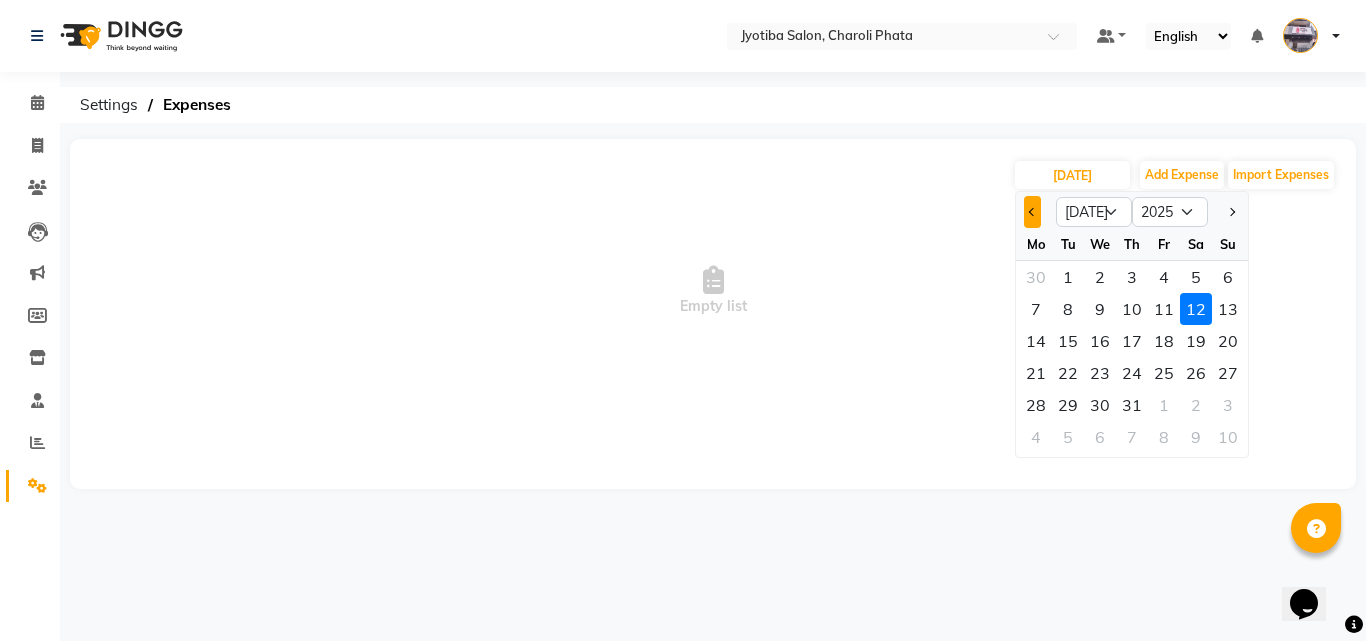 click 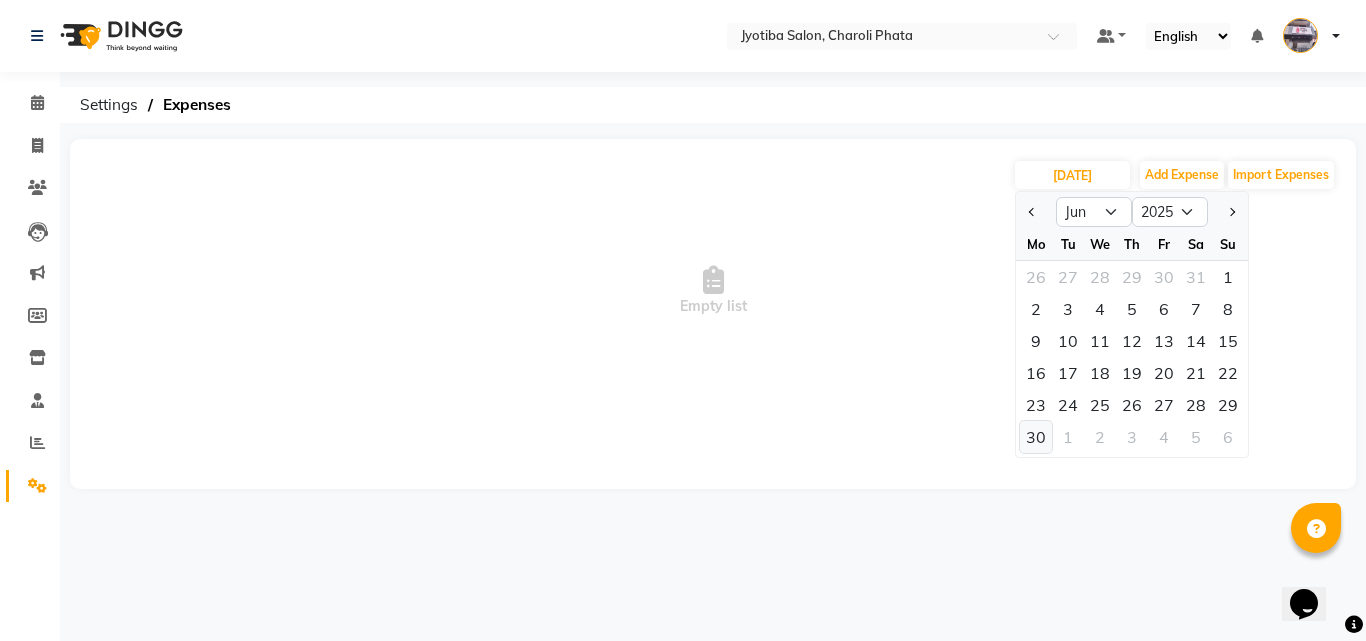 click on "30" 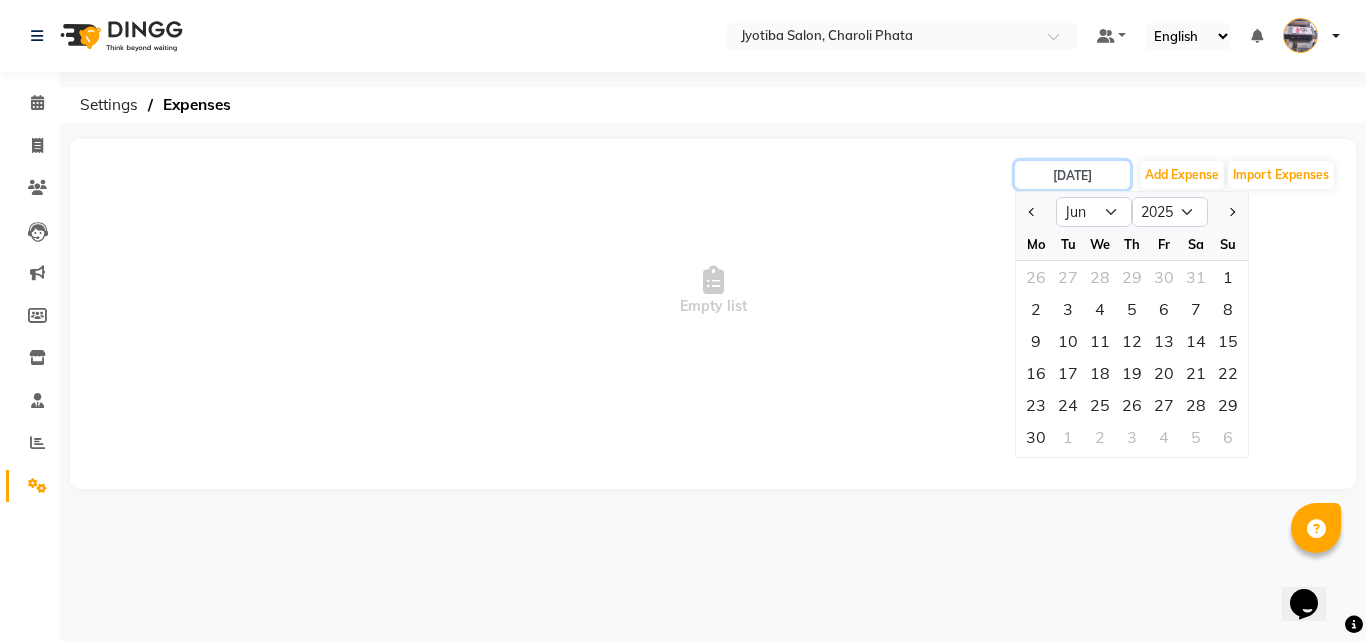 type on "[DATE]" 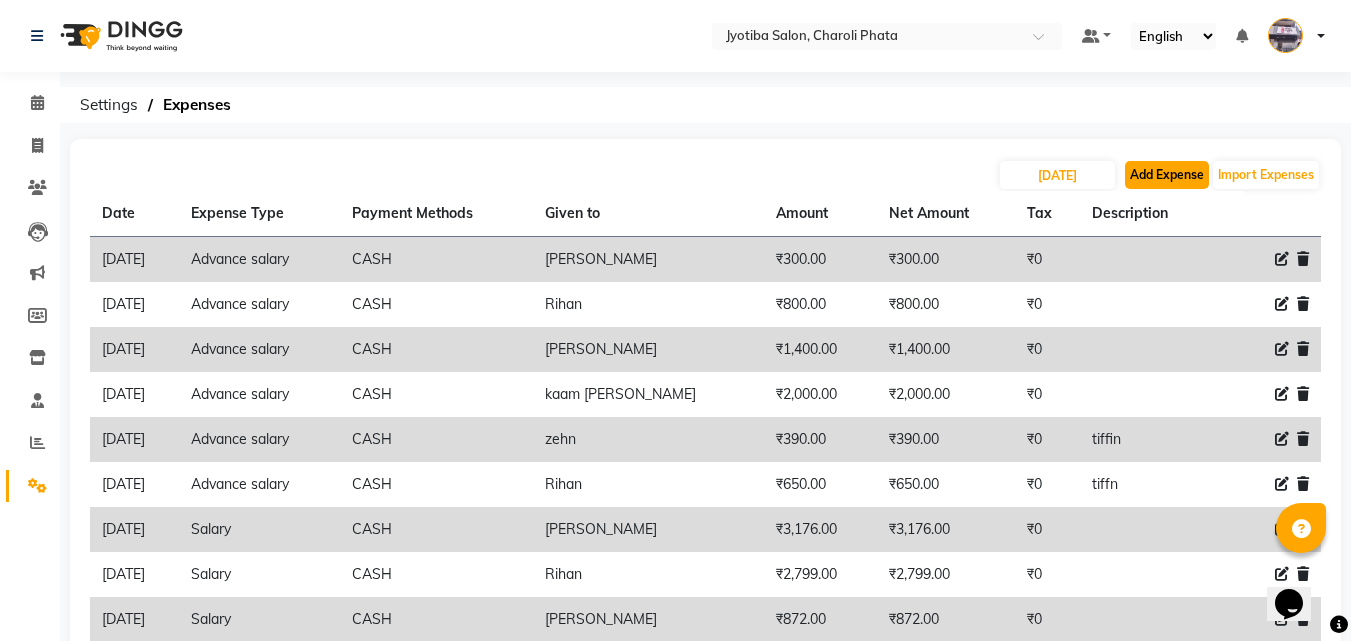 click on "Add Expense" 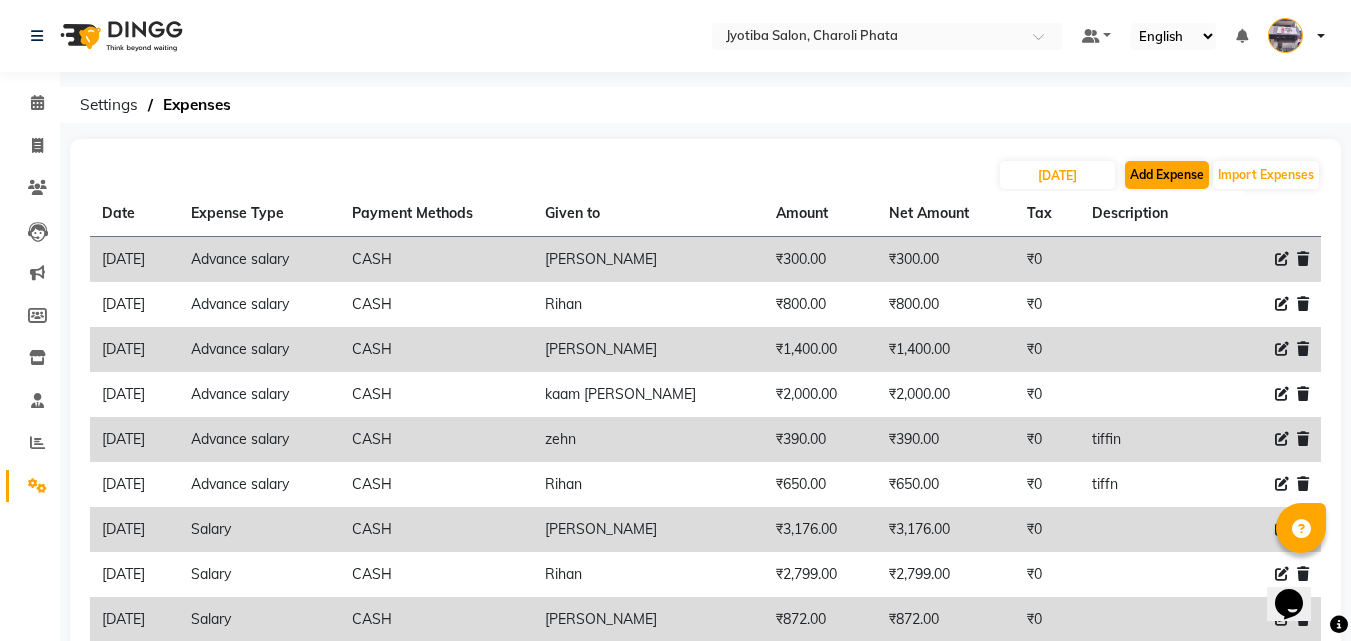 select on "1" 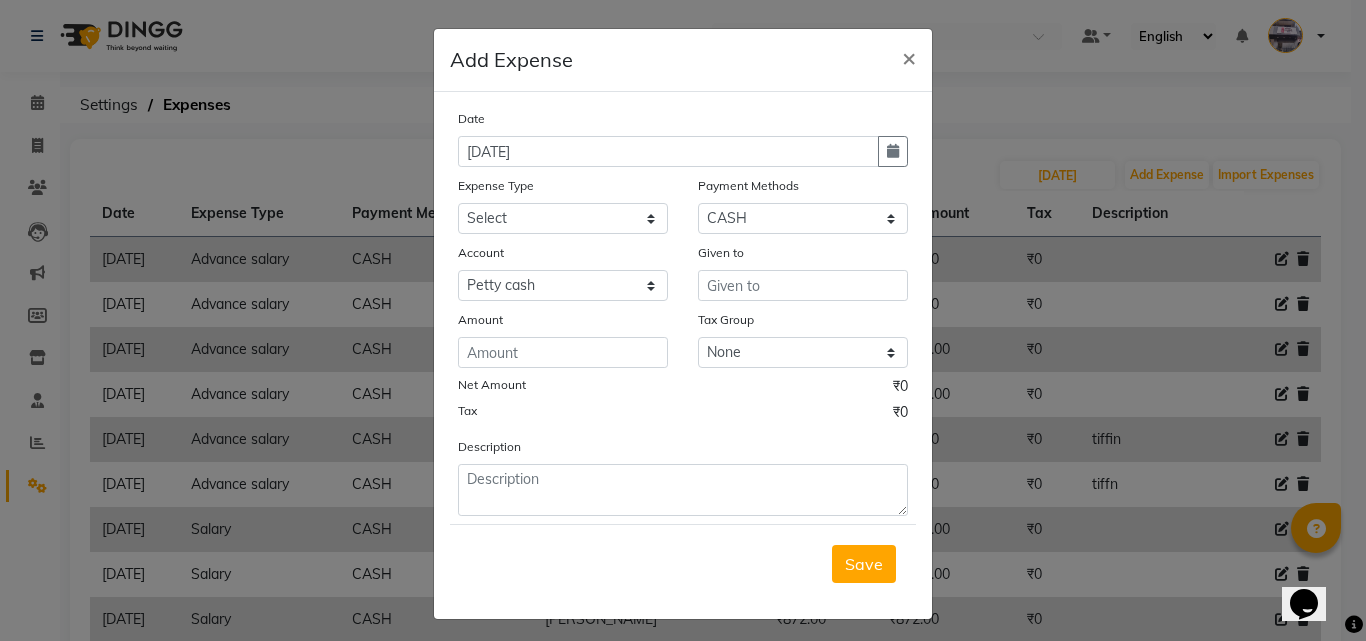 drag, startPoint x: 886, startPoint y: 156, endPoint x: 728, endPoint y: 199, distance: 163.74675 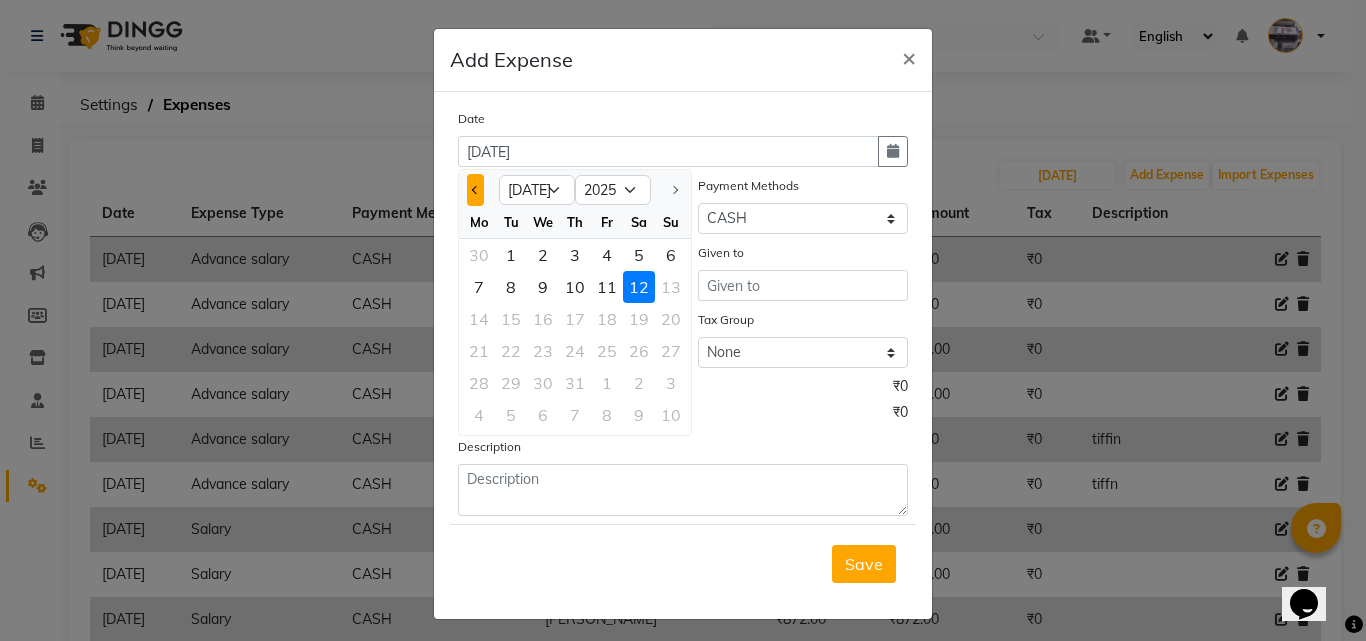 click 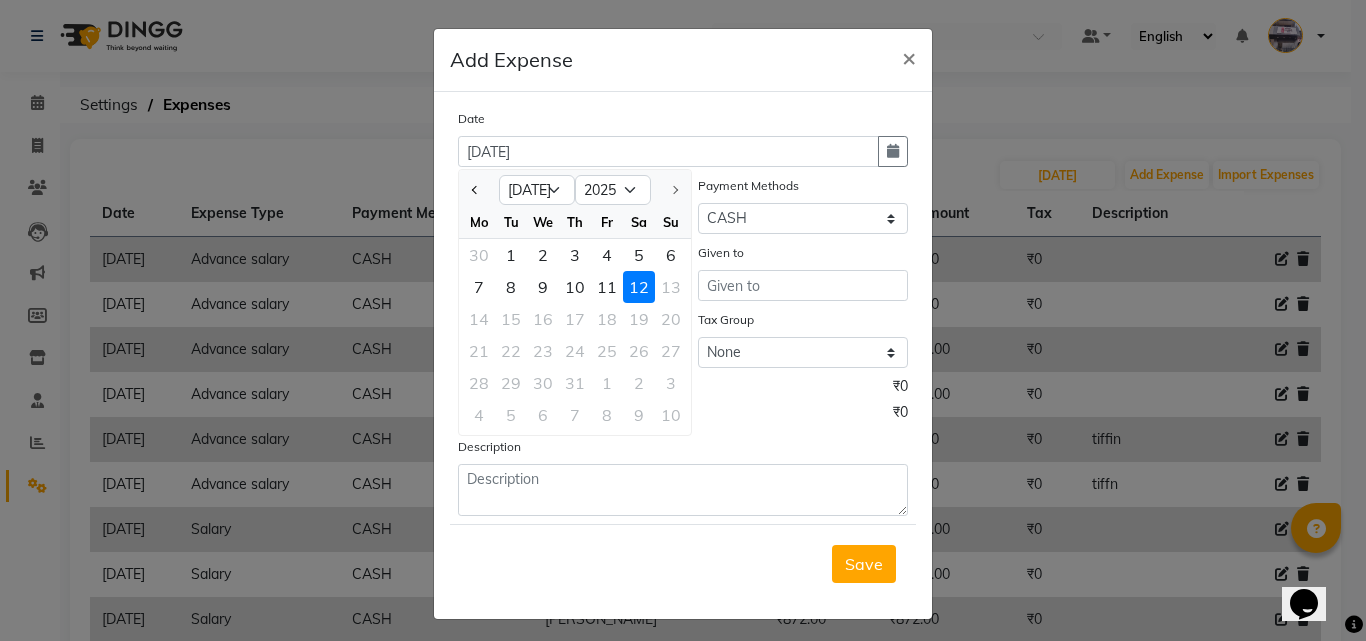 select on "6" 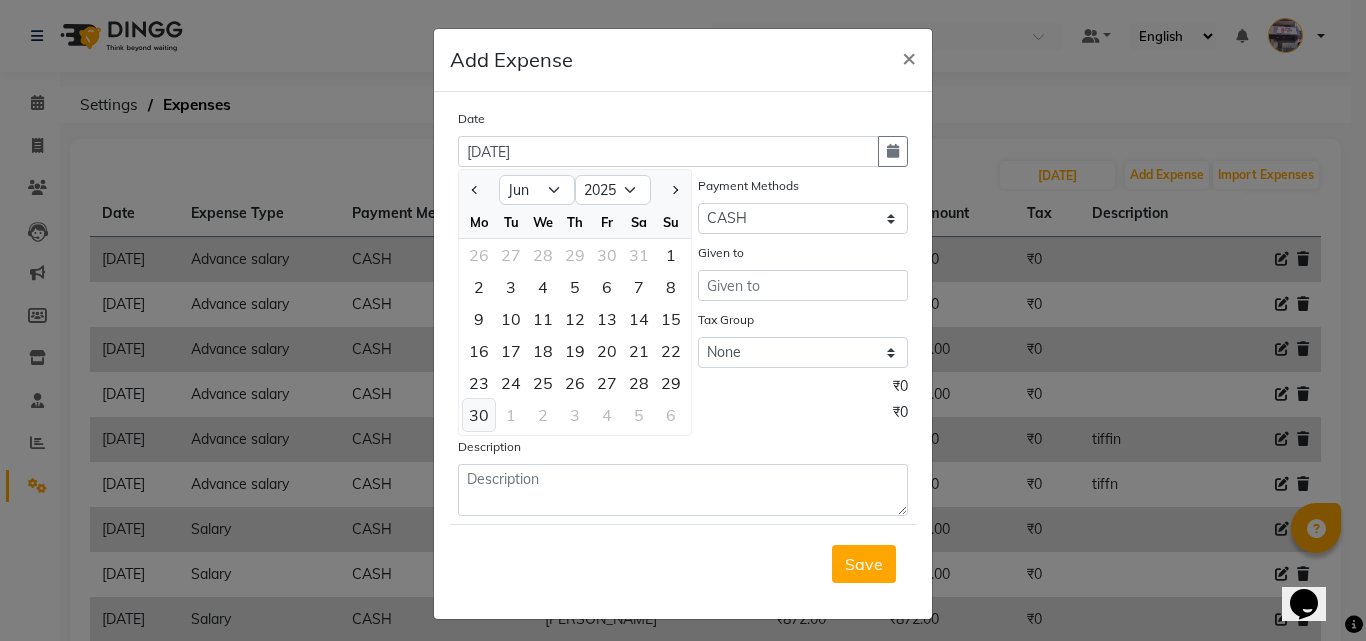 click on "30" 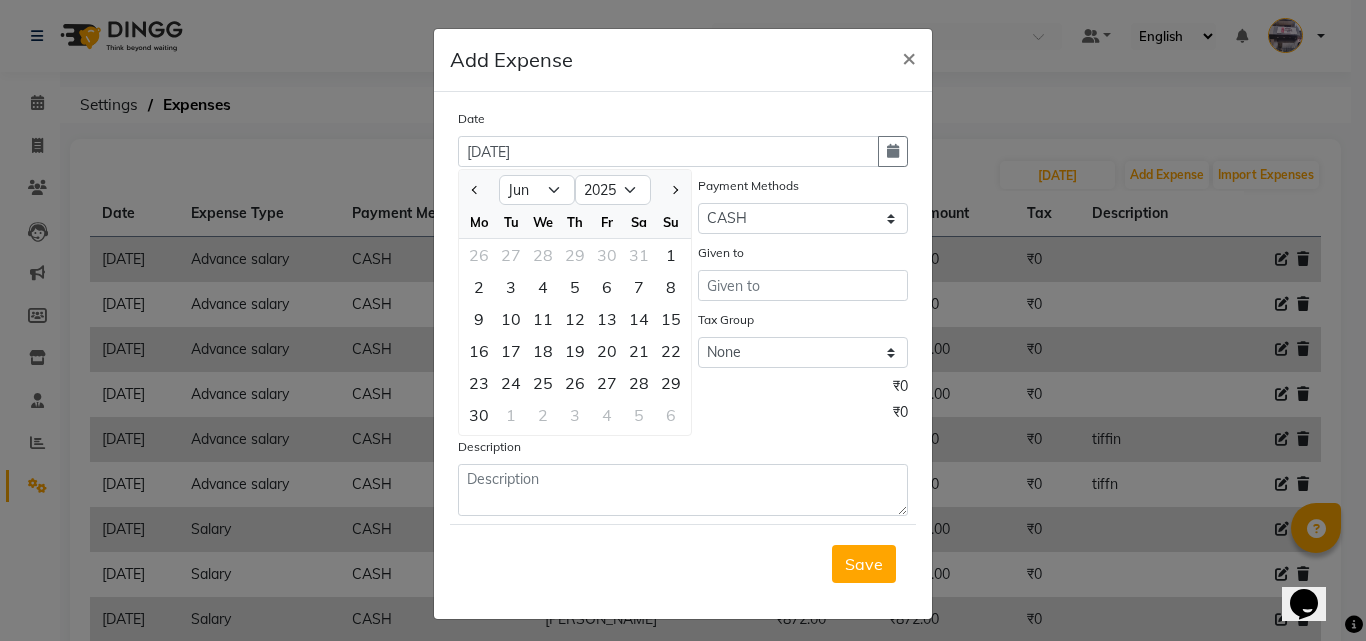 type on "[DATE]" 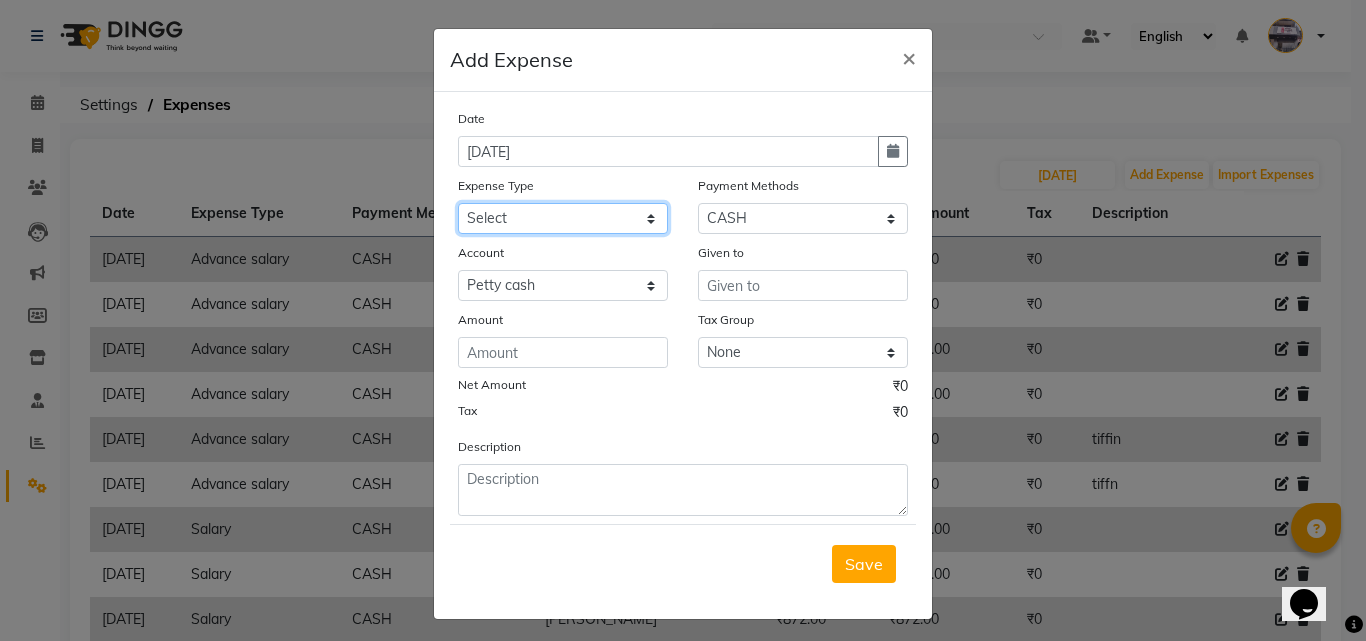click on "Select Advance salary Advance salary ajaj Bank charges Car maintenance  Cash transfer to bank Cash transfer to hub Client Snacks Clinical charges Equipment Fuel Govt fee home Incentive Insurance International purchase Loan Repayment Maintenance Marketing Miscellaneous MRA Other Over times Pantry Product Rent Salary shop shop Staff Snacks Tax Tea & Refreshment TIP Utilities Wifi recharge" 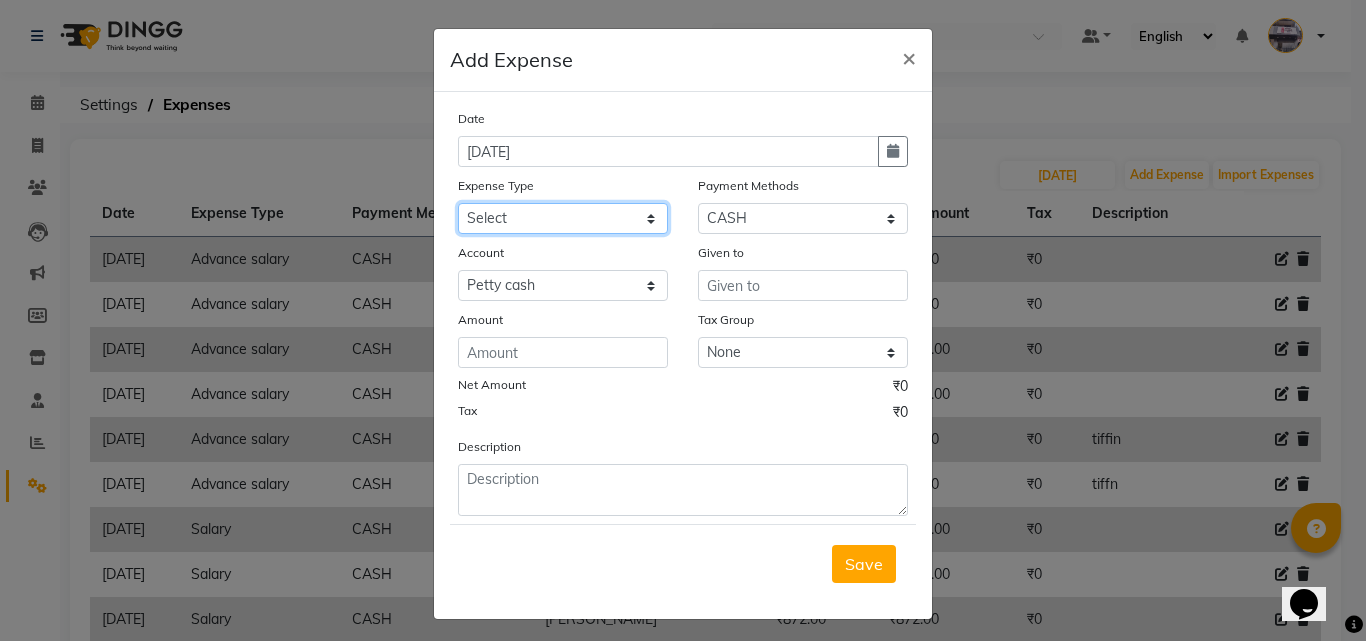 select on "2492" 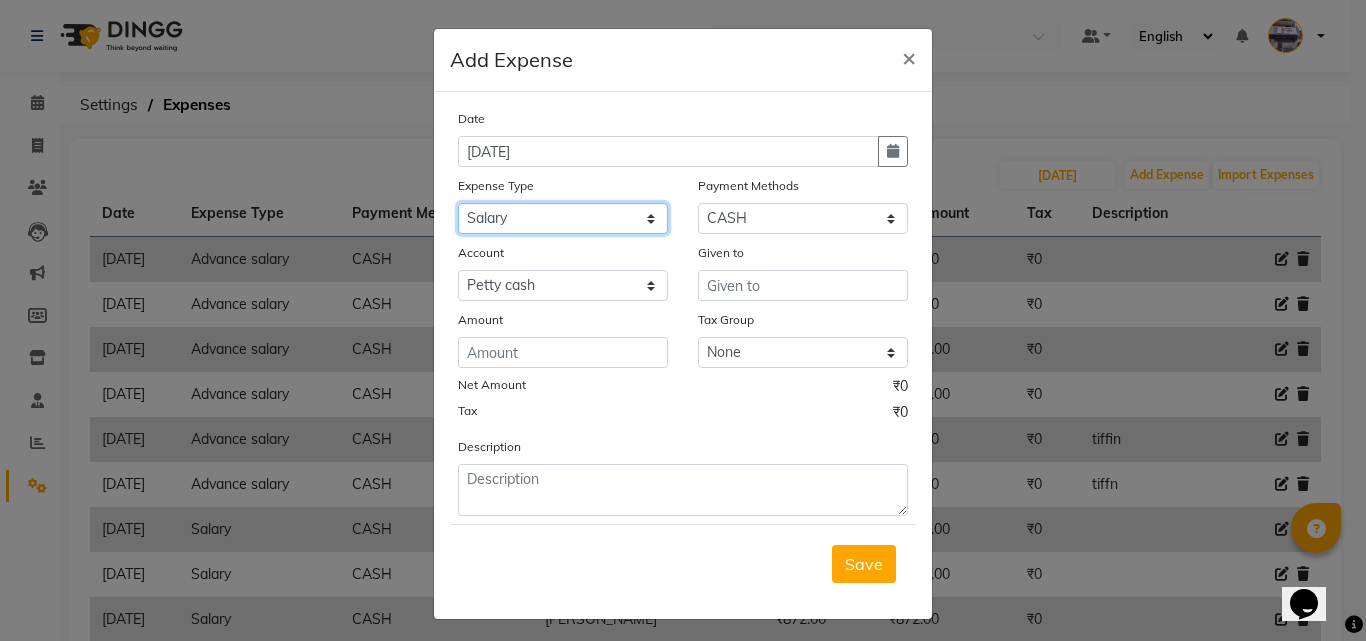 click on "Select Advance salary Advance salary ajaj Bank charges Car maintenance  Cash transfer to bank Cash transfer to hub Client Snacks Clinical charges Equipment Fuel Govt fee home Incentive Insurance International purchase Loan Repayment Maintenance Marketing Miscellaneous MRA Other Over times Pantry Product Rent Salary shop shop Staff Snacks Tax Tea & Refreshment TIP Utilities Wifi recharge" 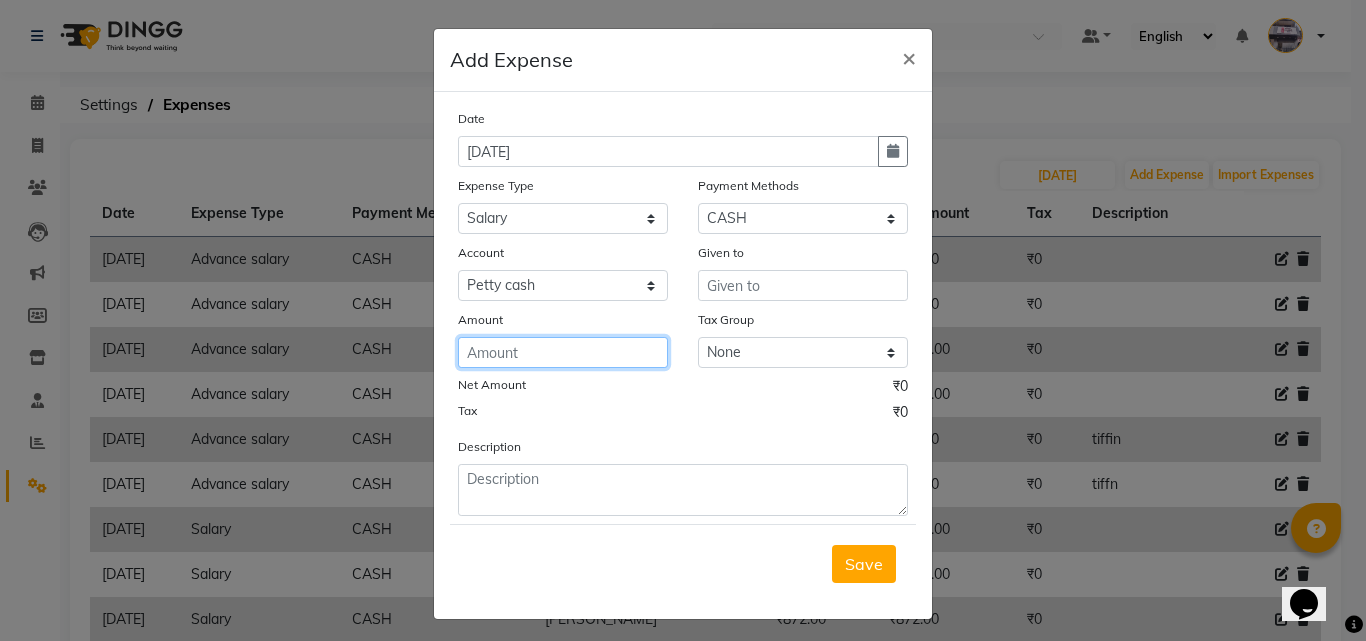 click 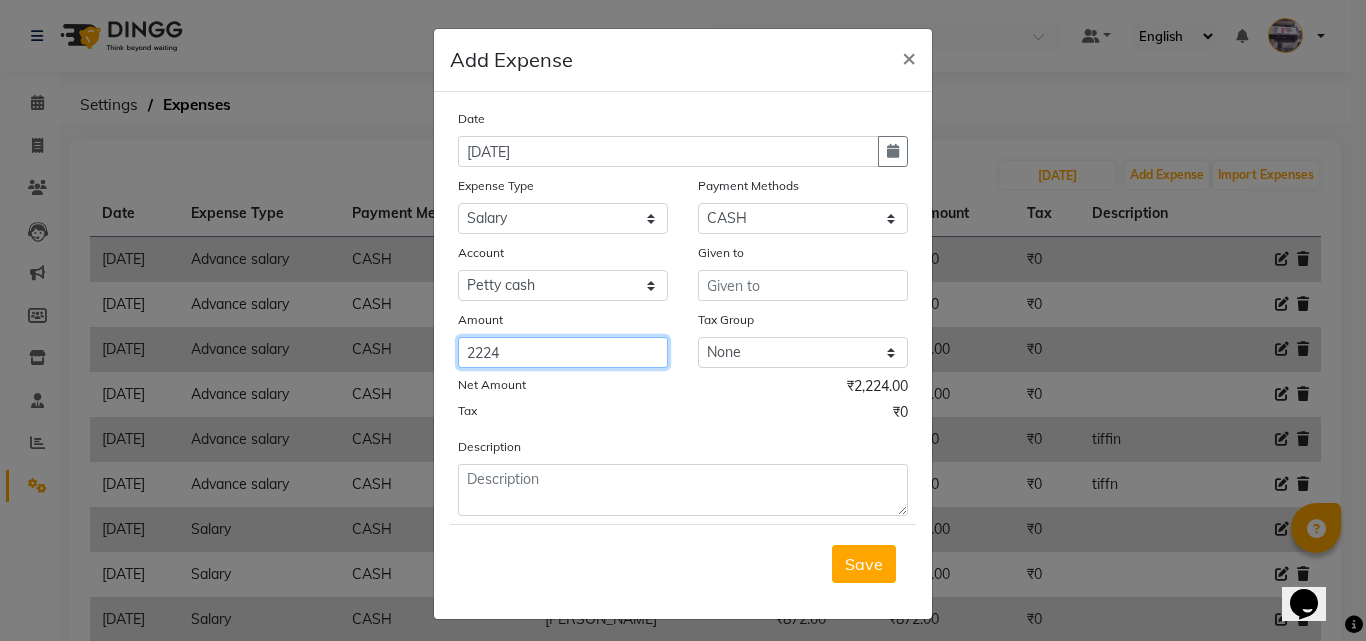 type on "2224" 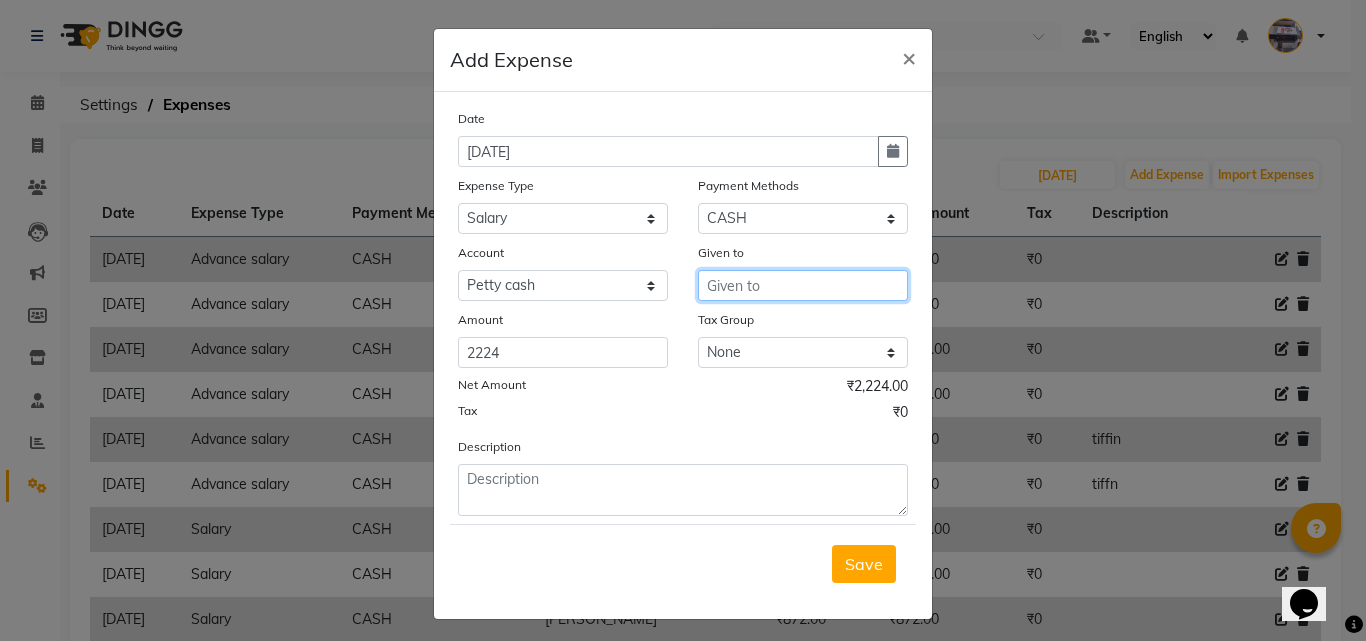 click at bounding box center (803, 285) 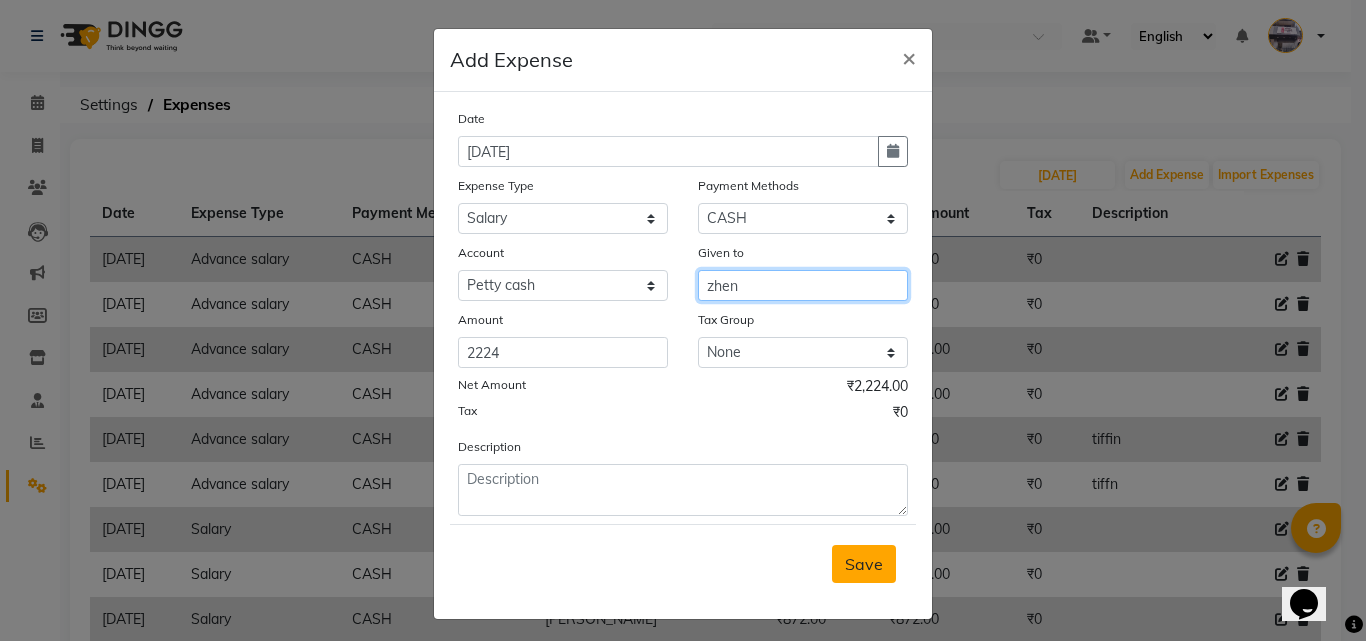 type on "zhen" 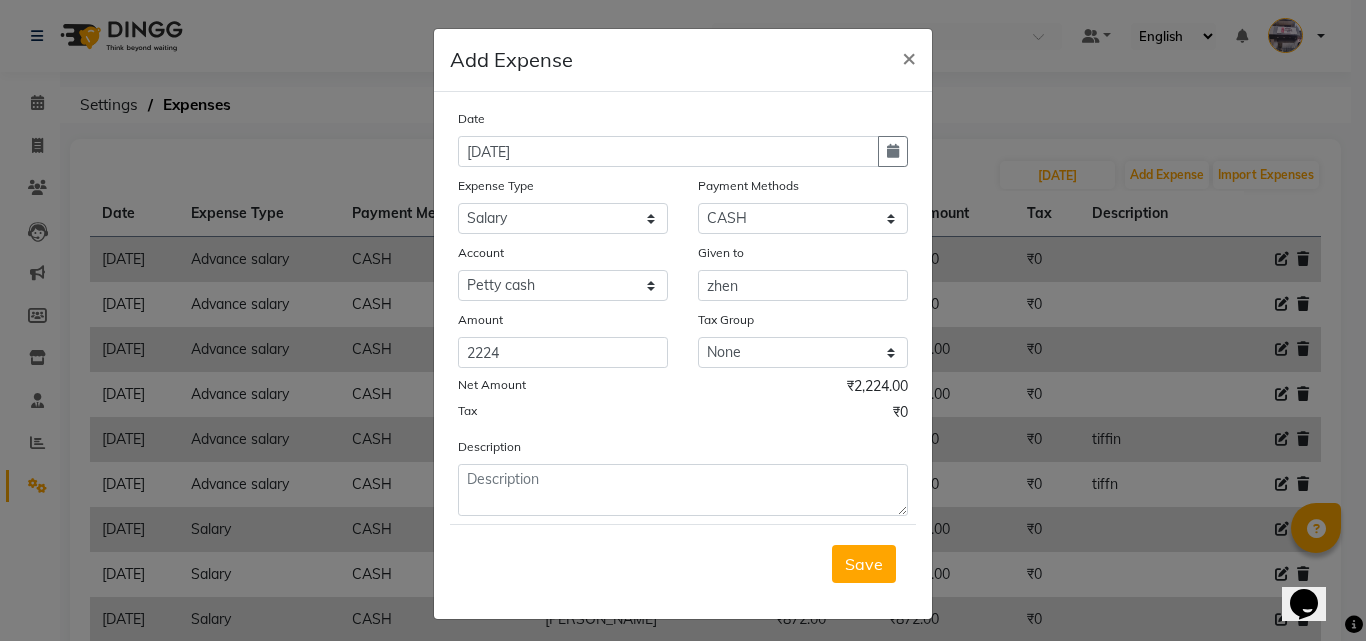 click on "Save" at bounding box center (864, 564) 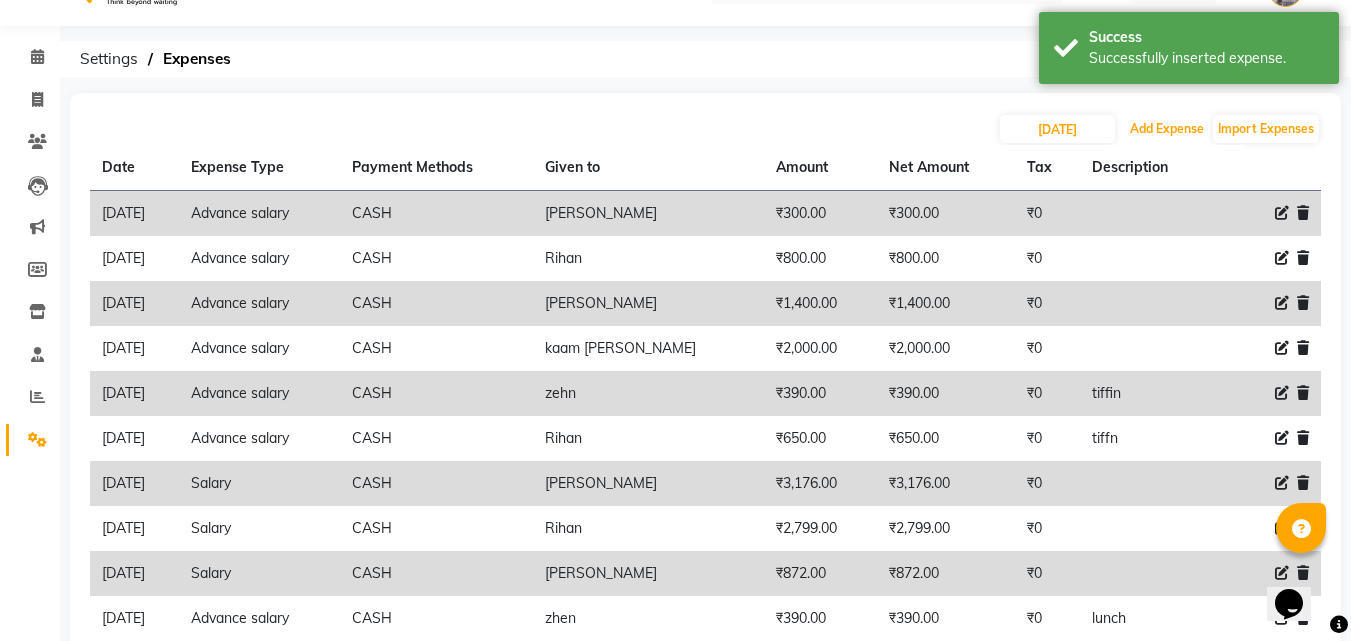 scroll, scrollTop: 155, scrollLeft: 0, axis: vertical 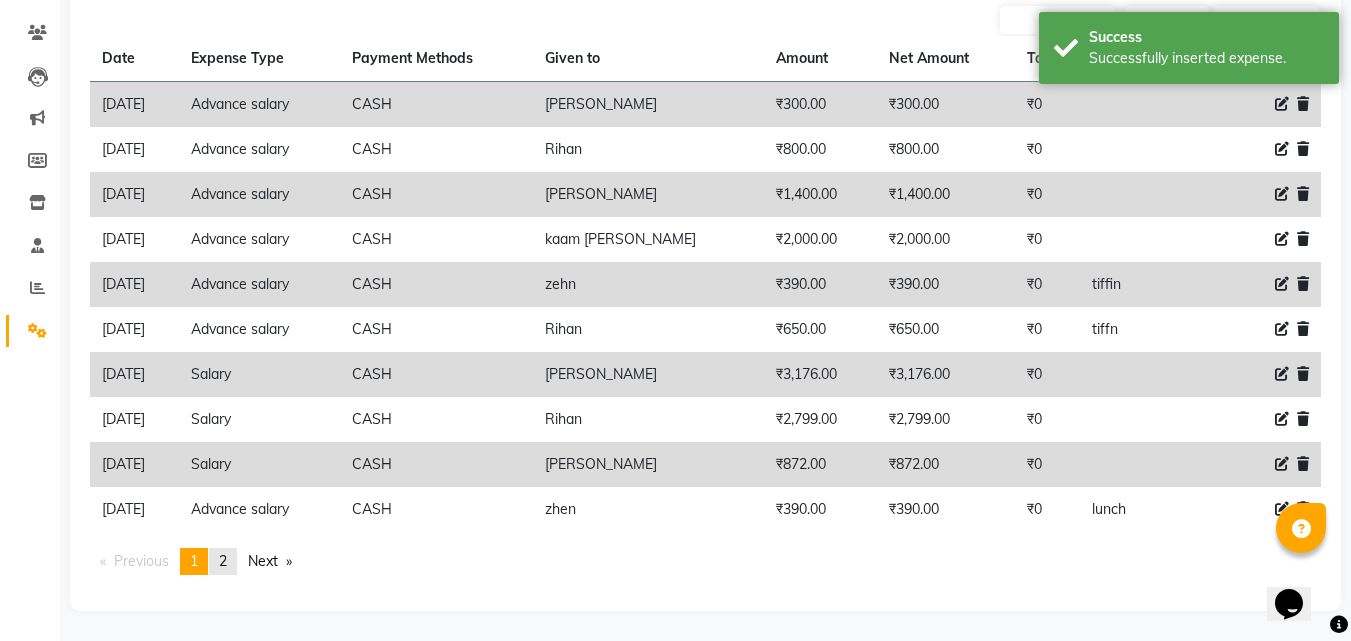 click on "page  2" at bounding box center (223, 561) 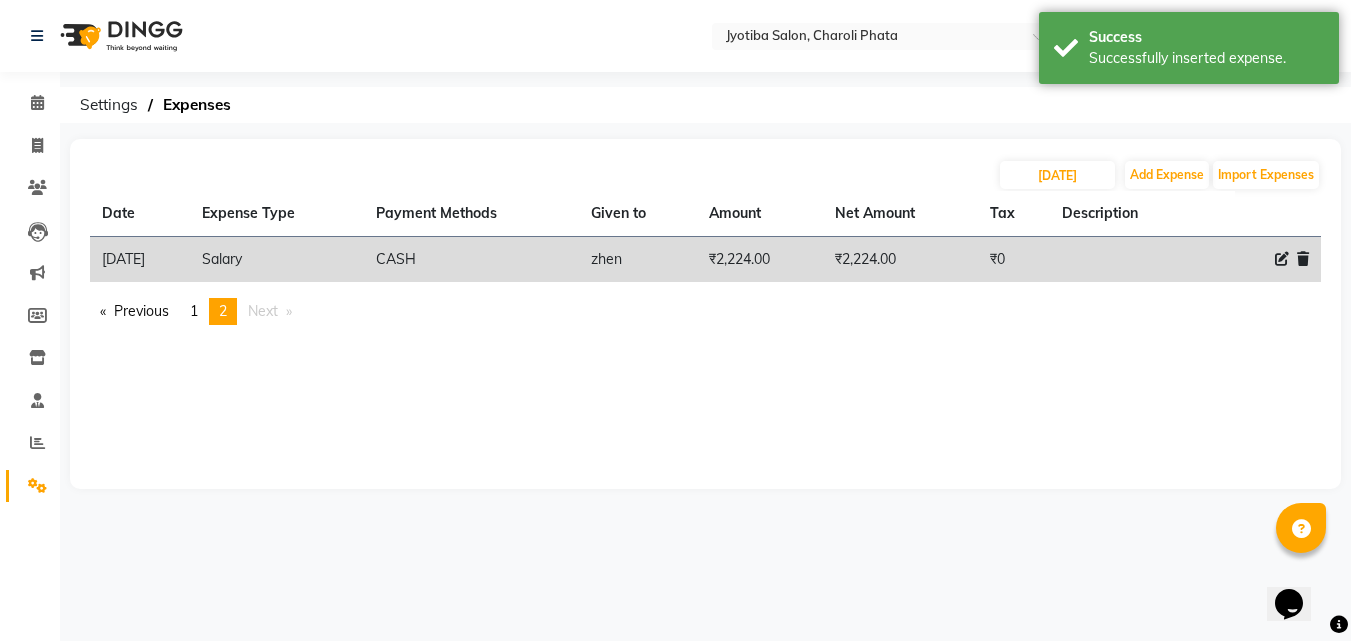 scroll, scrollTop: 0, scrollLeft: 0, axis: both 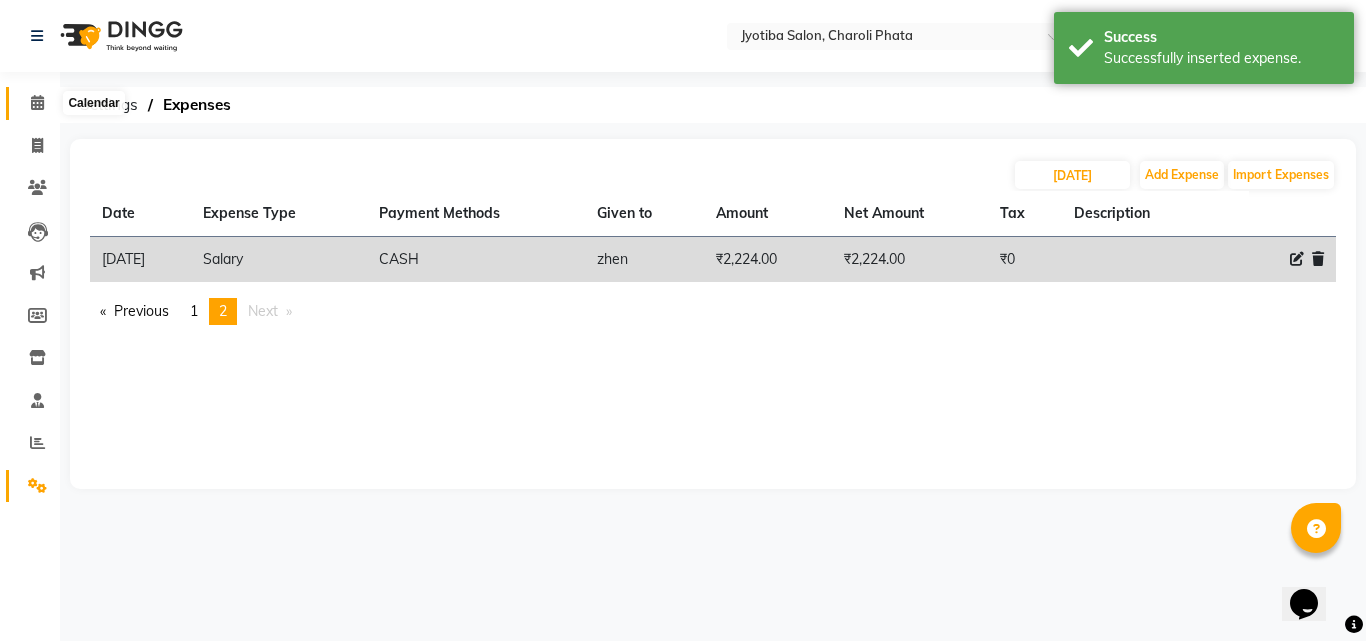 click 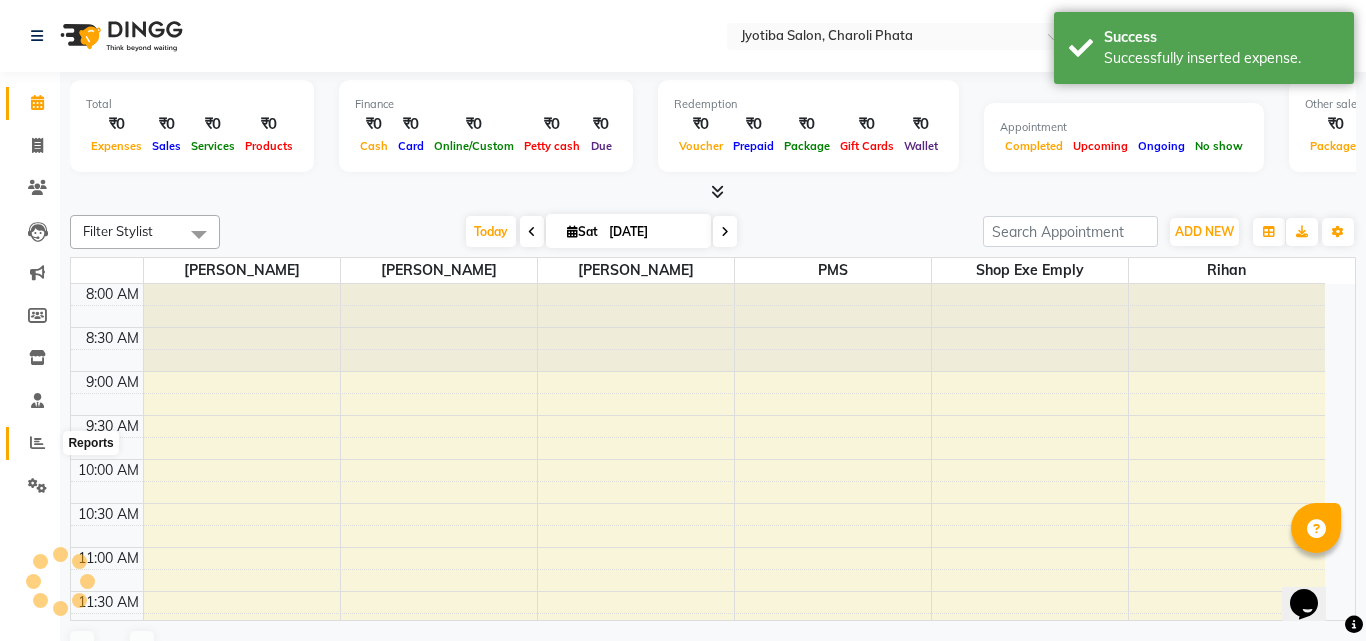 click 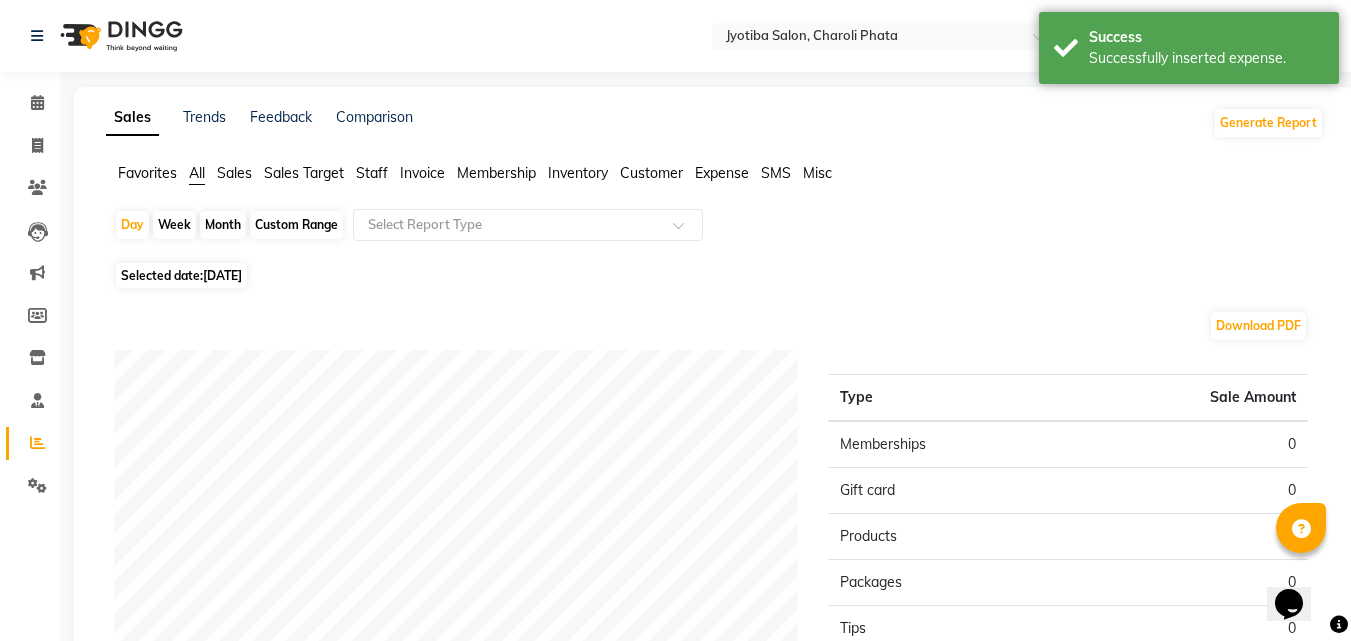 click on "Month" 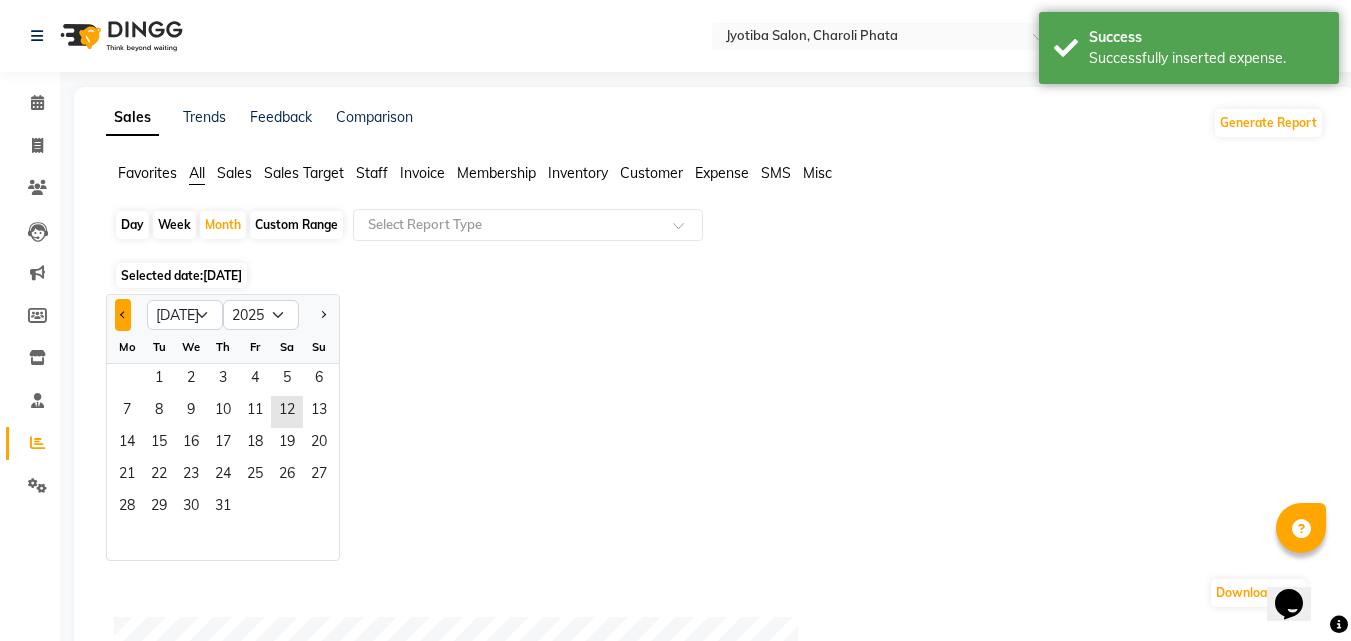 click 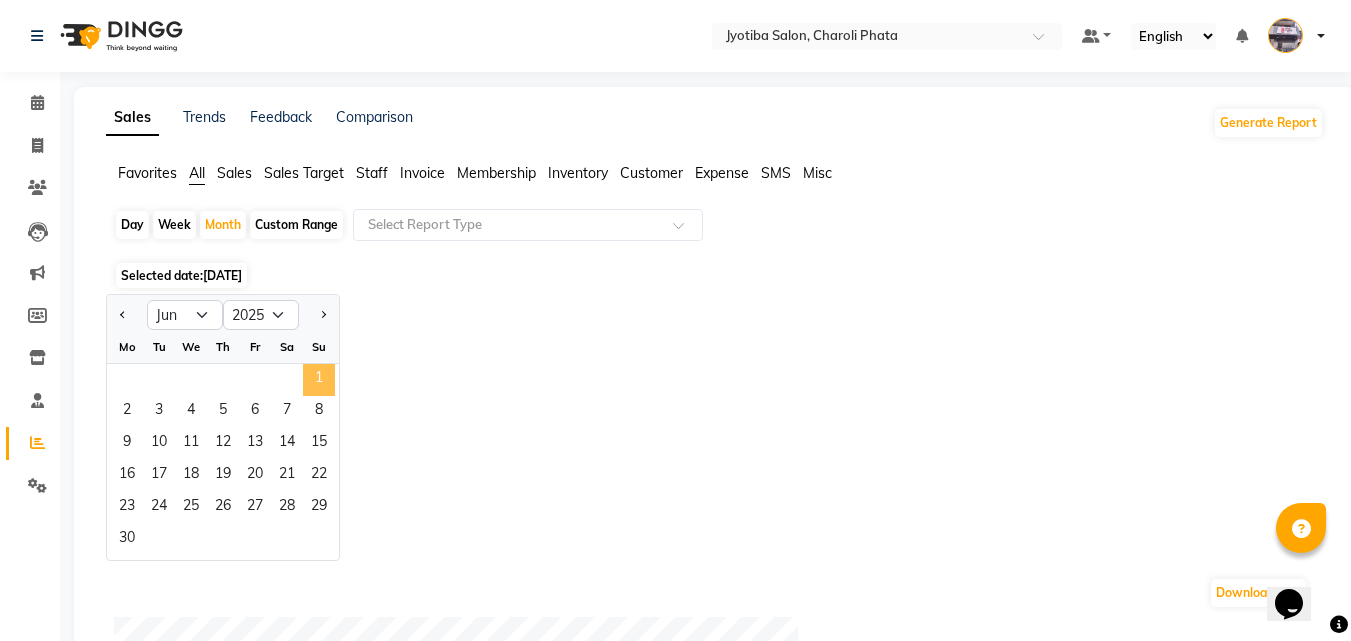 click on "1" 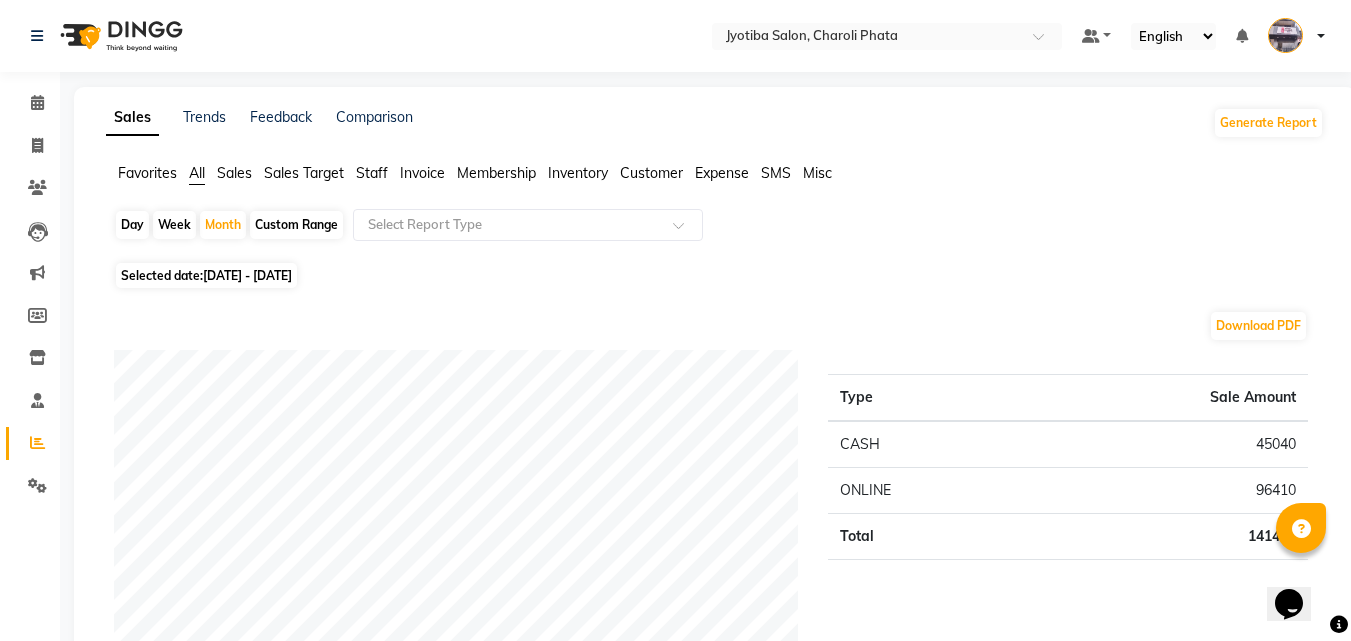 click on "Expense" 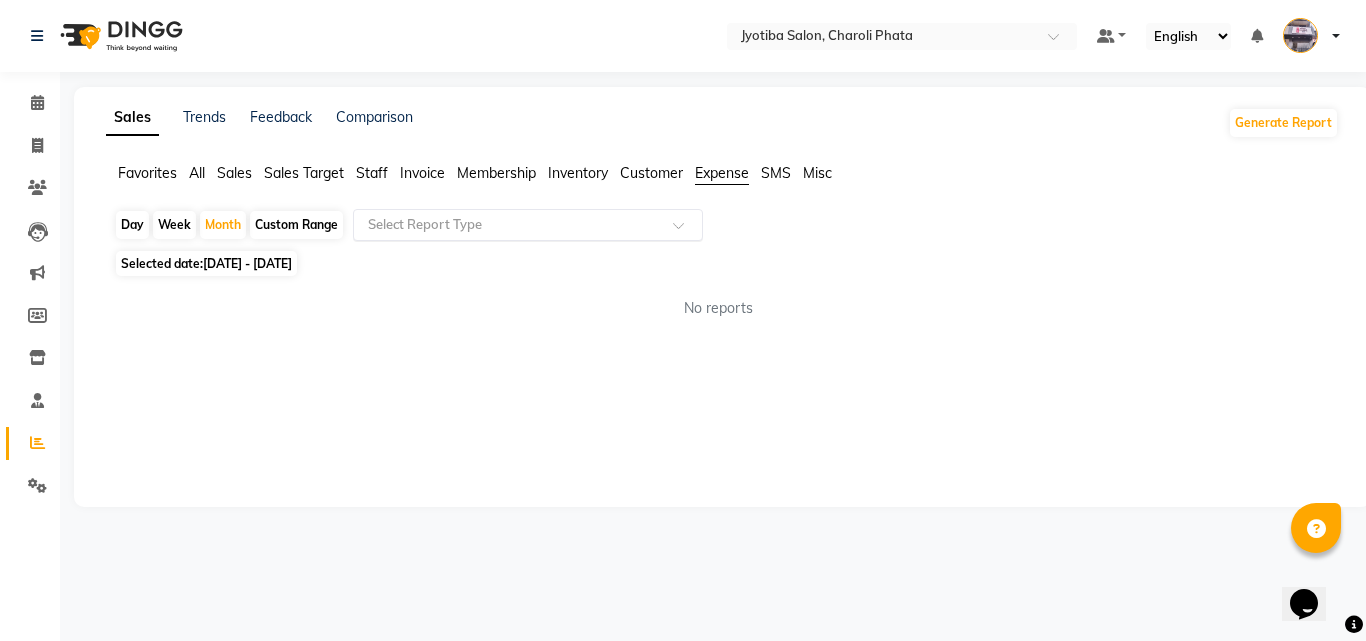 click 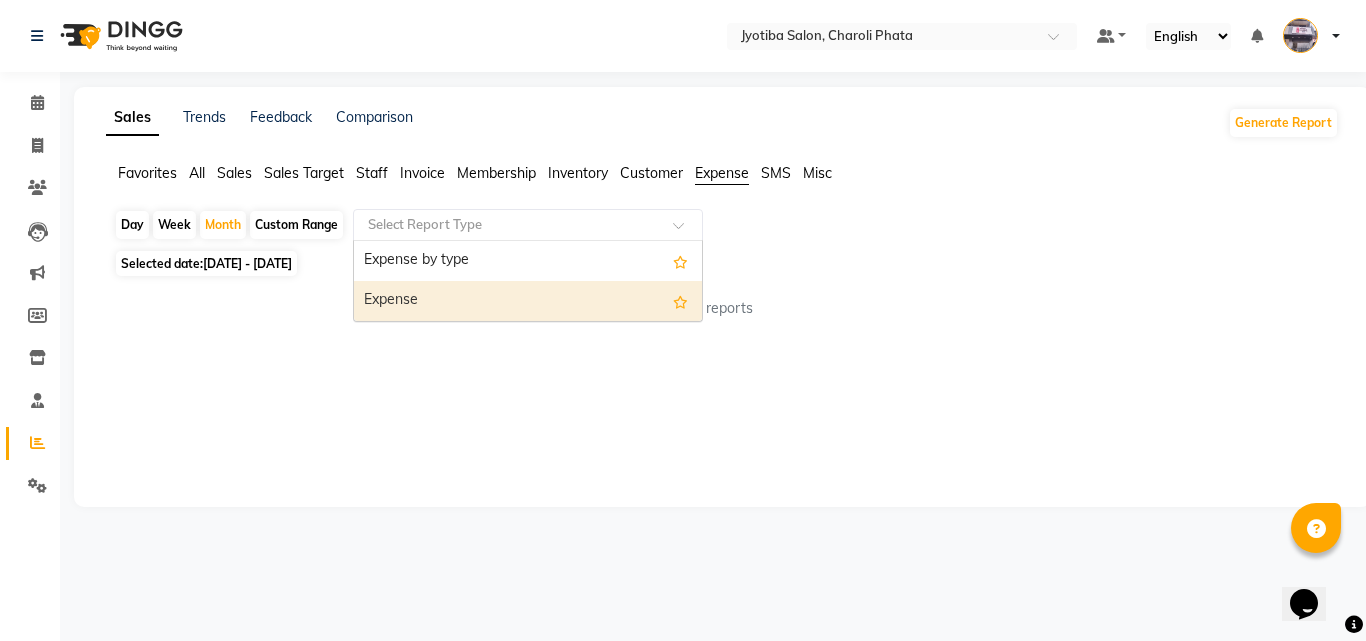 drag, startPoint x: 570, startPoint y: 293, endPoint x: 596, endPoint y: 314, distance: 33.42155 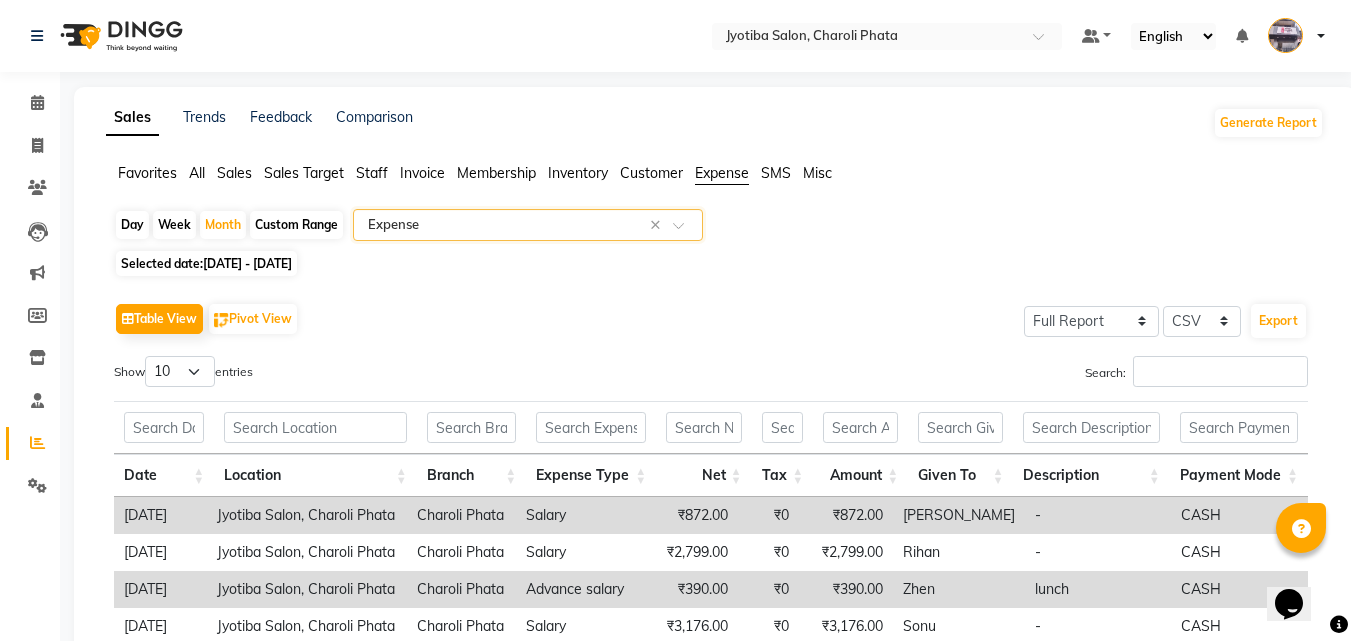 scroll, scrollTop: 392, scrollLeft: 0, axis: vertical 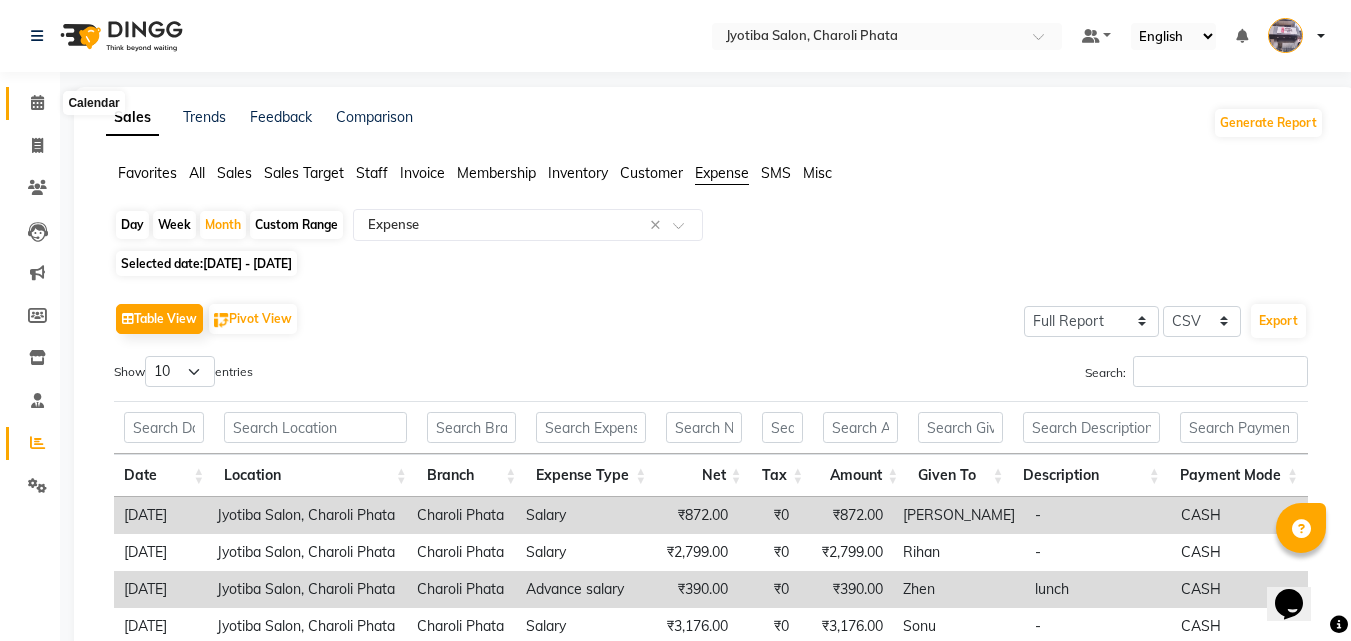 click 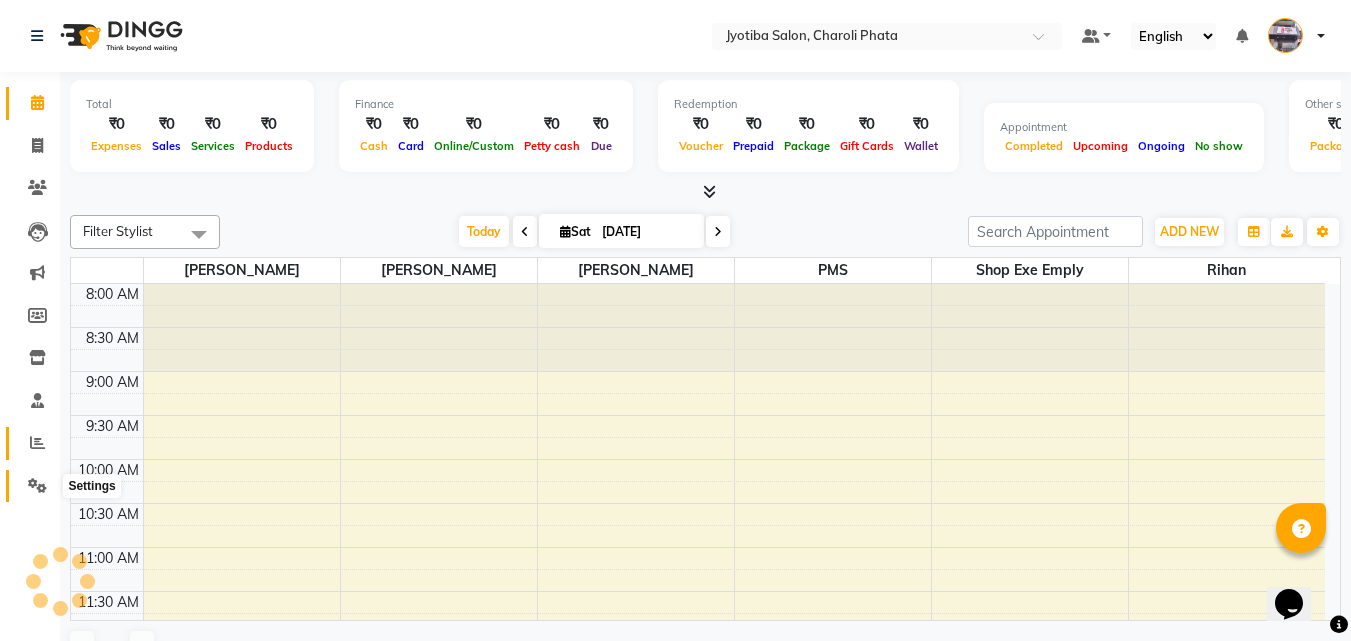 click 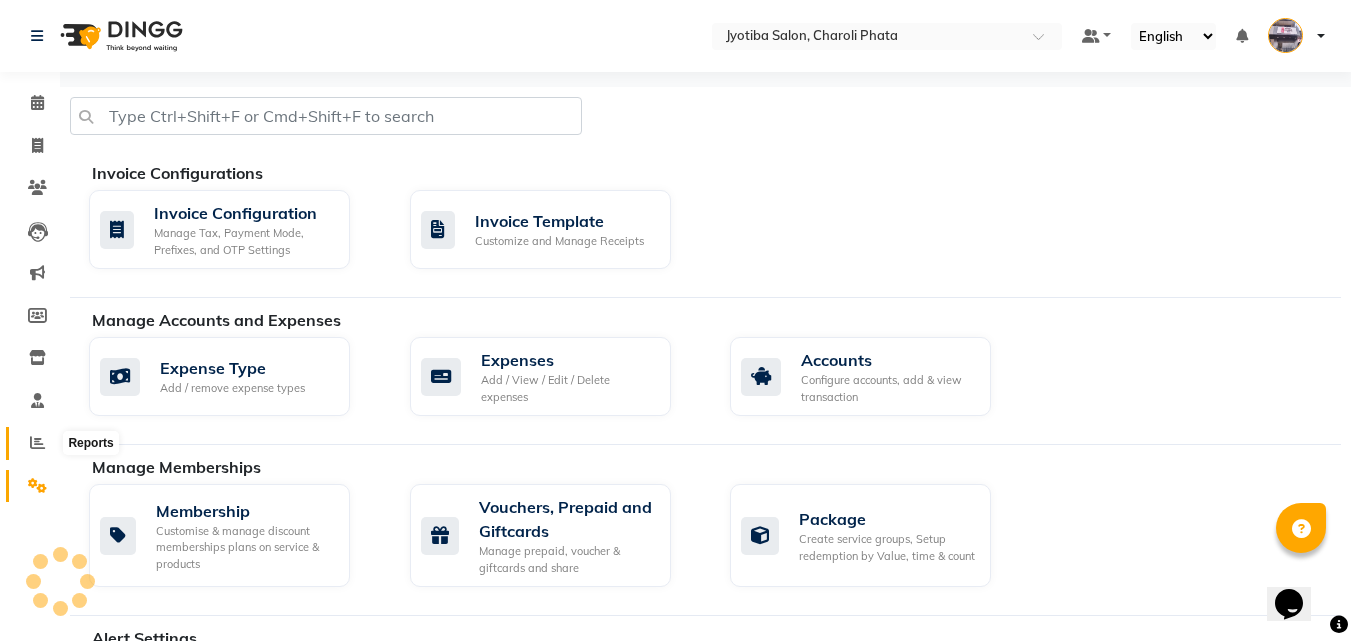 click 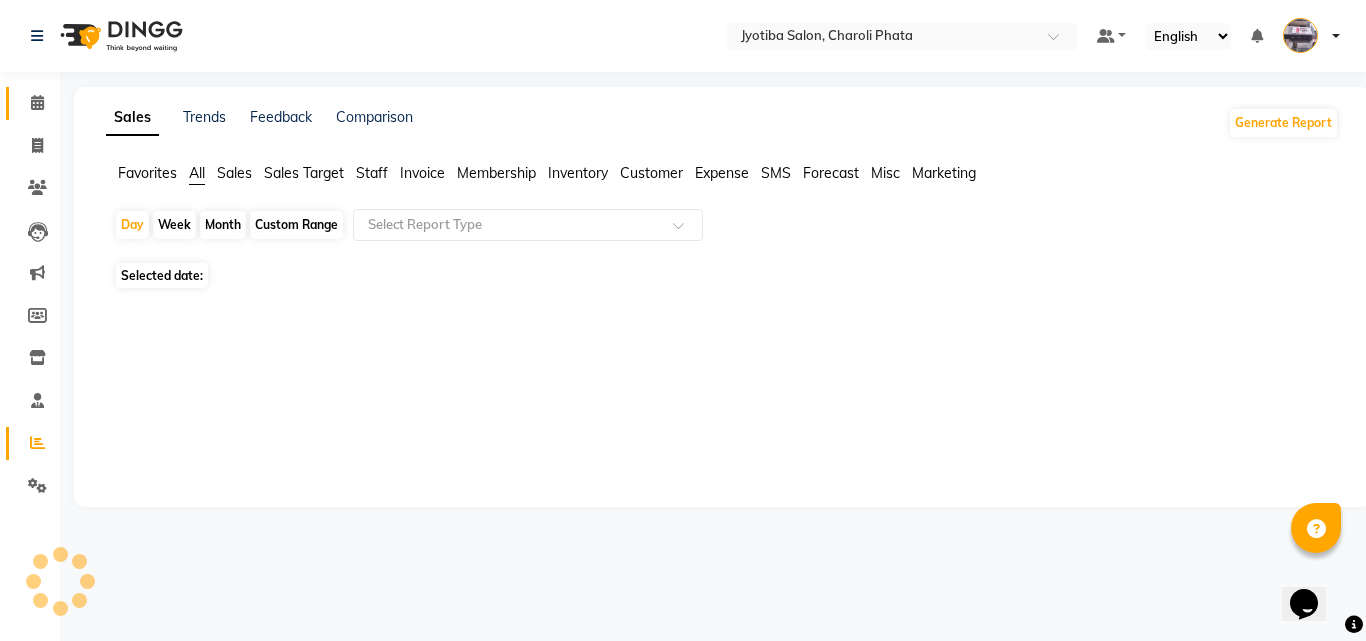 click 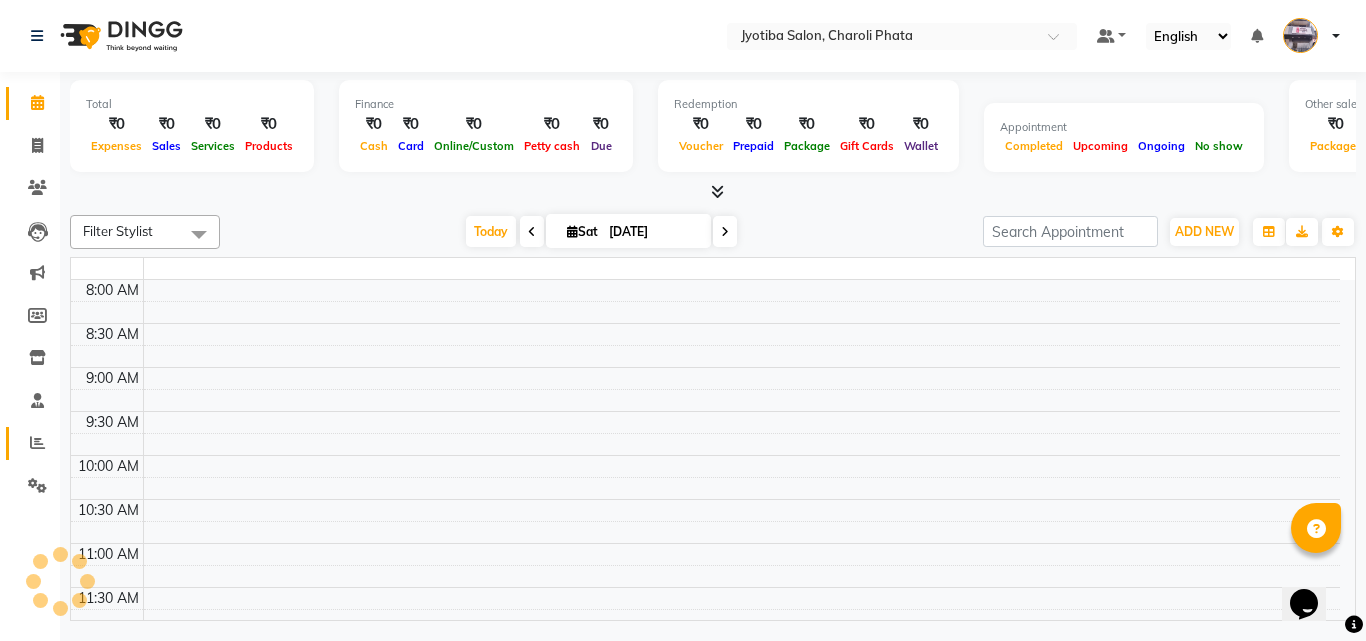 click on "Reports" 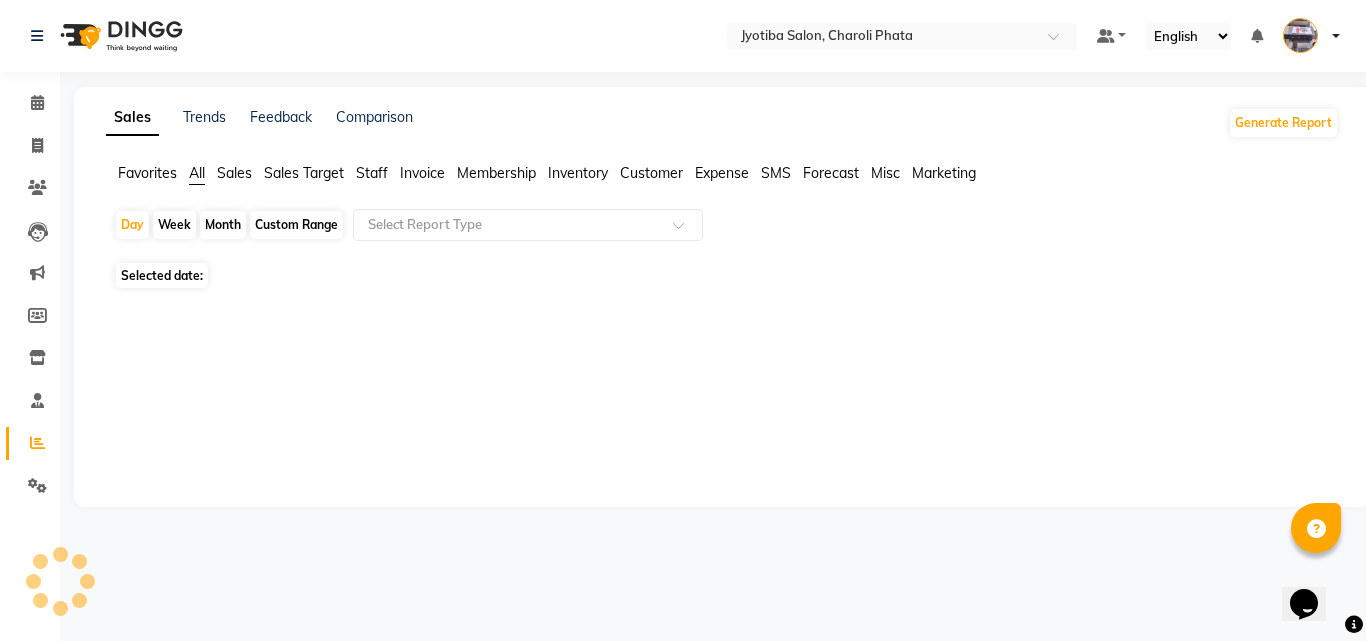 click on "Month" 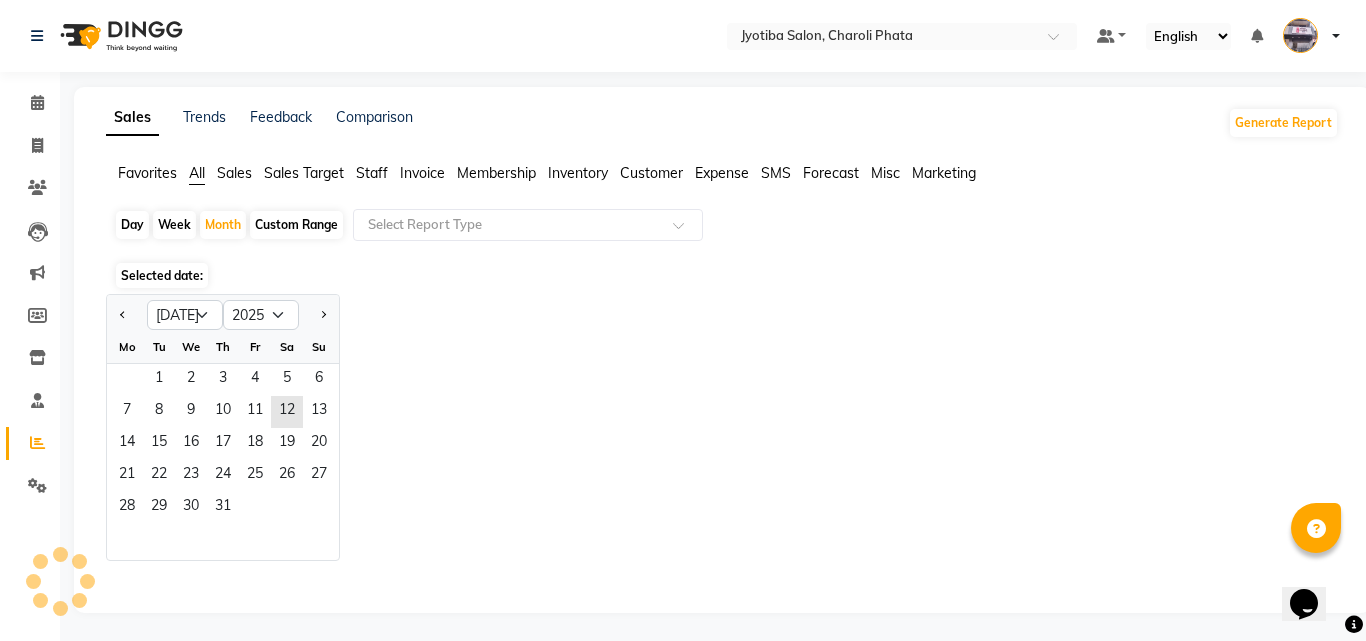 click on "Members" at bounding box center [94, 316] 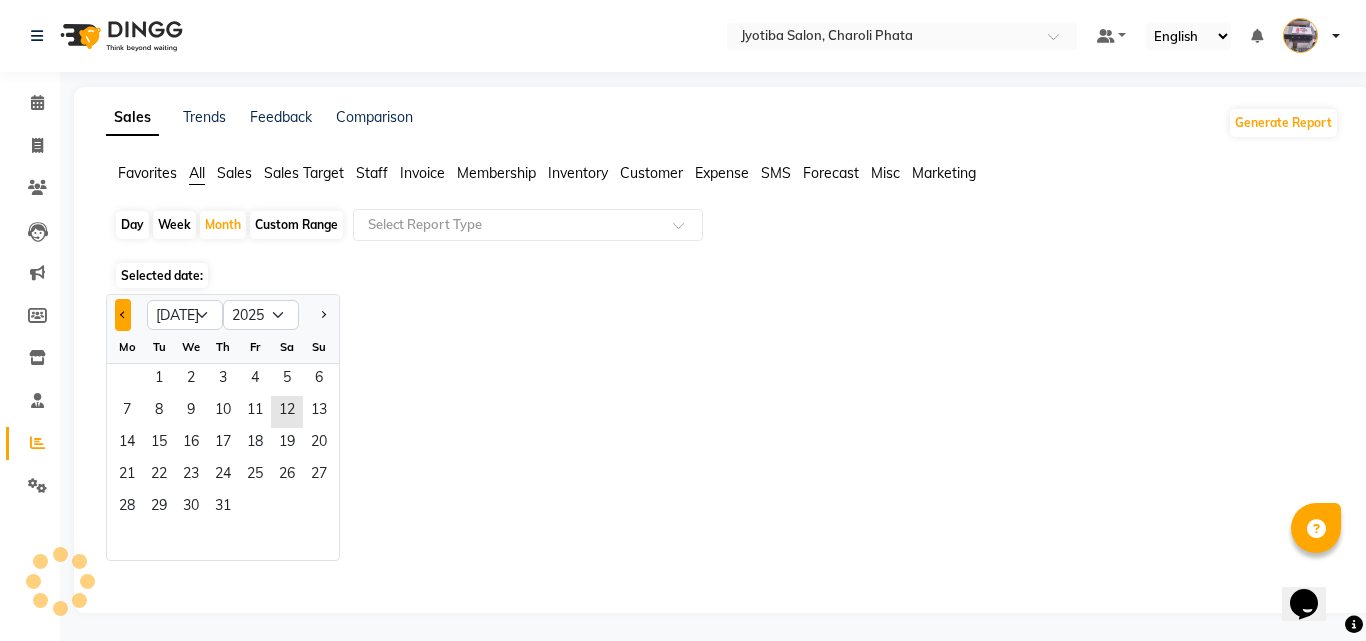 click 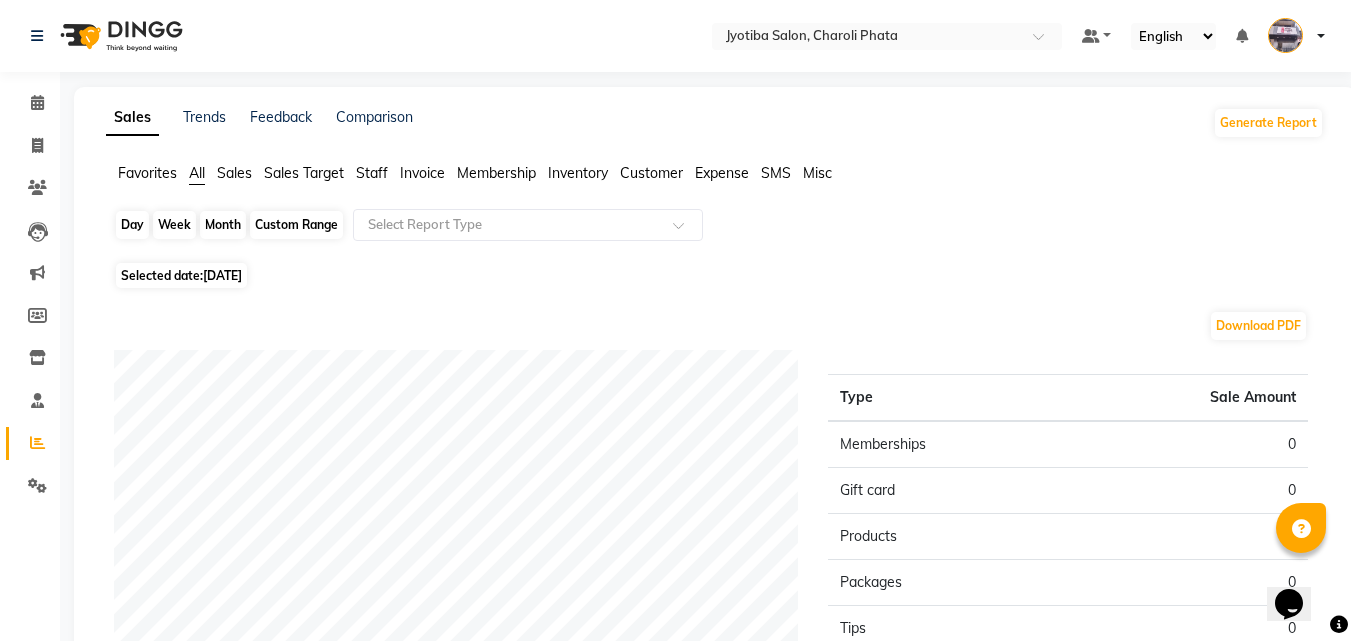 click on "Month" 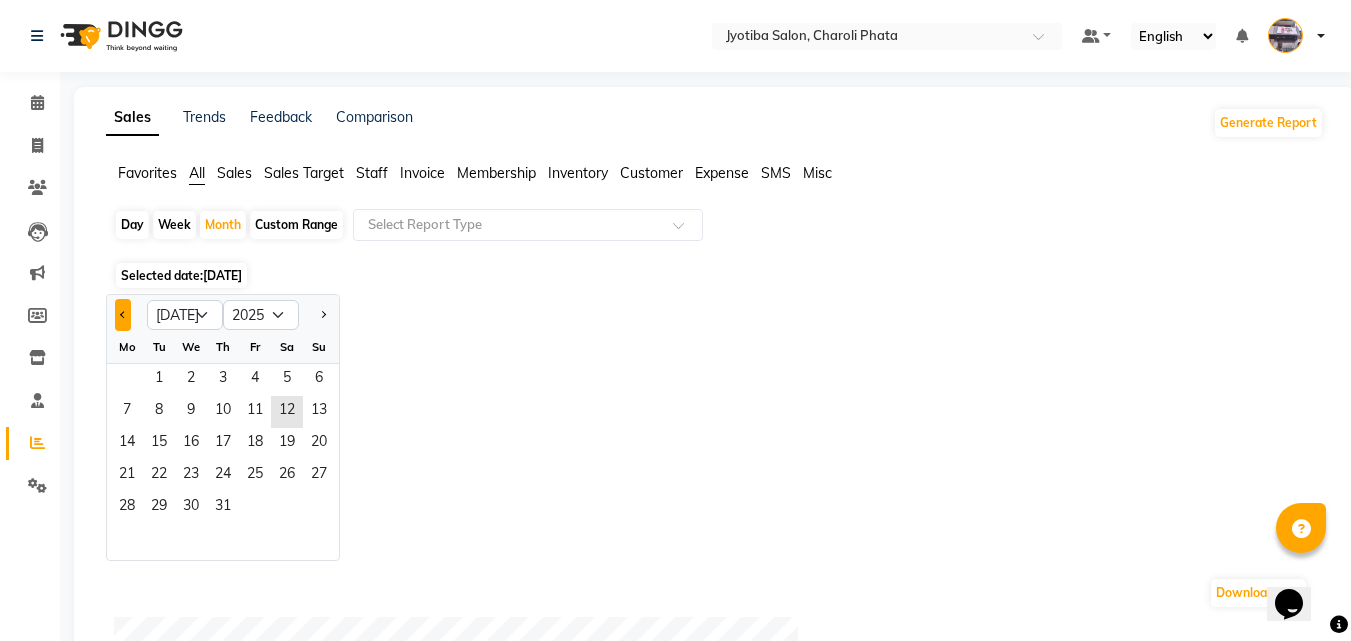 click 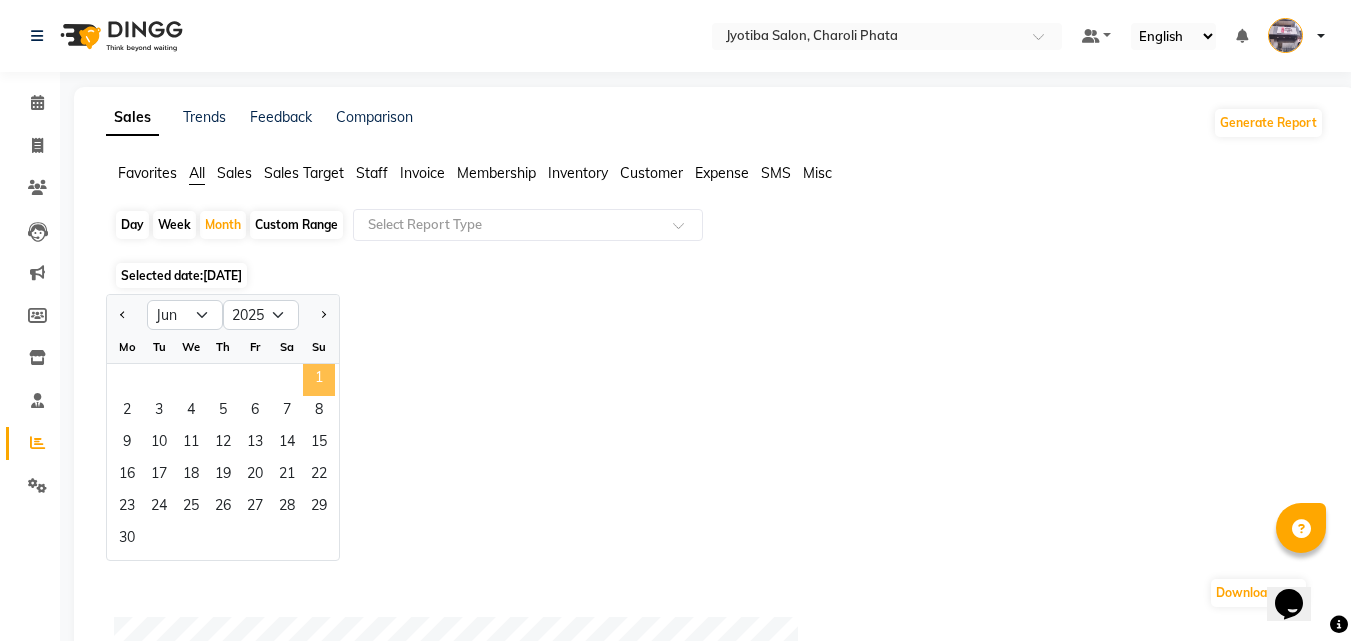 click on "1" 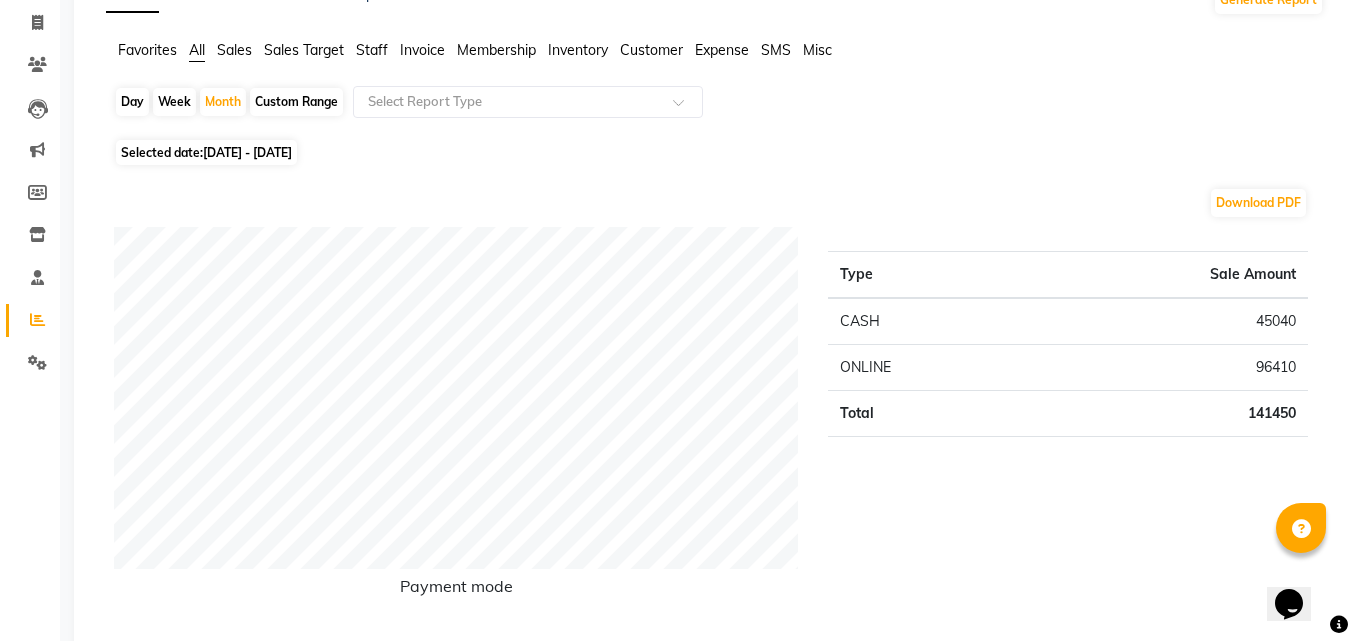 scroll, scrollTop: 145, scrollLeft: 0, axis: vertical 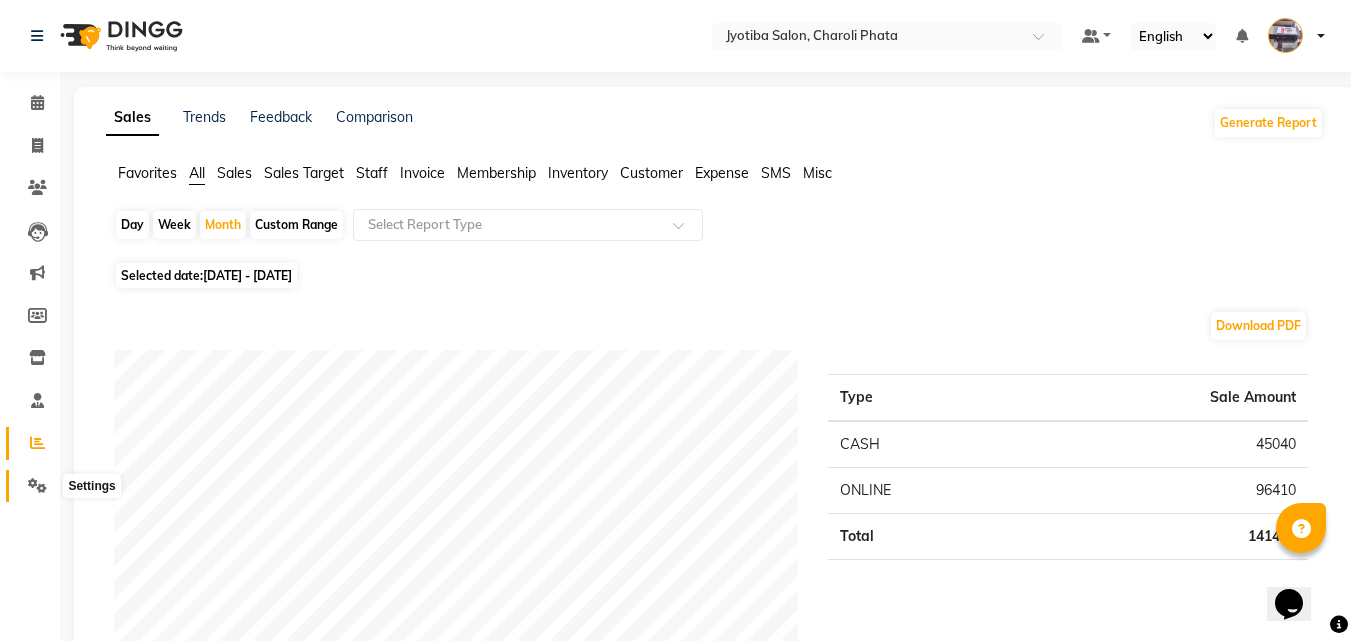 click 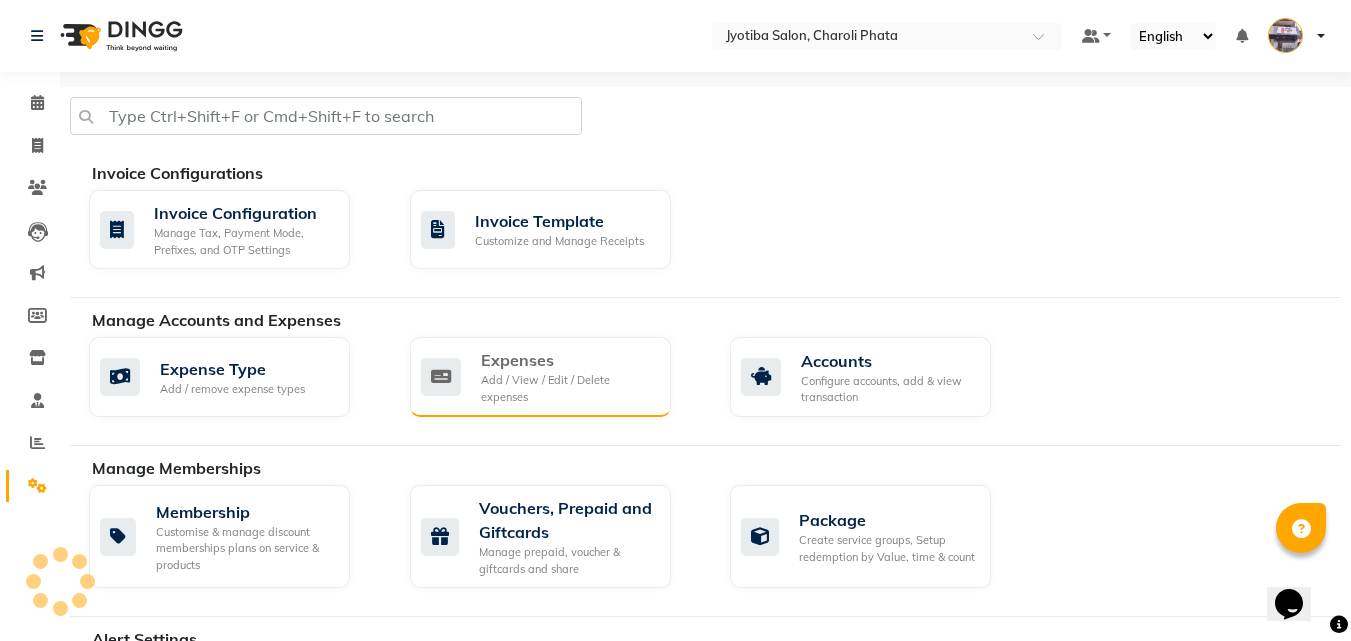 click on "Add / View / Edit / Delete expenses" 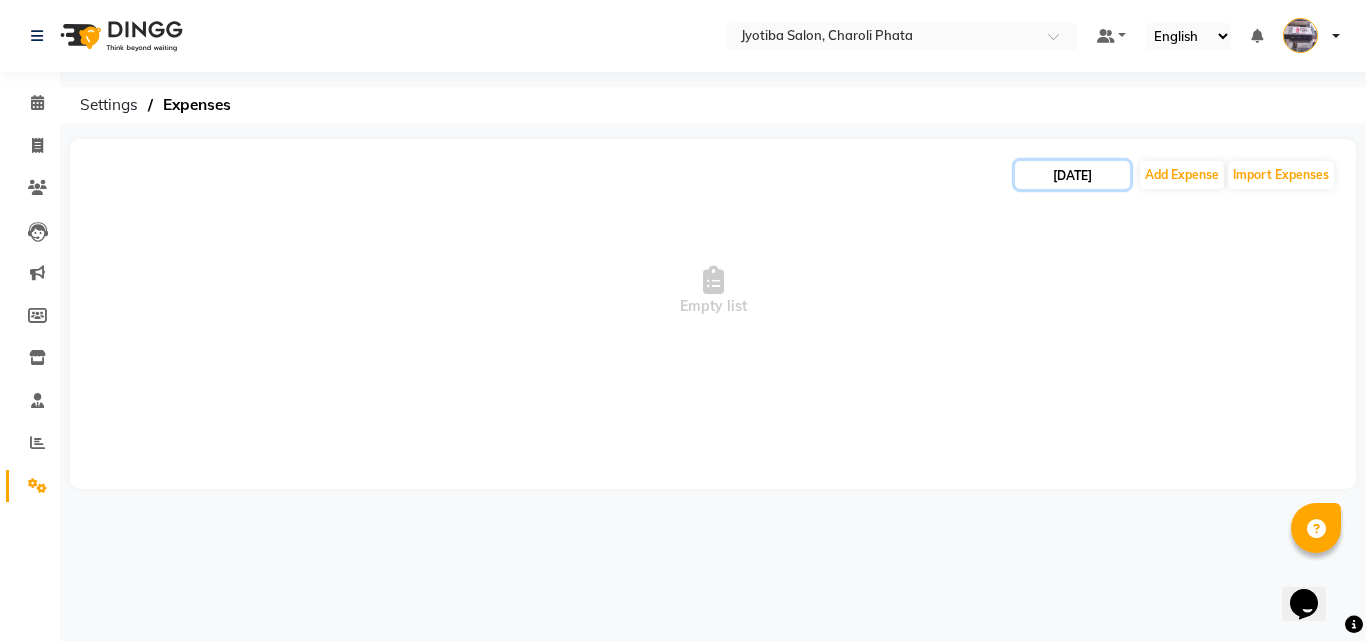 click on "[DATE]" 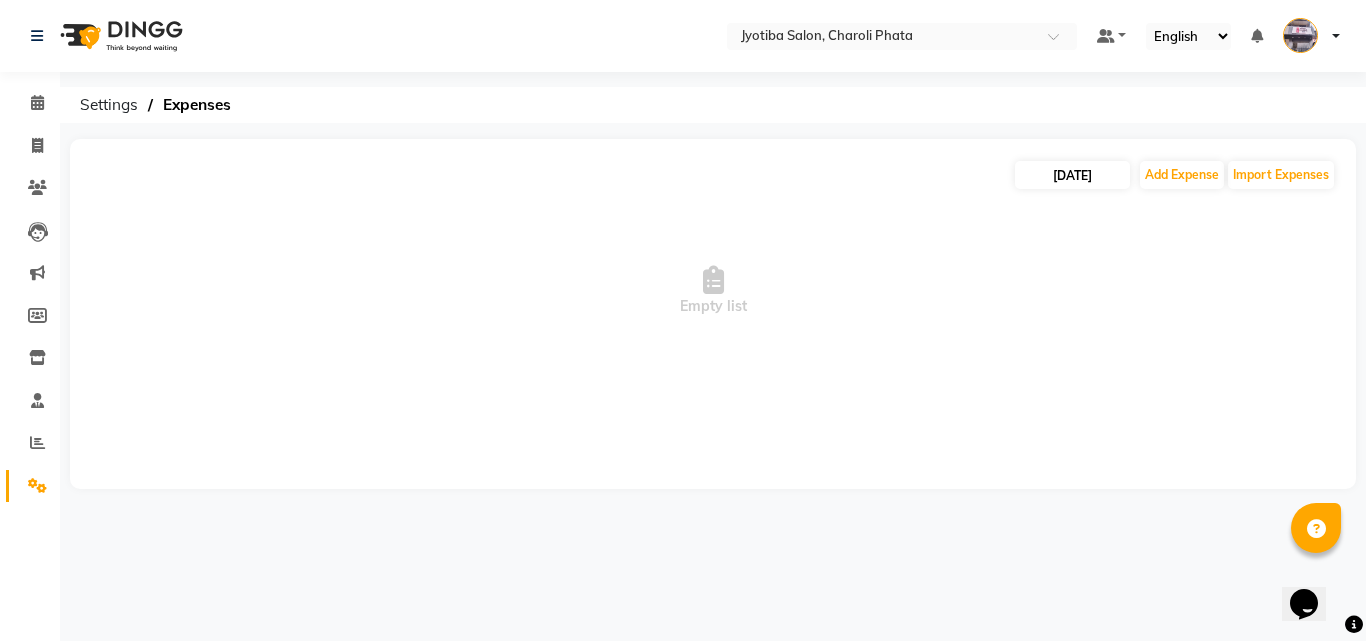 select on "7" 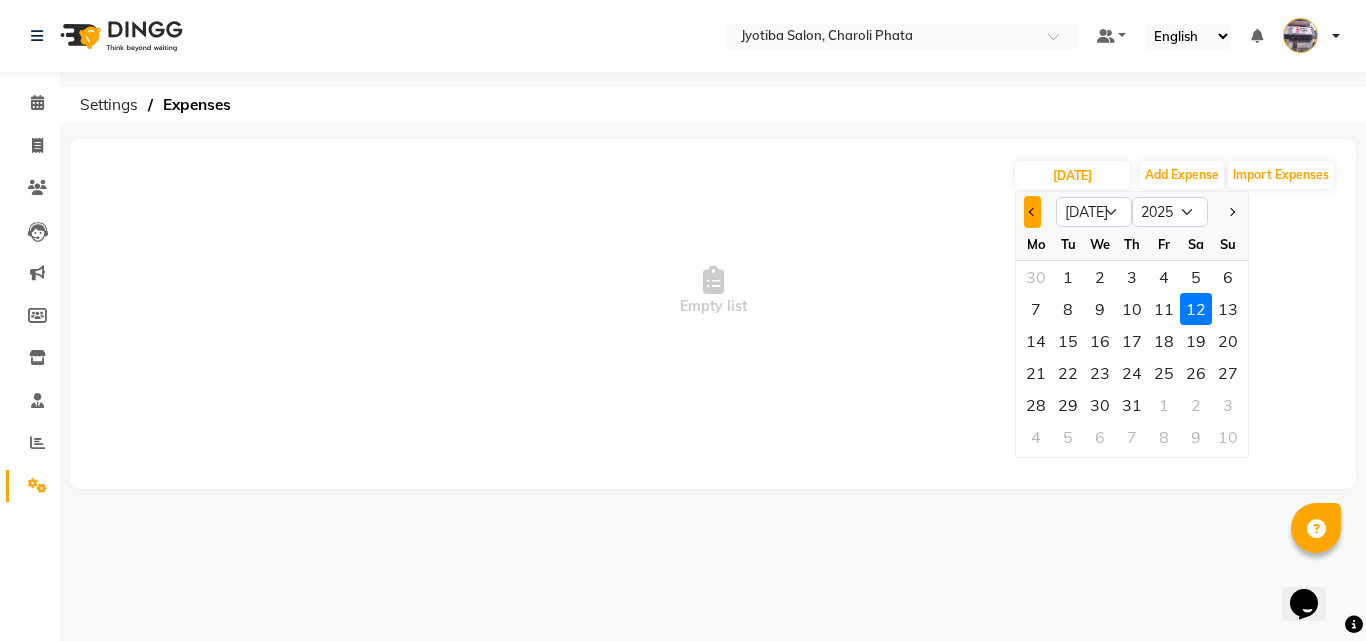 click 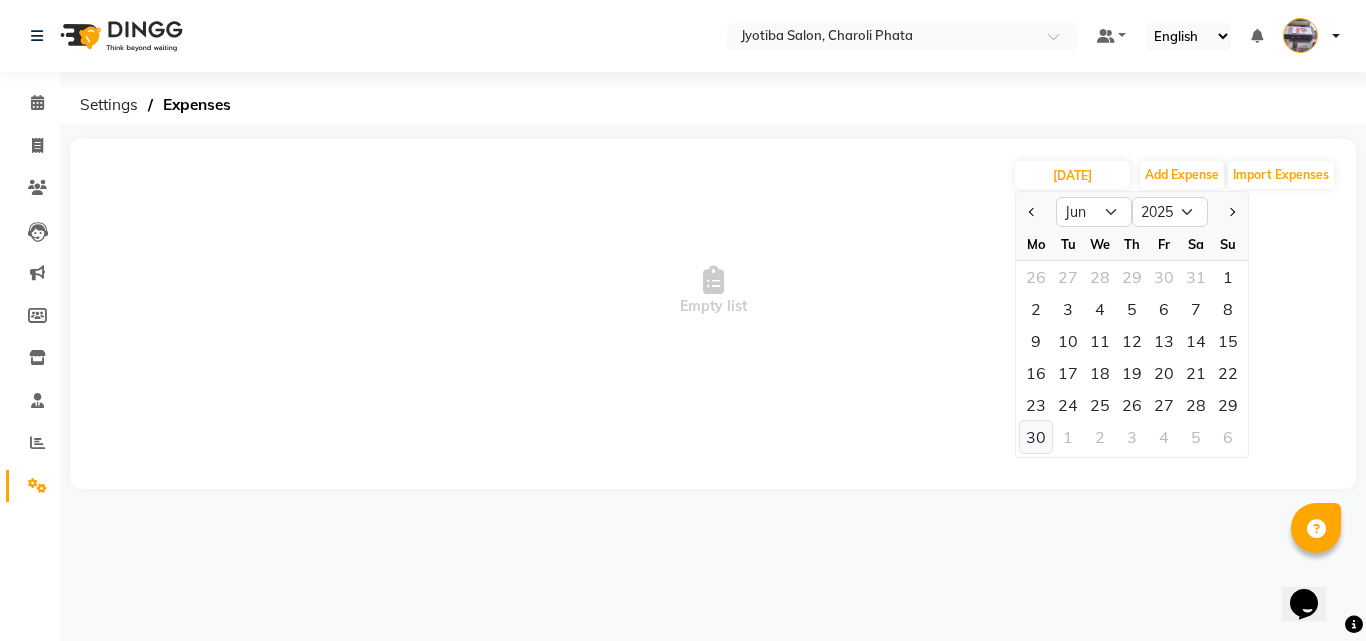 click on "30" 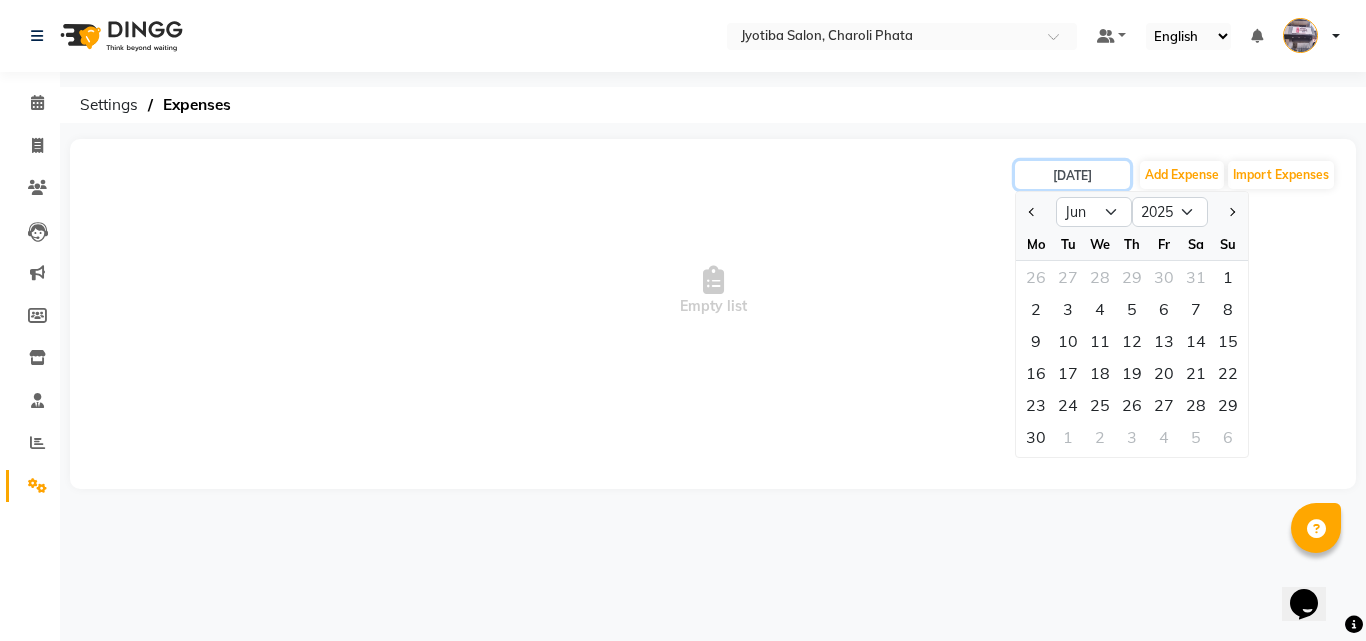 type on "[DATE]" 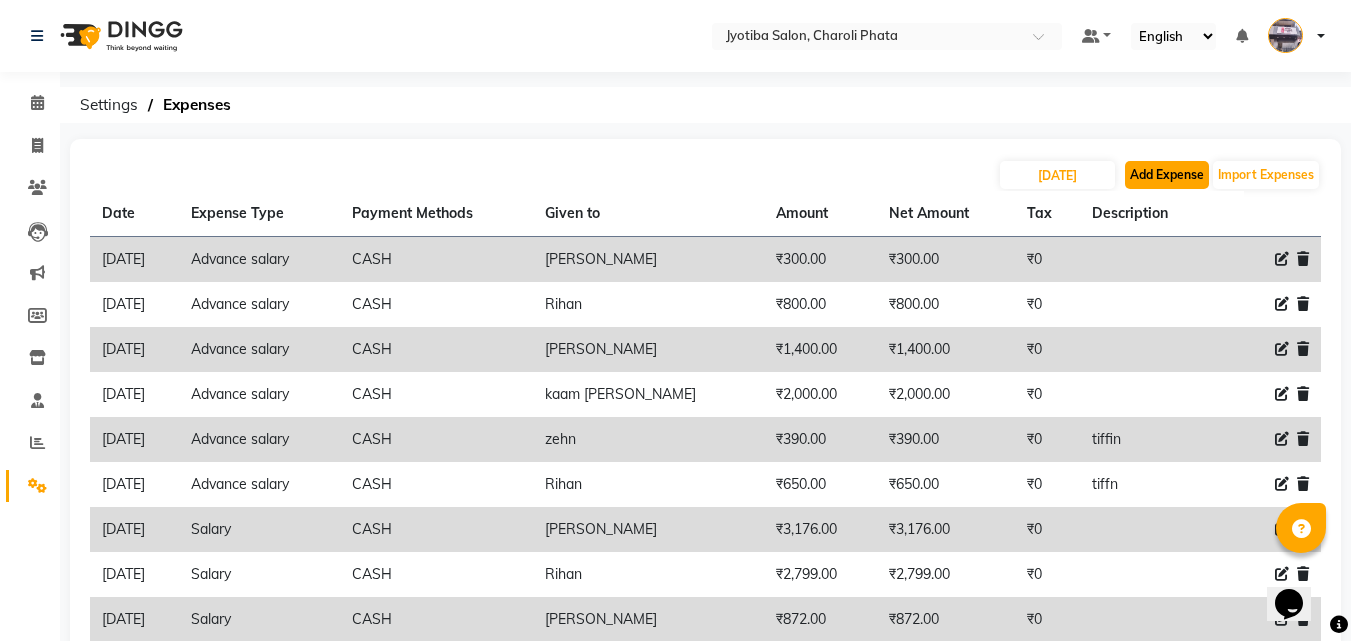 click on "Add Expense" 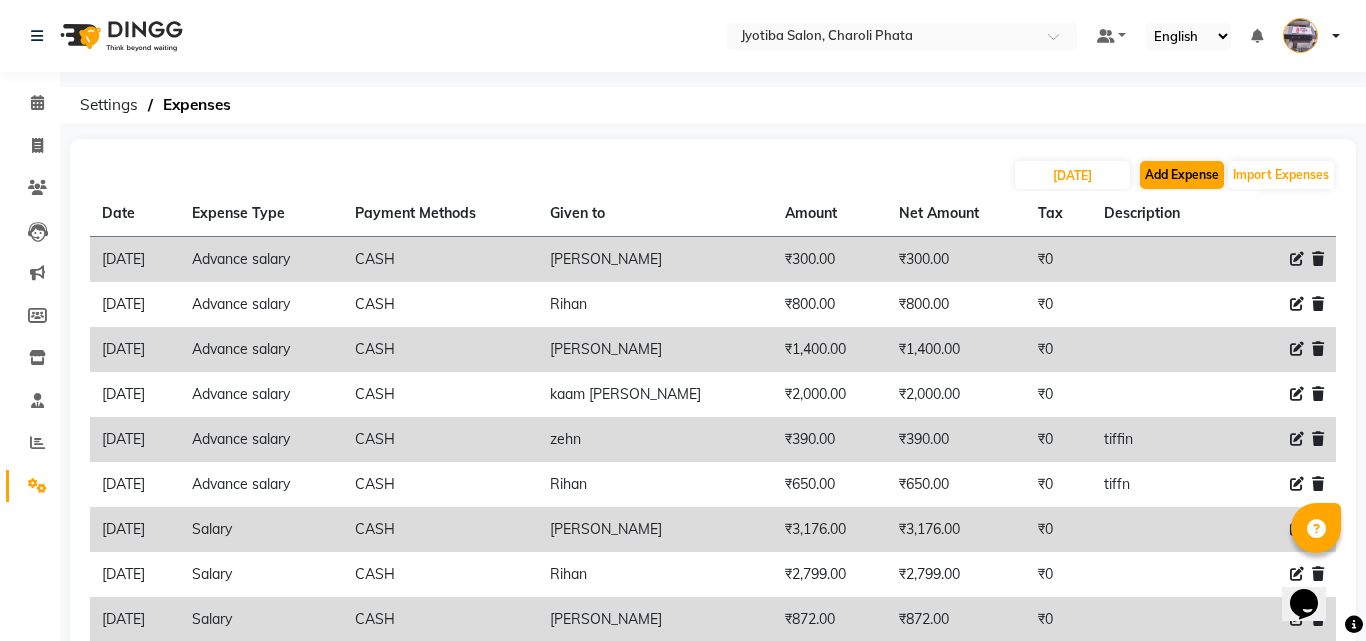 select on "1" 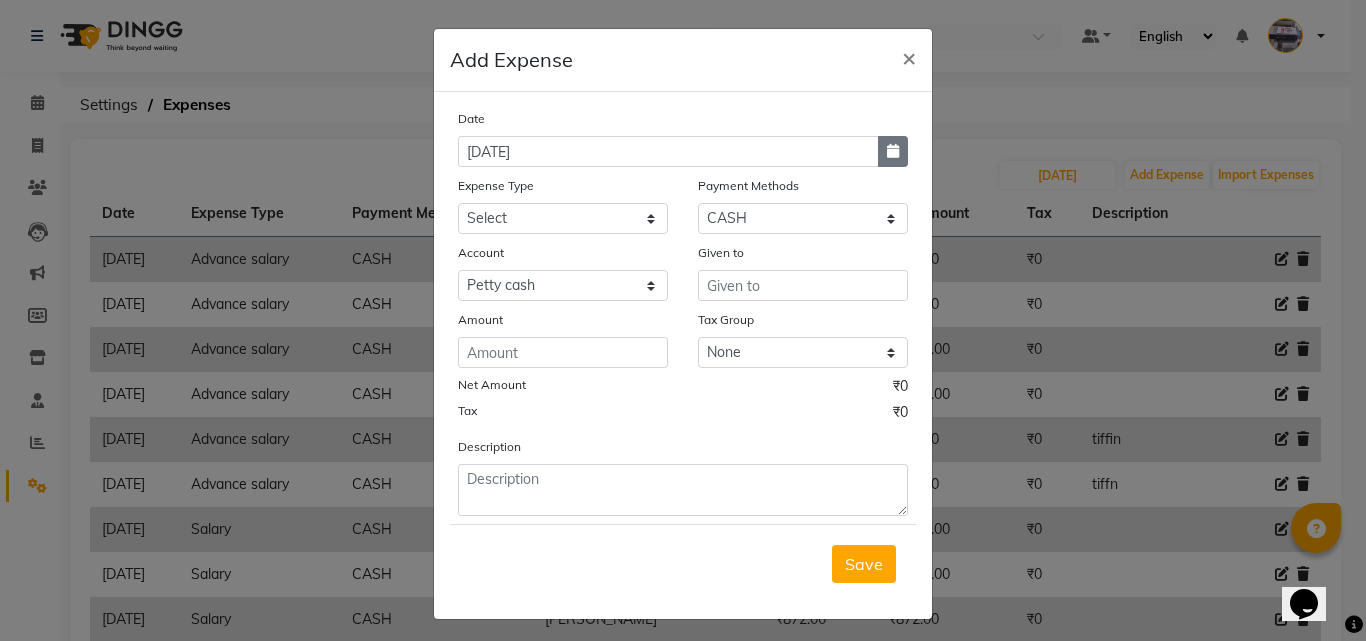 drag, startPoint x: 879, startPoint y: 149, endPoint x: 756, endPoint y: 195, distance: 131.32022 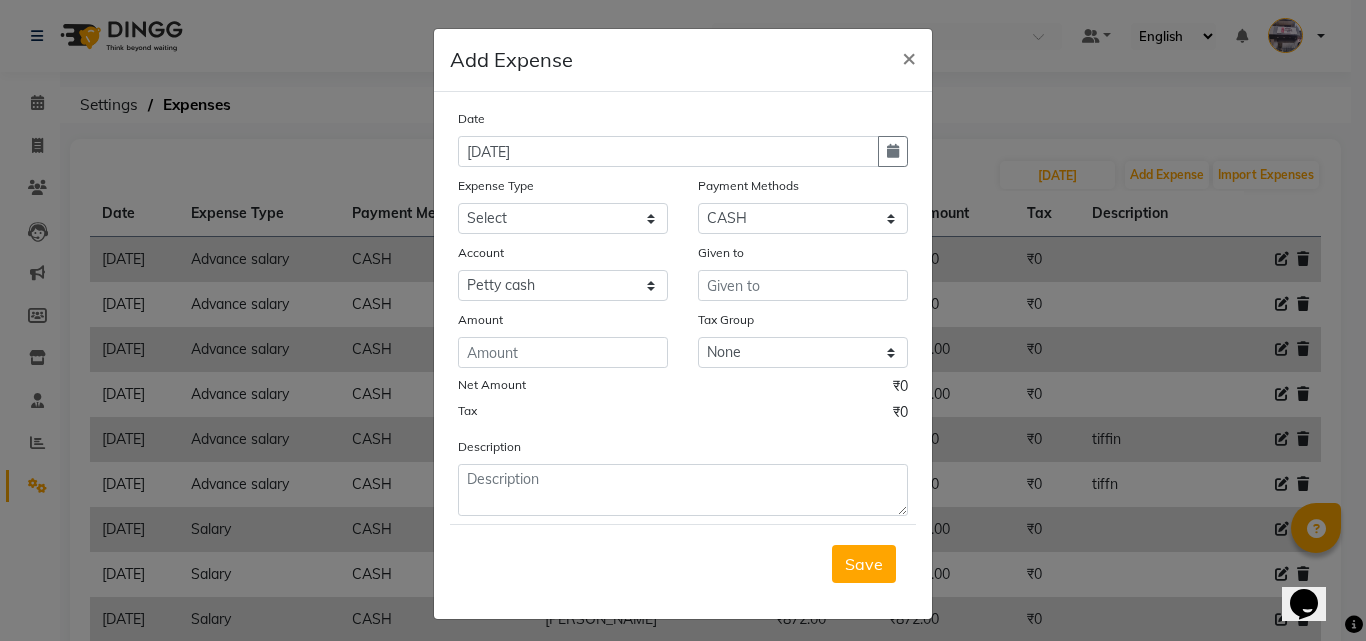 click 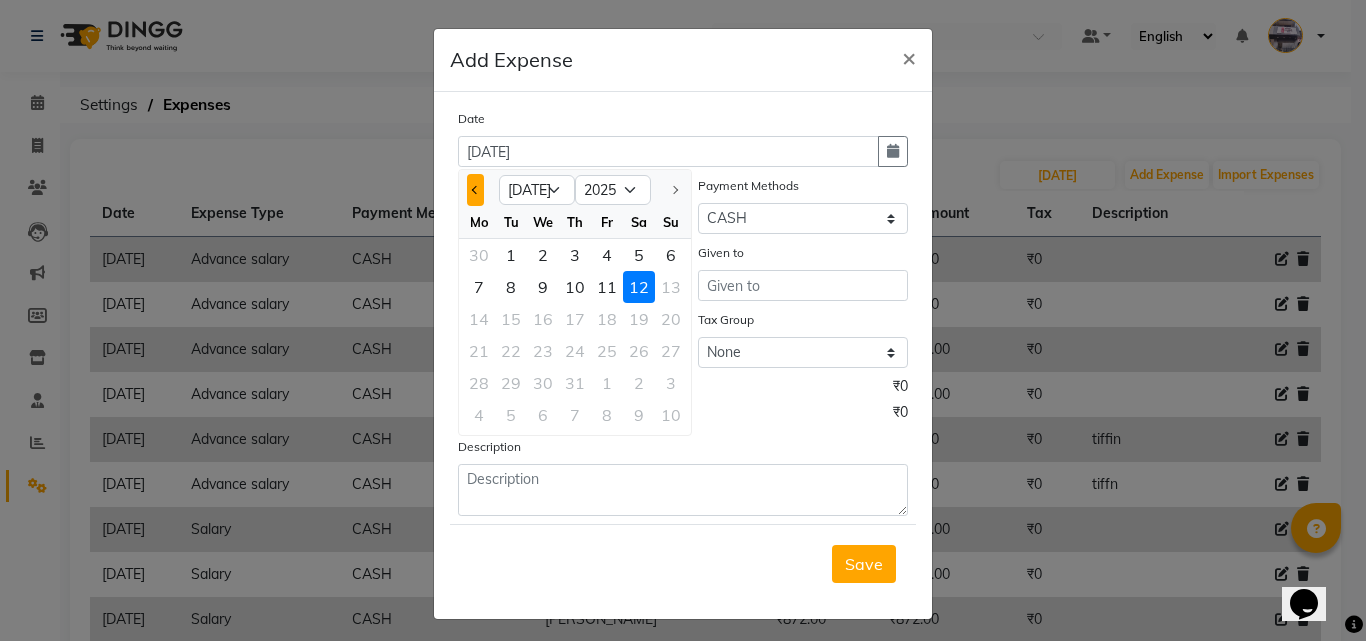 click 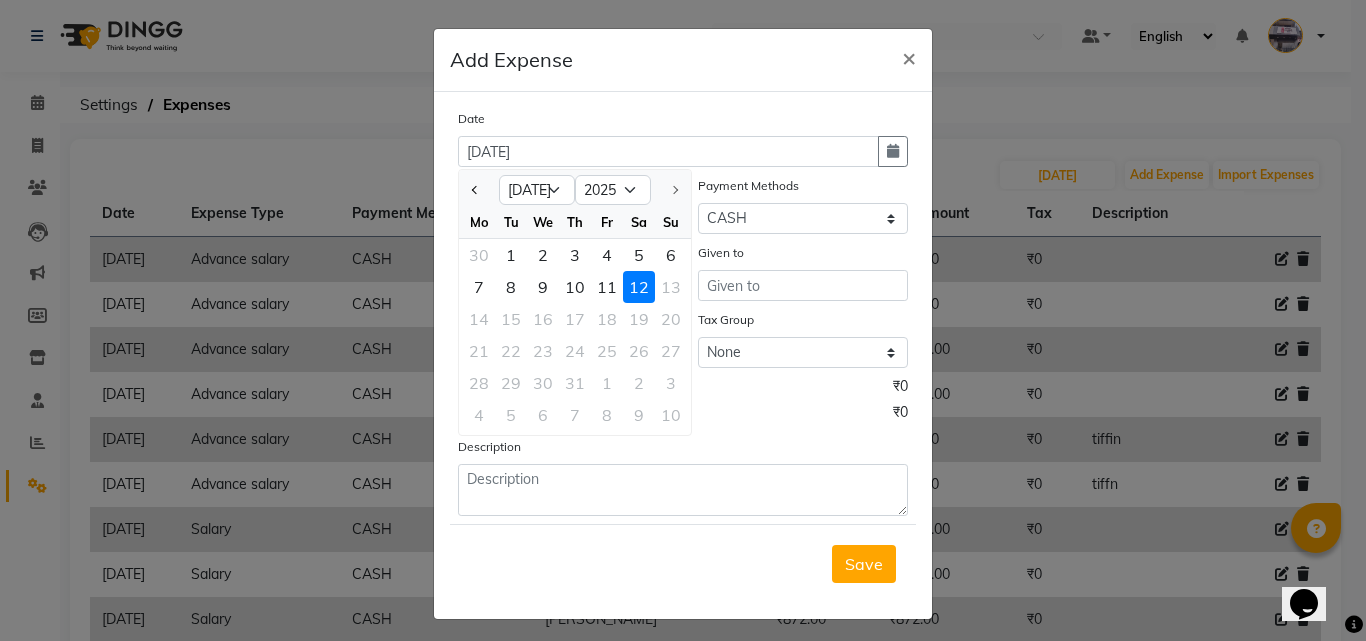 select on "6" 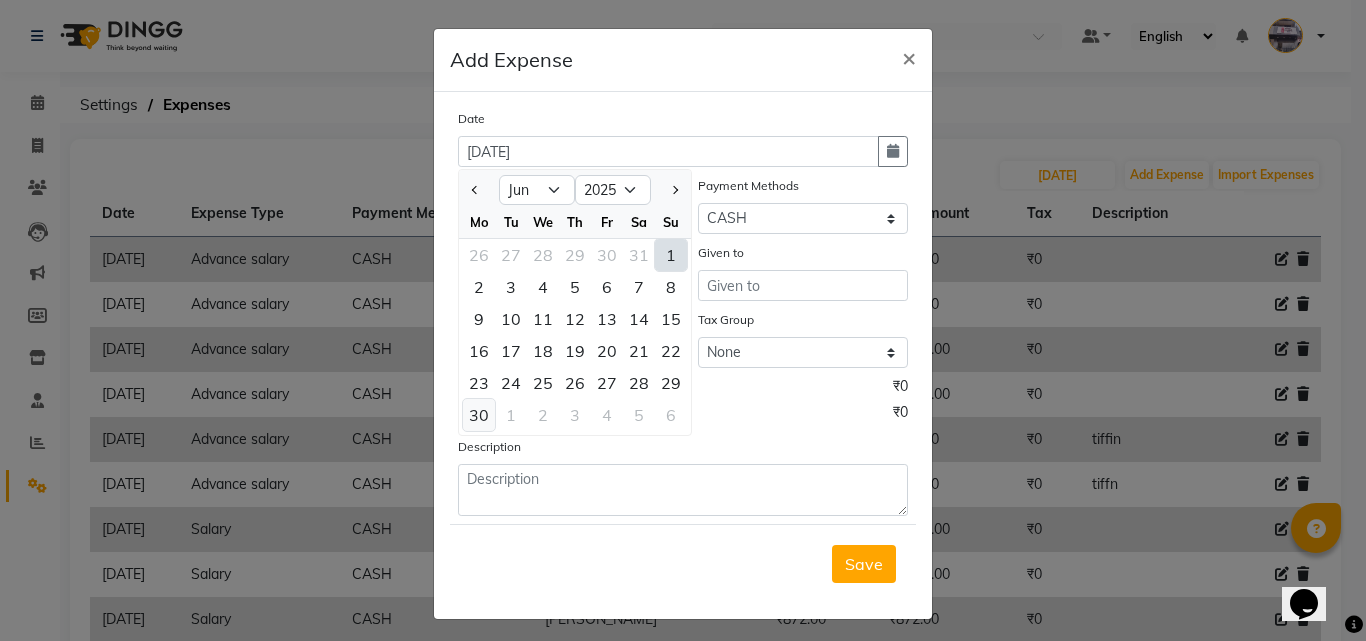 click on "30" 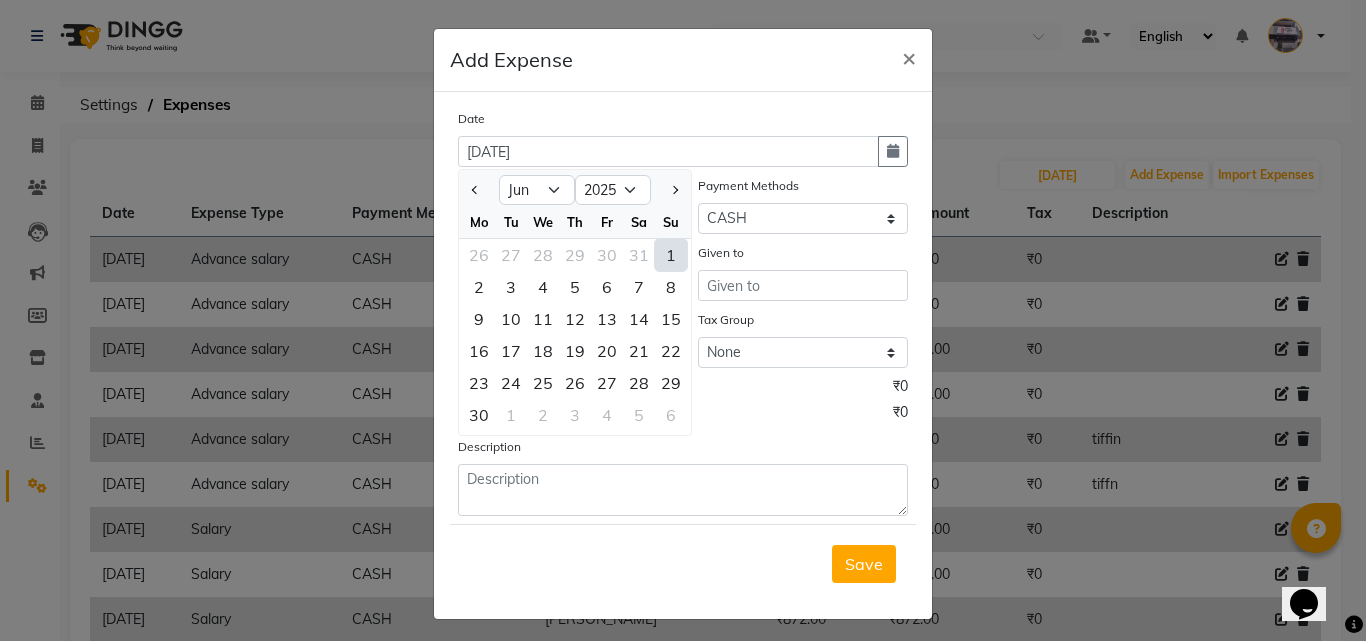 type on "[DATE]" 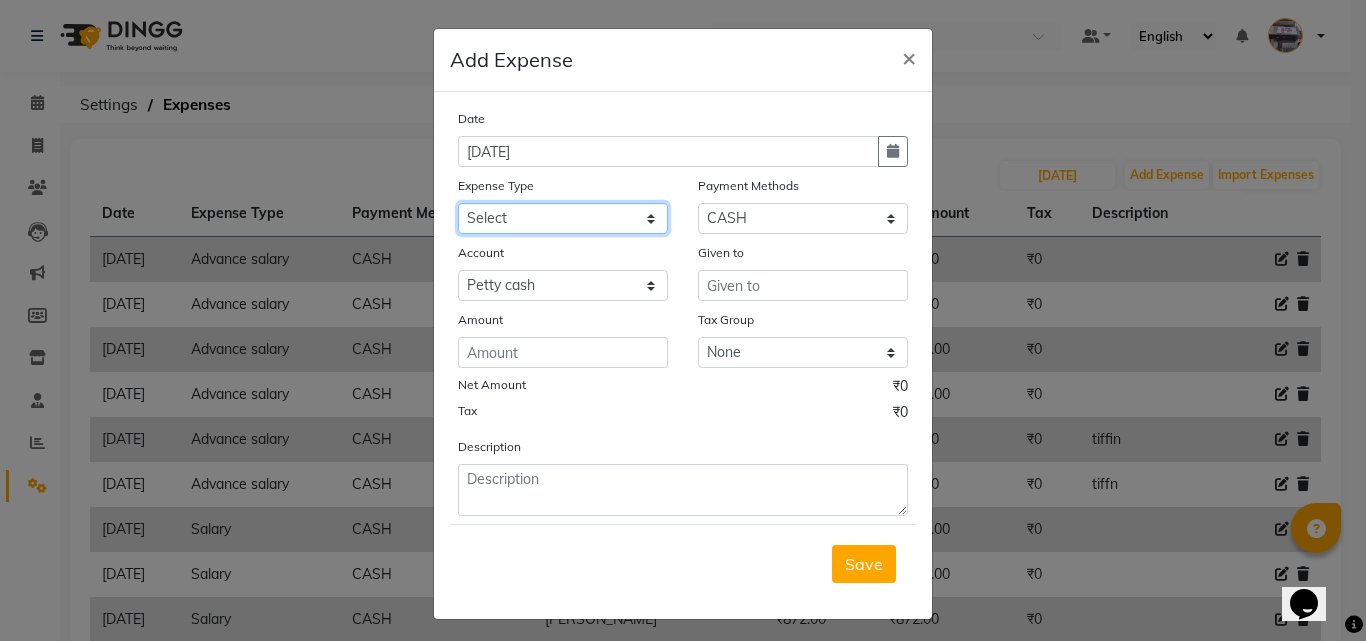 drag, startPoint x: 578, startPoint y: 217, endPoint x: 581, endPoint y: 233, distance: 16.27882 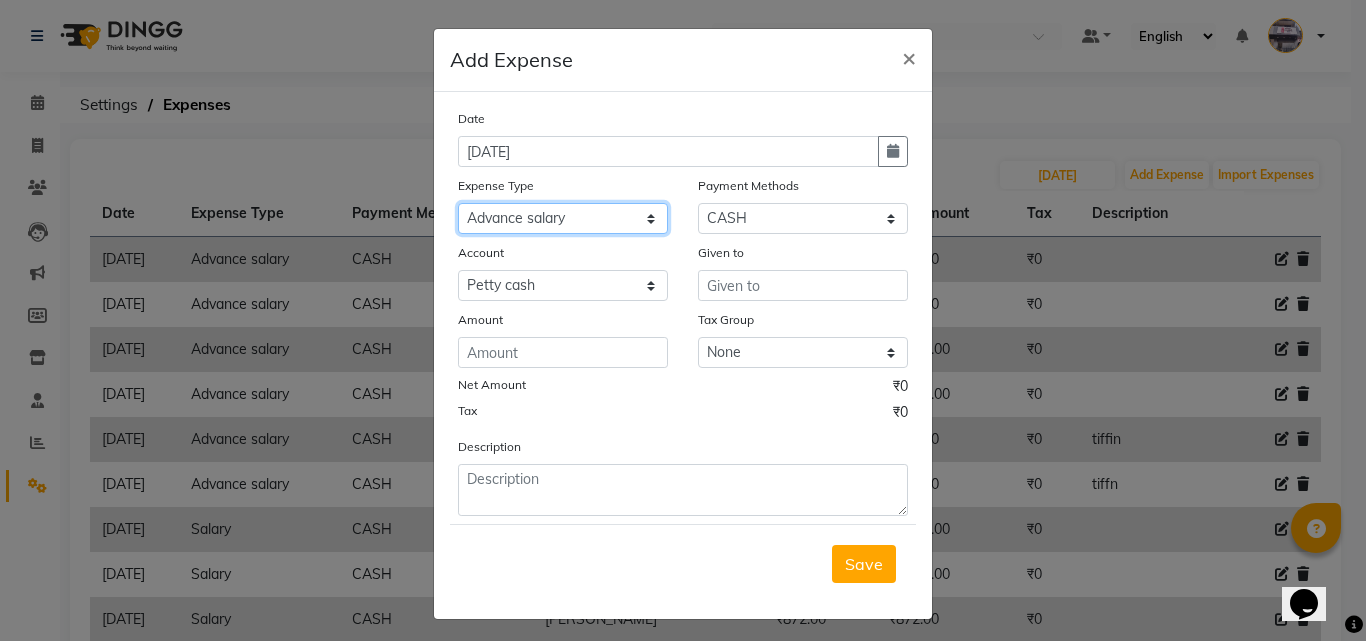 click on "Select Advance salary Advance salary ajaj Bank charges Car maintenance  Cash transfer to bank Cash transfer to hub Client Snacks Clinical charges Equipment Fuel Govt fee home Incentive Insurance International purchase Loan Repayment Maintenance Marketing Miscellaneous MRA Other Over times Pantry Product Rent Salary shop shop Staff Snacks Tax Tea & Refreshment TIP Utilities Wifi recharge" 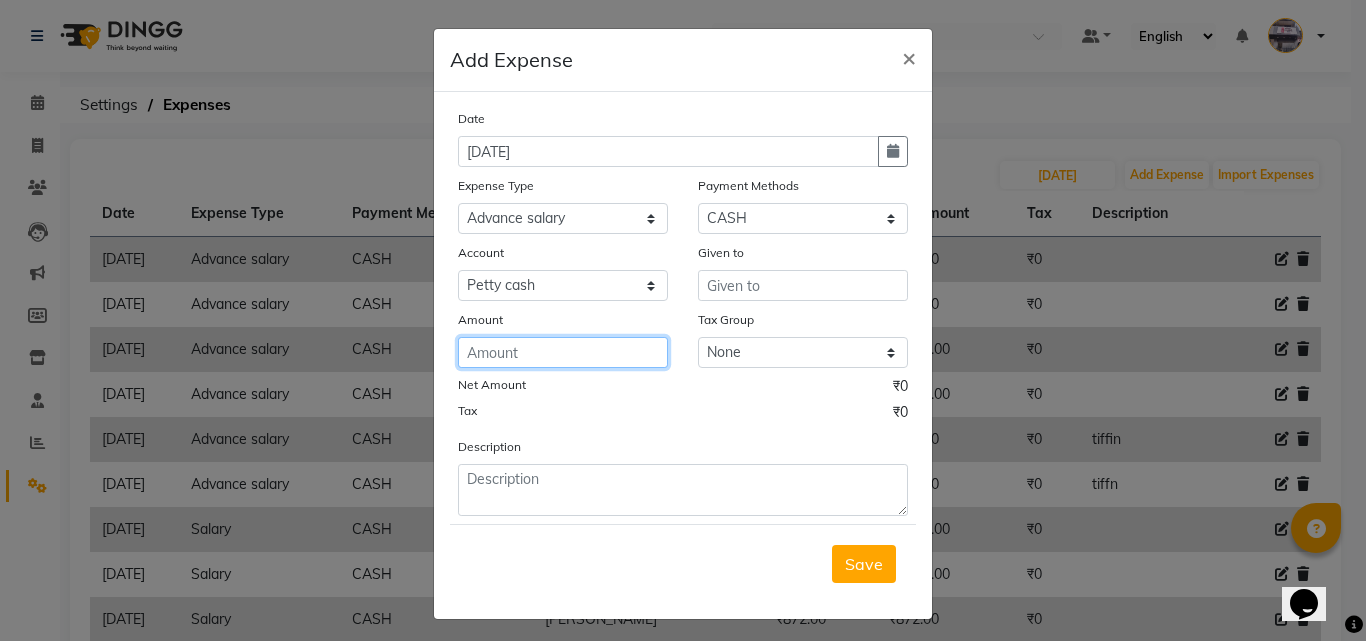 click 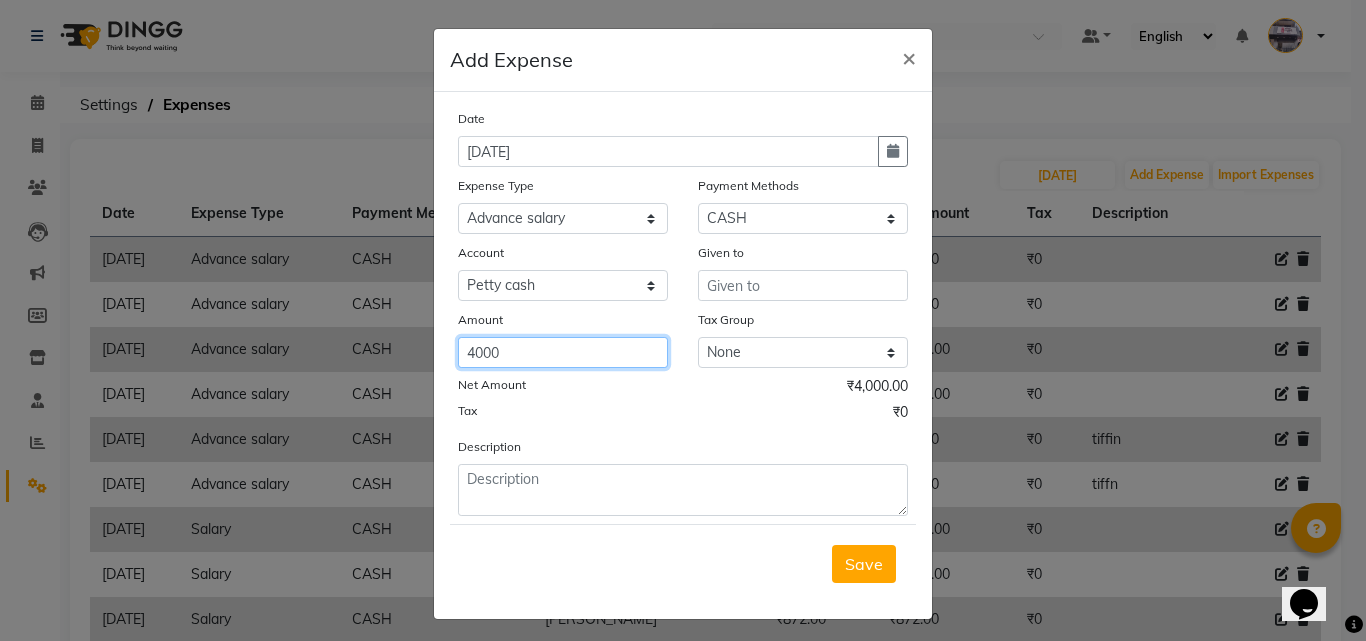 type on "4000" 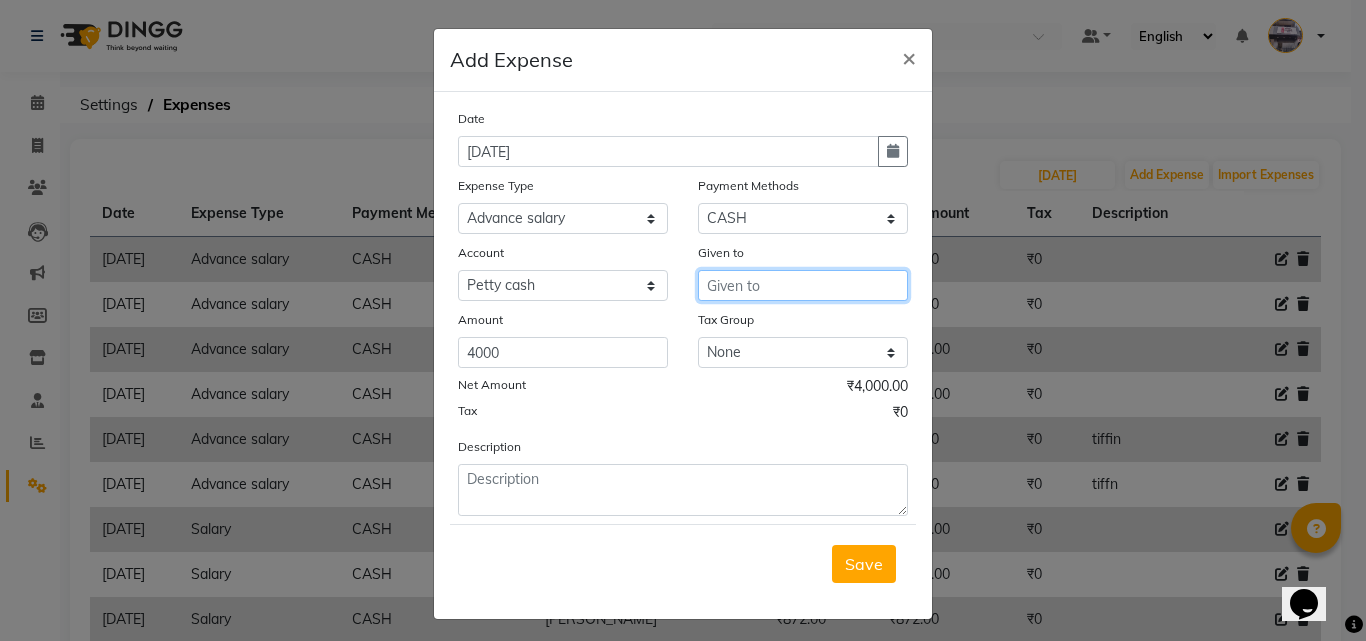 click at bounding box center (803, 285) 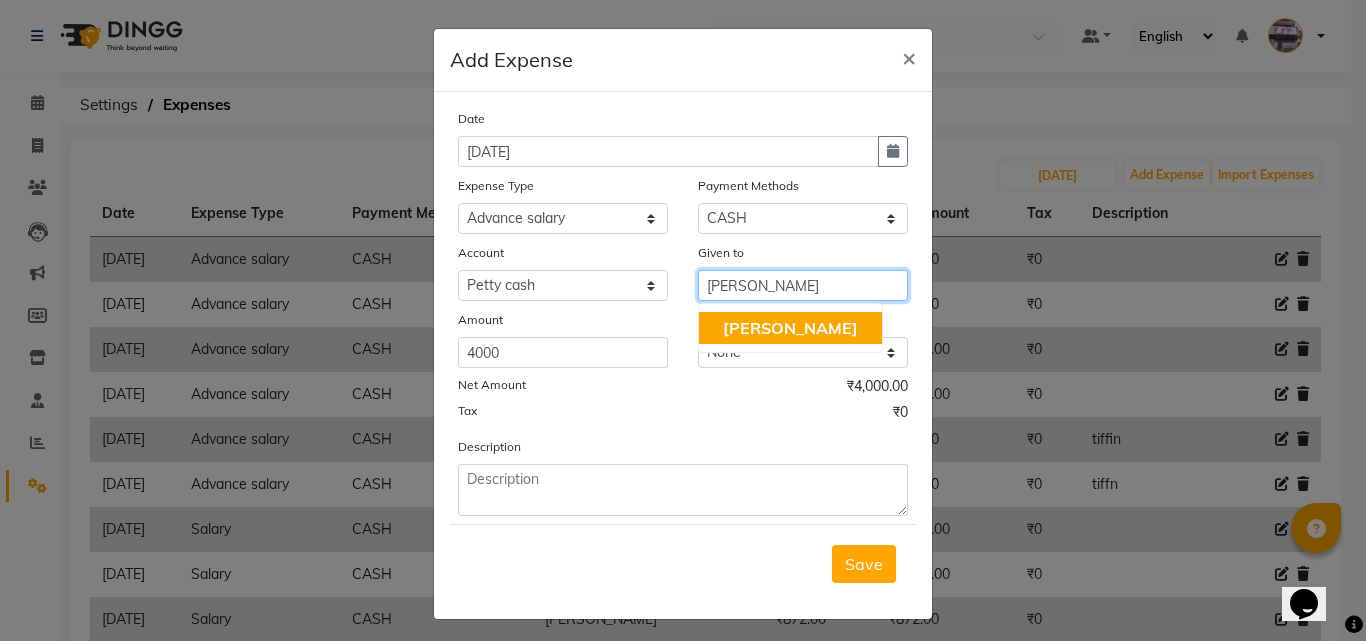 drag, startPoint x: 700, startPoint y: 324, endPoint x: 712, endPoint y: 351, distance: 29.546574 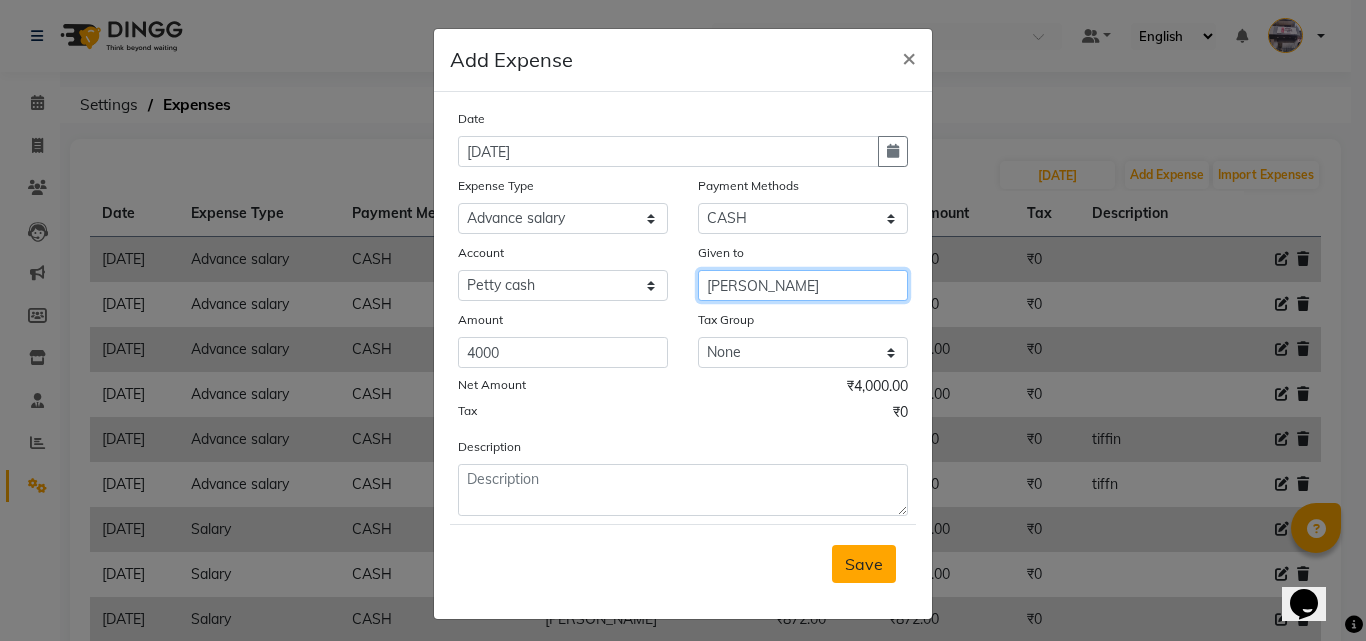type on "[PERSON_NAME]" 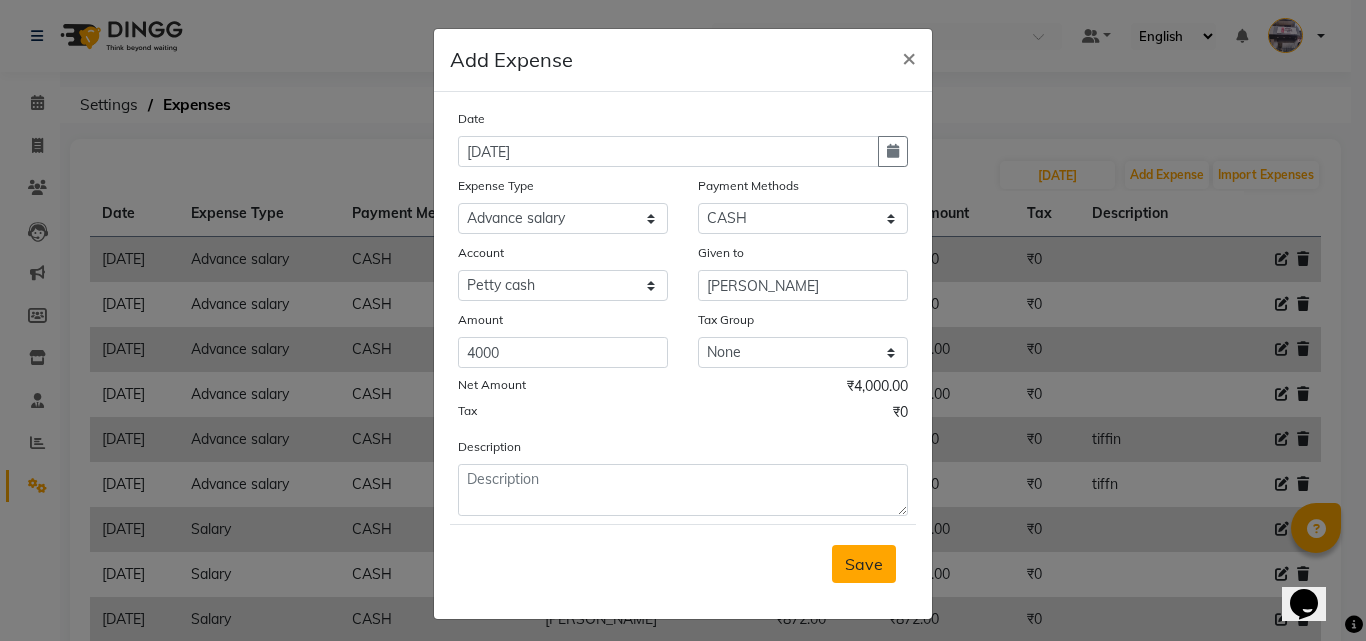 click on "Save" at bounding box center [864, 564] 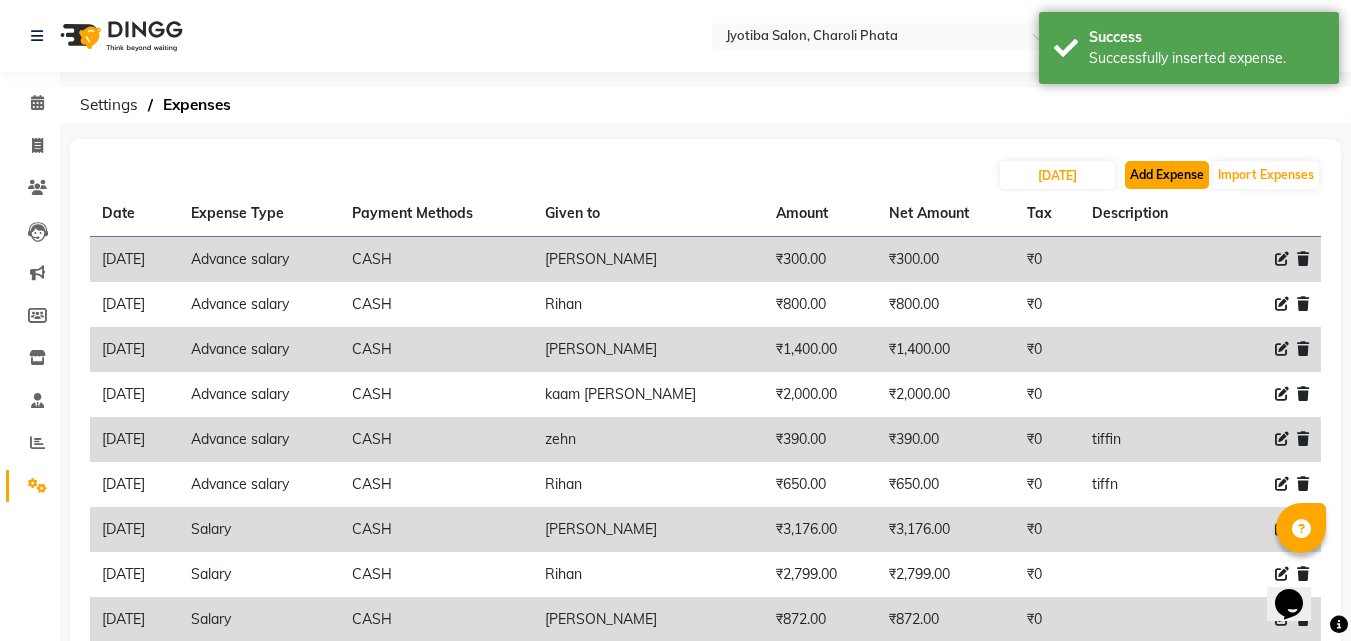 click on "Add Expense" 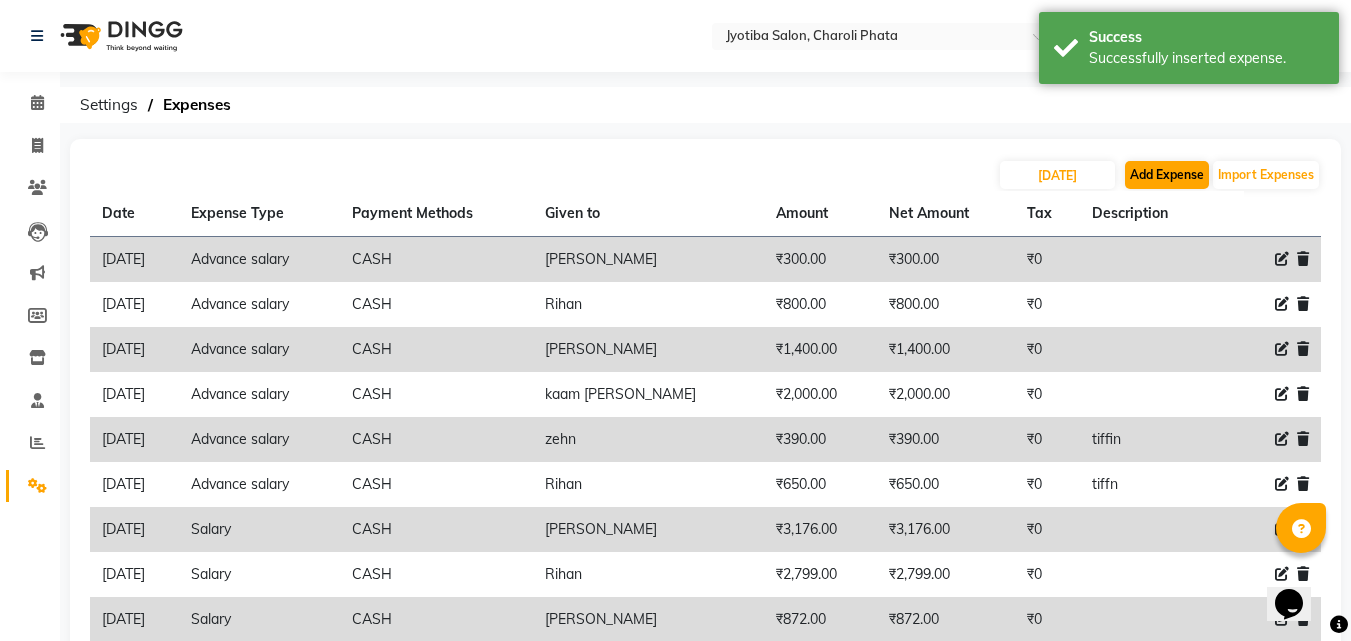 select on "1" 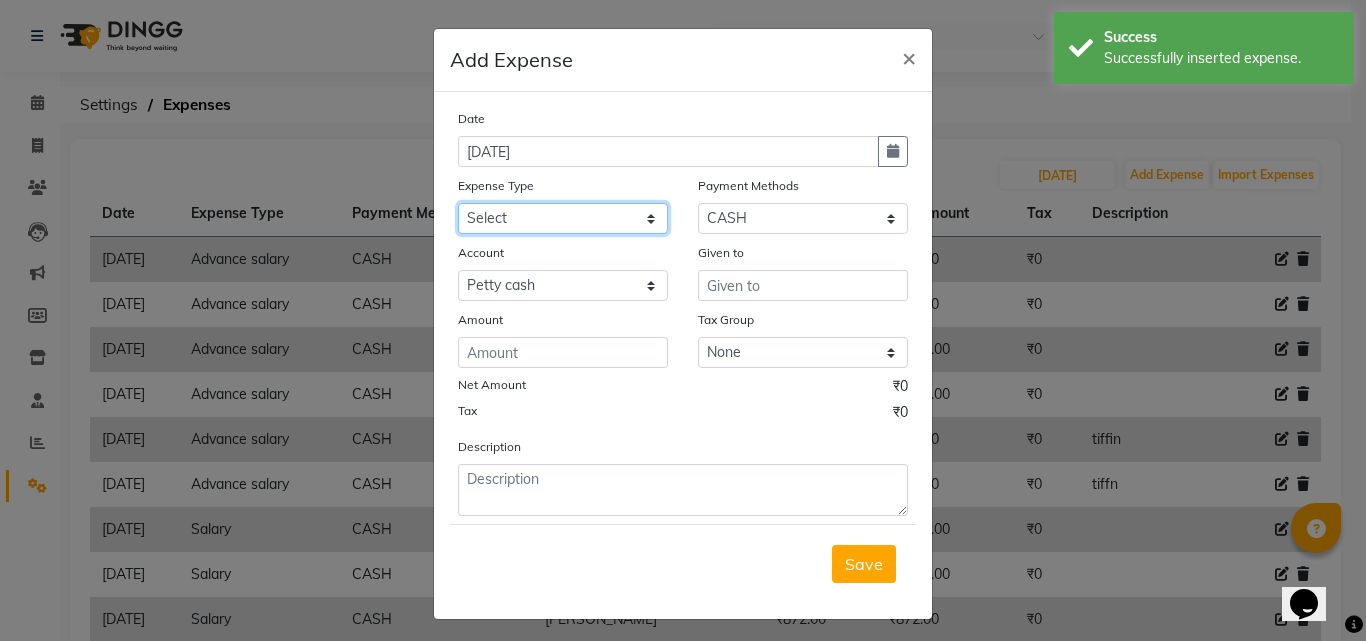 drag, startPoint x: 566, startPoint y: 214, endPoint x: 560, endPoint y: 223, distance: 10.816654 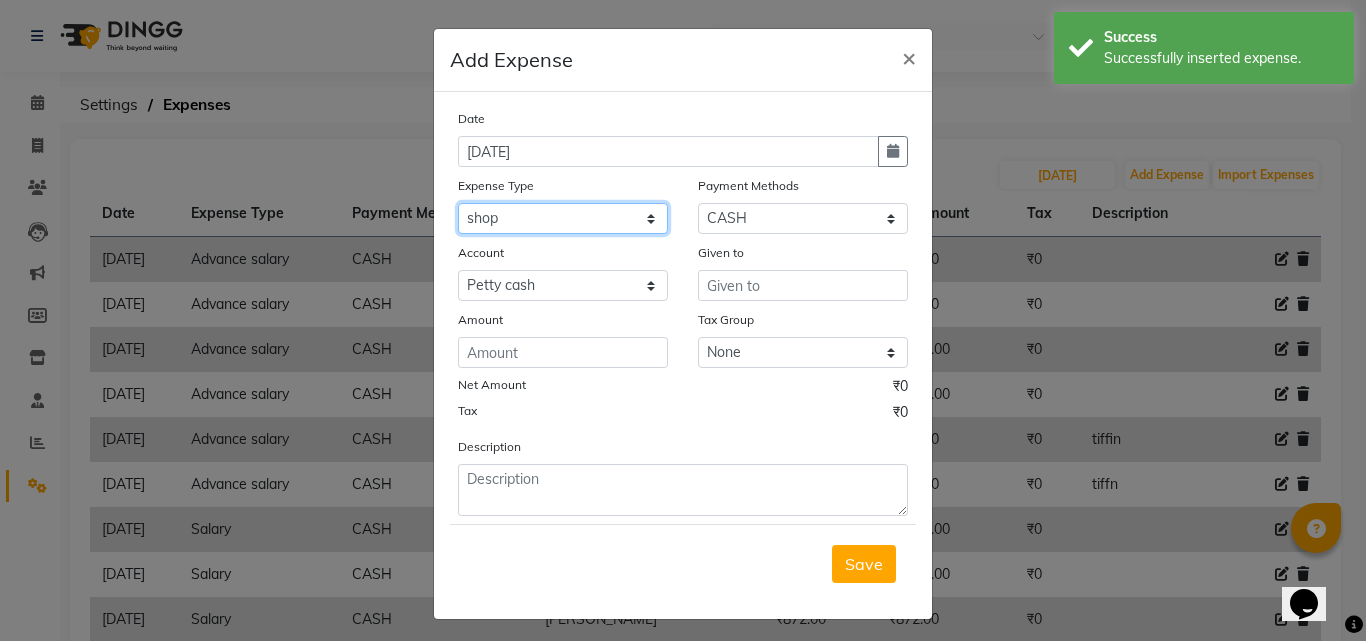 click on "Select Advance salary Advance salary ajaj Bank charges Car maintenance  Cash transfer to bank Cash transfer to hub Client Snacks Clinical charges Equipment Fuel Govt fee home Incentive Insurance International purchase Loan Repayment Maintenance Marketing Miscellaneous MRA Other Over times Pantry Product Rent Salary shop shop Staff Snacks Tax Tea & Refreshment TIP Utilities Wifi recharge" 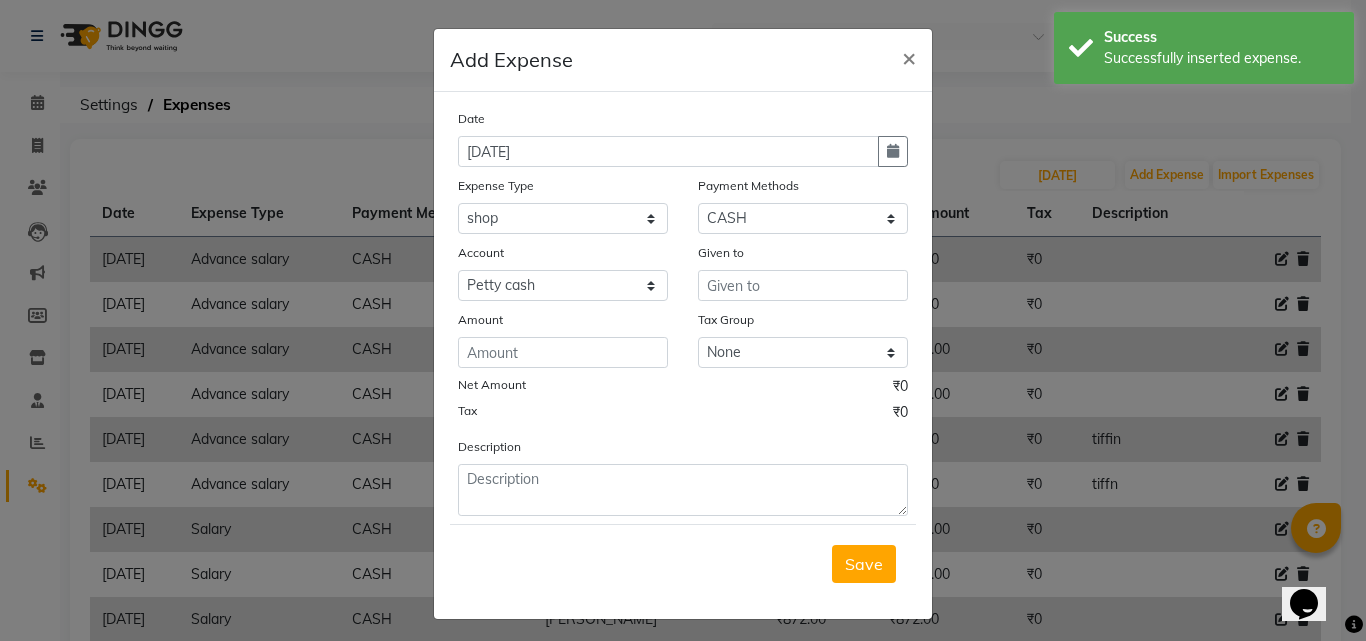 click on "Amount" 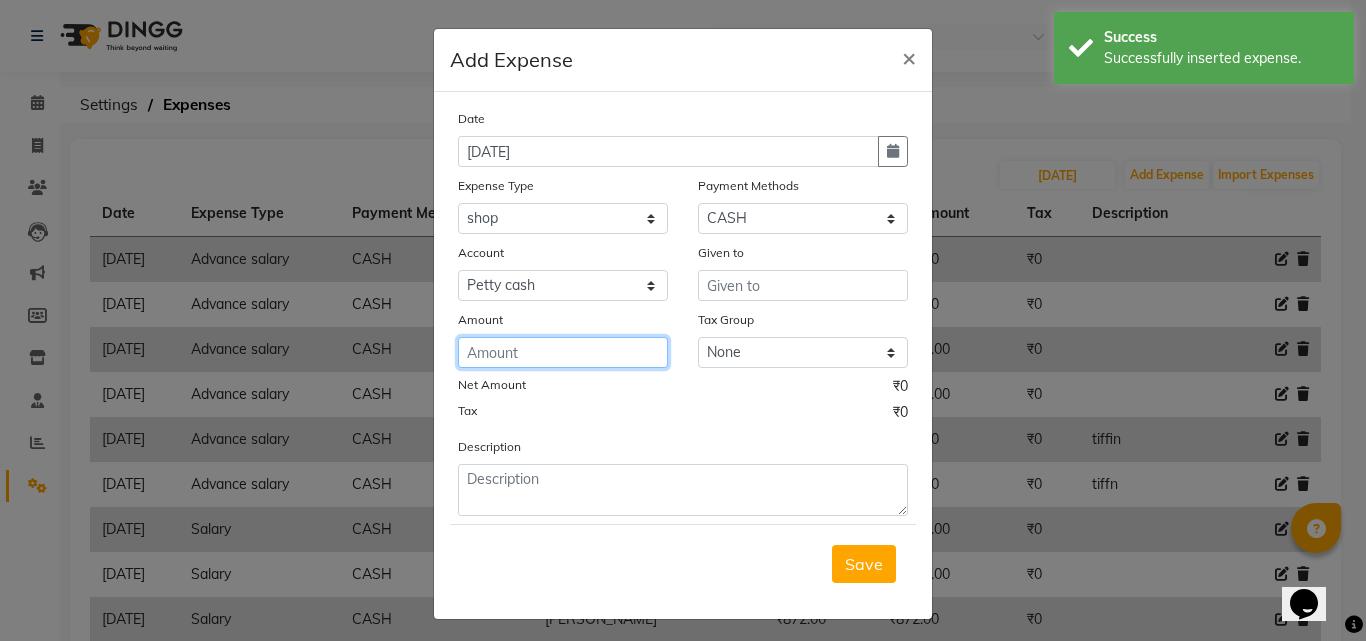 click 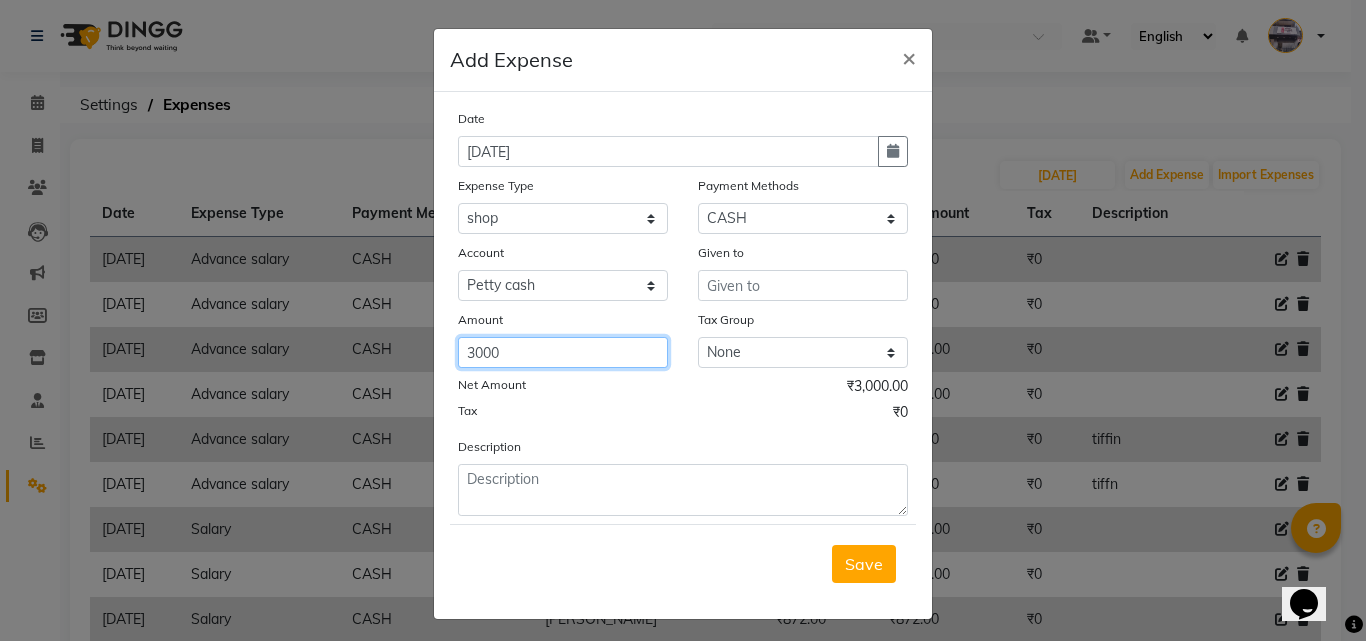 type on "3000" 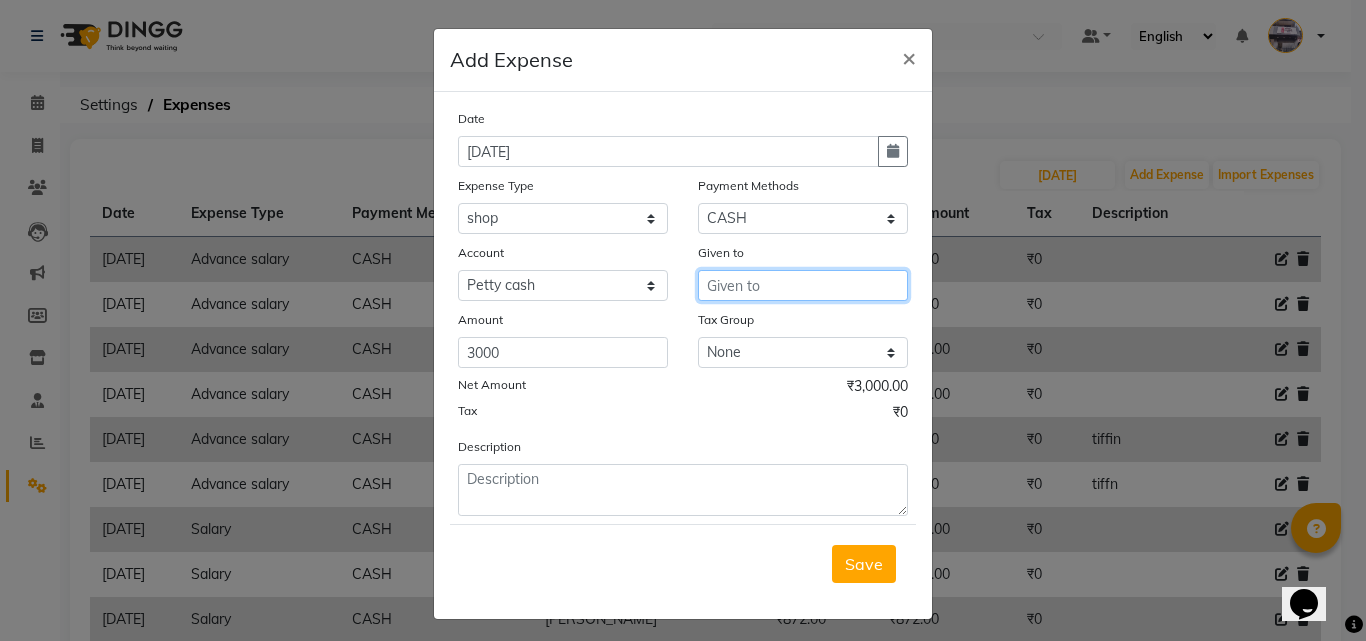 click at bounding box center [803, 285] 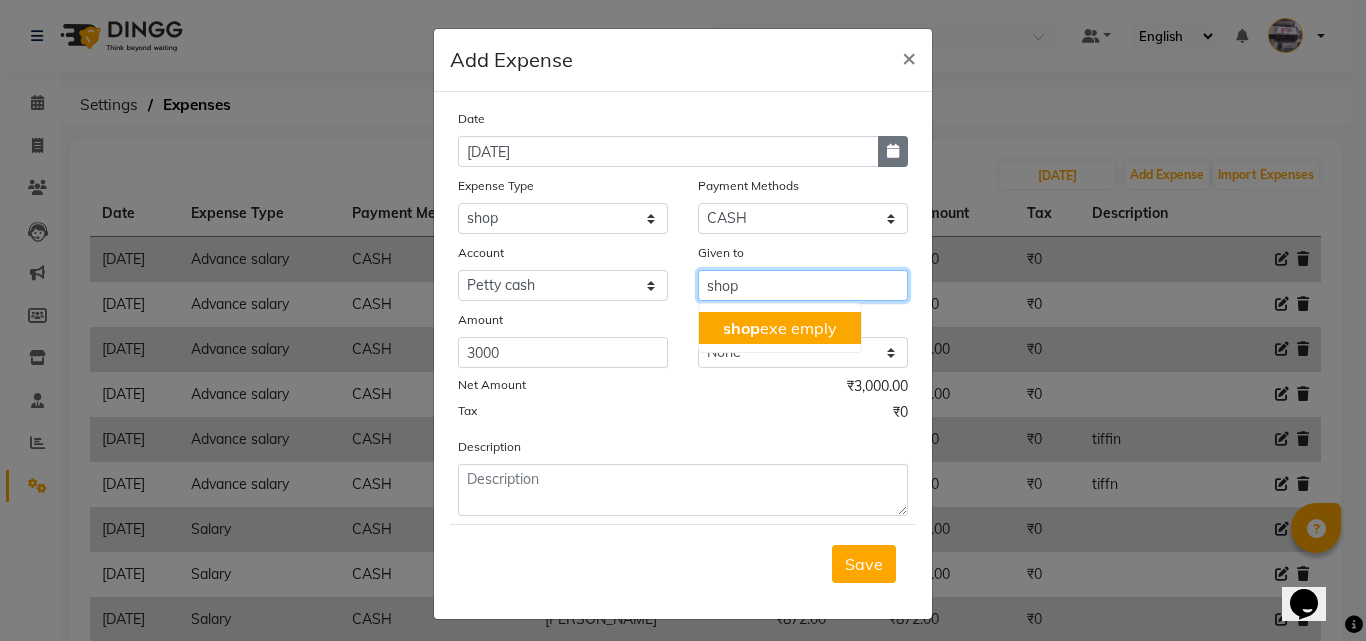 type on "shop" 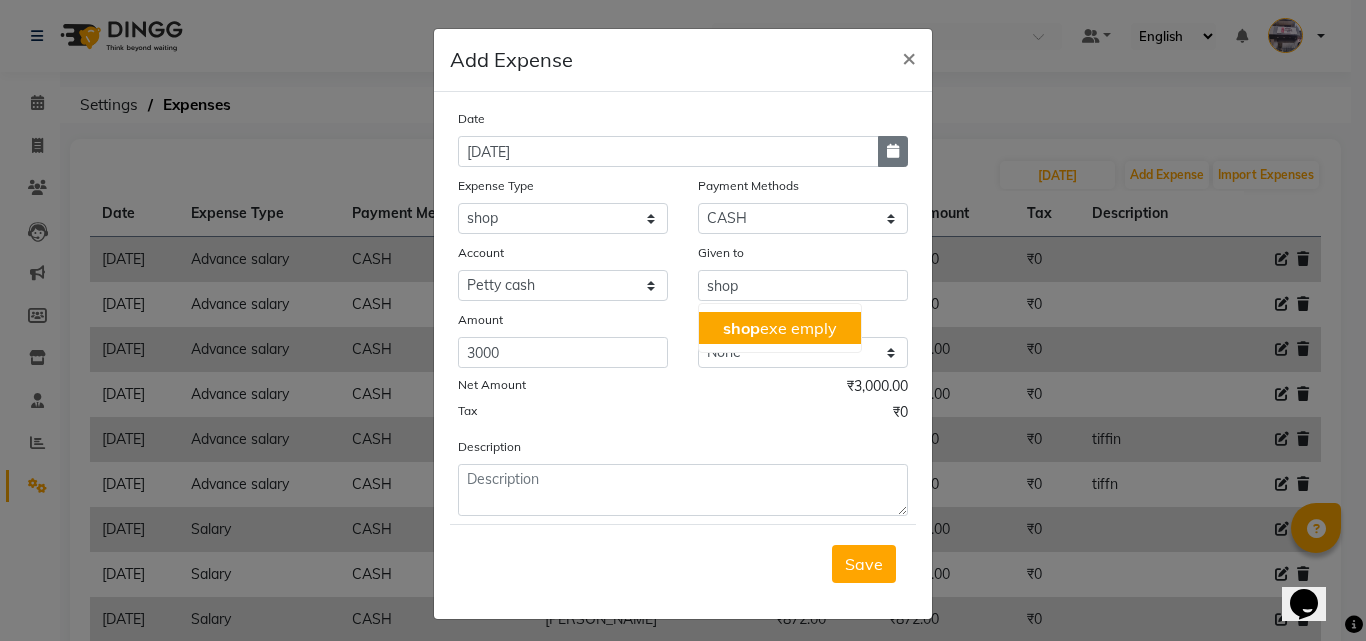 click 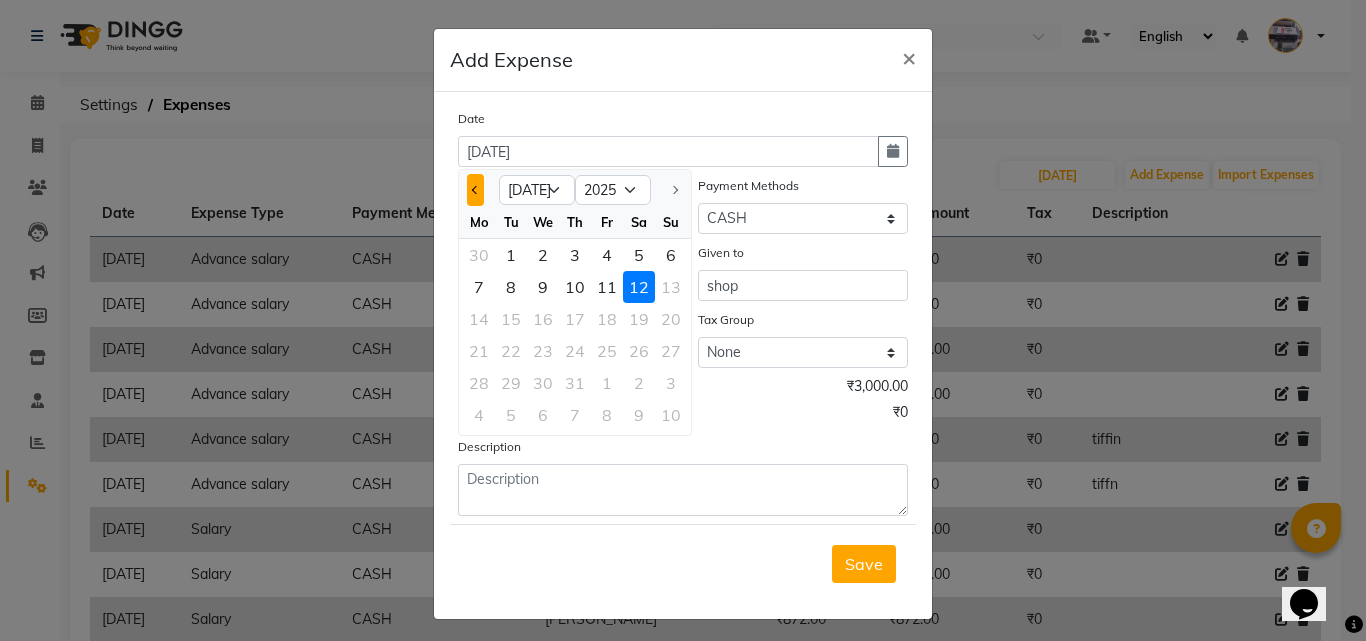 click 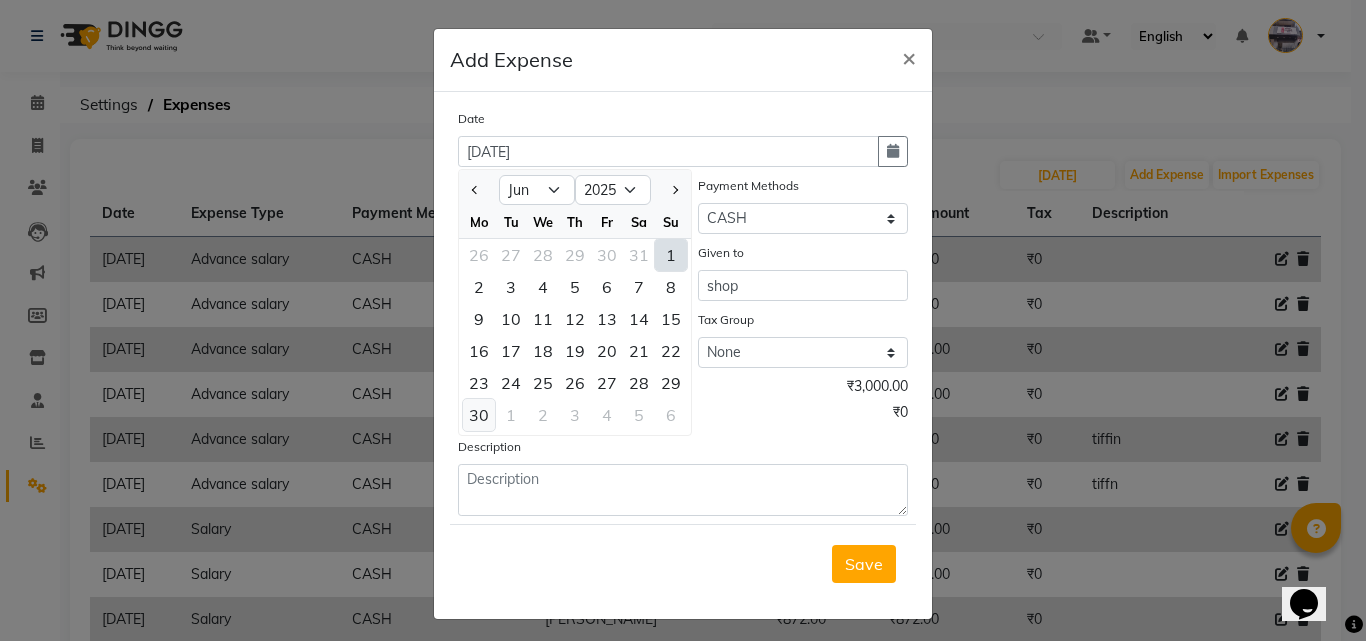 click on "30" 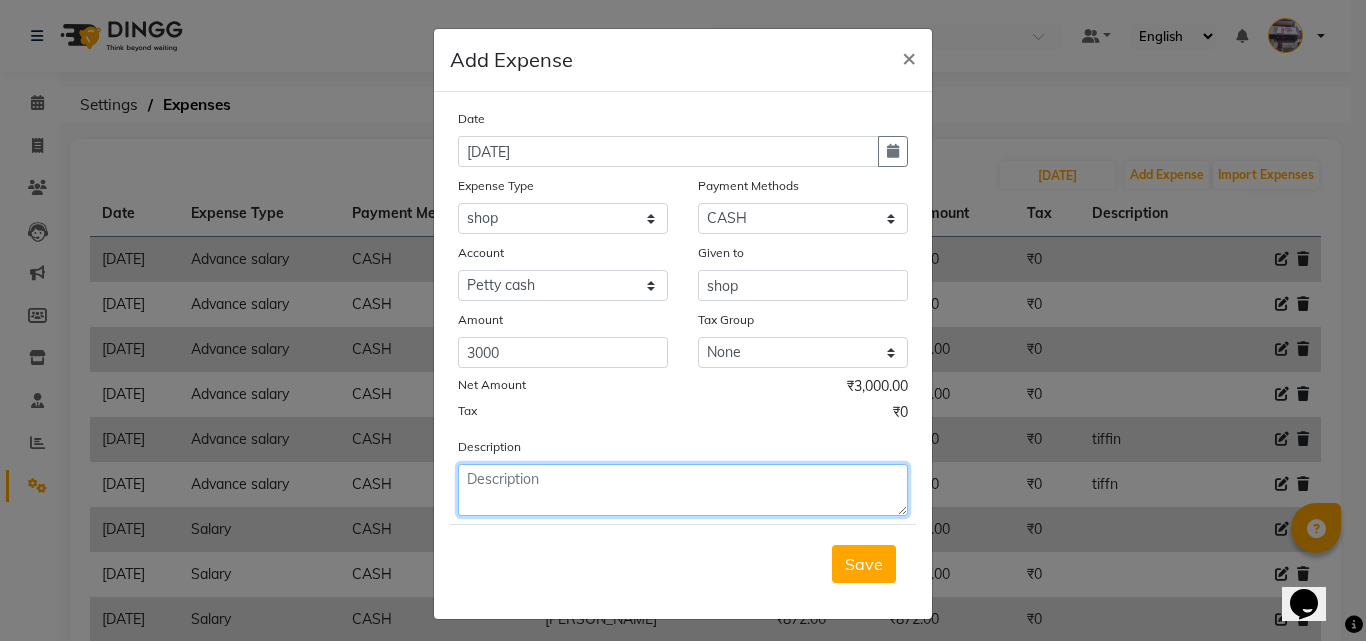 click 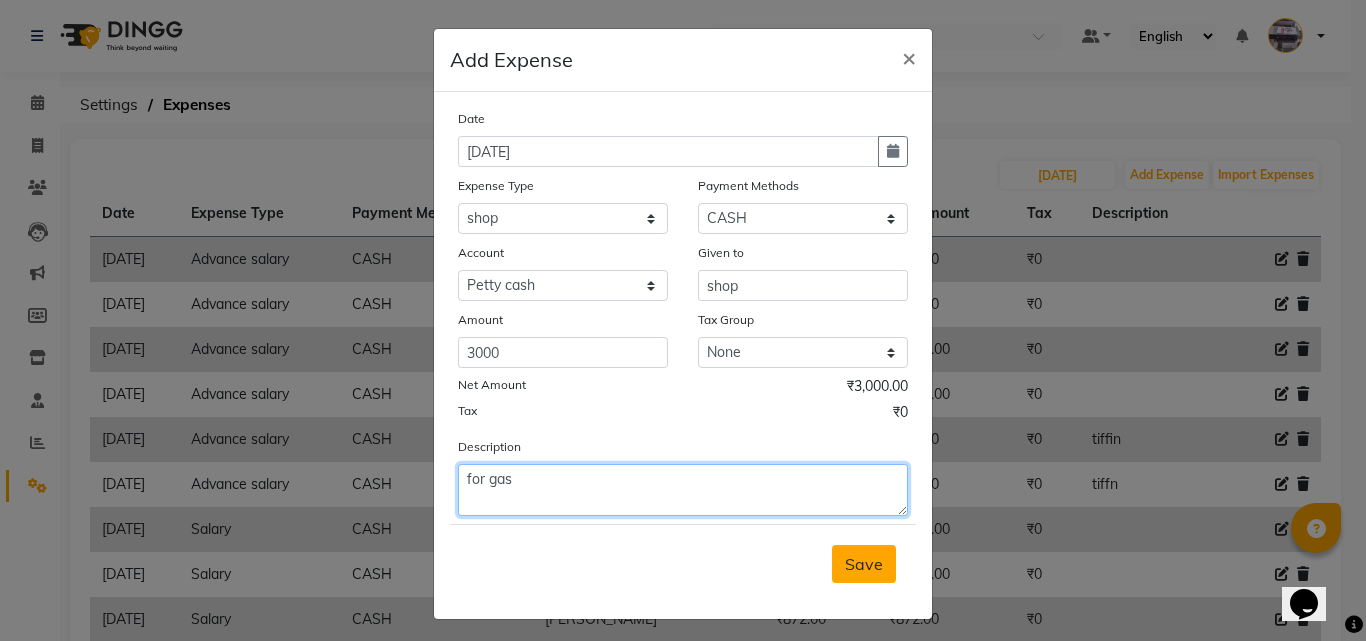 type on "for gas" 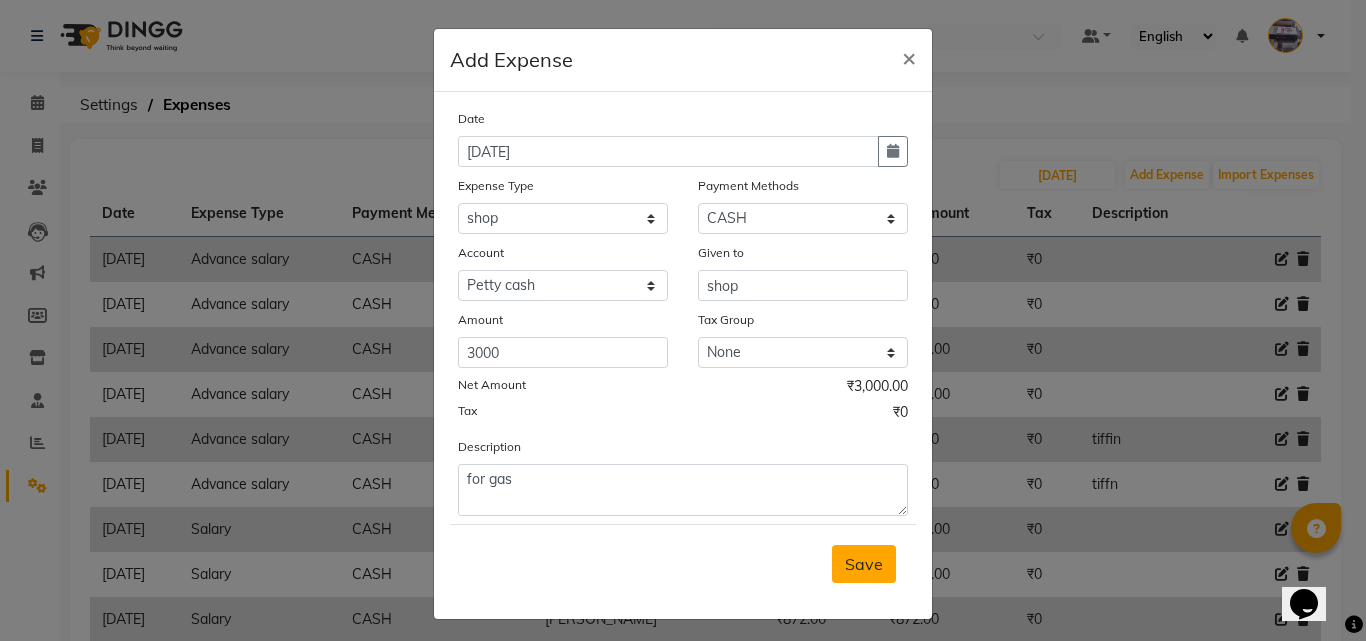 click on "Save" at bounding box center (864, 564) 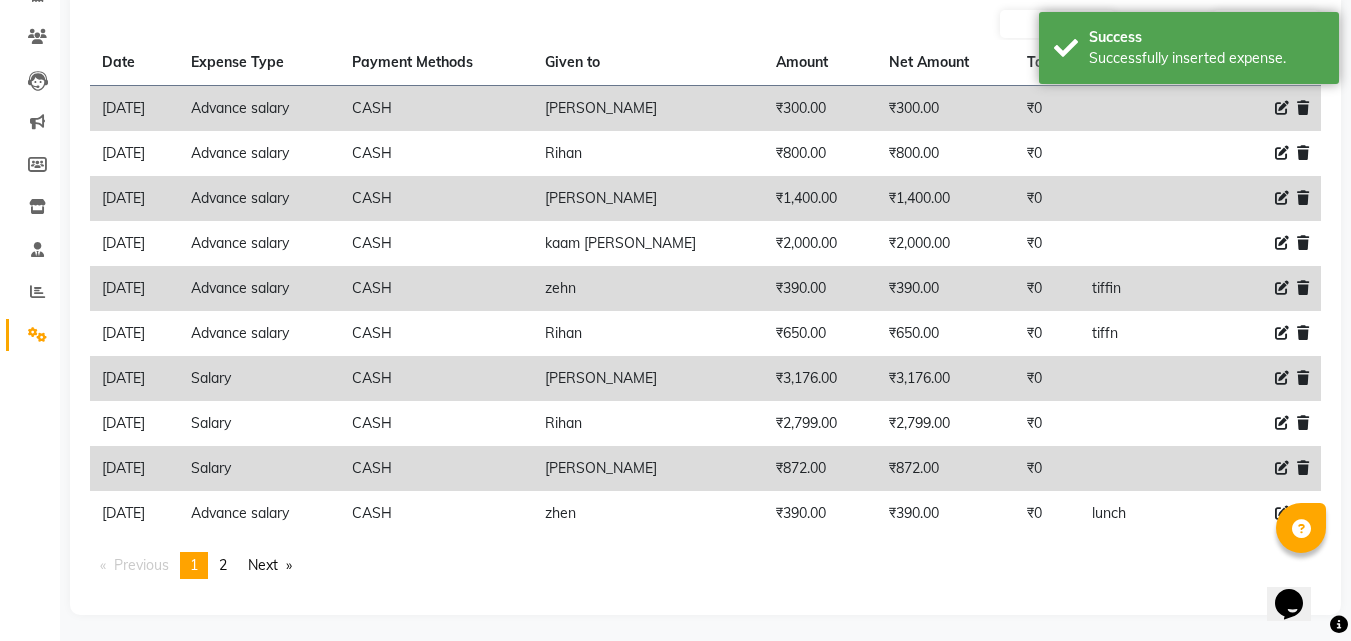 scroll, scrollTop: 155, scrollLeft: 0, axis: vertical 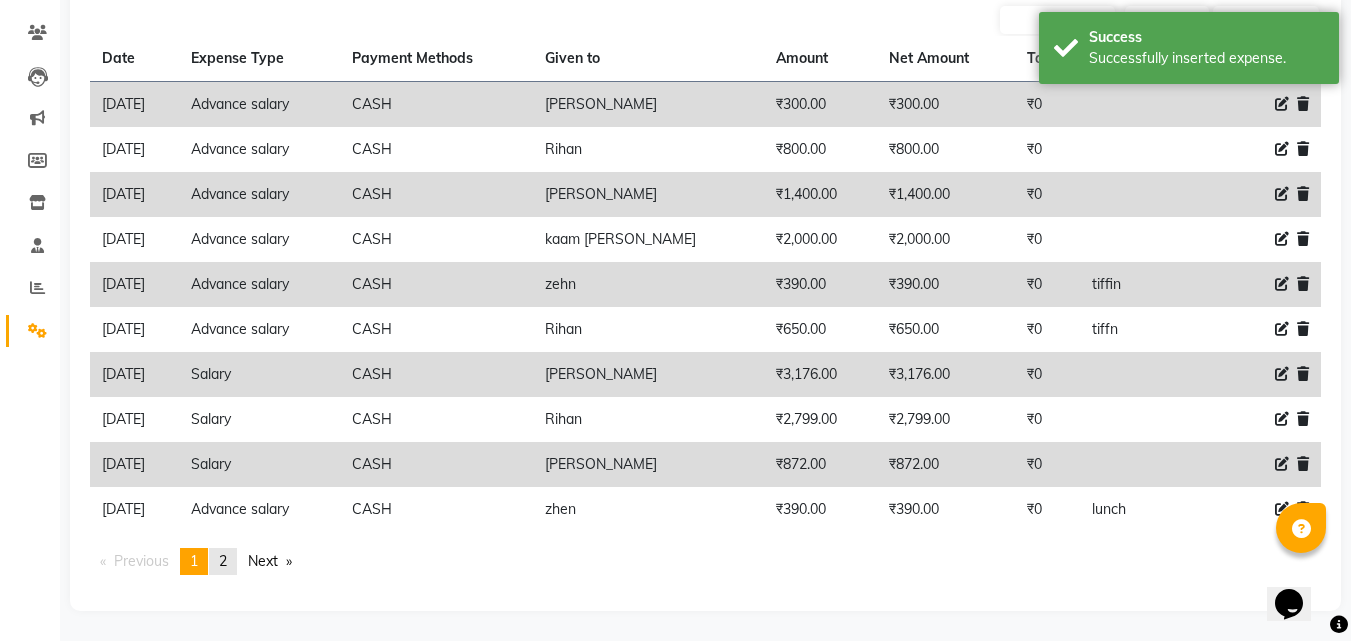click on "page  2" at bounding box center [223, 561] 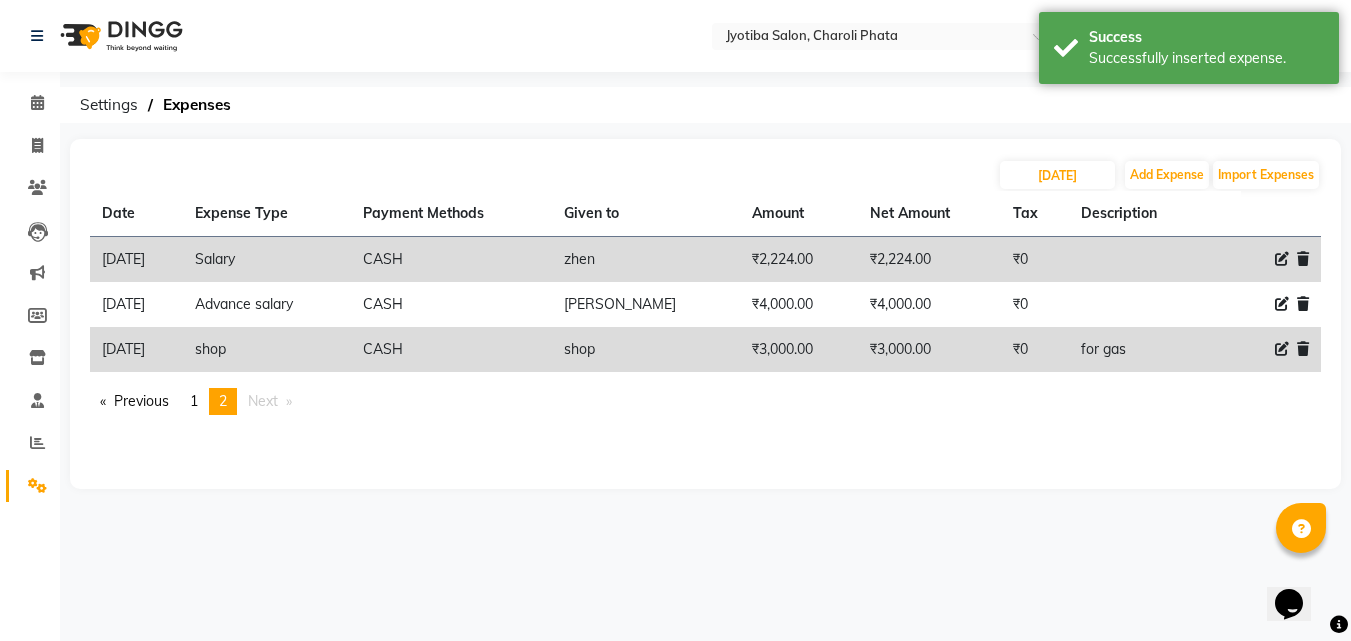scroll, scrollTop: 0, scrollLeft: 0, axis: both 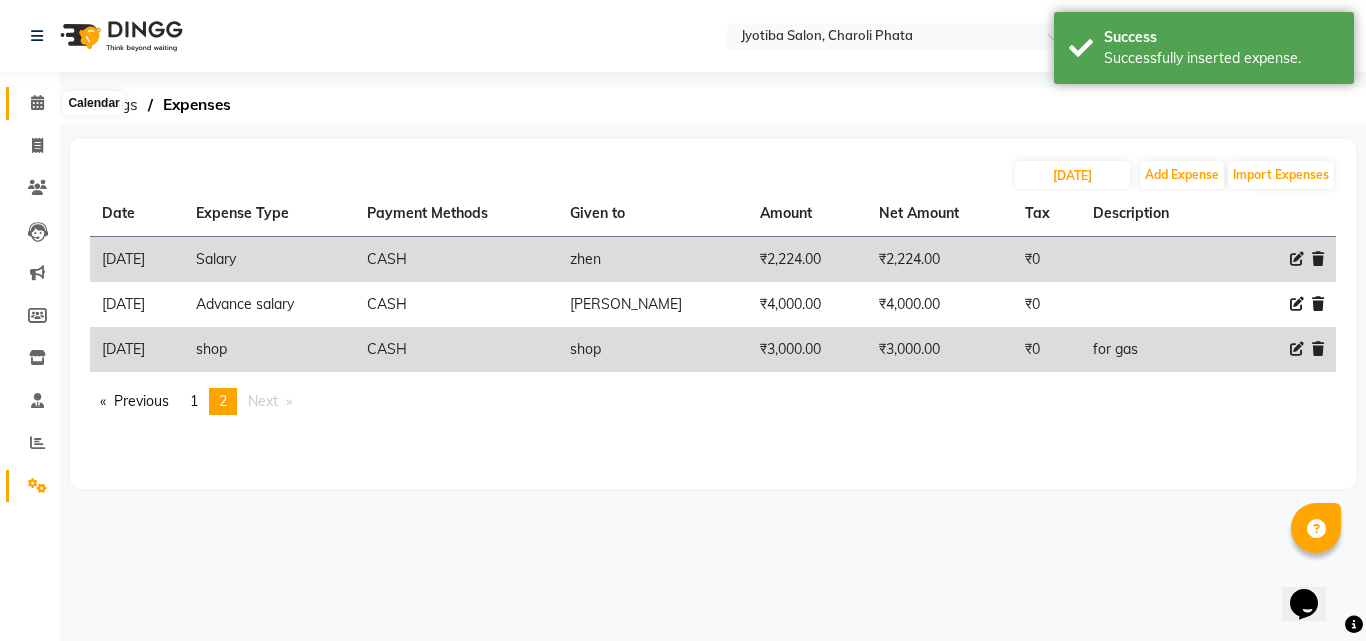 click 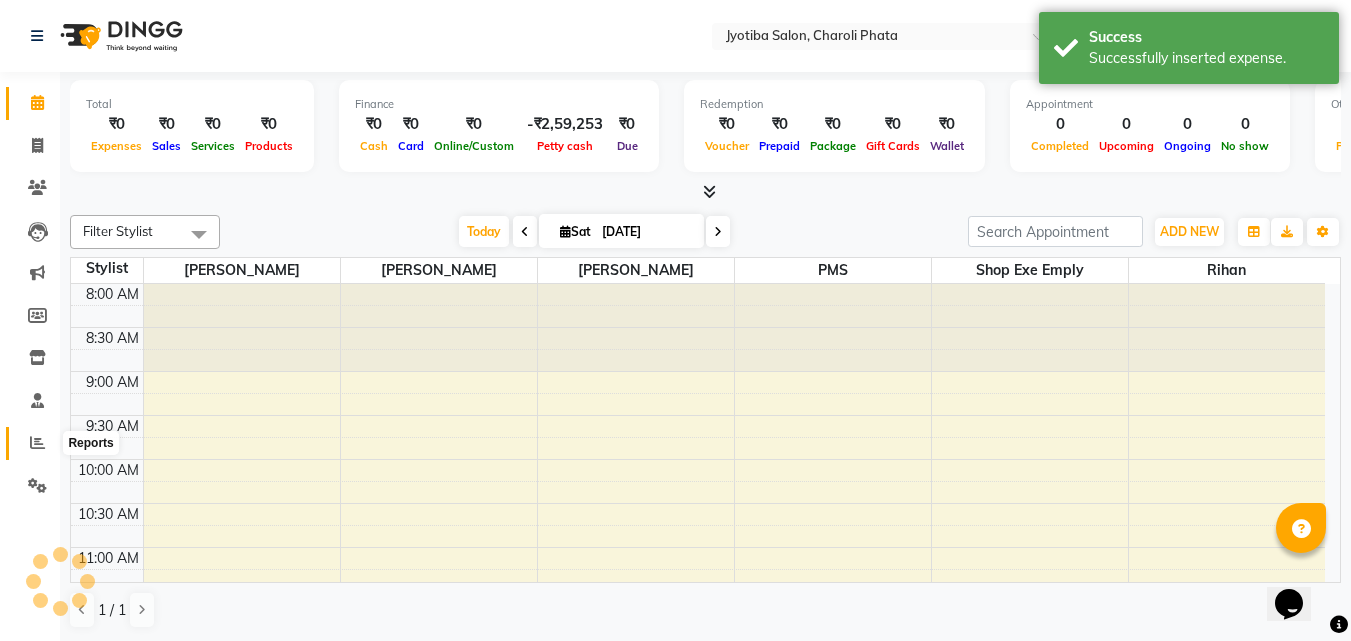 scroll, scrollTop: 0, scrollLeft: 0, axis: both 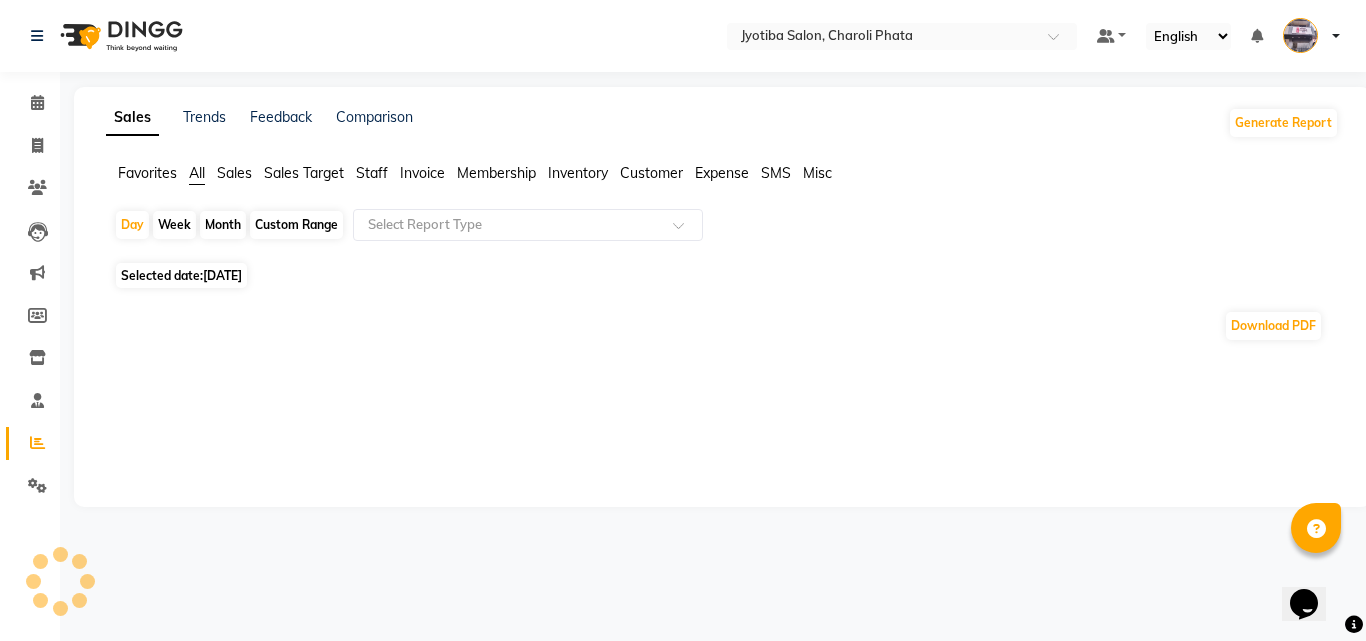 click on "Month" 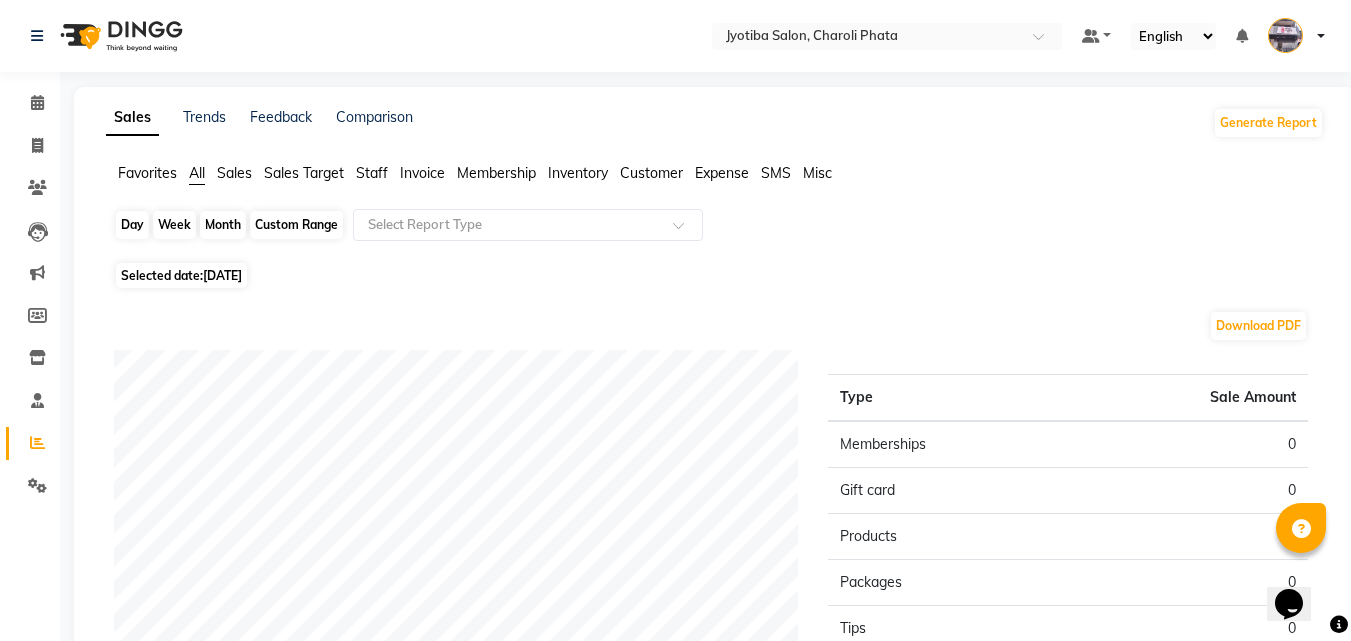 click on "Month" 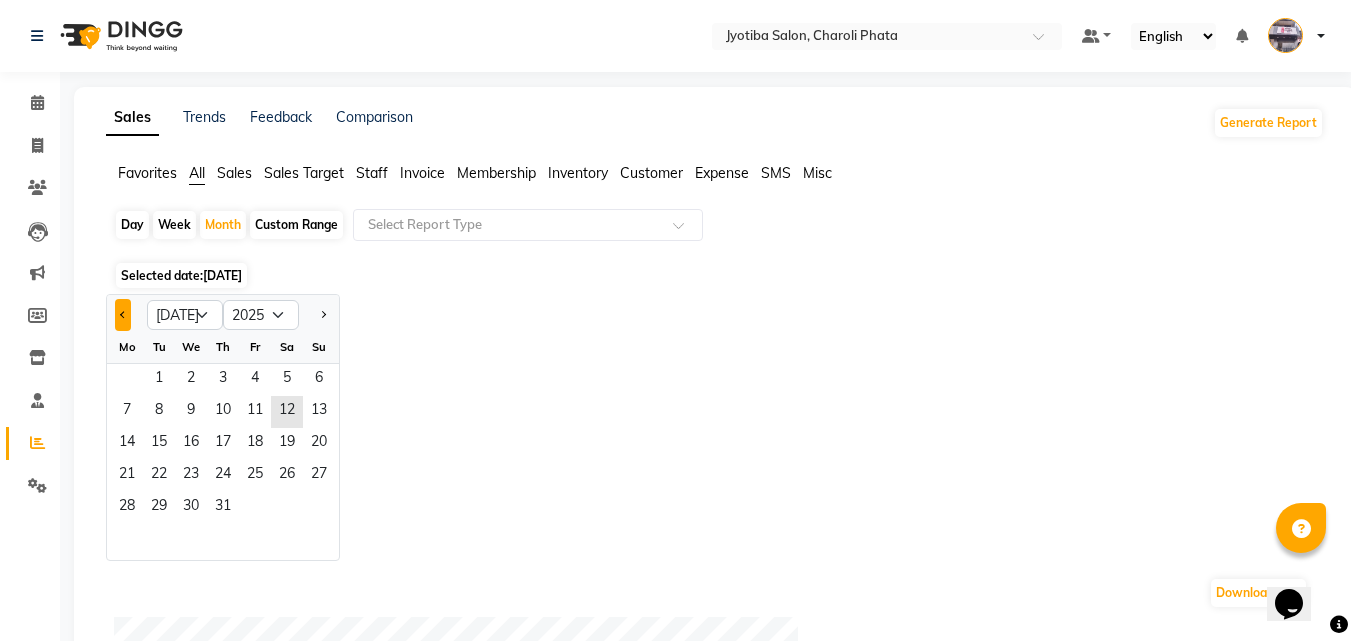 click 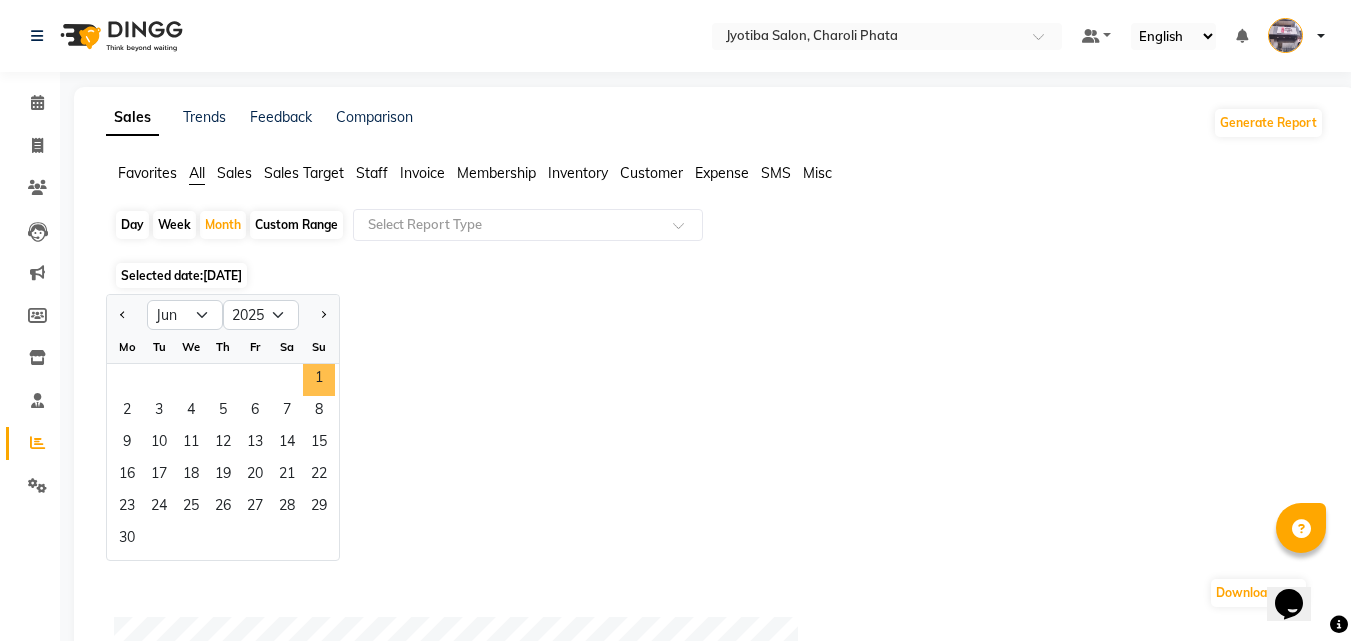 drag, startPoint x: 314, startPoint y: 375, endPoint x: 310, endPoint y: 349, distance: 26.305893 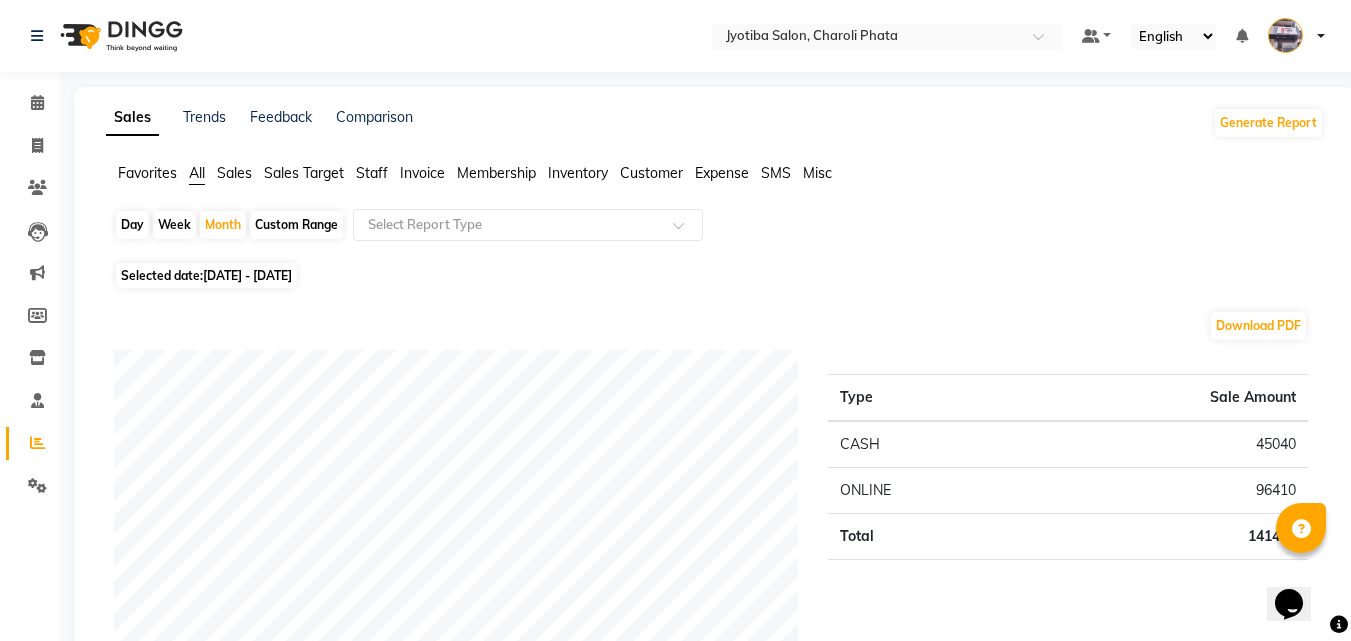 click on "Expense" 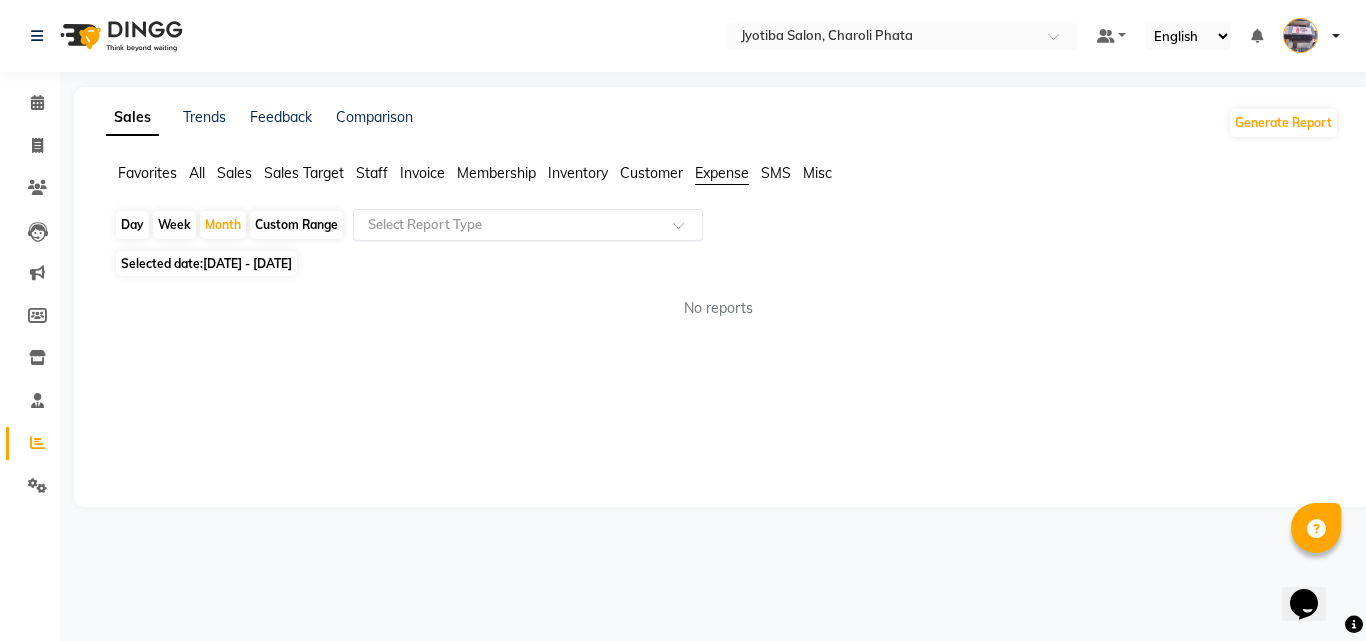 drag, startPoint x: 474, startPoint y: 224, endPoint x: 471, endPoint y: 239, distance: 15.297058 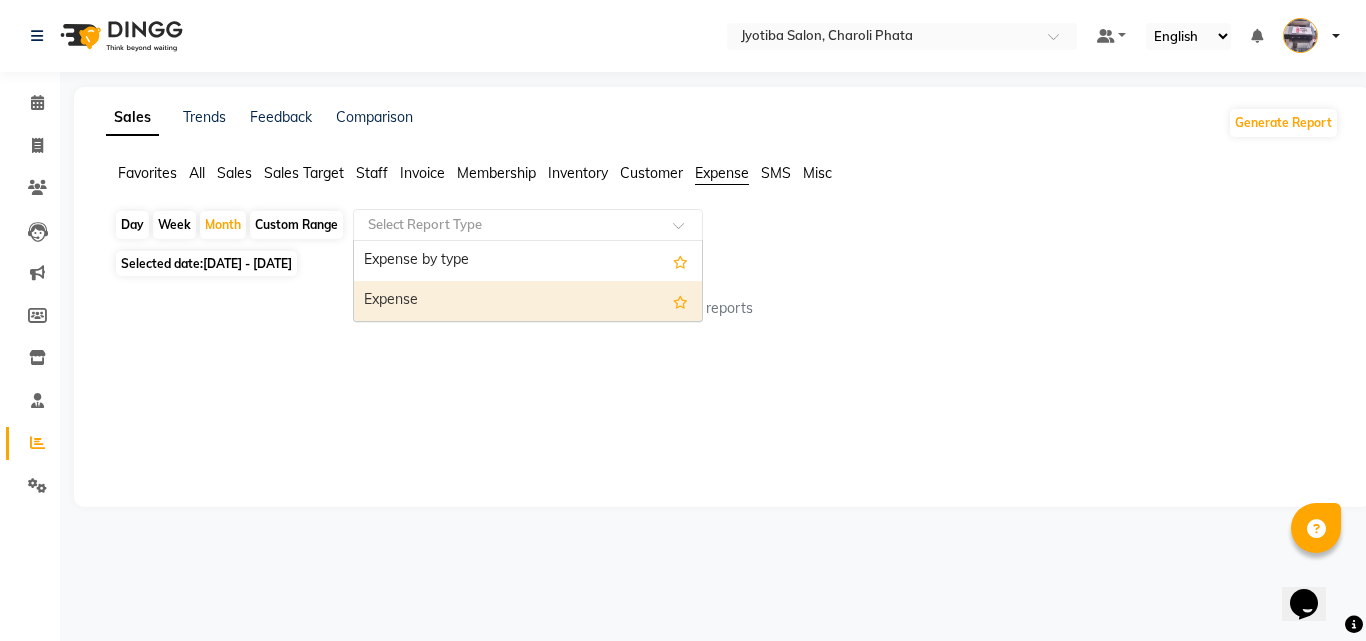 click on "Expense" at bounding box center [528, 301] 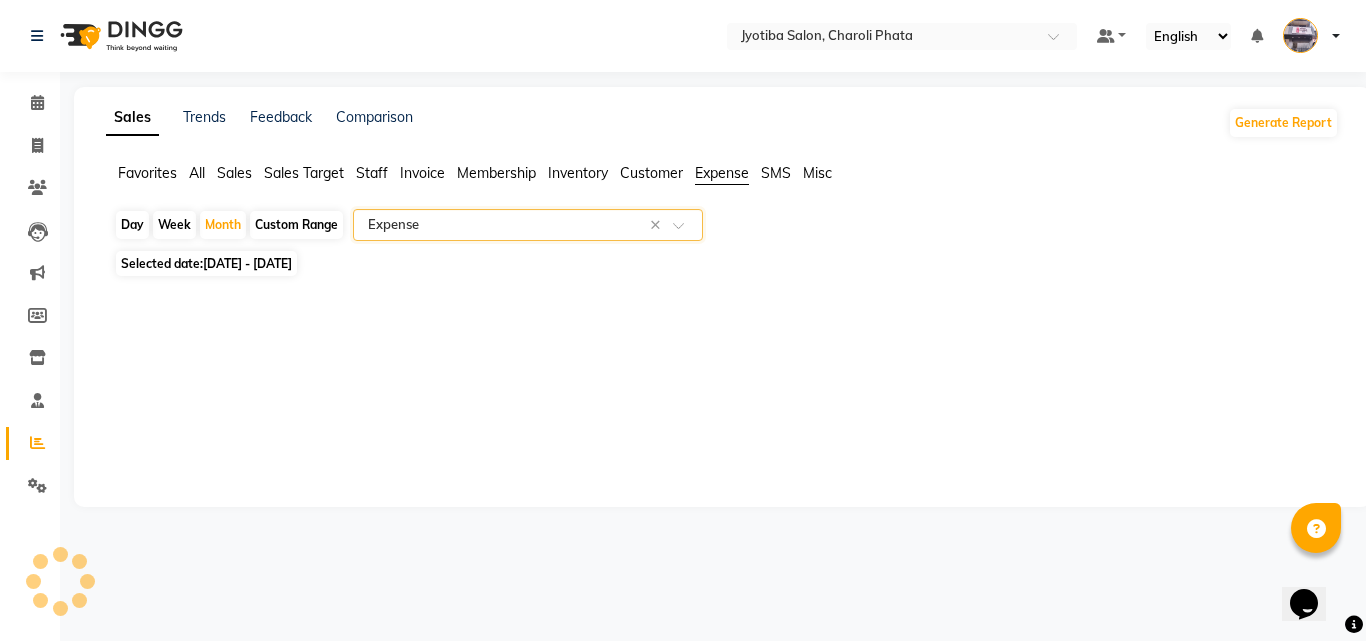 select on "full_report" 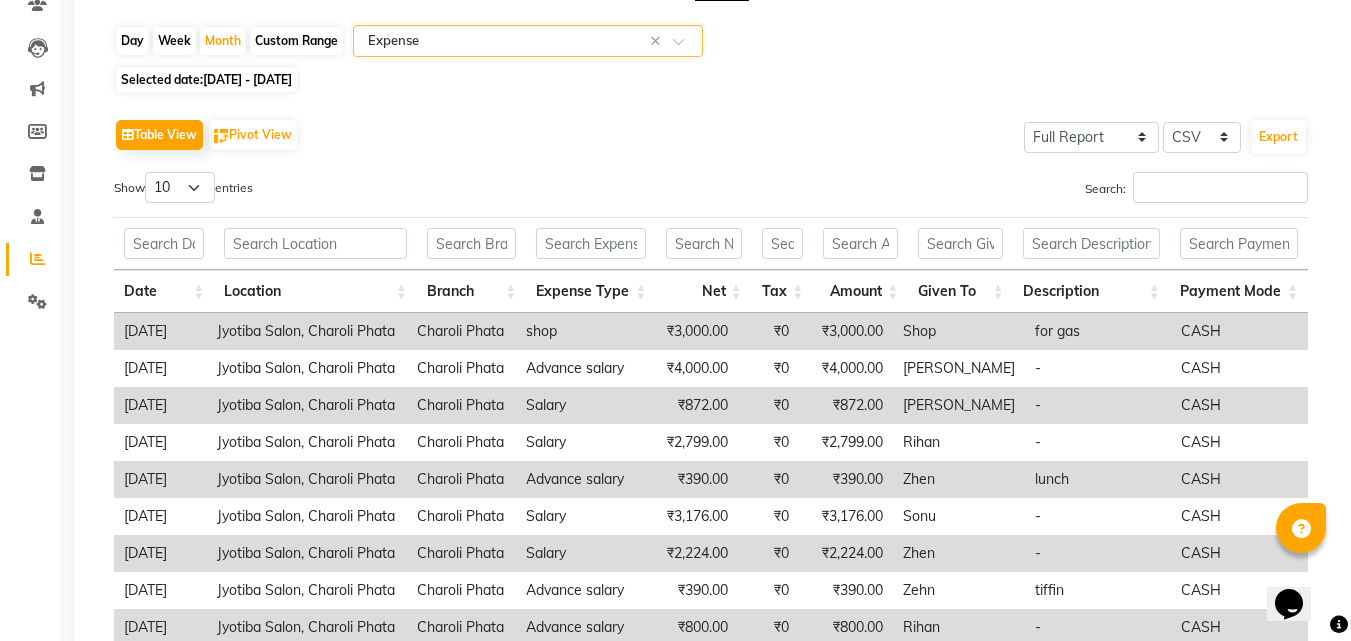 scroll, scrollTop: 392, scrollLeft: 0, axis: vertical 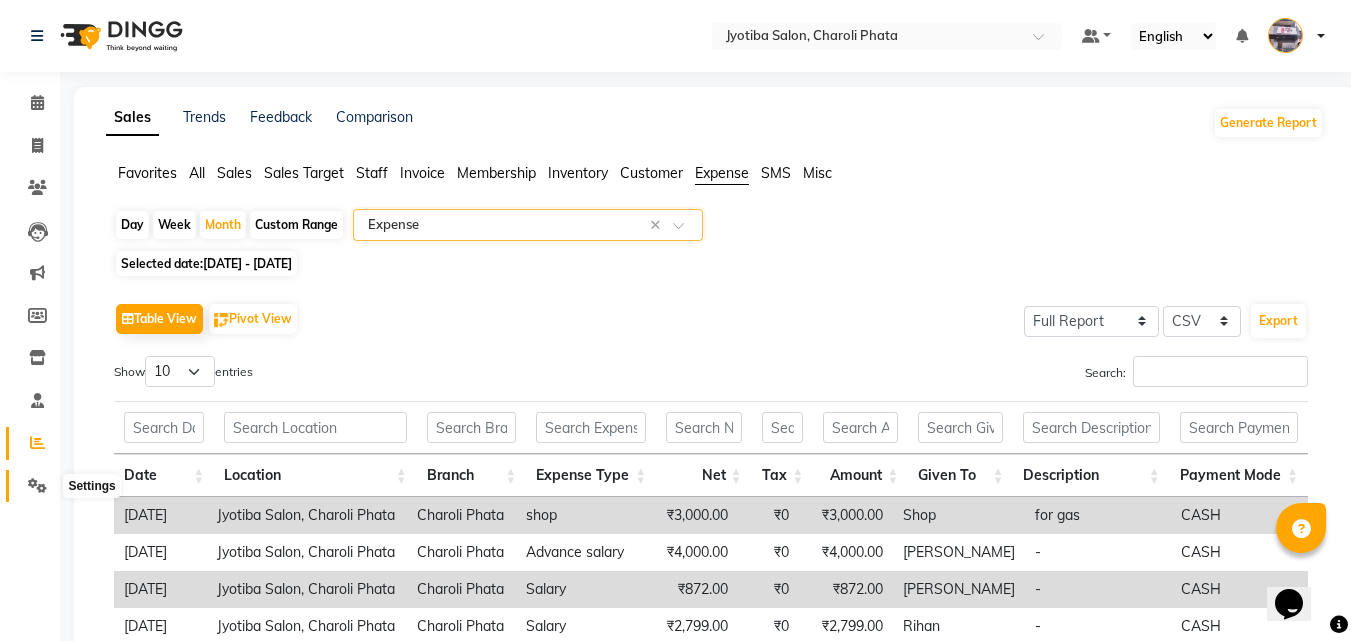 click 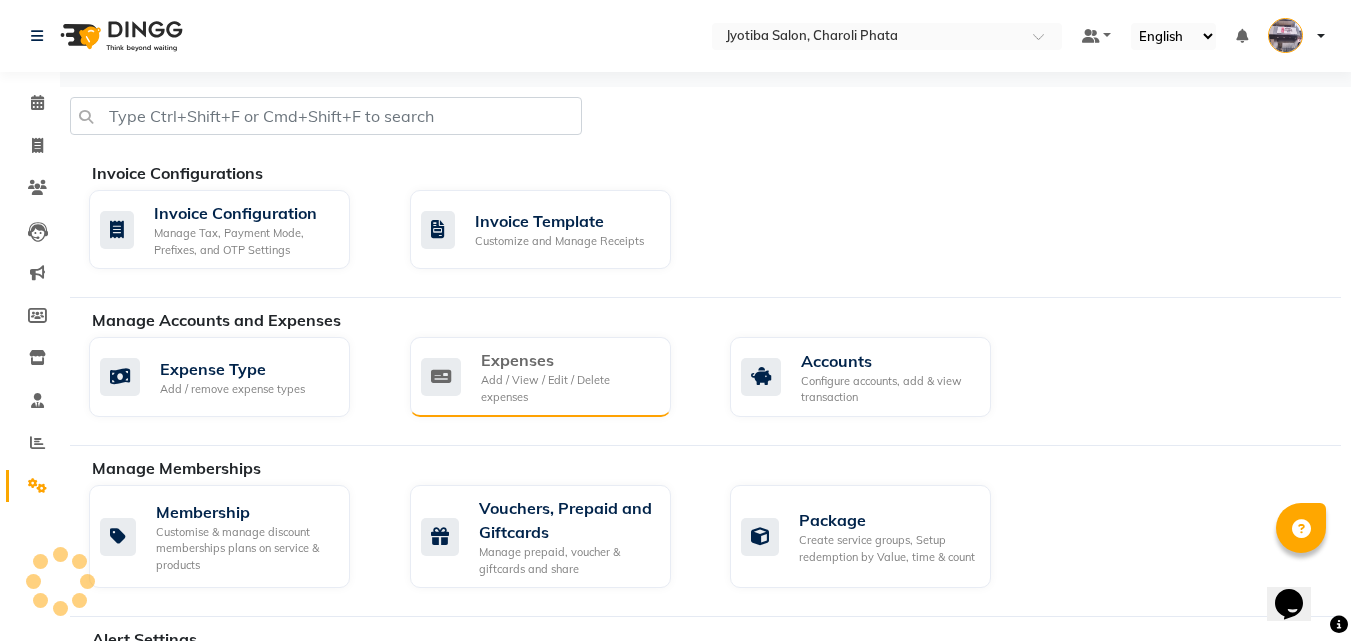 click on "Add / View / Edit / Delete expenses" 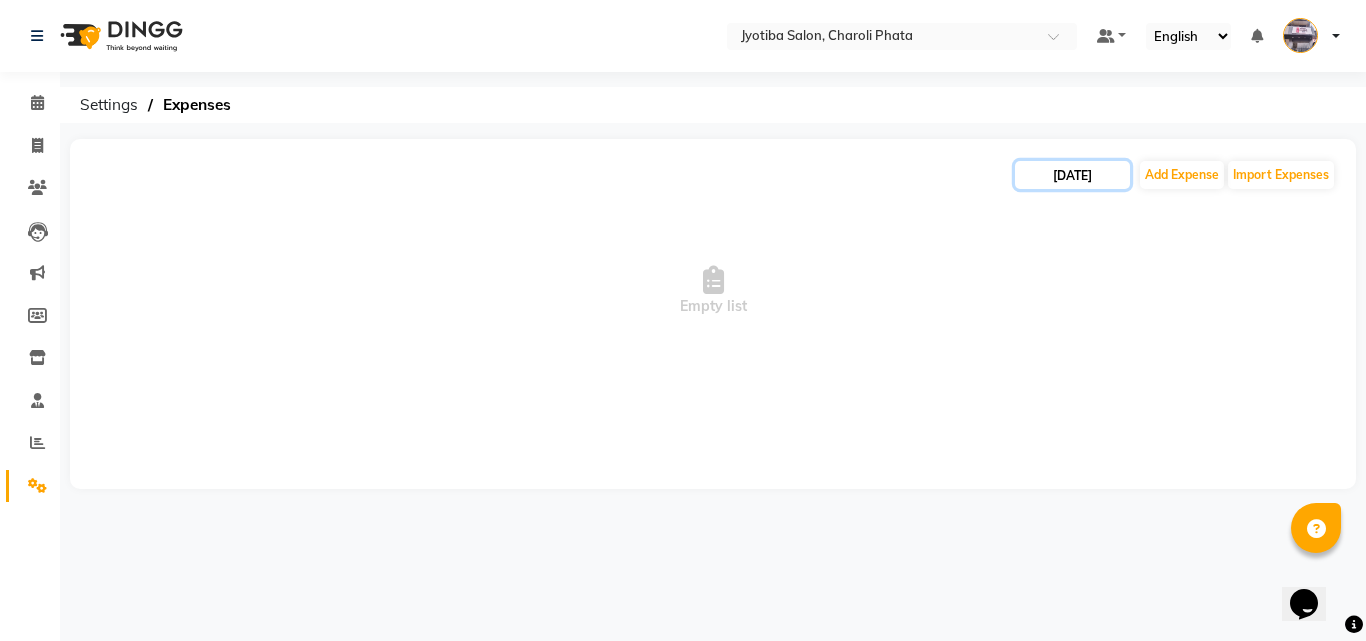 drag, startPoint x: 1078, startPoint y: 170, endPoint x: 1082, endPoint y: 181, distance: 11.7046995 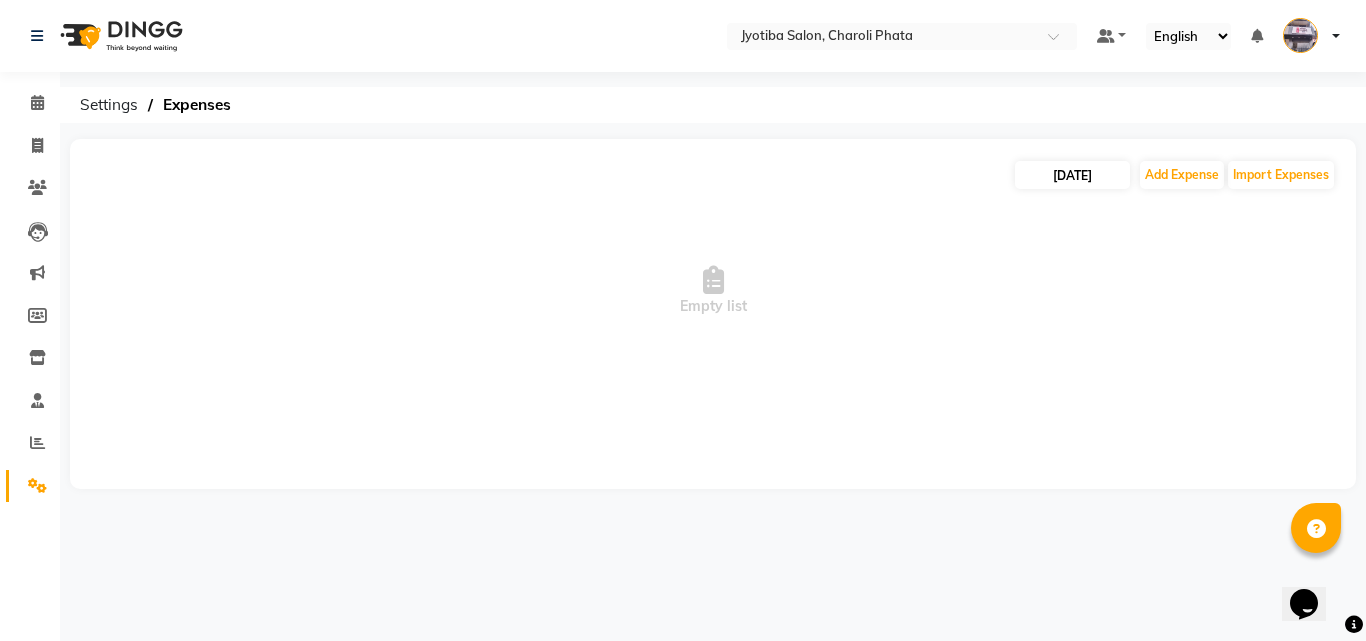 select on "7" 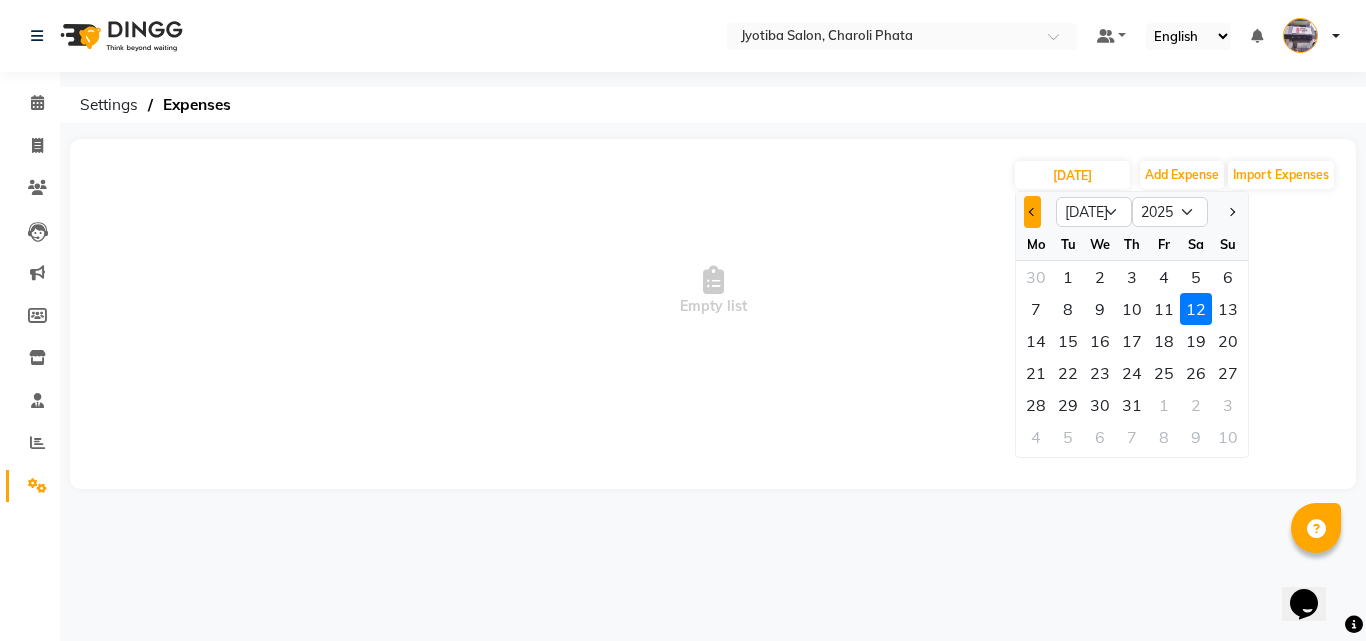 click 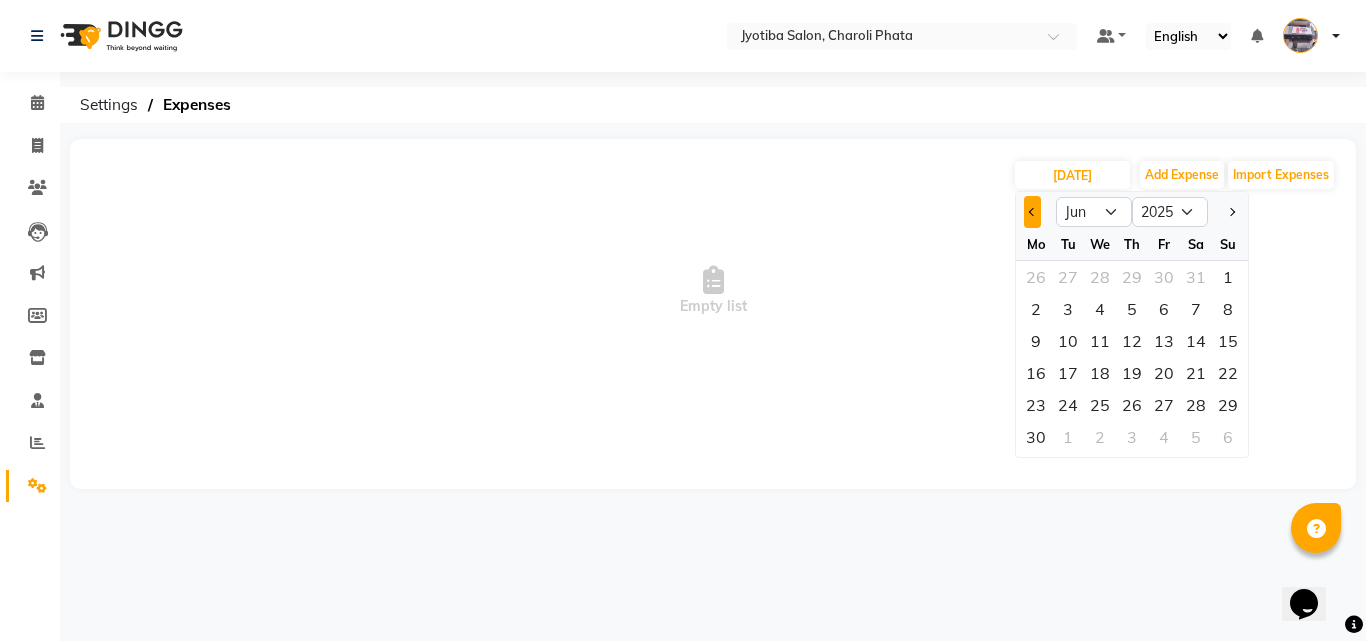 click 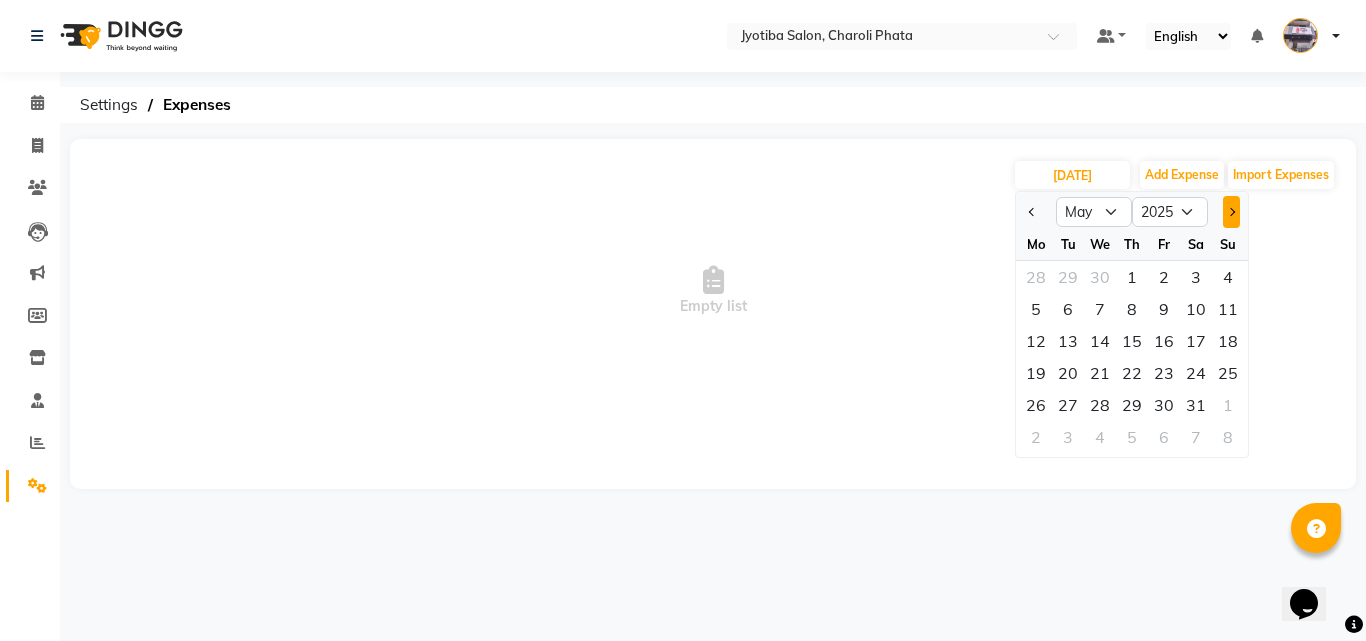click 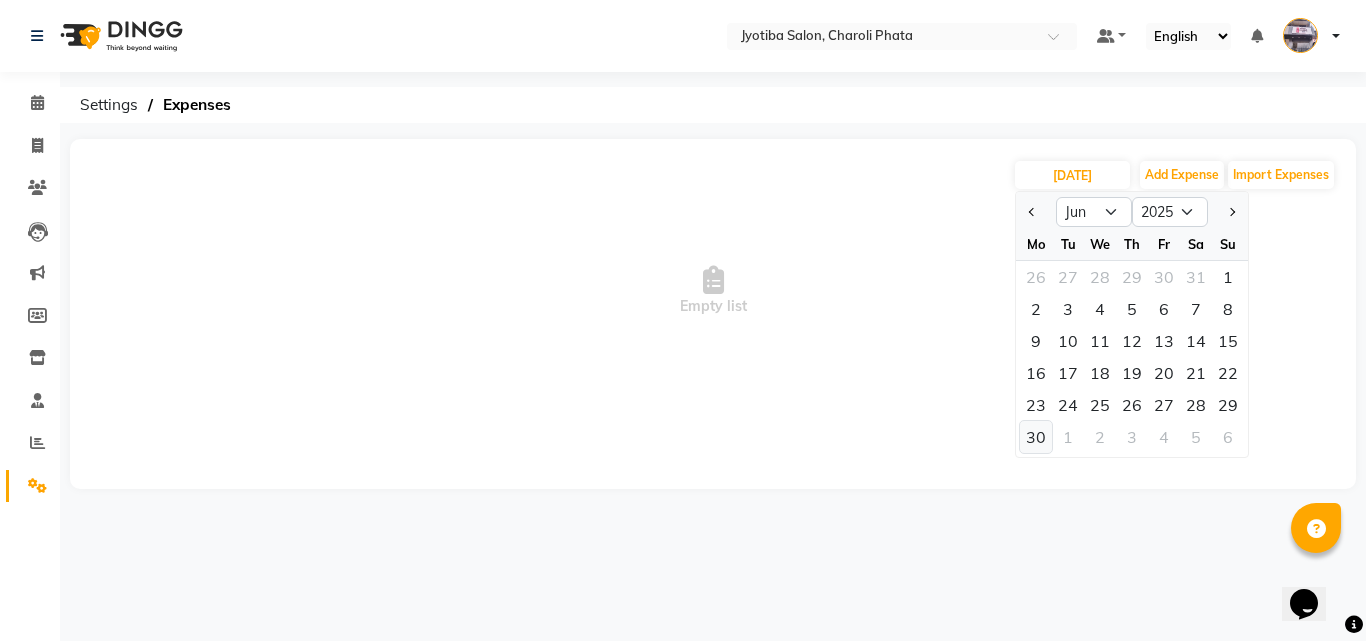 click on "30" 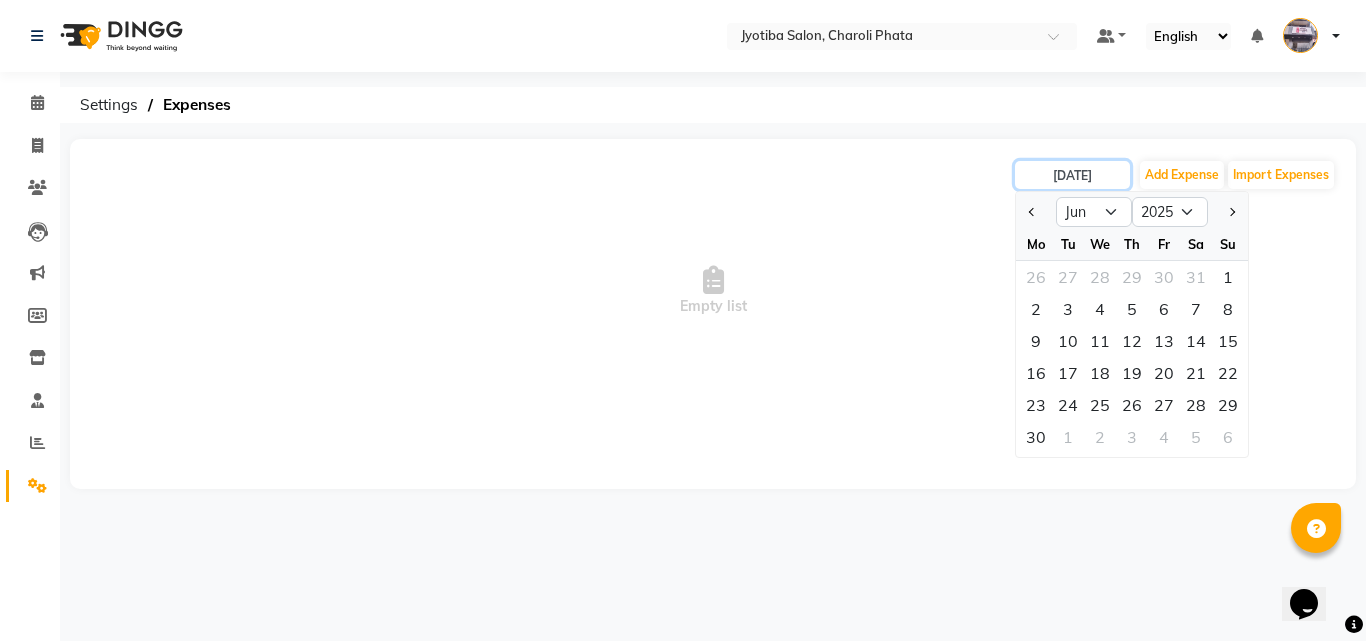 type on "[DATE]" 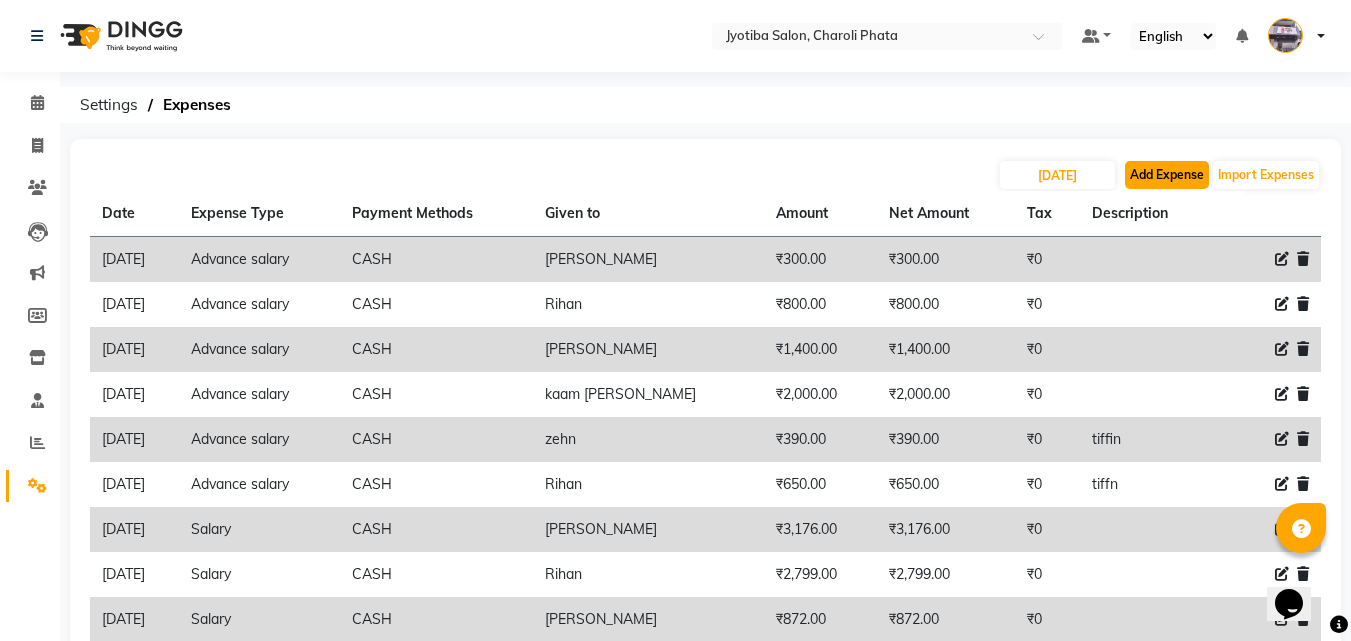 click on "Add Expense" 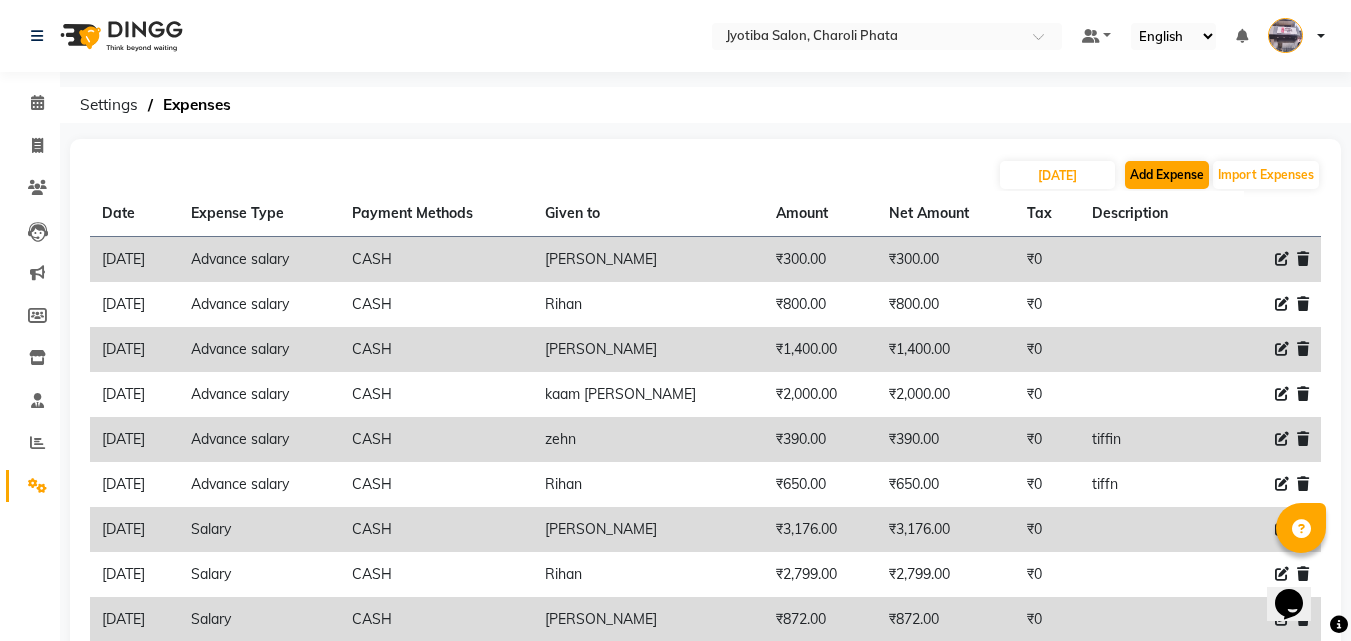 select on "1" 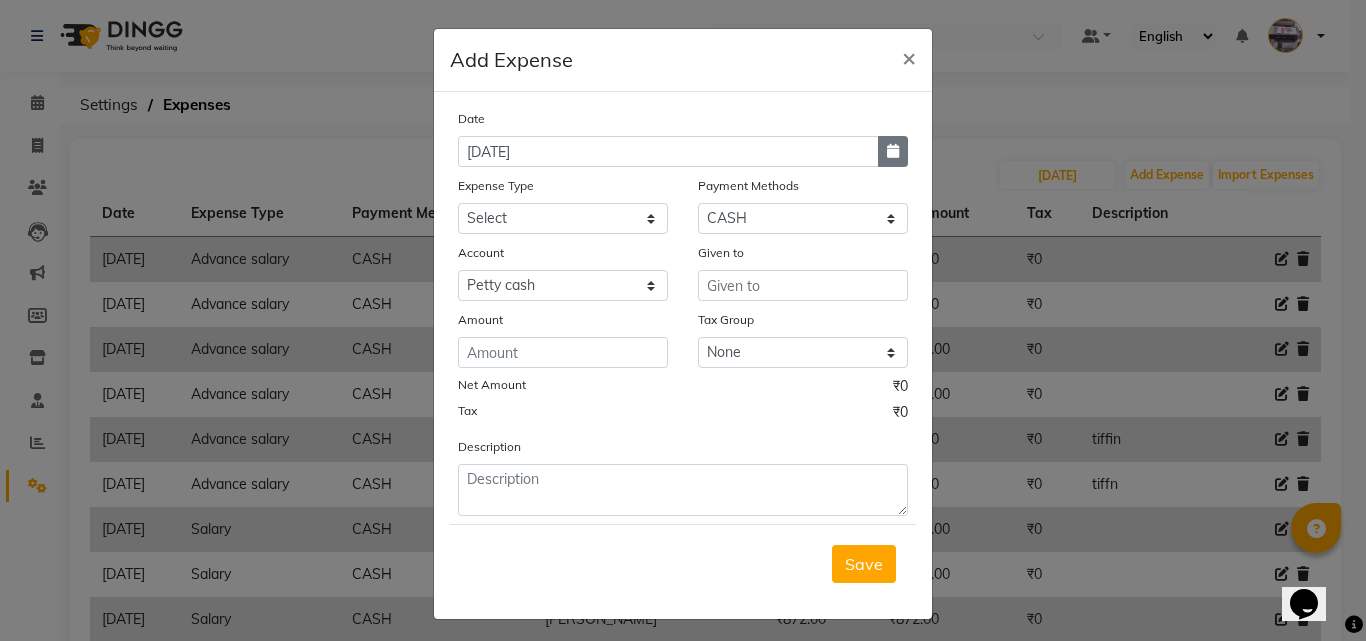click 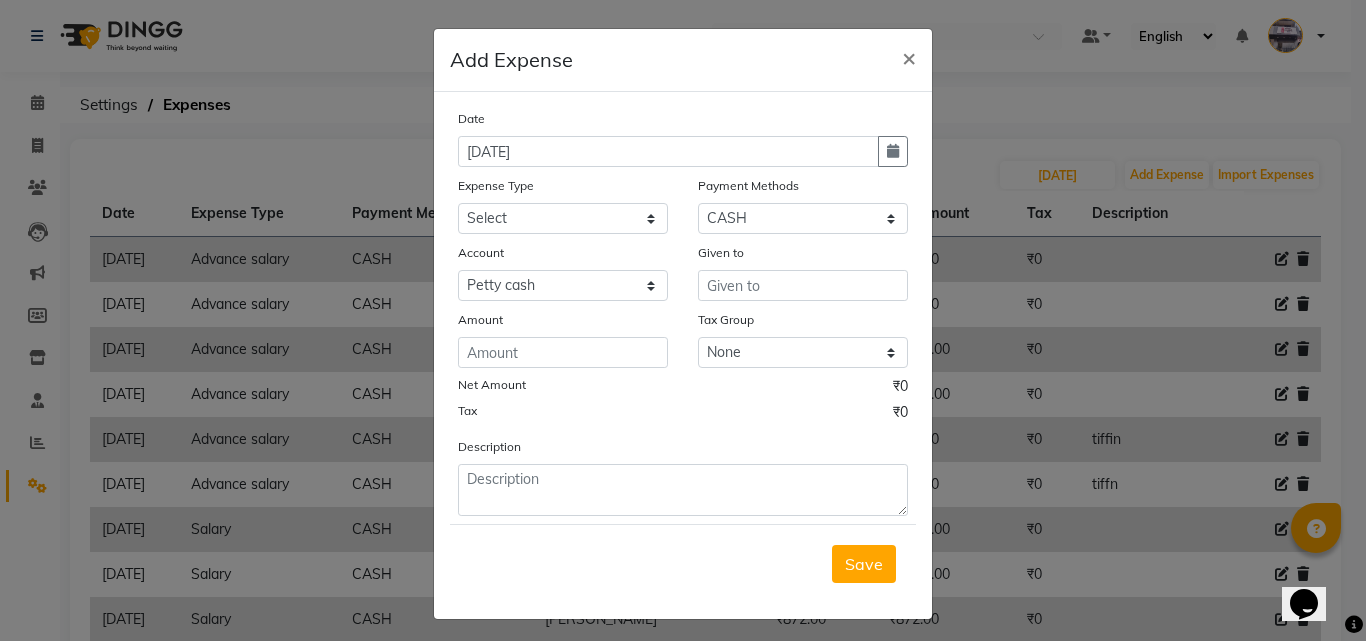 select on "7" 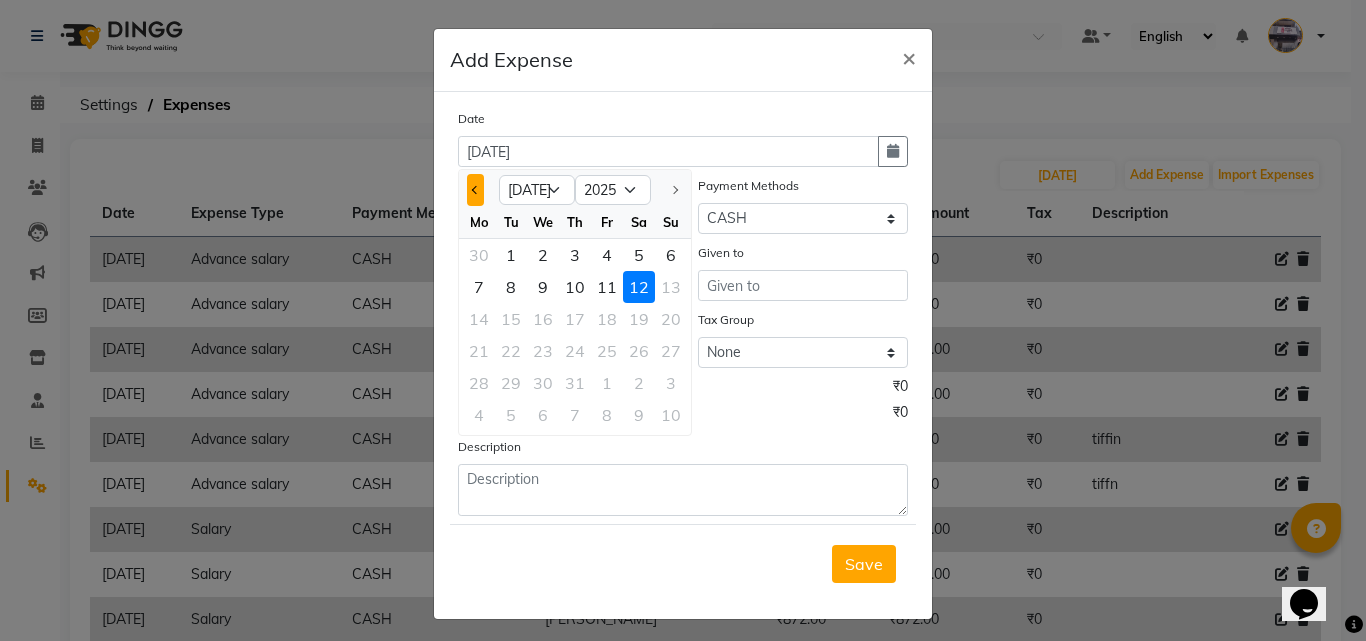 click 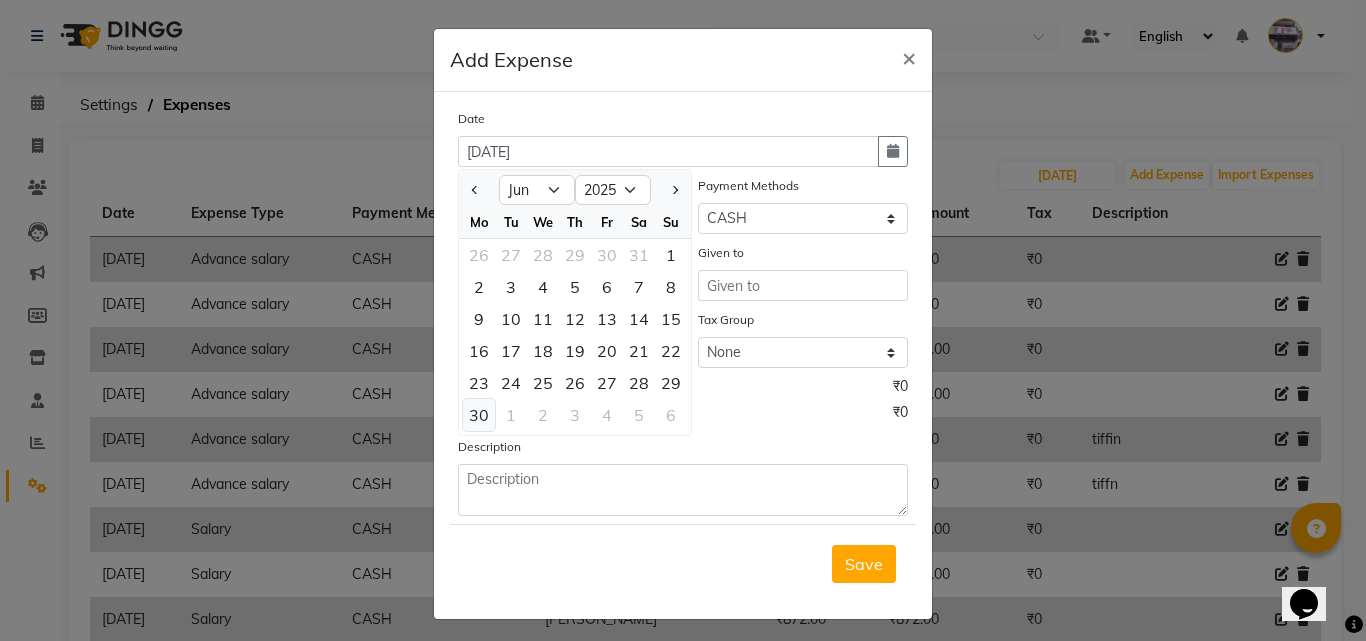 click on "30" 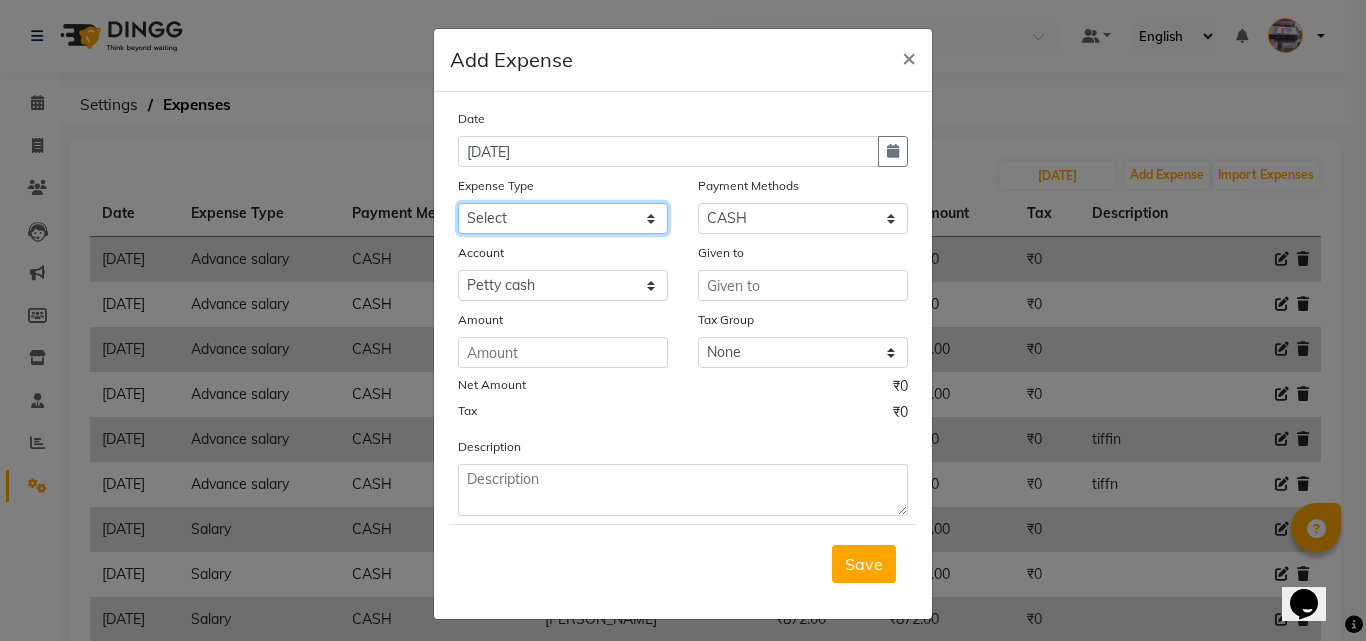 click on "Select Advance salary Advance salary ajaj Bank charges Car maintenance  Cash transfer to bank Cash transfer to hub Client Snacks Clinical charges Equipment Fuel Govt fee home Incentive Insurance International purchase Loan Repayment Maintenance Marketing Miscellaneous MRA Other Over times Pantry Product Rent Salary shop shop Staff Snacks Tax Tea & Refreshment TIP Utilities Wifi recharge" 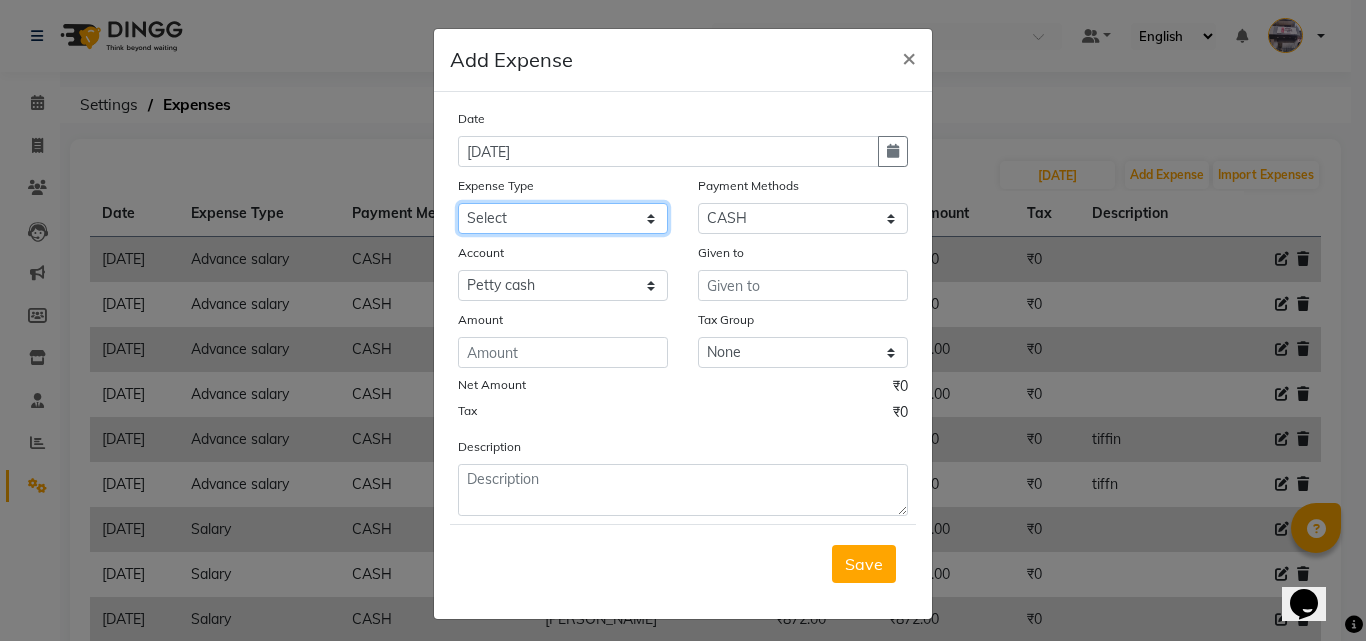 select on "2491" 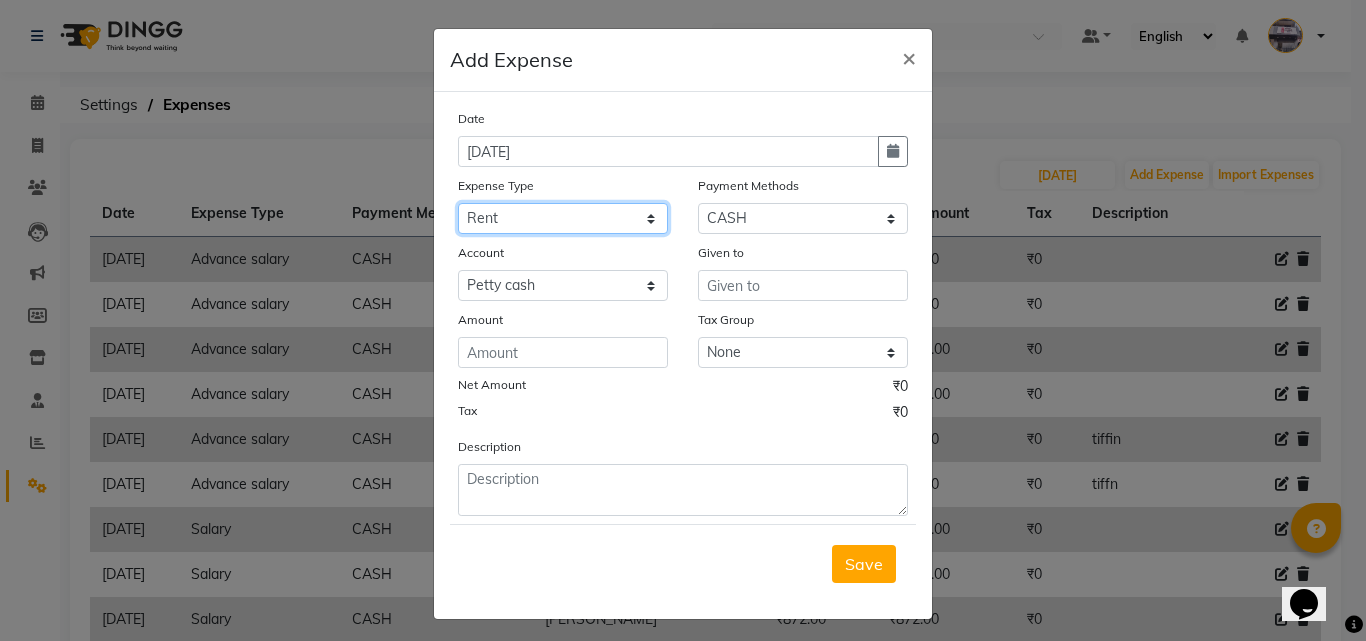 click on "Select Advance salary Advance salary ajaj Bank charges Car maintenance  Cash transfer to bank Cash transfer to hub Client Snacks Clinical charges Equipment Fuel Govt fee home Incentive Insurance International purchase Loan Repayment Maintenance Marketing Miscellaneous MRA Other Over times Pantry Product Rent Salary shop shop Staff Snacks Tax Tea & Refreshment TIP Utilities Wifi recharge" 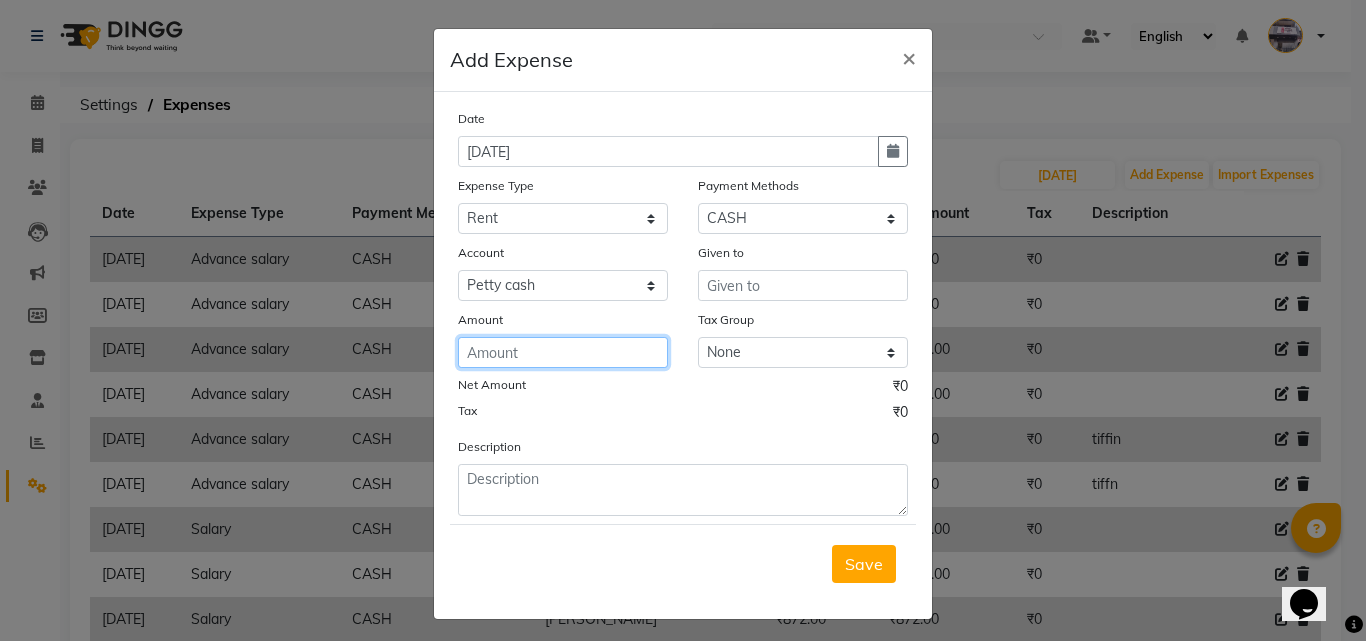 click 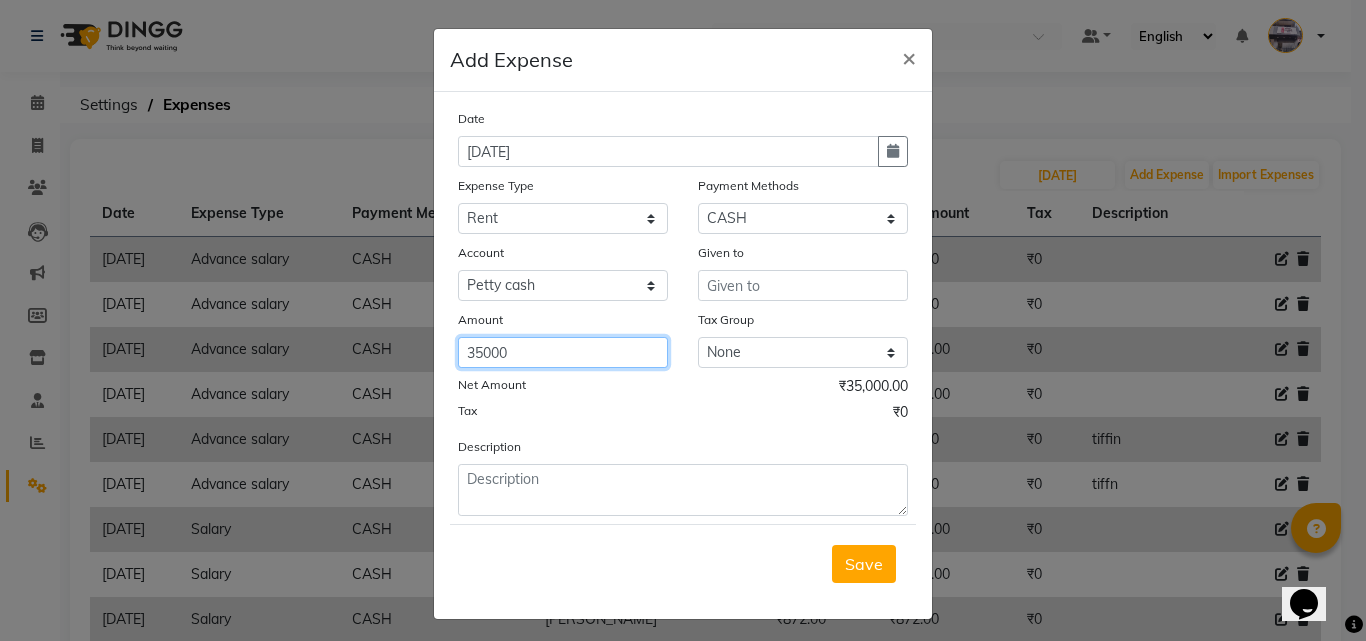 type on "35000" 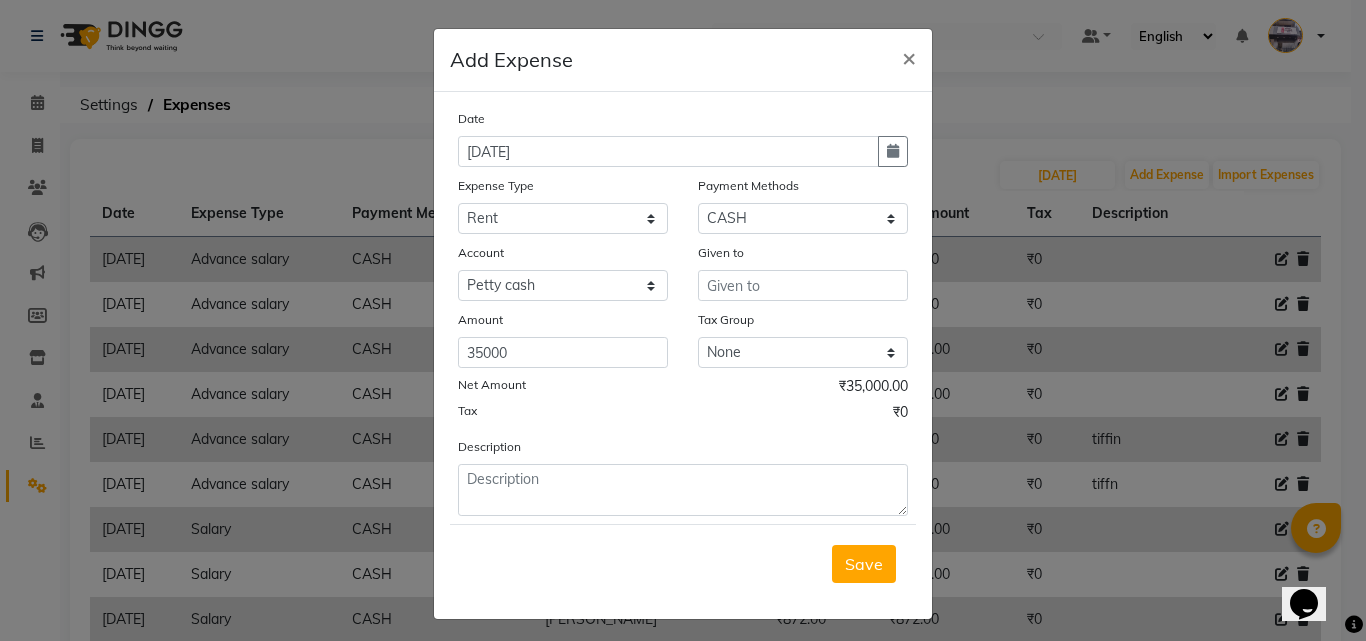 click on "Date [DATE] Expense Type Select Advance salary Advance salary ajaj Bank charges Car maintenance  Cash transfer to bank Cash transfer to hub Client Snacks Clinical charges Equipment Fuel Govt fee home Incentive Insurance International purchase Loan Repayment Maintenance Marketing Miscellaneous MRA Other Over times Pantry Product Rent Salary shop shop Staff Snacks Tax Tea & Refreshment TIP Utilities Wifi recharge Payment Methods Select CASH ONLINE CARD Account Select [PERSON_NAME] cash Default account Given to Amount 35000 Tax Group None GST Net Amount ₹35,000.00 Tax ₹0 Description" 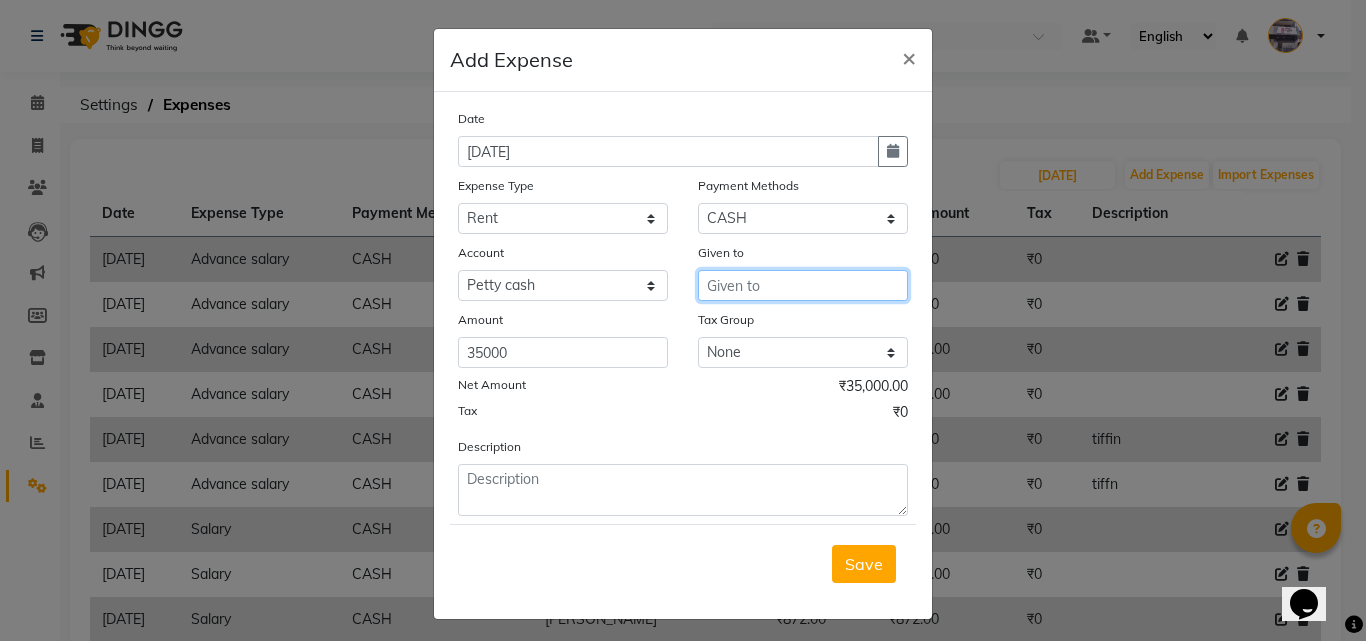 click at bounding box center [803, 285] 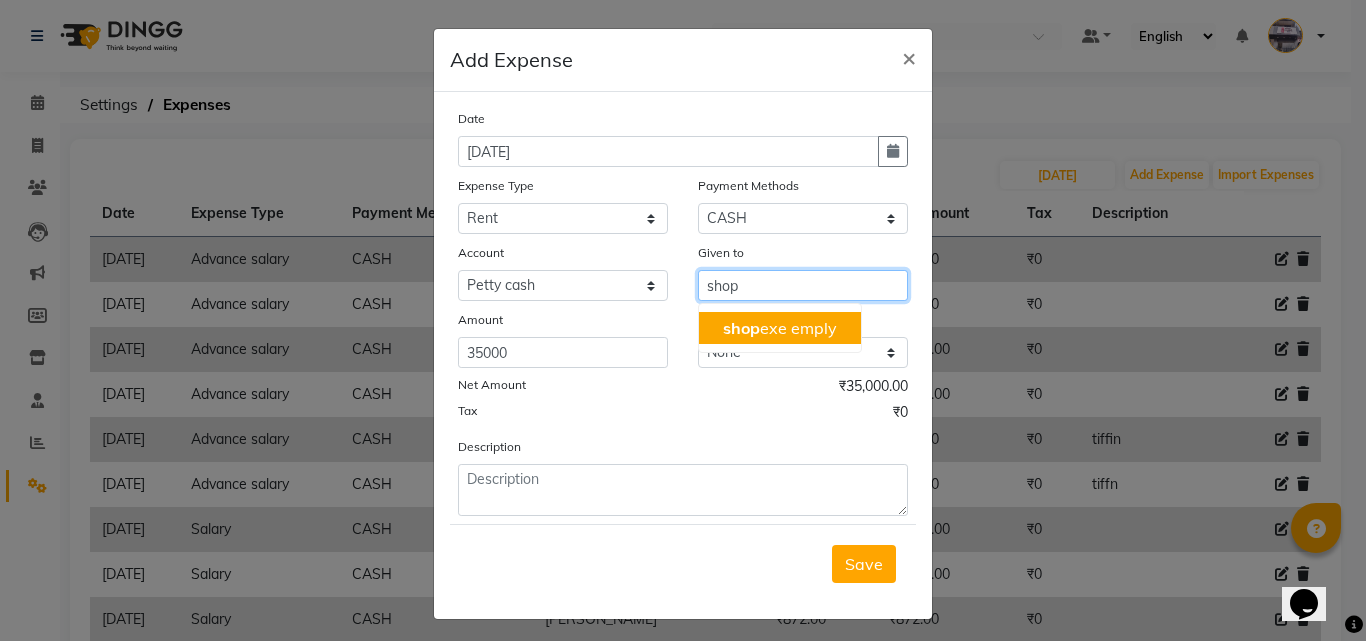 type on "shop" 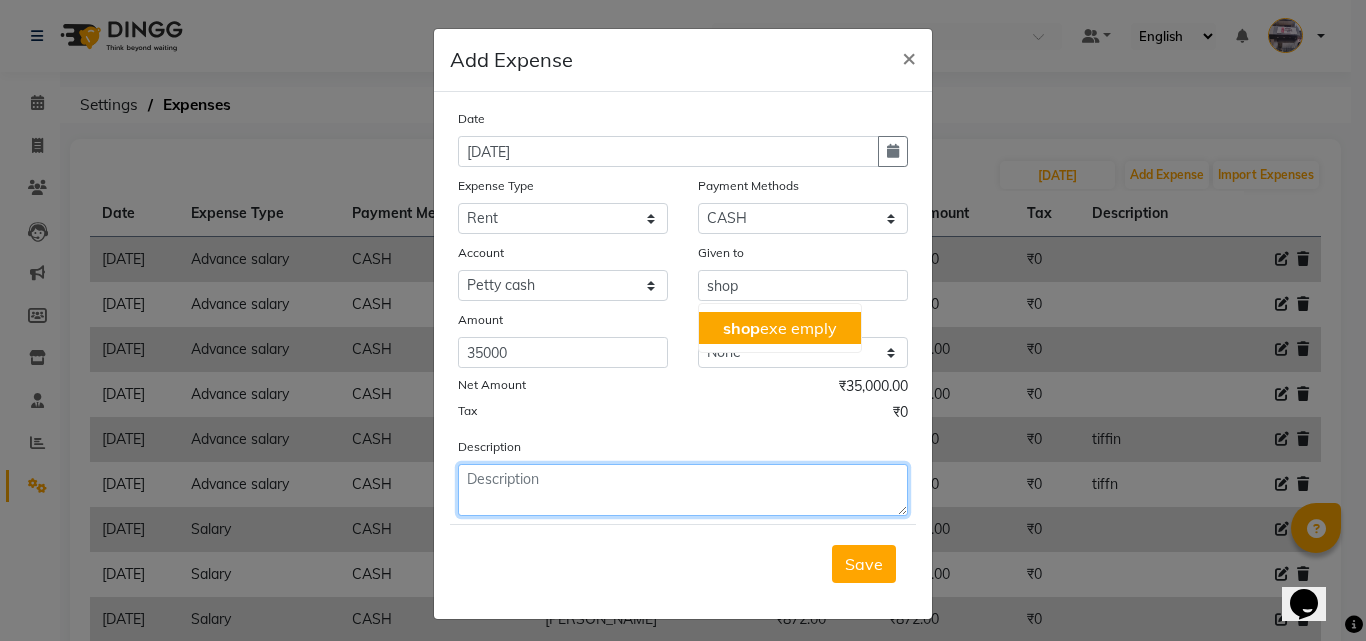 click 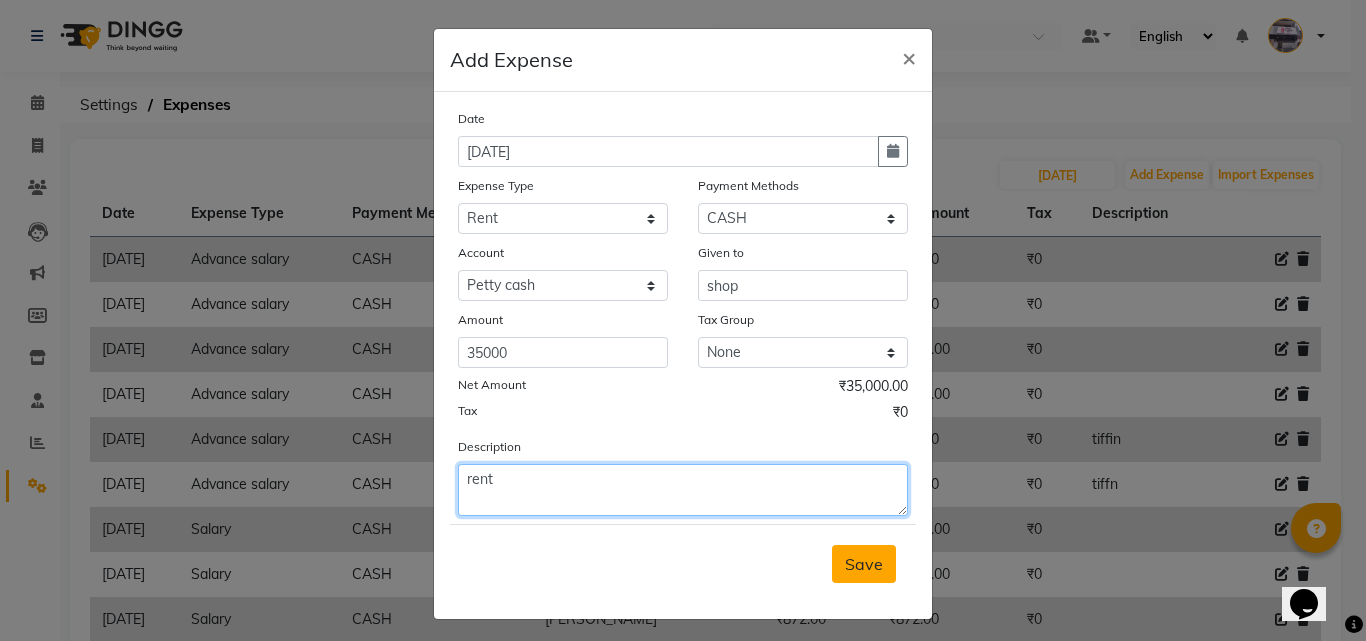 type on "rent" 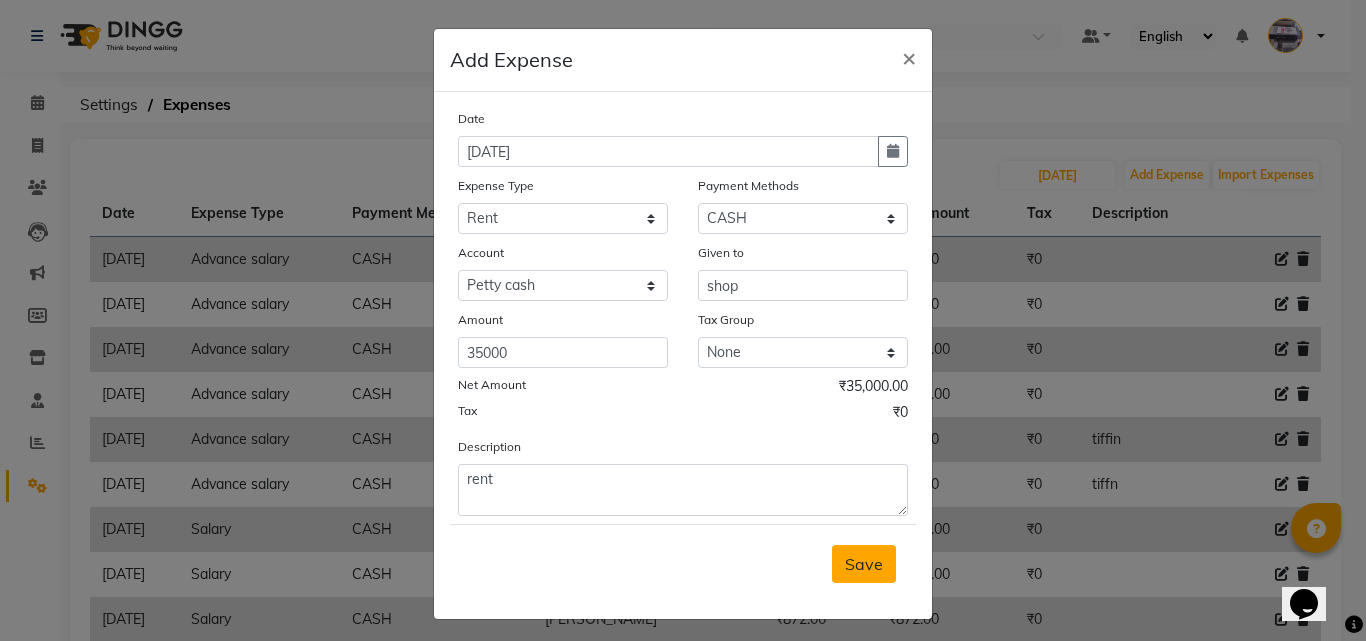 click on "Save" at bounding box center [864, 564] 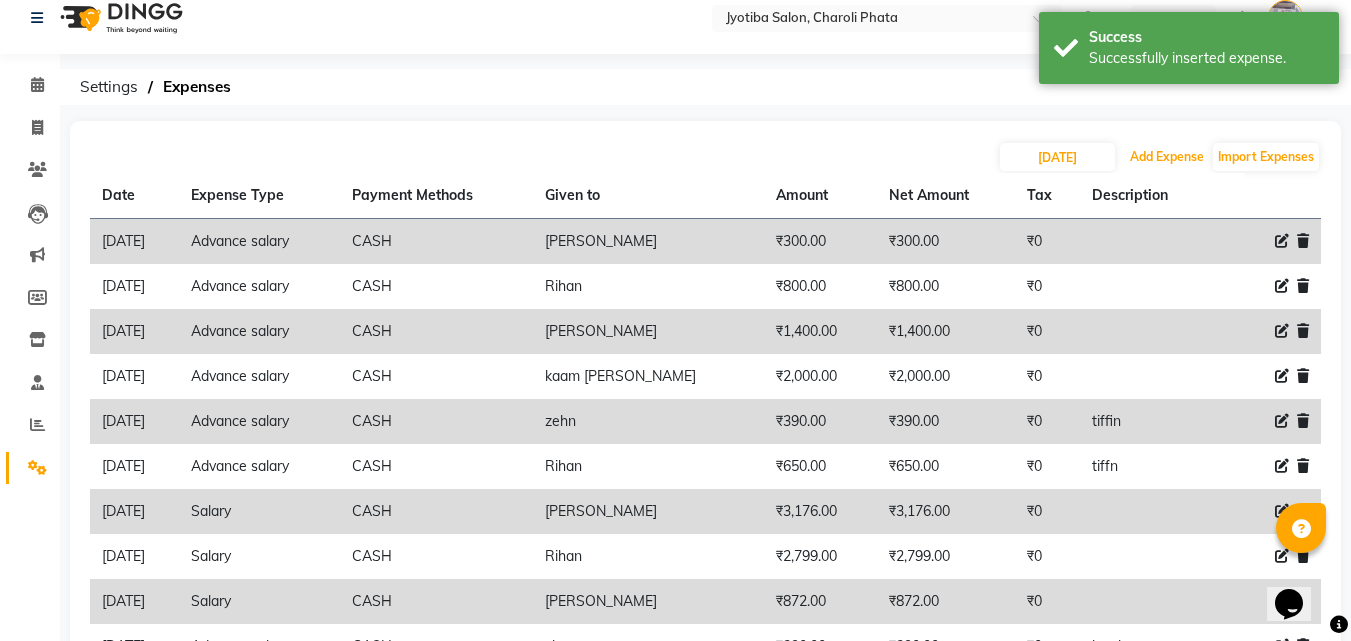 scroll, scrollTop: 155, scrollLeft: 0, axis: vertical 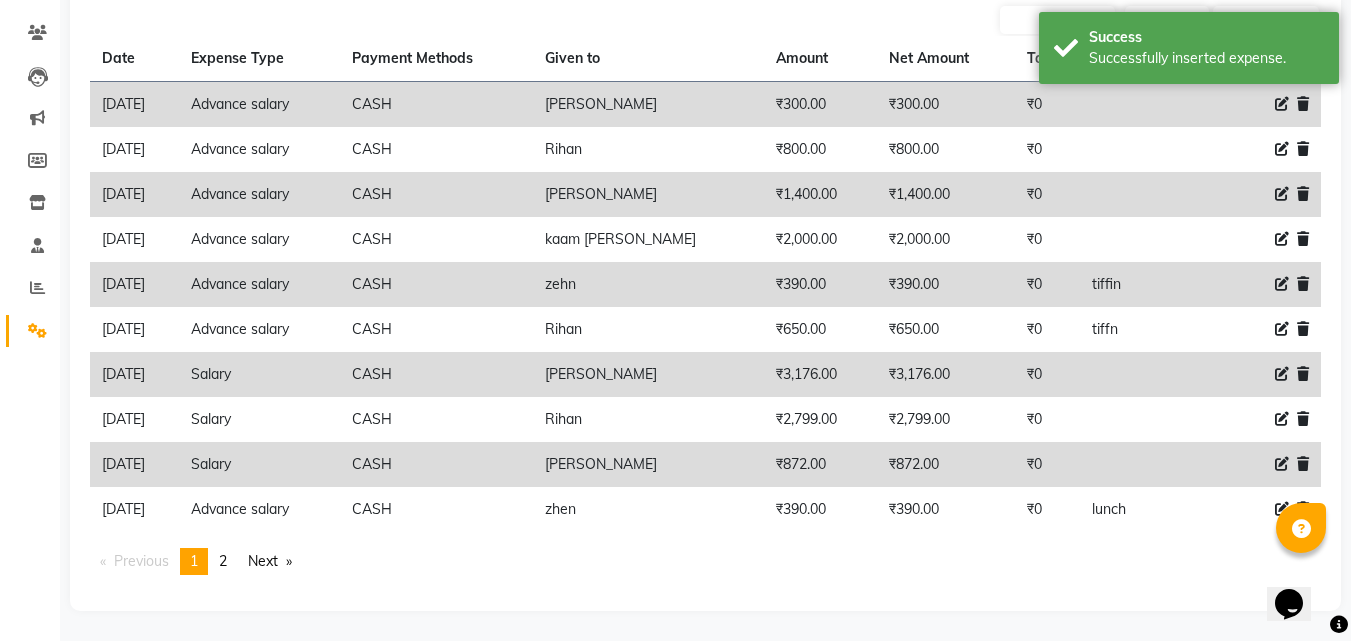 click on "2" at bounding box center (223, 561) 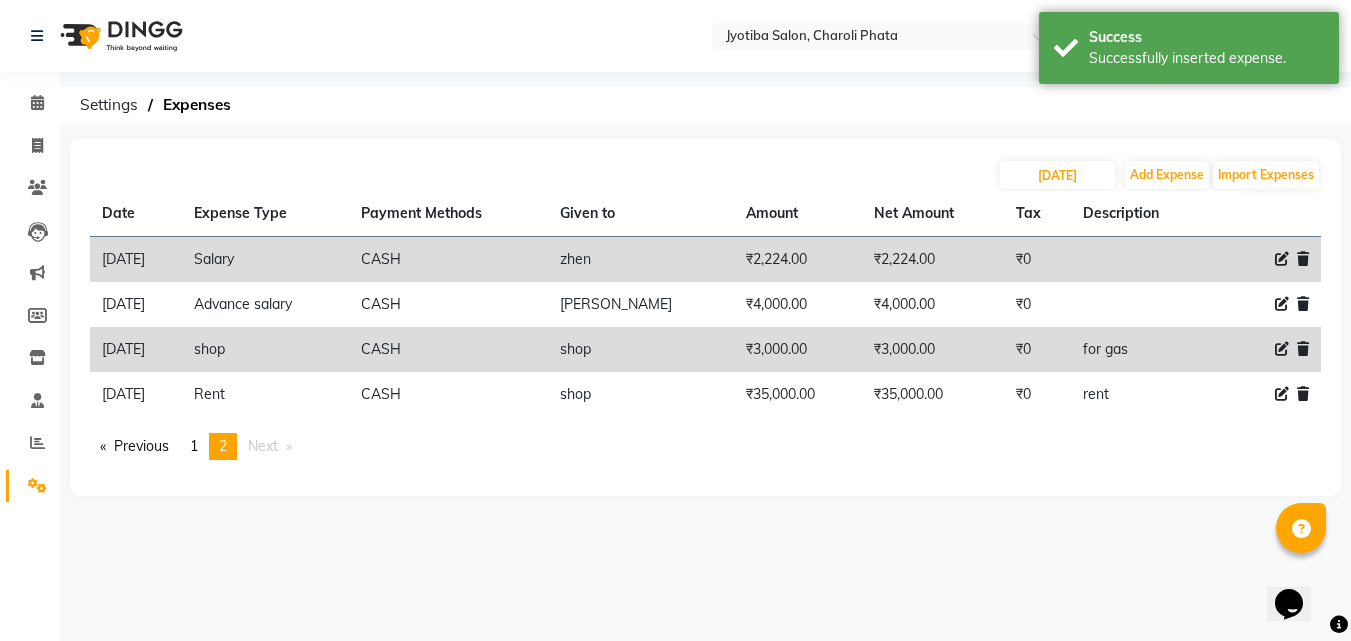 scroll, scrollTop: 0, scrollLeft: 0, axis: both 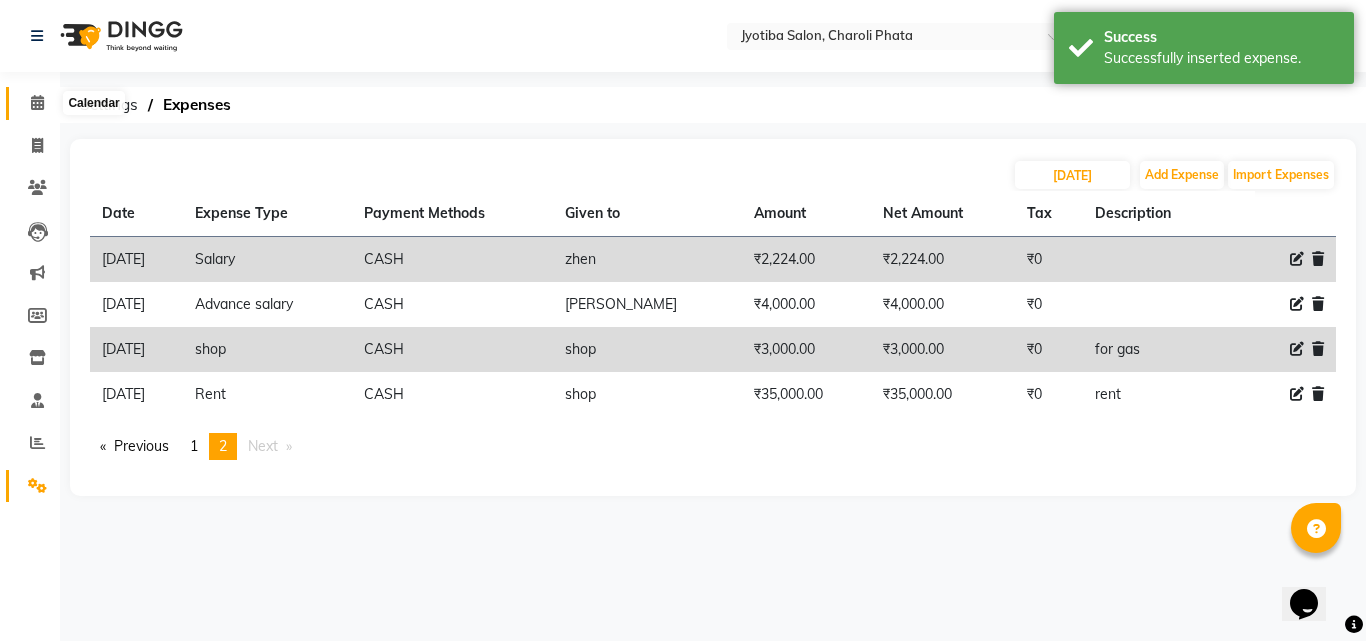 click 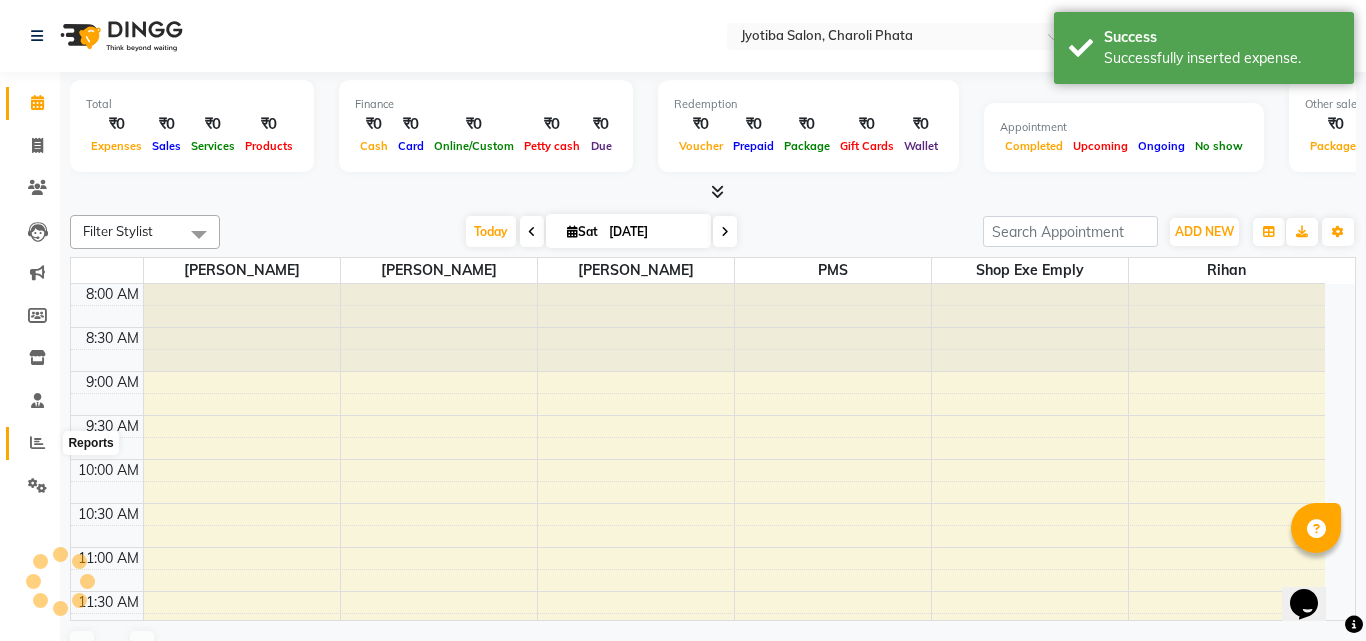 click 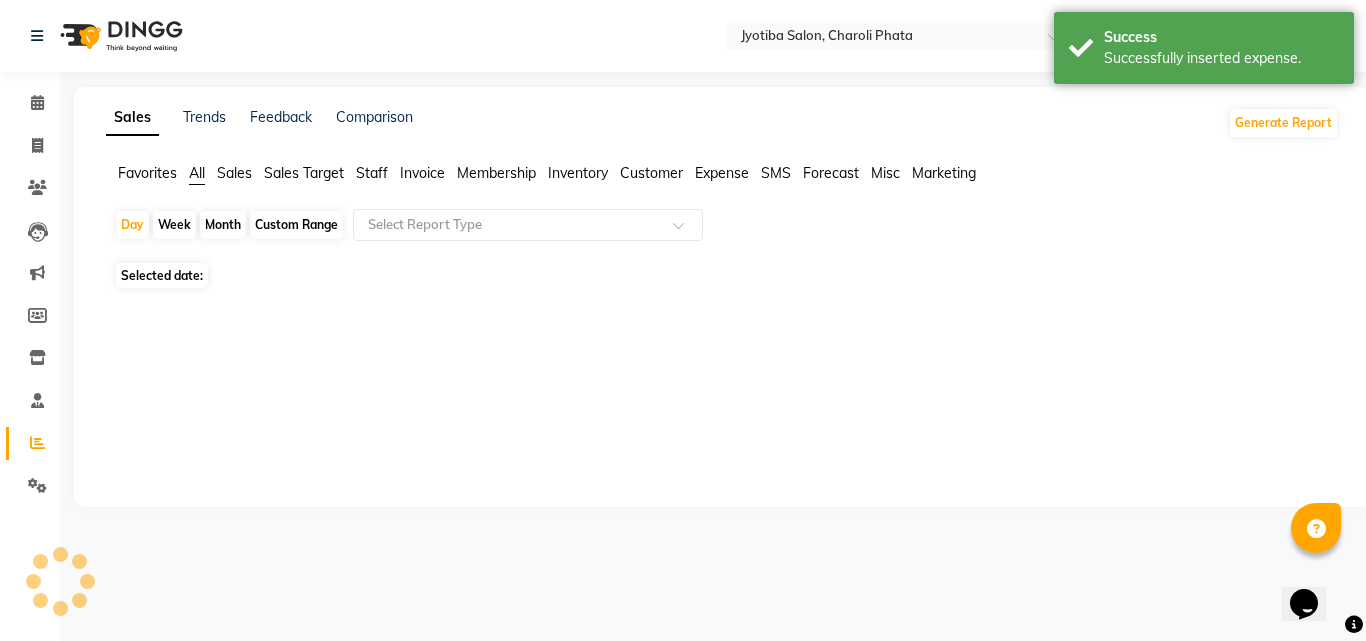 click on "Month" 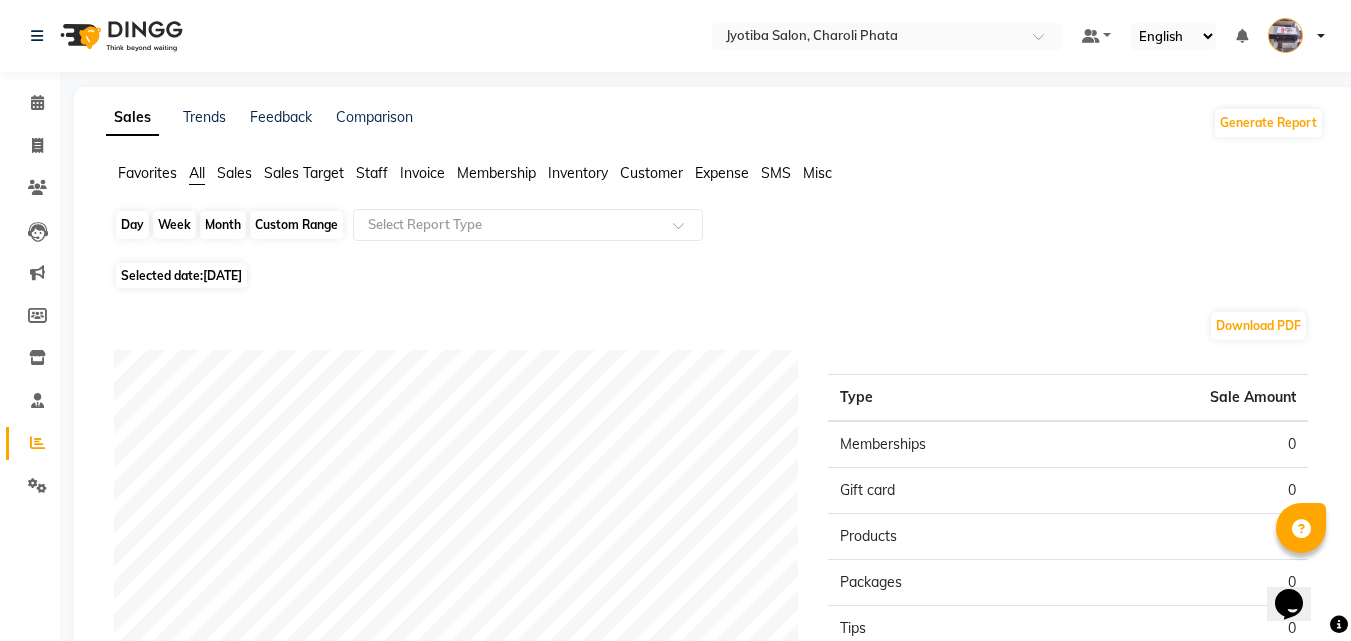 click on "Month" 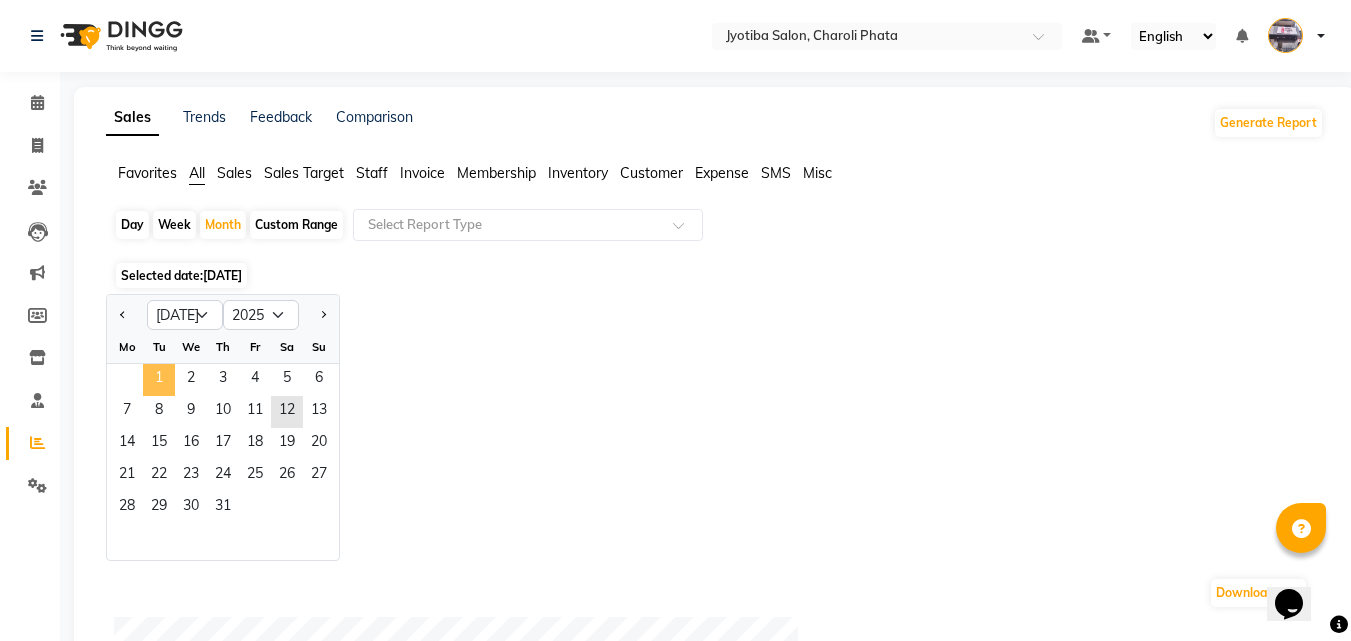 click on "1" 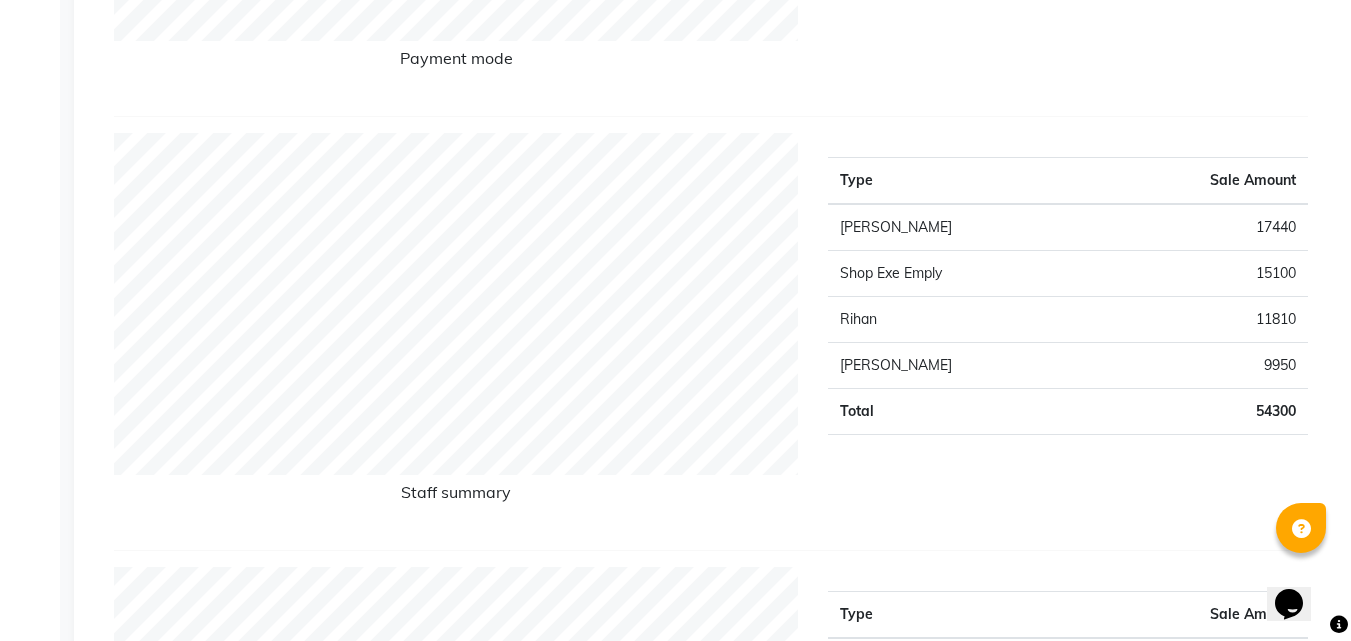 scroll, scrollTop: 0, scrollLeft: 0, axis: both 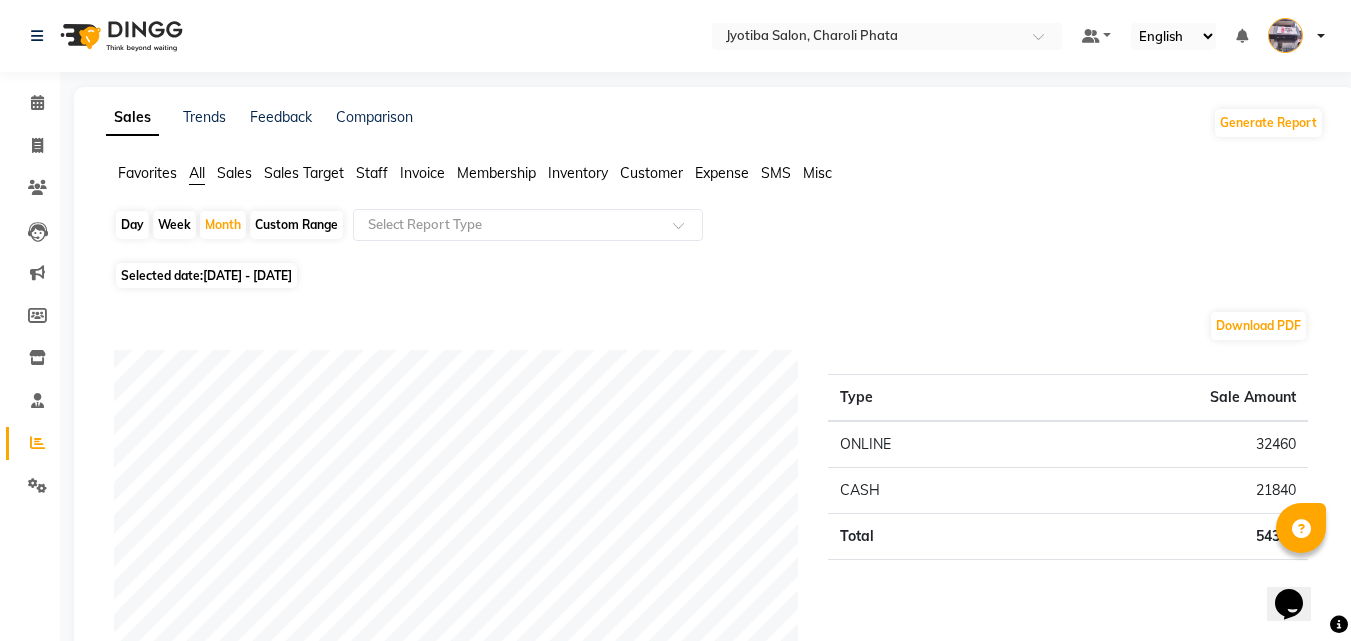 click on "Sales Trends Feedback Comparison Generate Report Favorites All Sales Sales Target Staff Invoice Membership Inventory Customer Expense SMS Misc  Day   Week   Month   Custom Range  Select Report Type Selected date:  [DATE] - [DATE]  Download PDF Payment mode Type Sale Amount ONLINE 32460 CASH 21840 Total 54300 Staff summary Type Sale Amount [PERSON_NAME] 17440 Shop Exe Emply 15100 Rihan 11810 [PERSON_NAME] 9950 Total 54300 Sales summary Type Sale Amount Vouchers 0 Gift card 0 Prepaid 0 Memberships 0 Products 0 Packages 0 Tips 0 Services 54300 Fee 0 Total 54300 Expense by type Type Sale Amount Advance salary 6041 shop 750 Total 6791 Service by category Type Sale Amount Hair Cut 50800 Facial 3100 Treaming 400 Total 54300 Service sales Type Sale Amount Hair Cut - Natural Cut 35400 Hair Cut - Hair Wash & Set 14300 Facial - vlcc 1600 Facial - Oxy Life 1500 Hair set - Hair Wash 1100 Treaming - Treaming 400 Total 54300 ★ [PERSON_NAME] as Favorite  Choose how you'd like to save "" report to favorites  Save to Personal Favorites:" 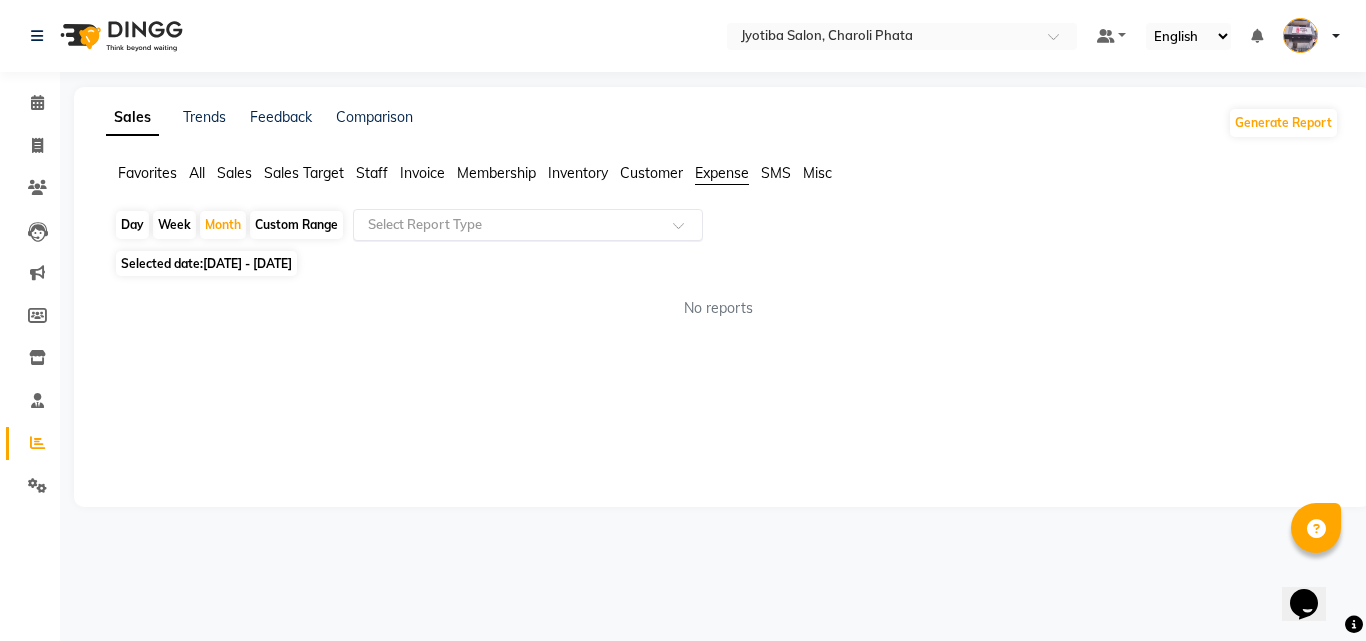 click 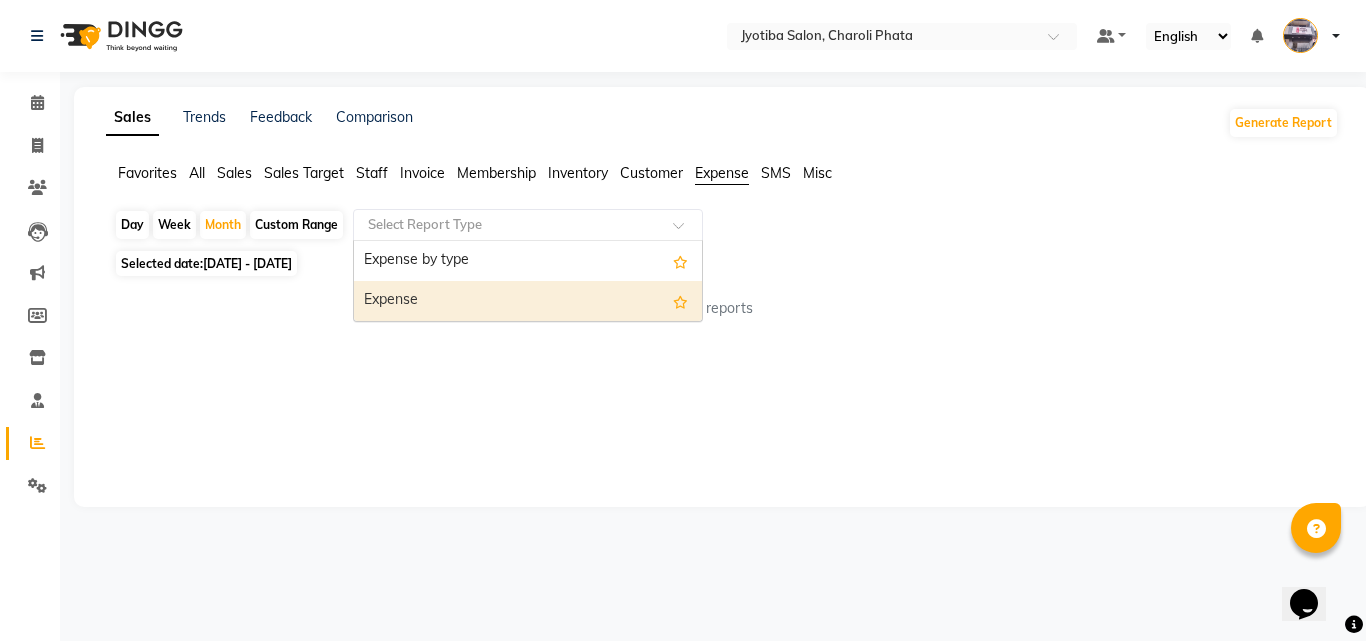 click on "Expense" at bounding box center (528, 301) 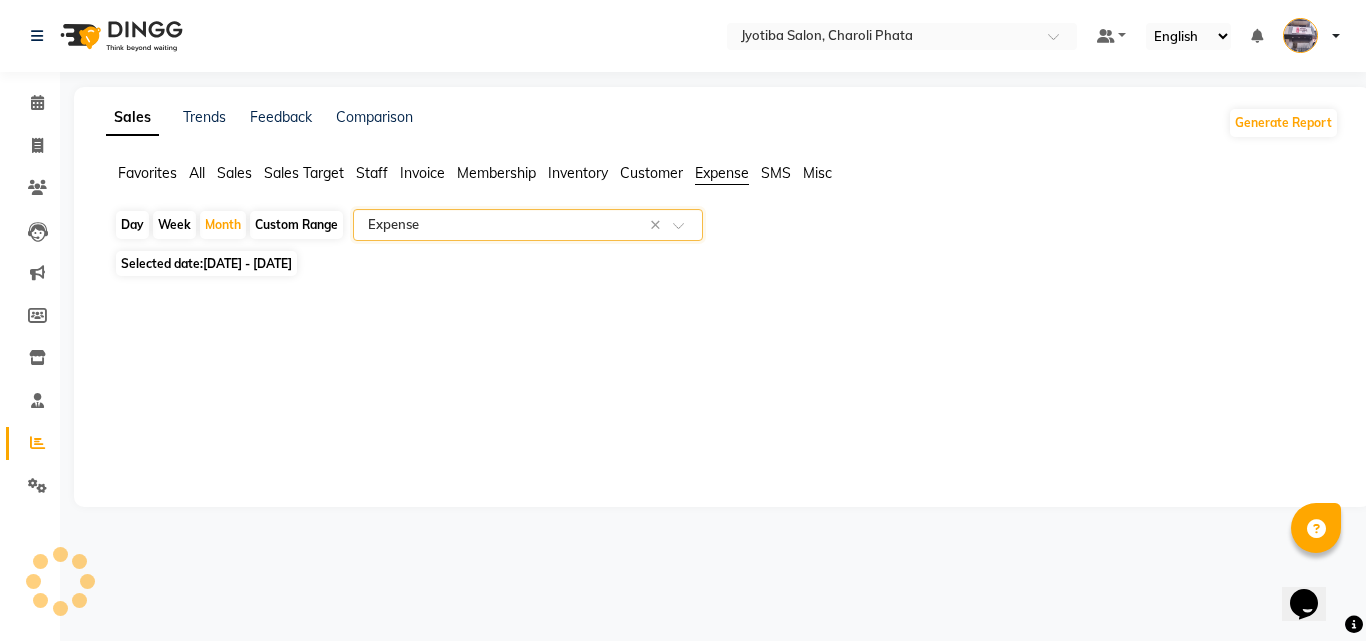 select on "full_report" 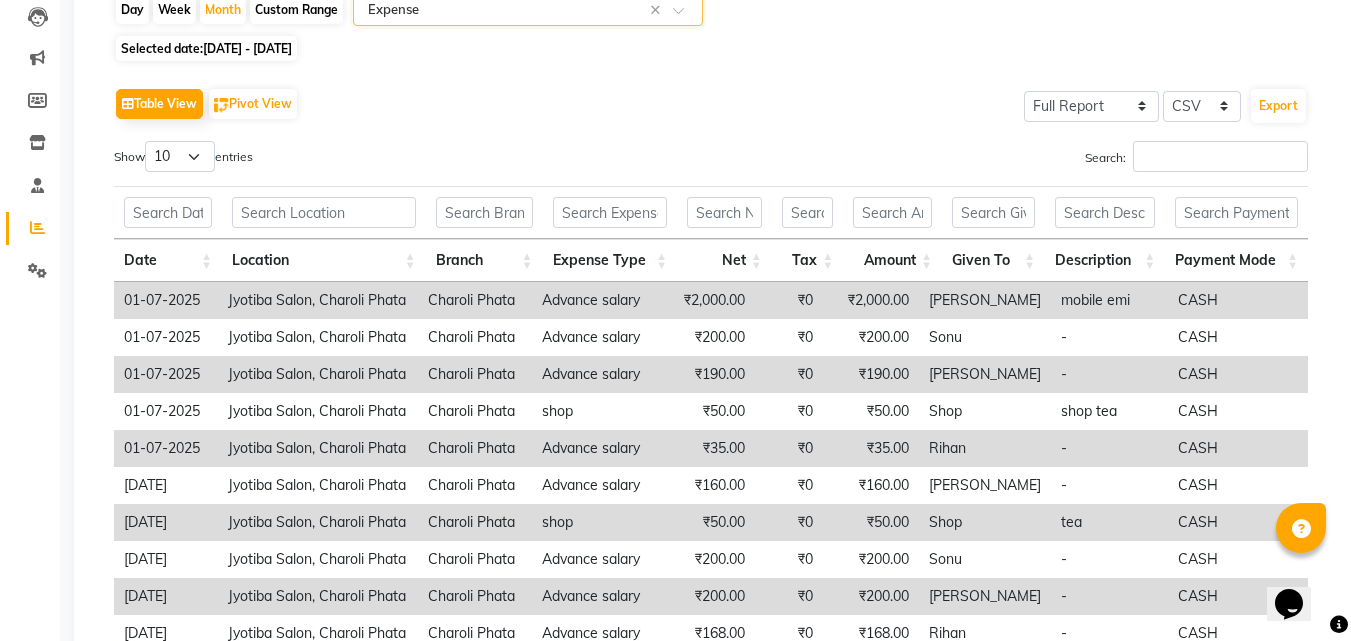 scroll, scrollTop: 0, scrollLeft: 0, axis: both 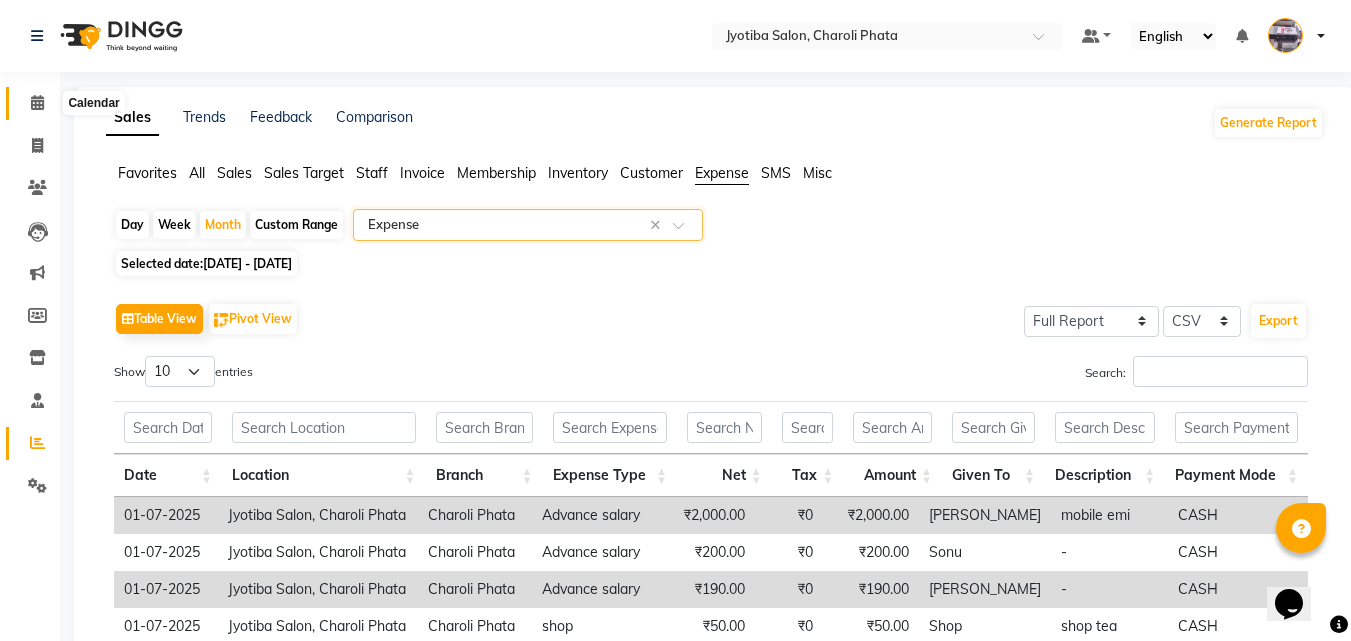click 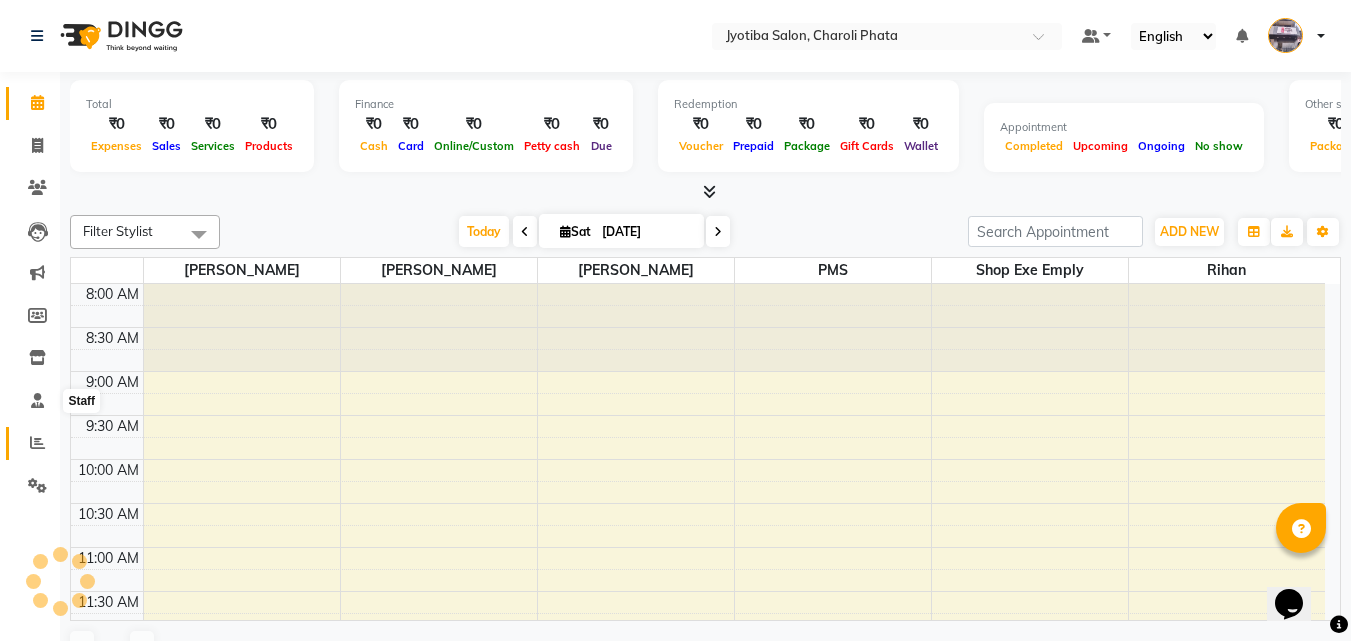 click 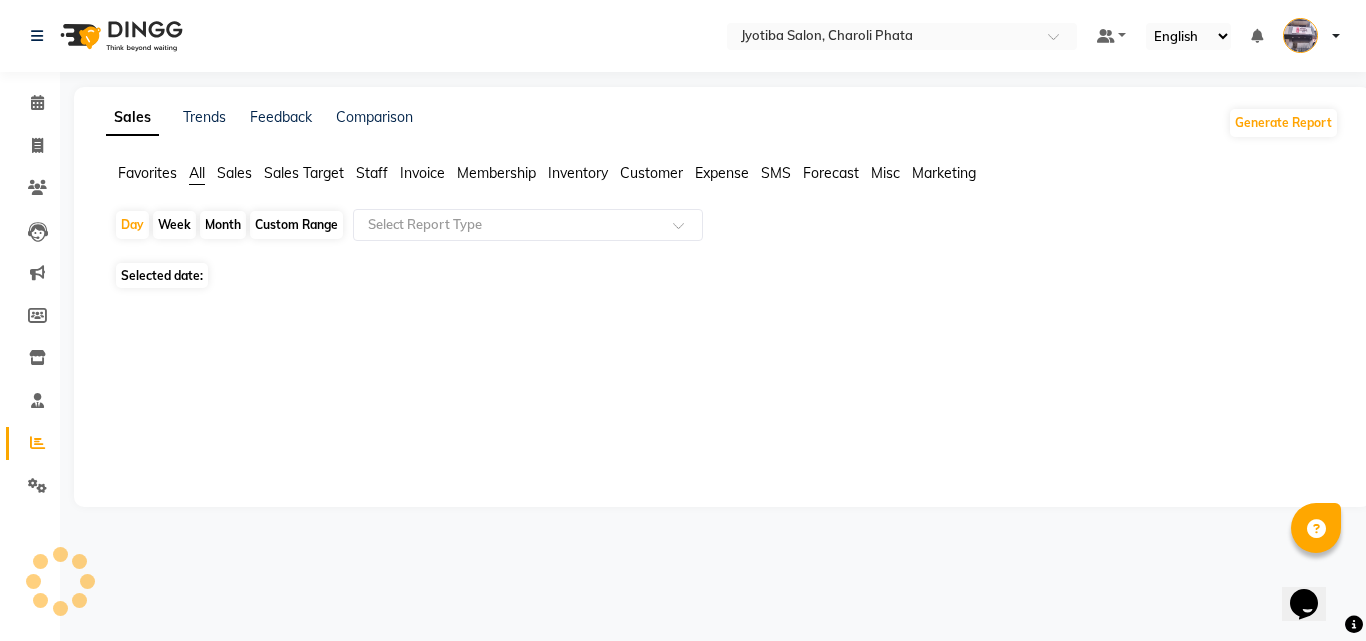 click on "Month" 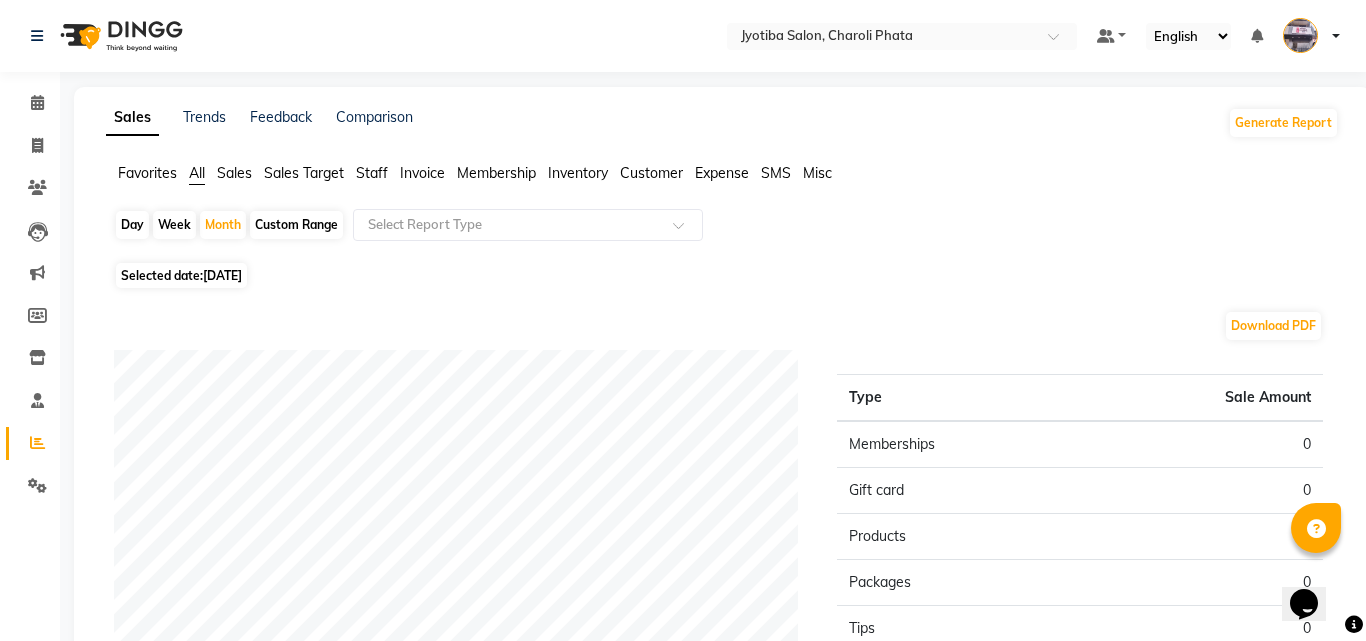 click on "Download PDF" 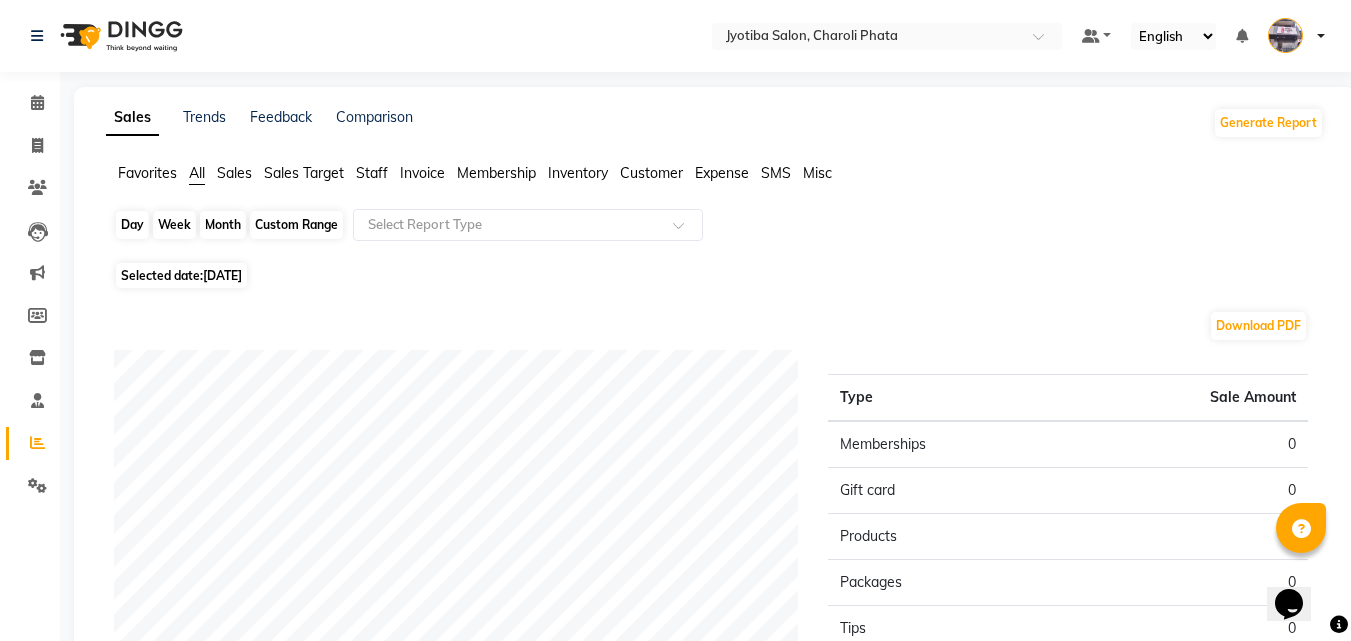 drag, startPoint x: 233, startPoint y: 227, endPoint x: 228, endPoint y: 238, distance: 12.083046 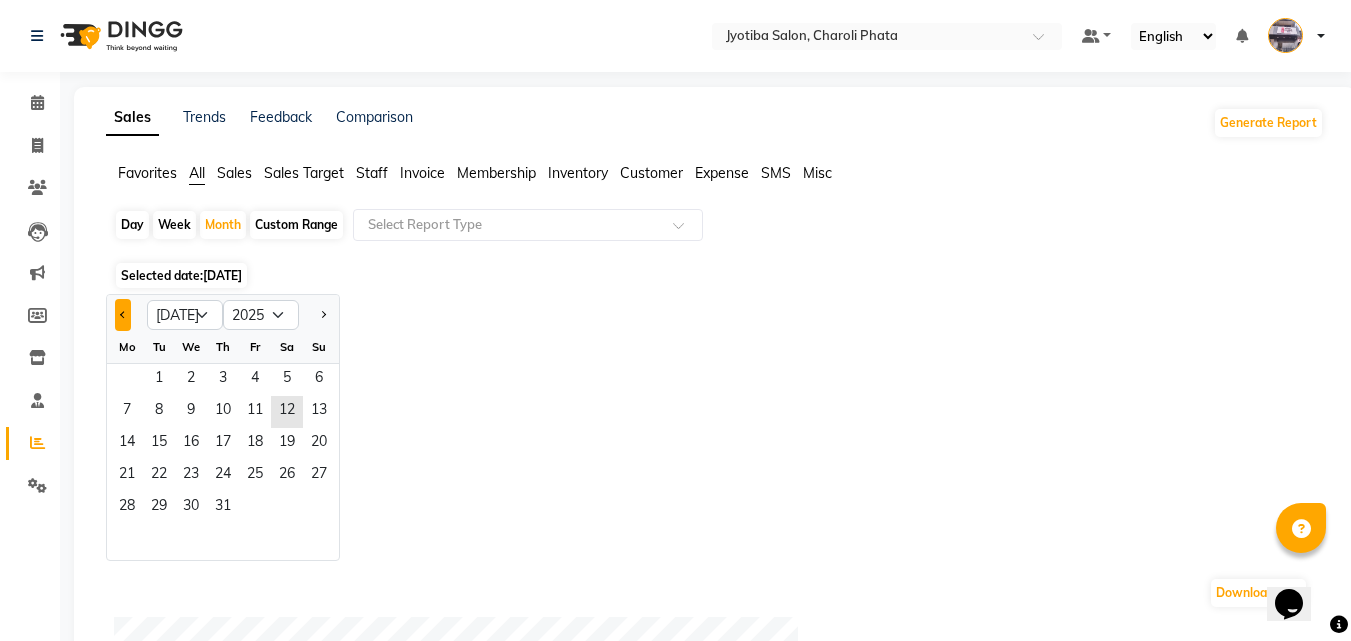 click 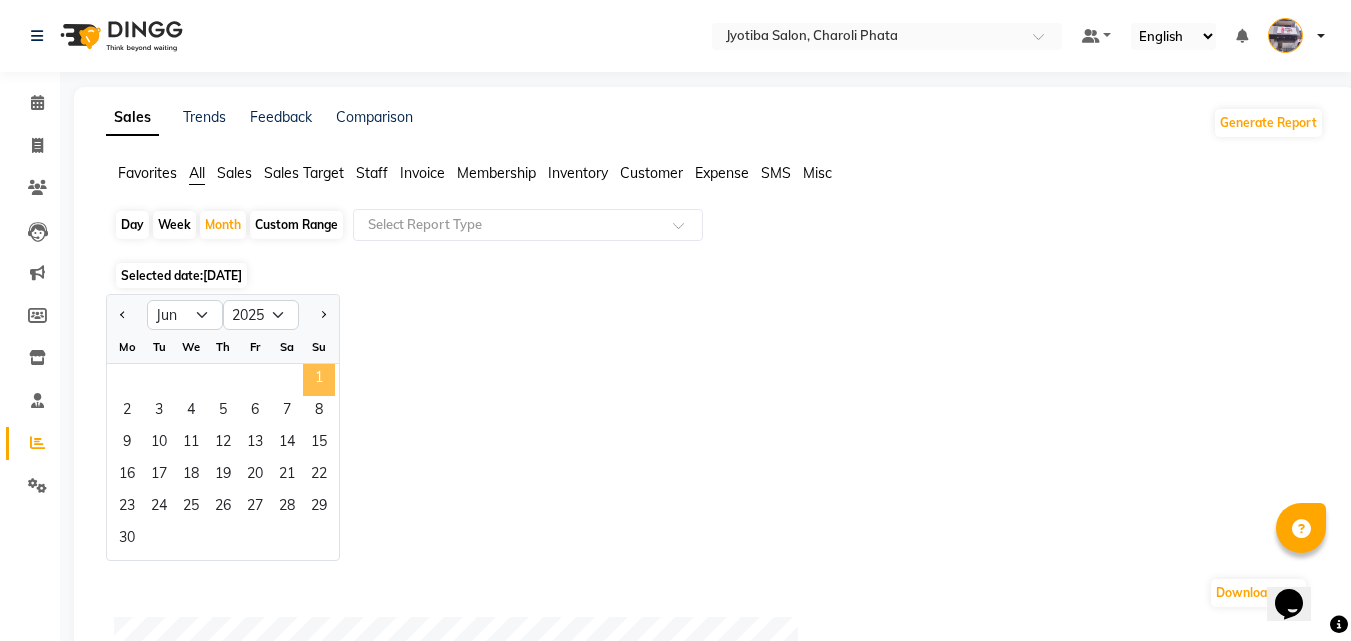 click on "1" 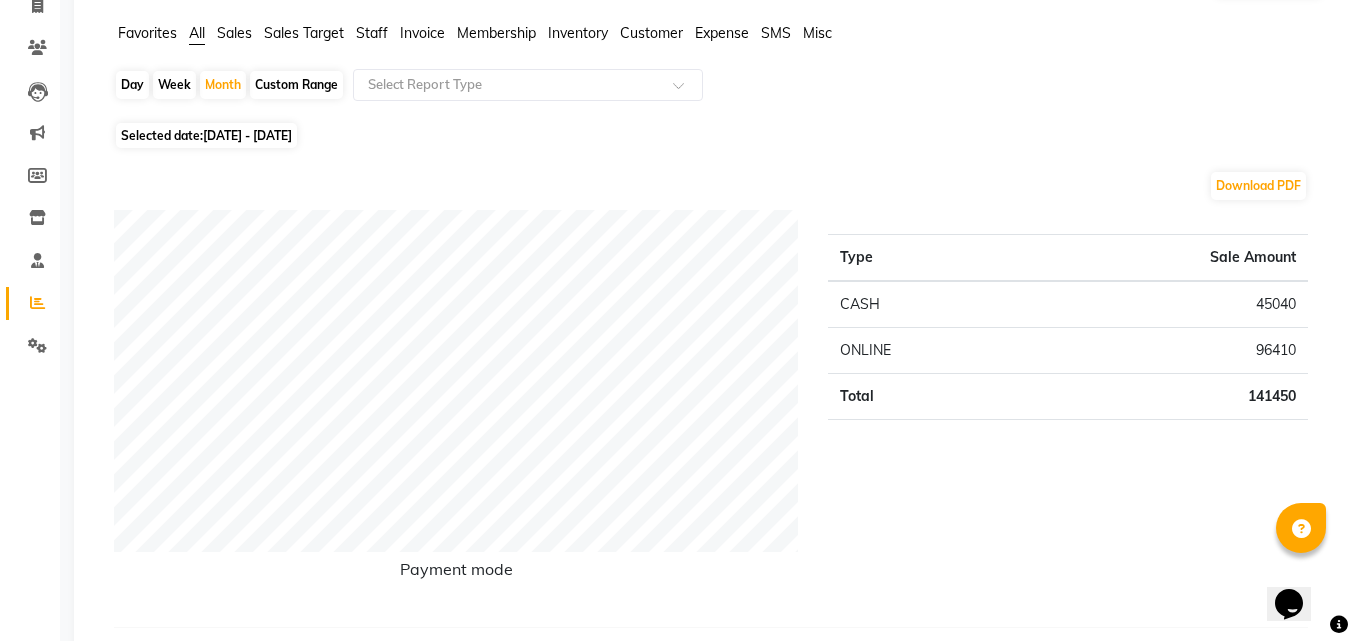 scroll, scrollTop: 151, scrollLeft: 0, axis: vertical 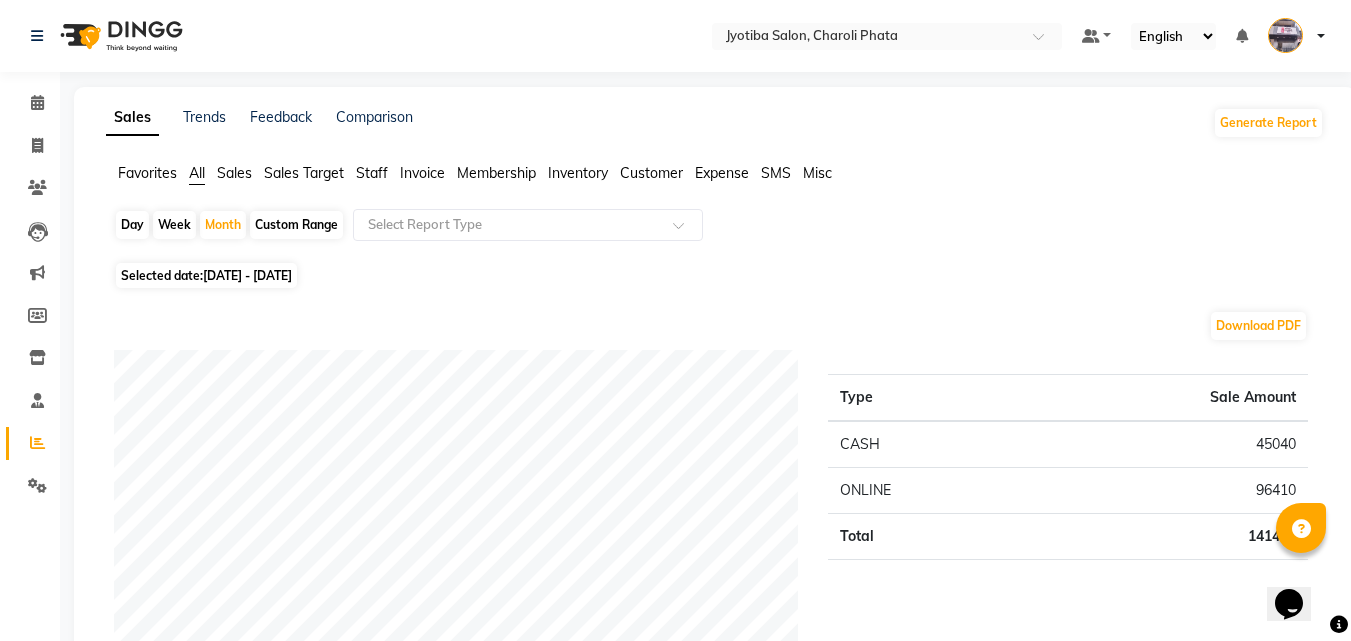 click on "Expense" 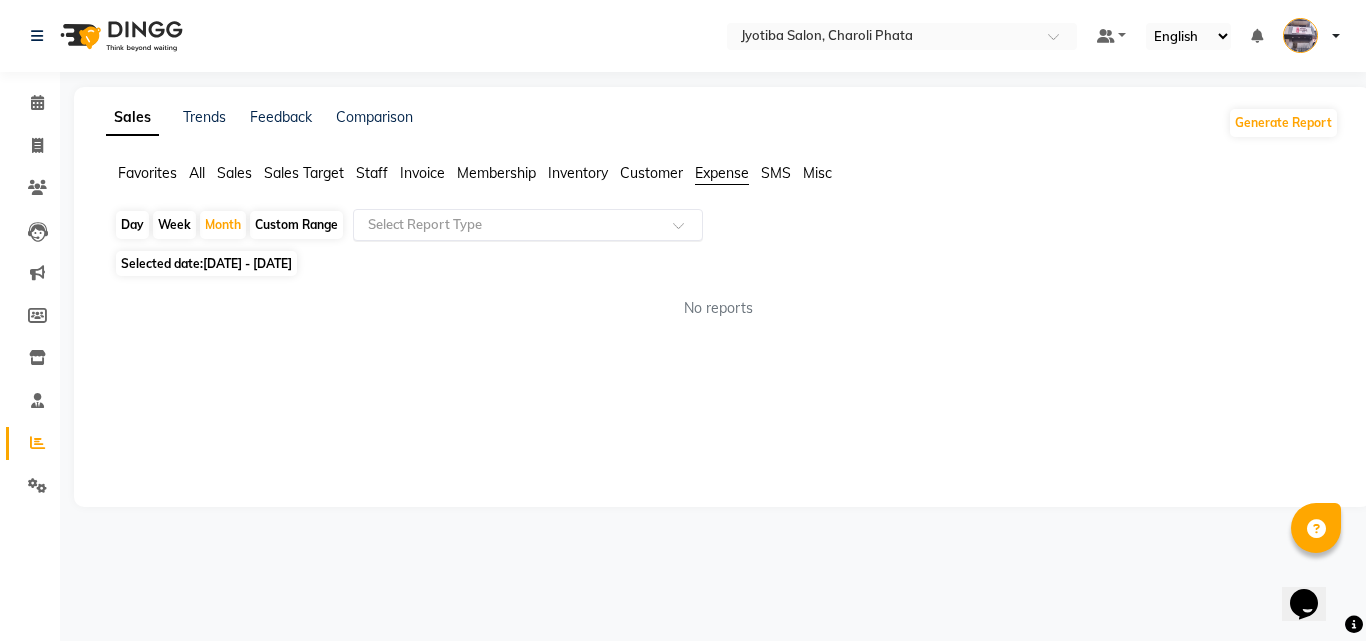 click 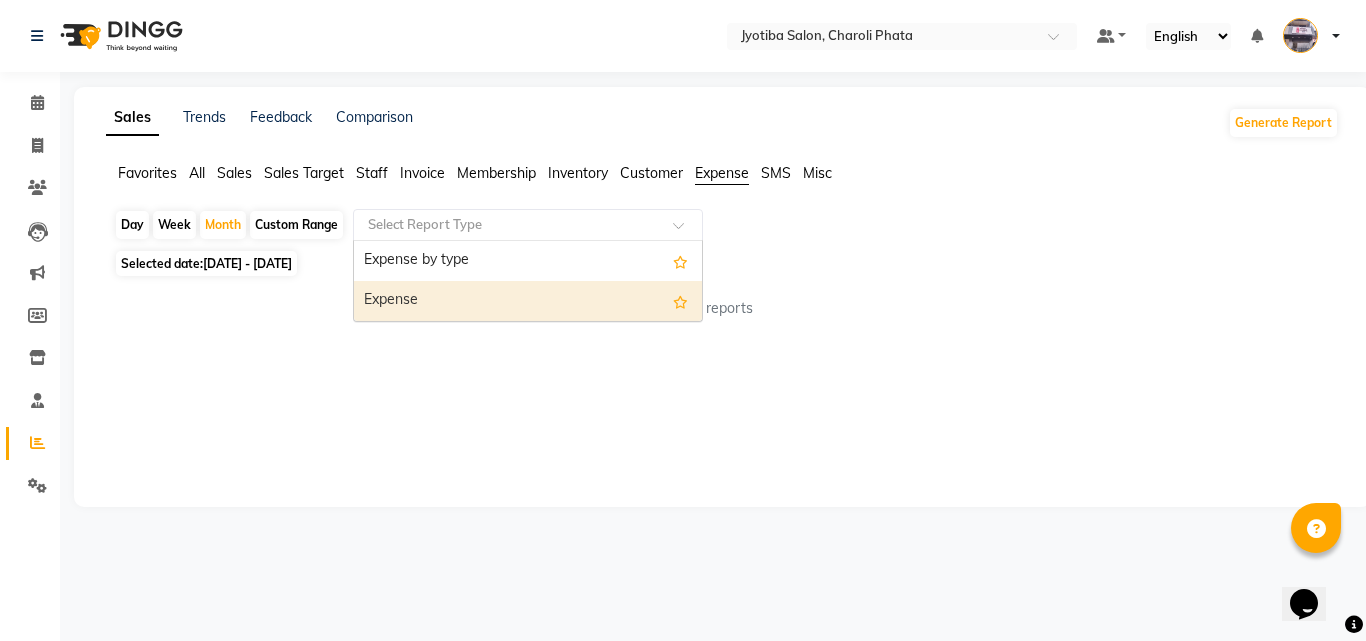 click on "Expense" at bounding box center [528, 301] 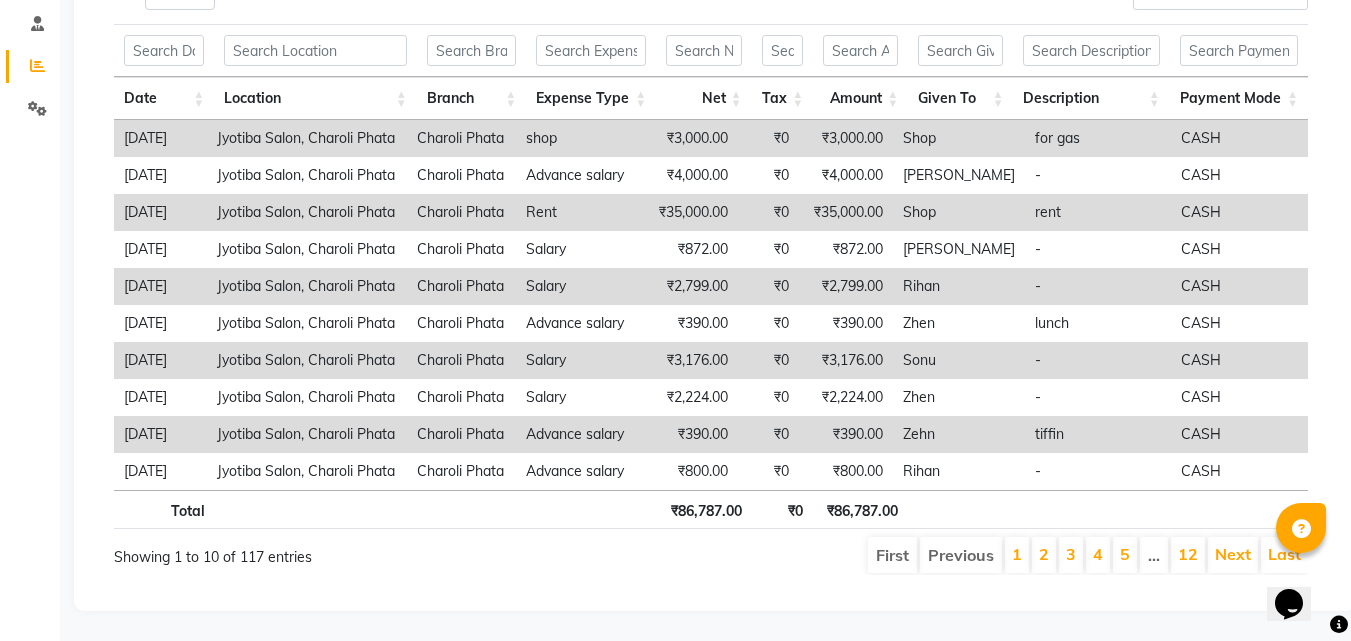 scroll, scrollTop: 392, scrollLeft: 0, axis: vertical 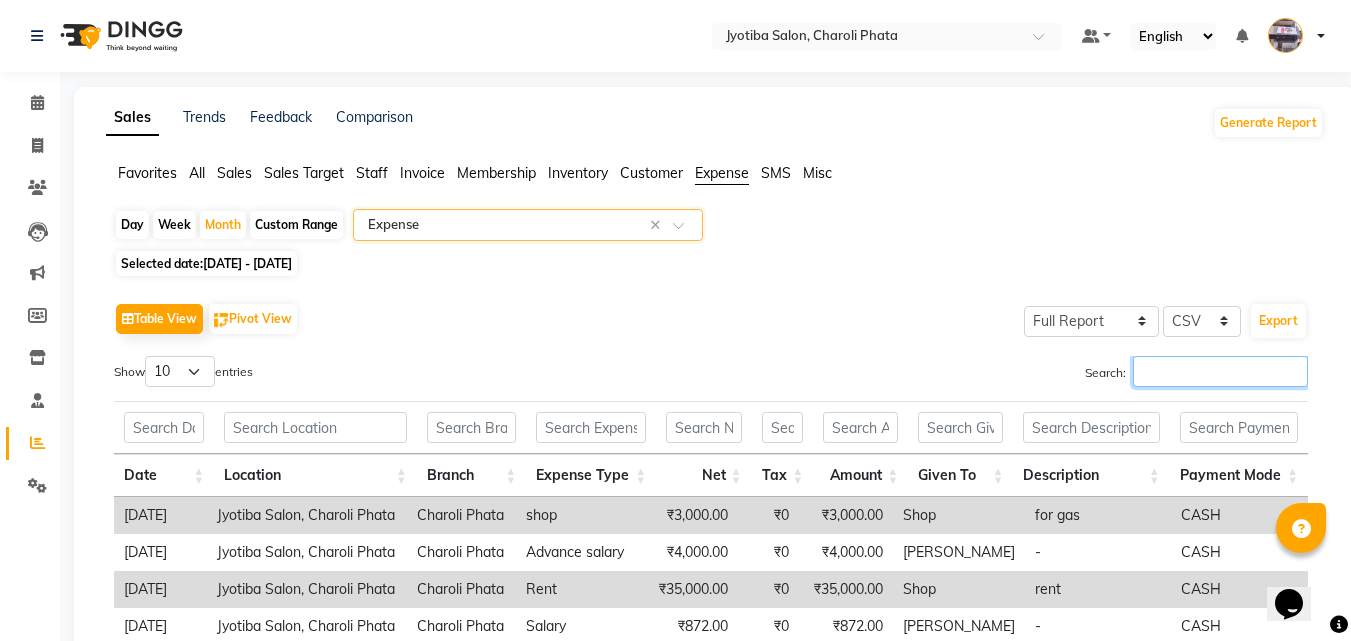 click on "Search:" at bounding box center [1220, 371] 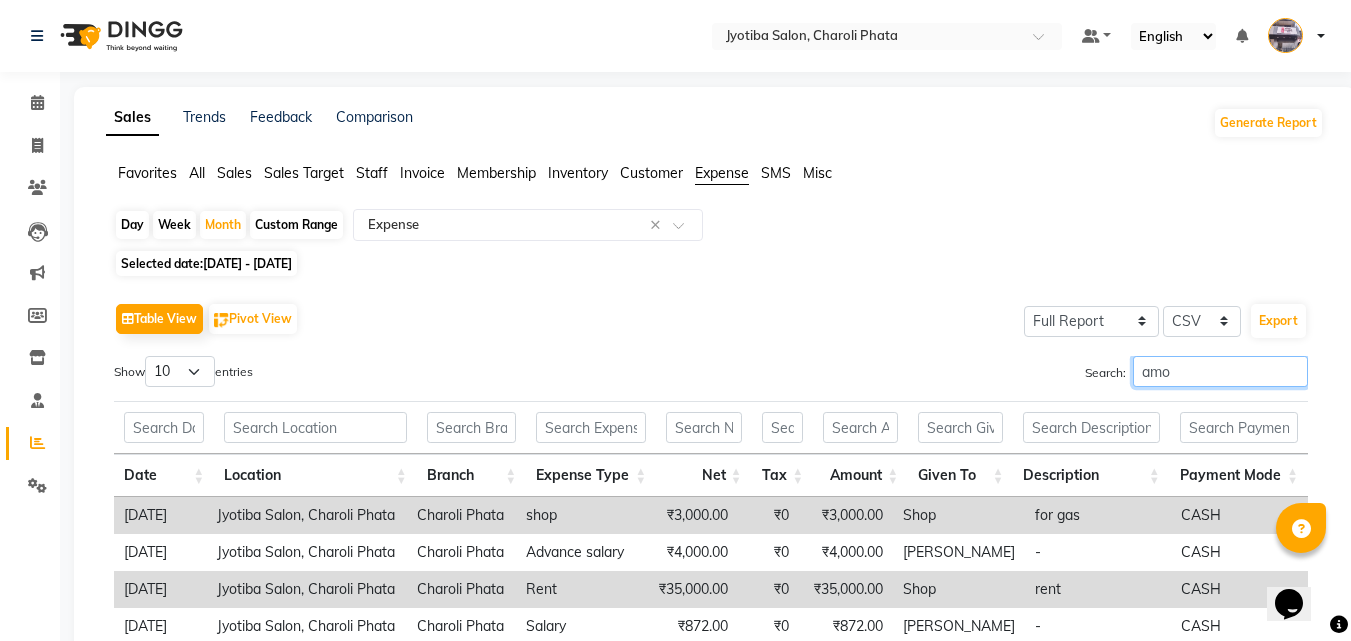 type on "[PERSON_NAME]" 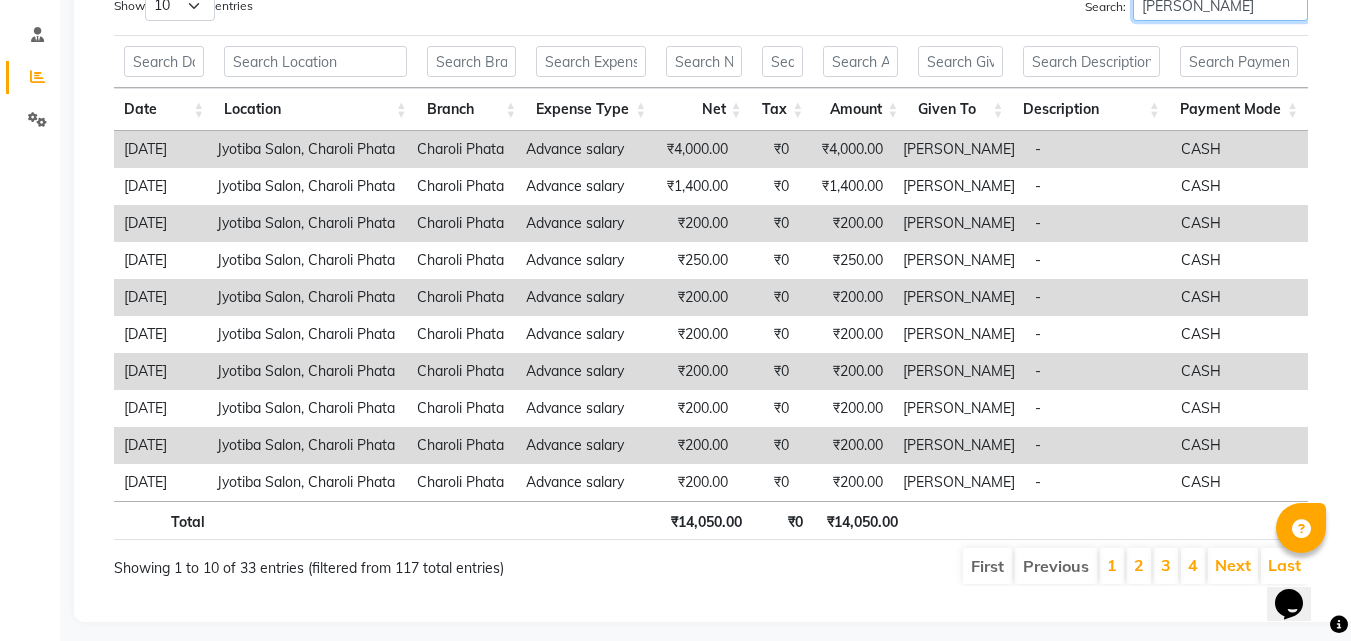 scroll, scrollTop: 392, scrollLeft: 0, axis: vertical 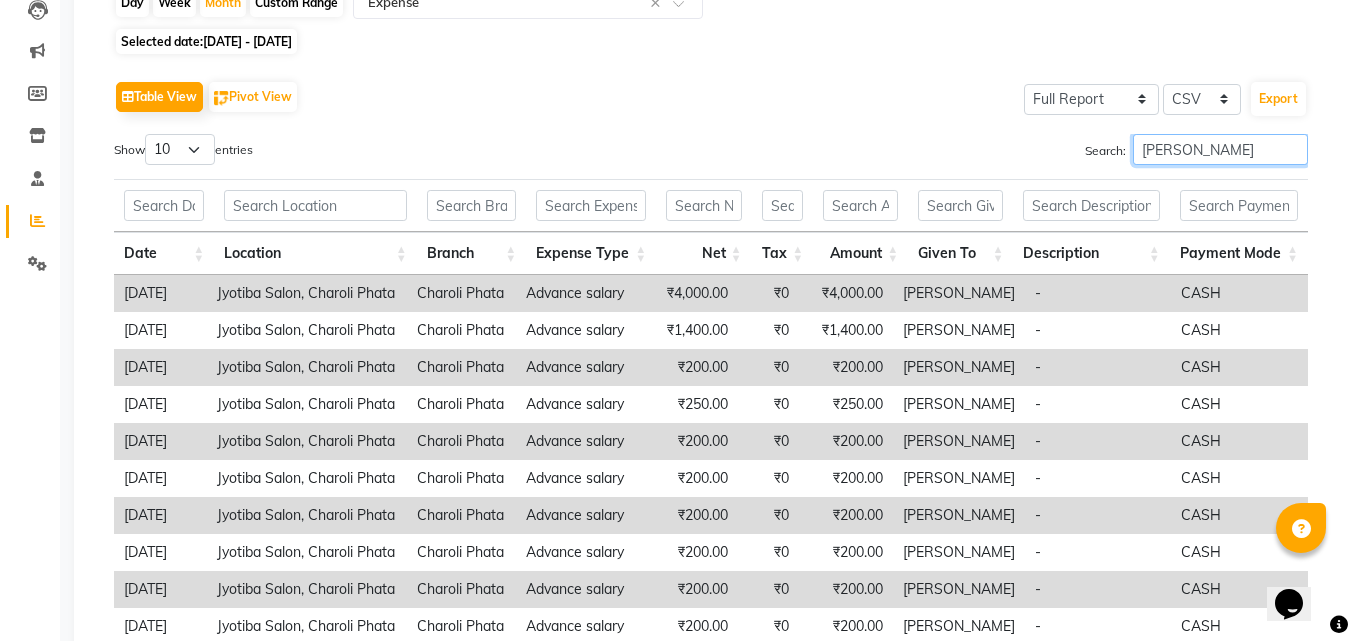 click on "[PERSON_NAME]" at bounding box center [1220, 149] 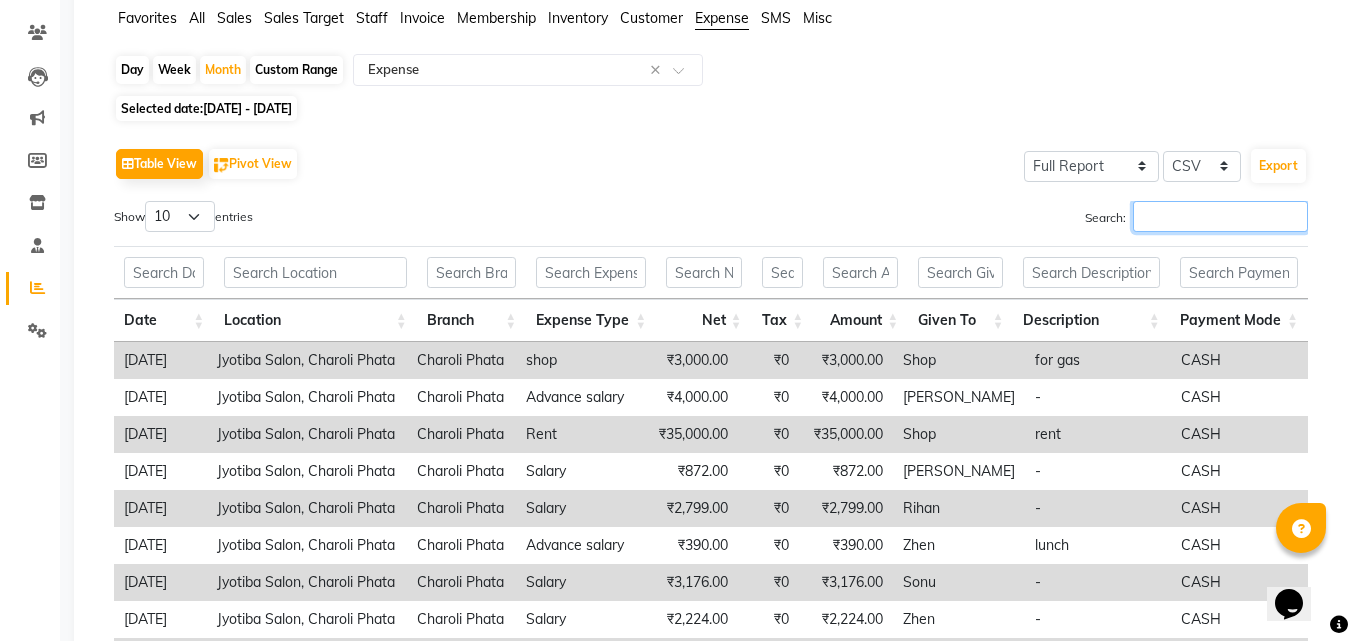 scroll, scrollTop: 153, scrollLeft: 0, axis: vertical 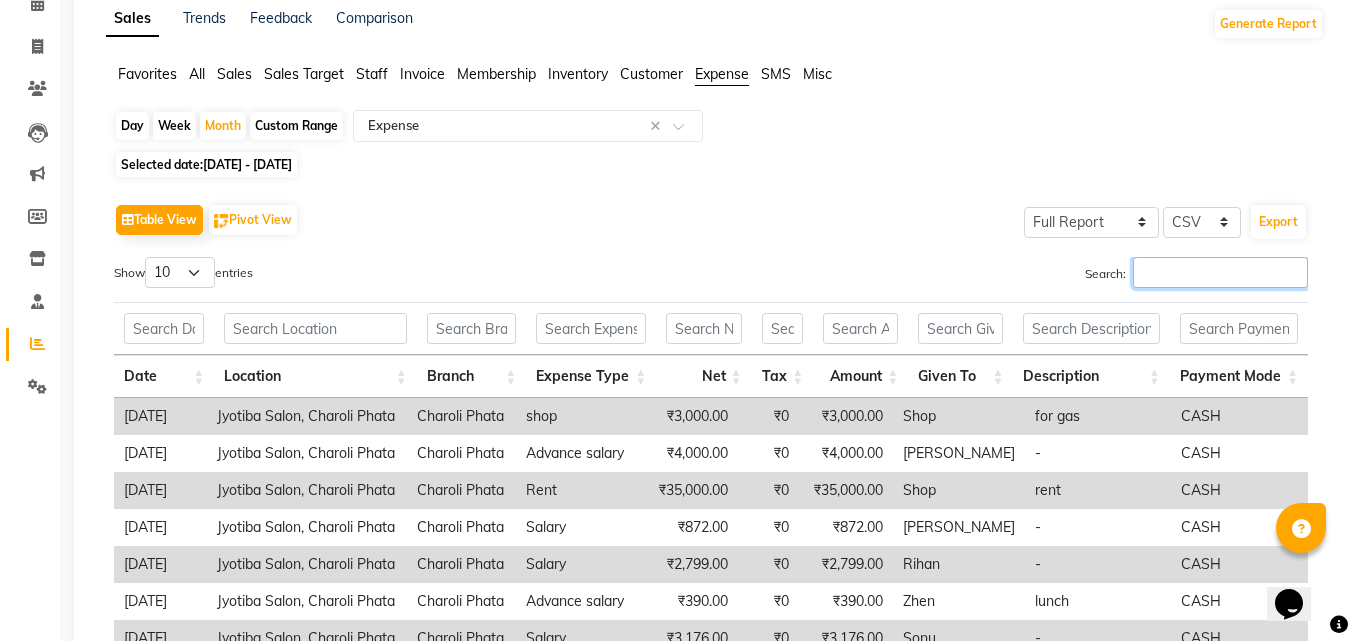 click on "Search:" at bounding box center [1220, 272] 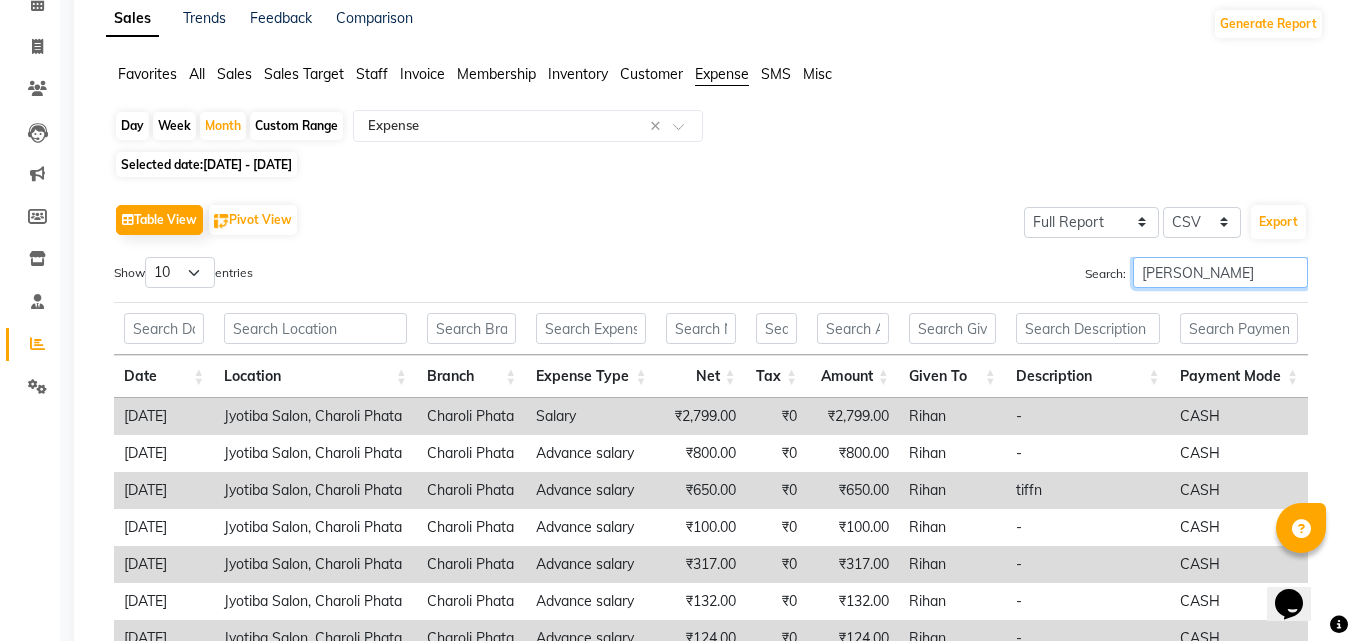 type on "rihan" 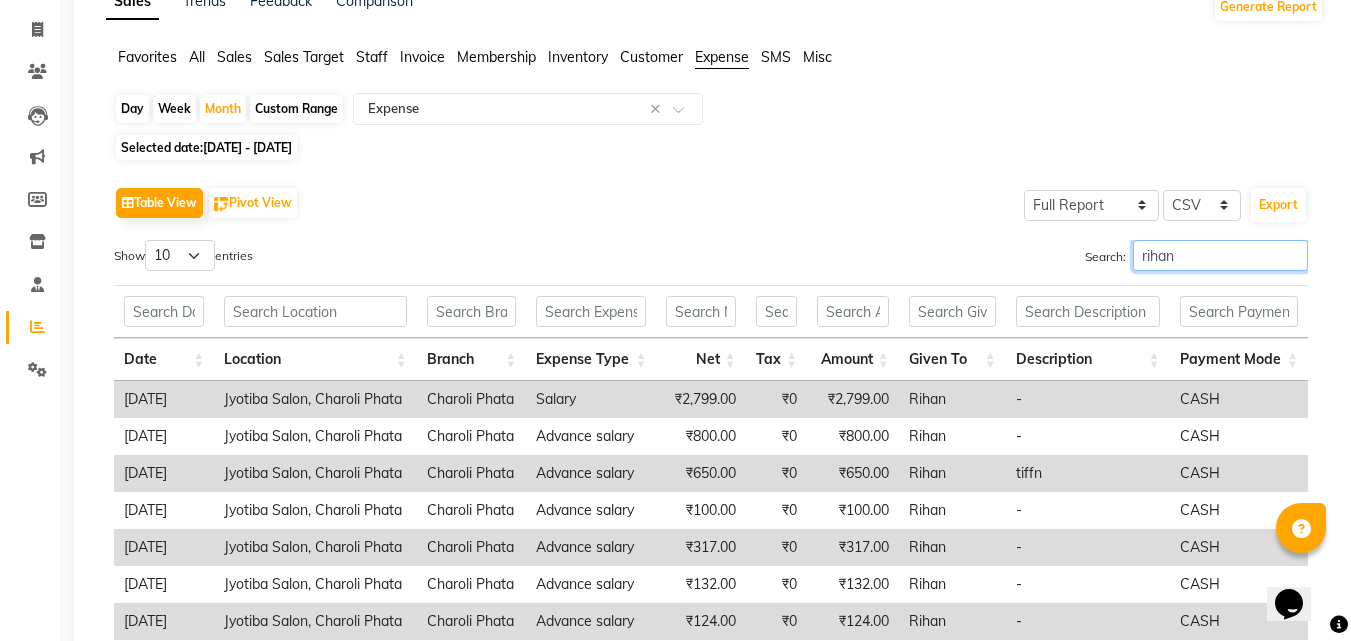 scroll, scrollTop: 392, scrollLeft: 0, axis: vertical 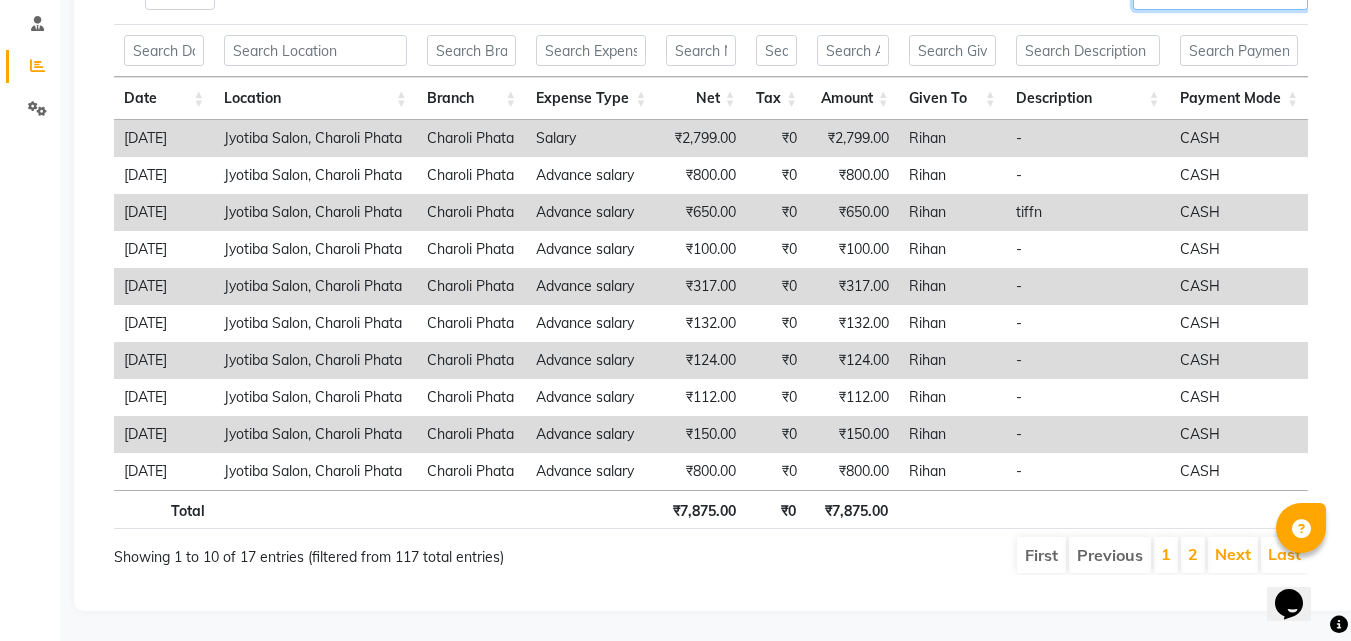 drag, startPoint x: 1365, startPoint y: 268, endPoint x: 43, endPoint y: 14, distance: 1346.1798 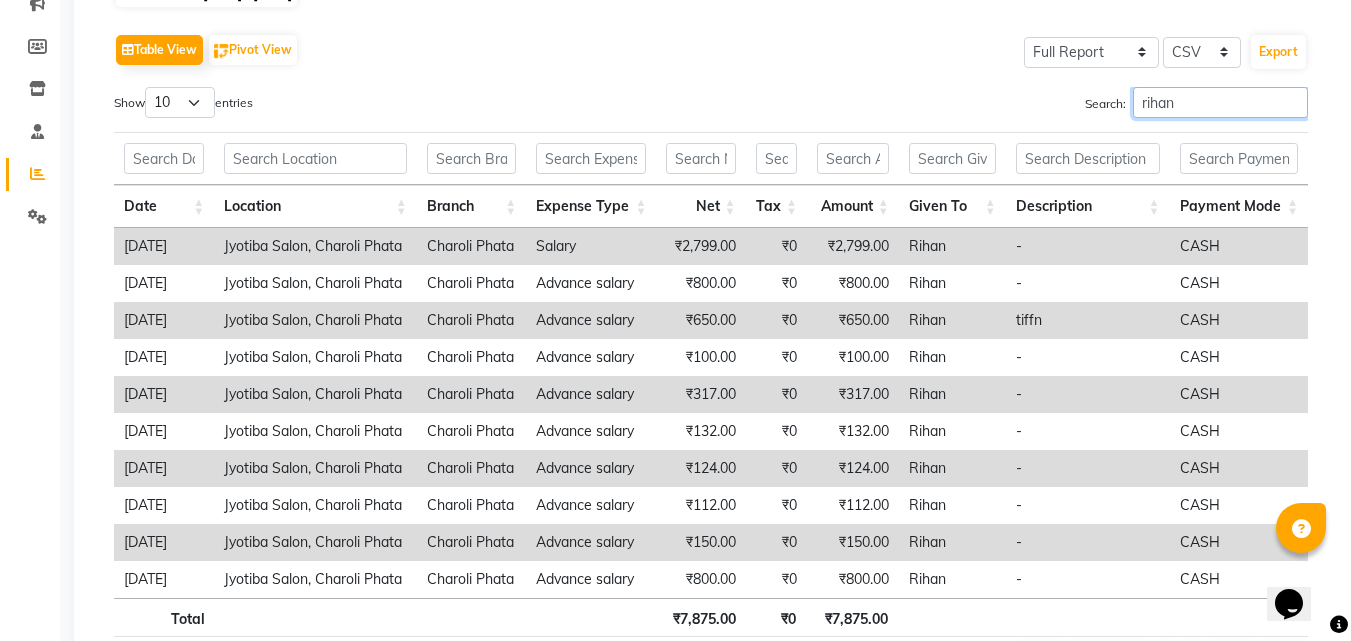 scroll, scrollTop: 235, scrollLeft: 0, axis: vertical 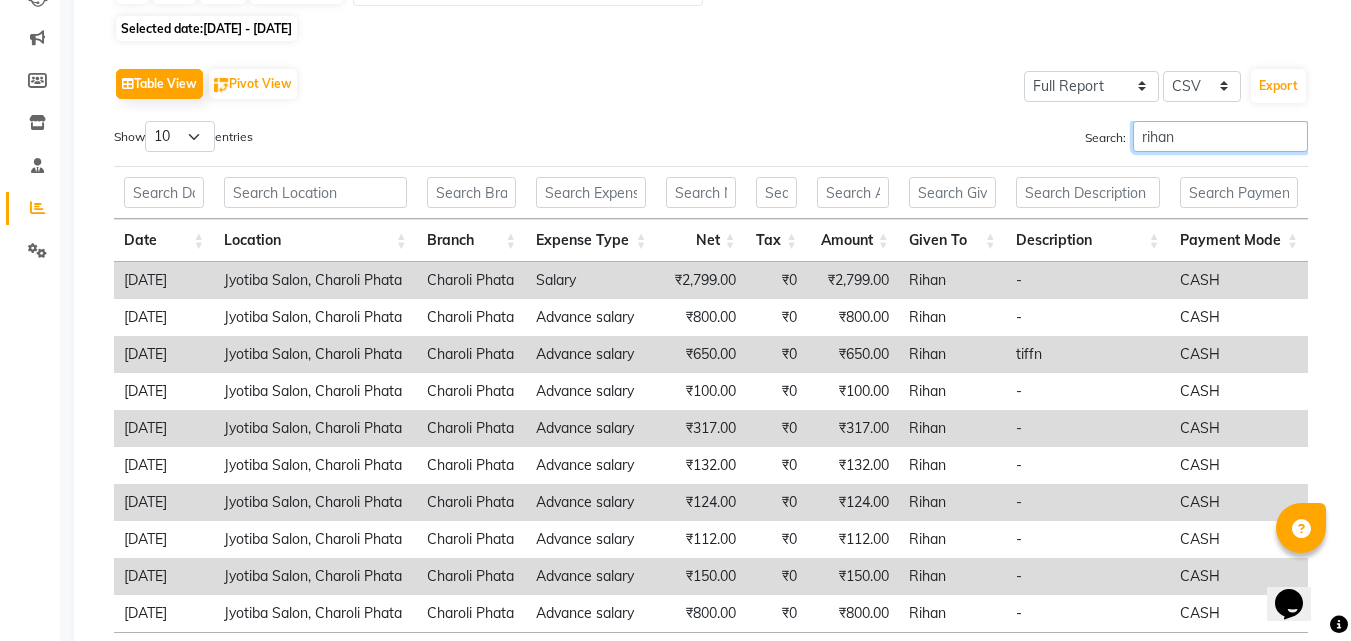 click on "rihan" at bounding box center [1220, 136] 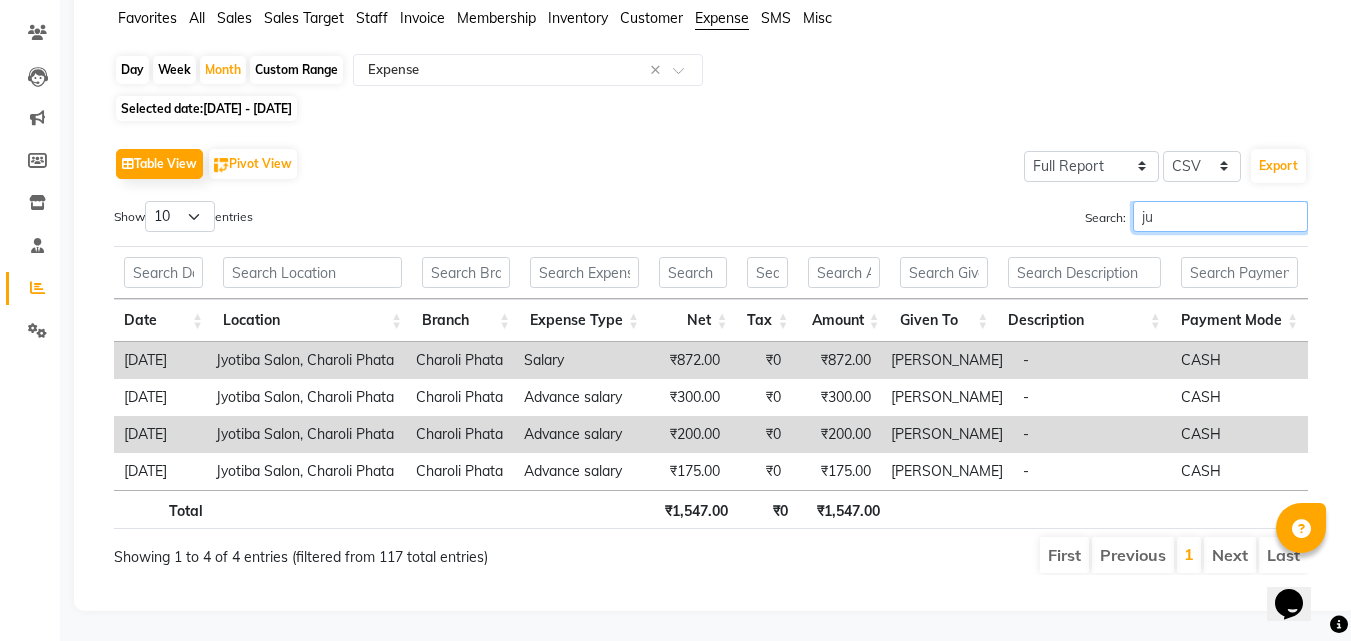 scroll, scrollTop: 170, scrollLeft: 0, axis: vertical 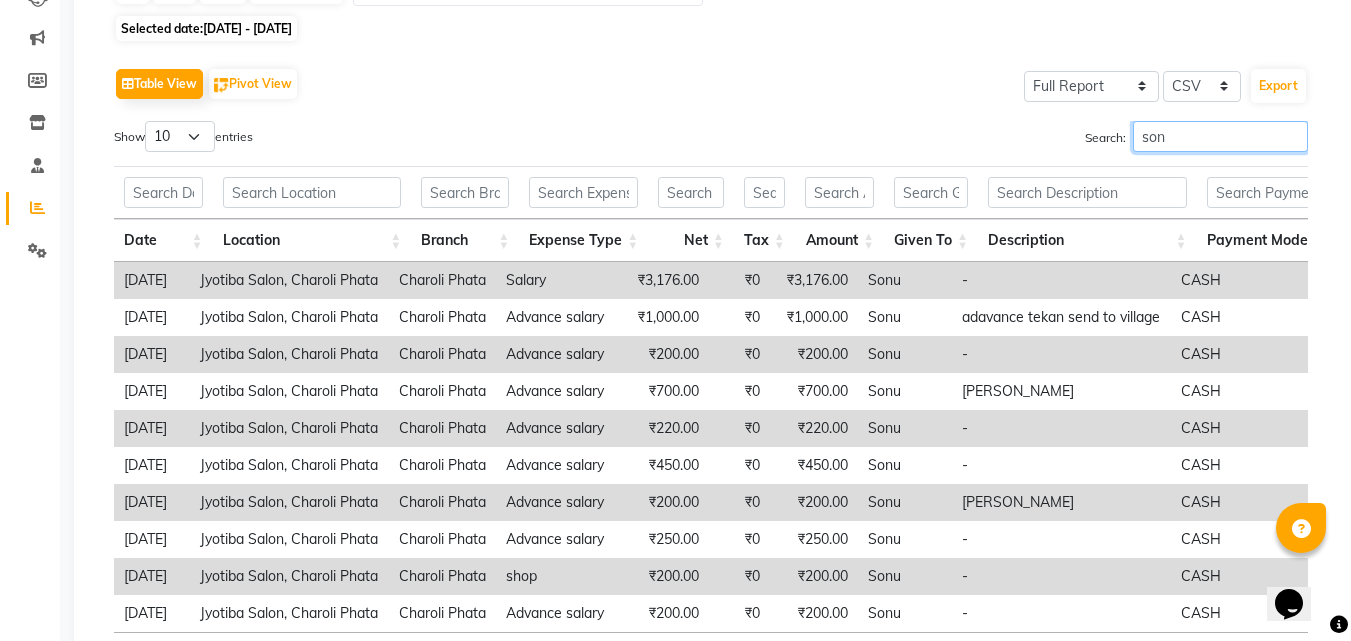 type on "[PERSON_NAME]" 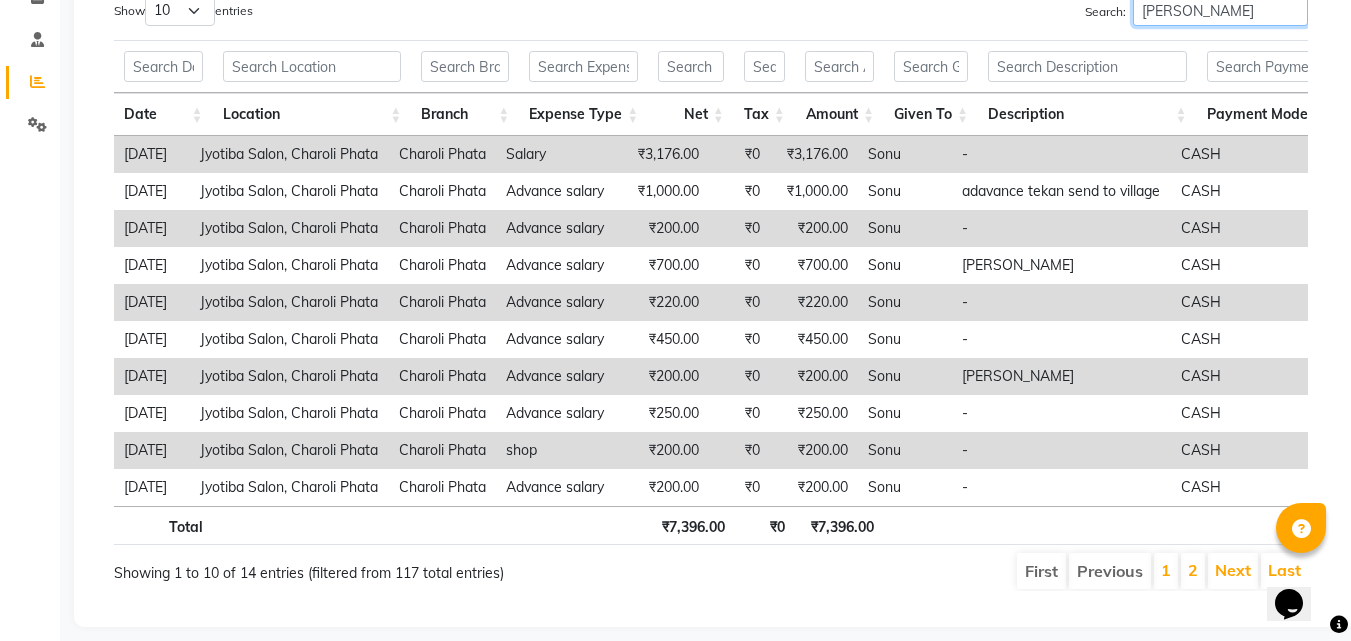scroll, scrollTop: 407, scrollLeft: 0, axis: vertical 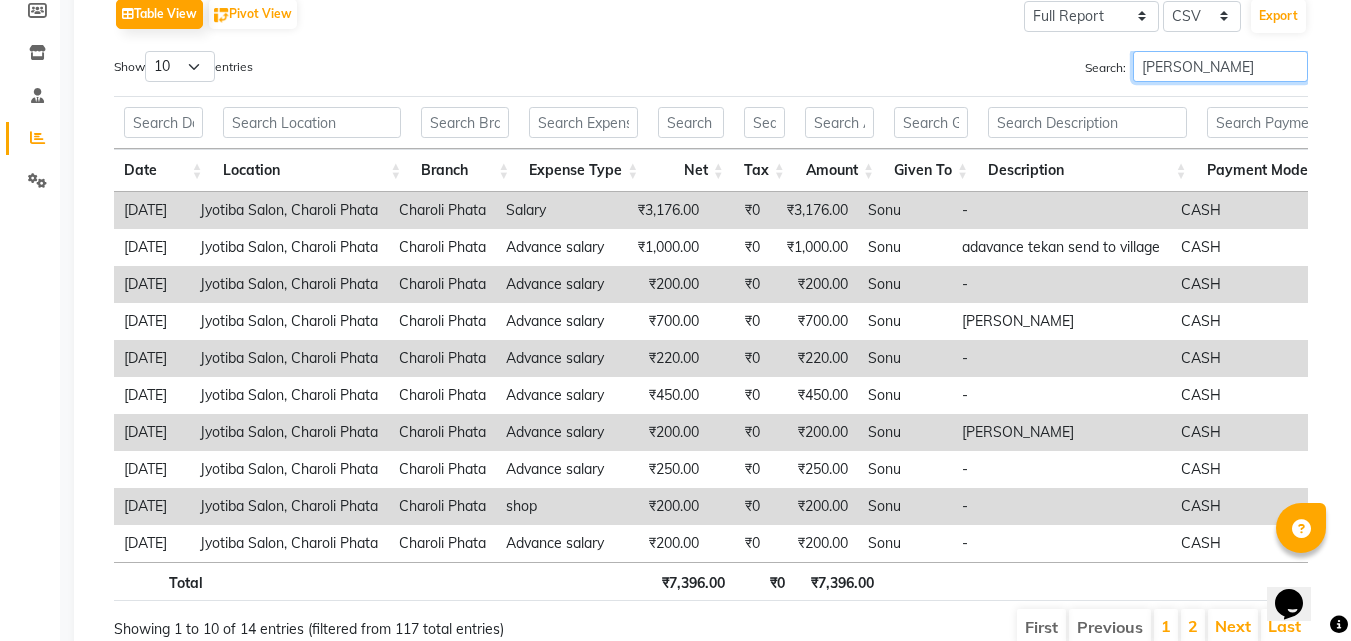 click on "[PERSON_NAME]" at bounding box center (1220, 66) 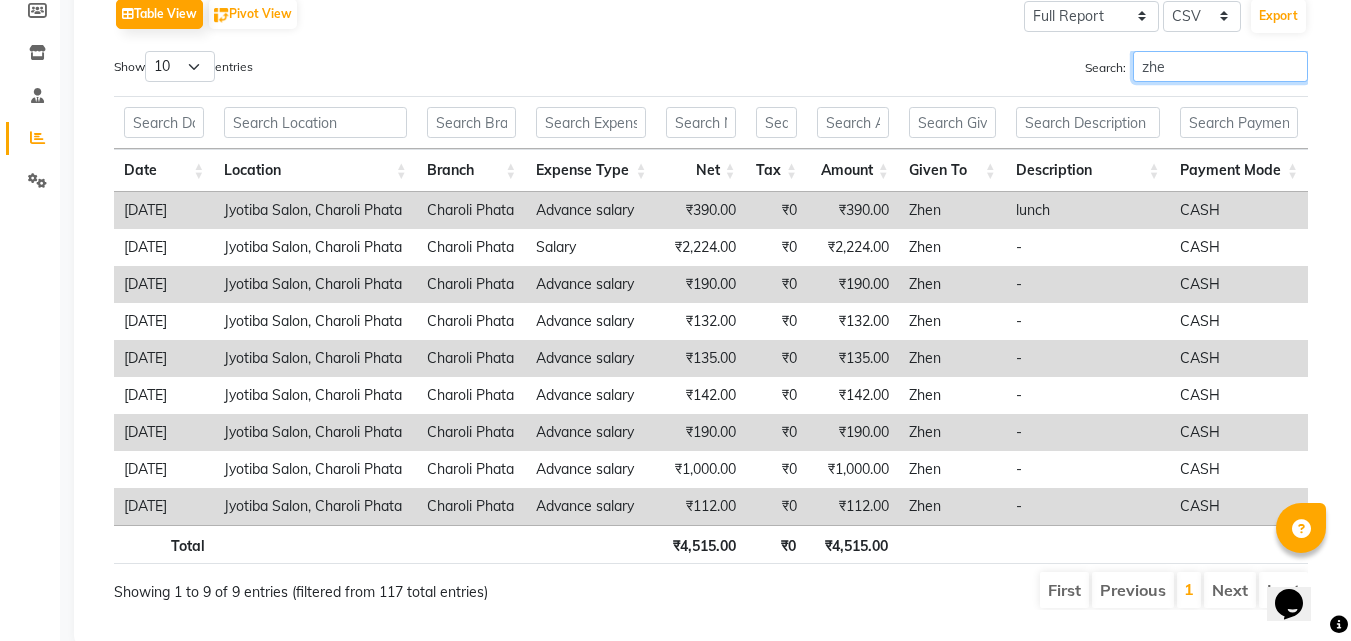 type on "zhen" 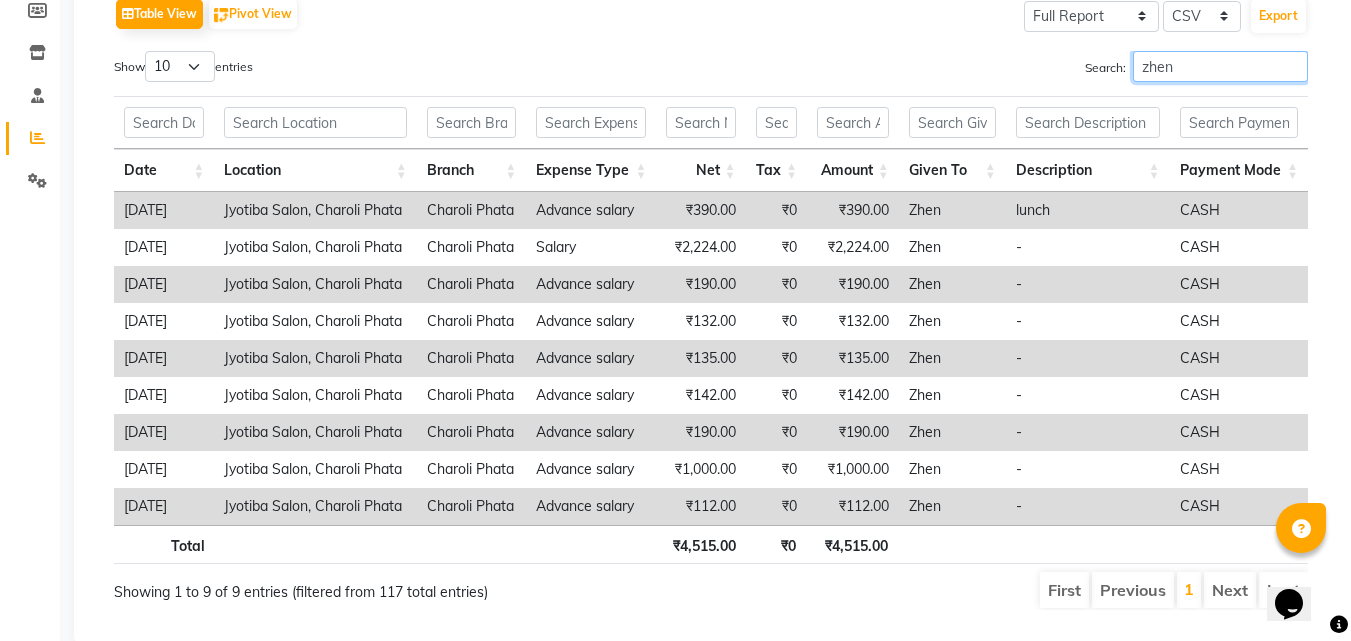 click on "zhen" at bounding box center [1220, 66] 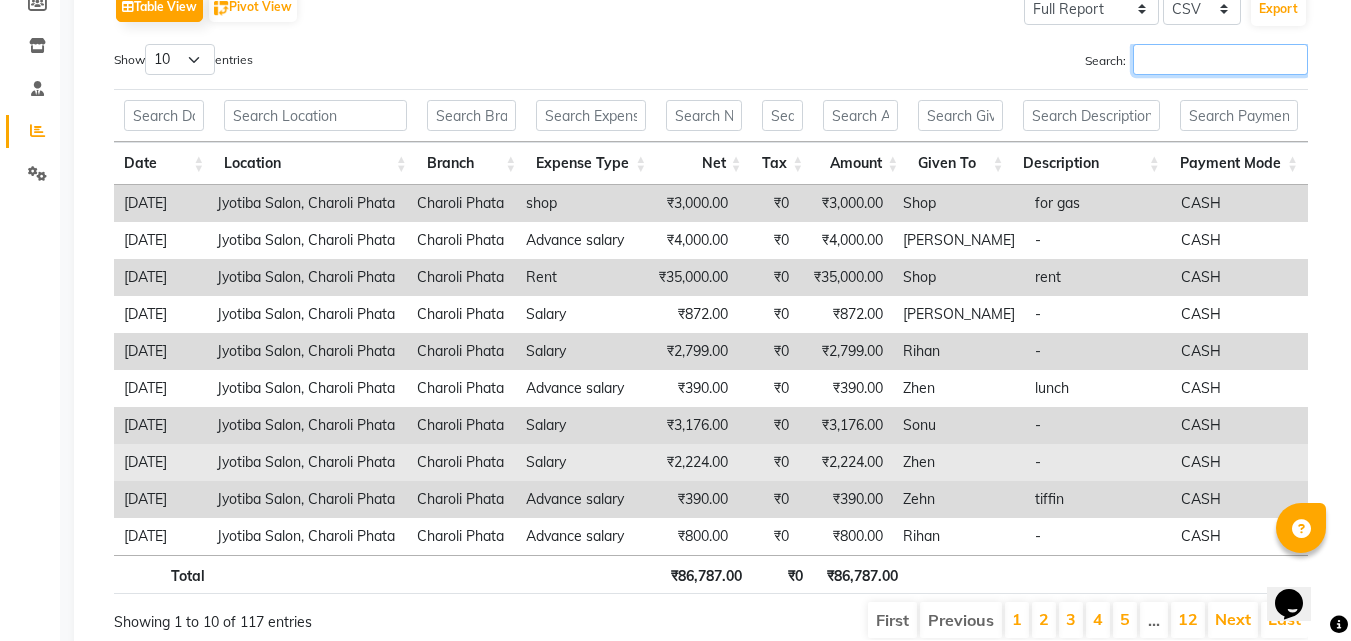 scroll, scrollTop: 315, scrollLeft: 0, axis: vertical 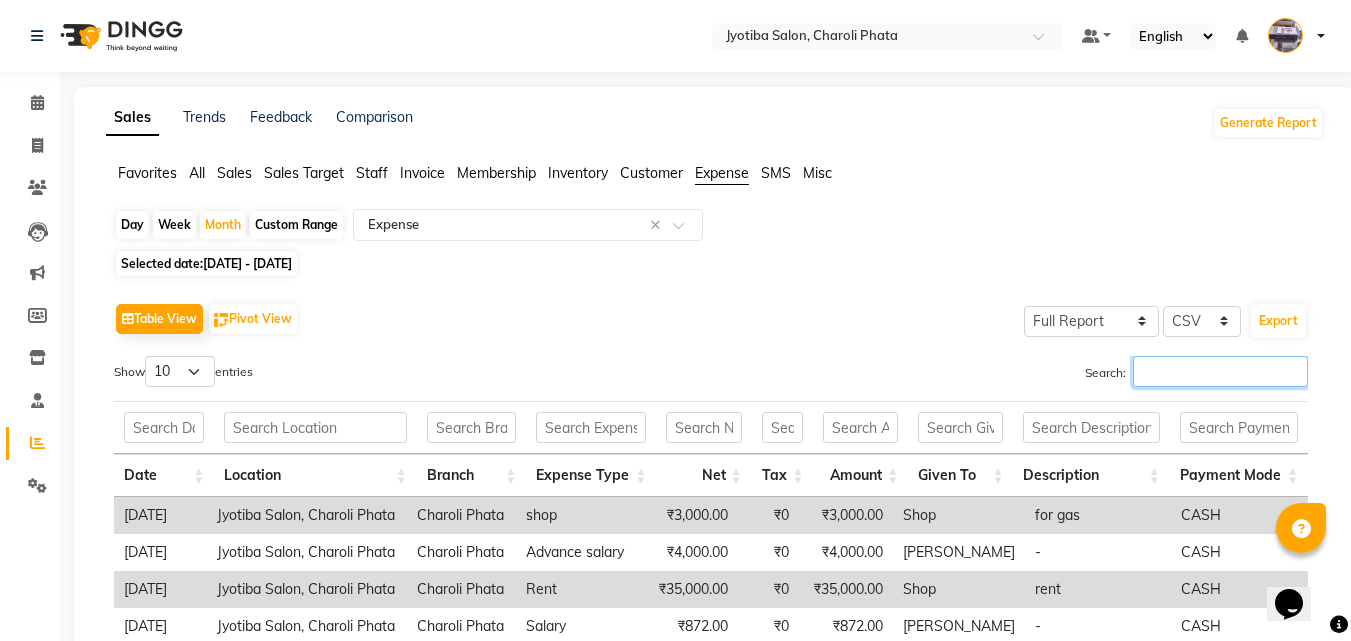 type 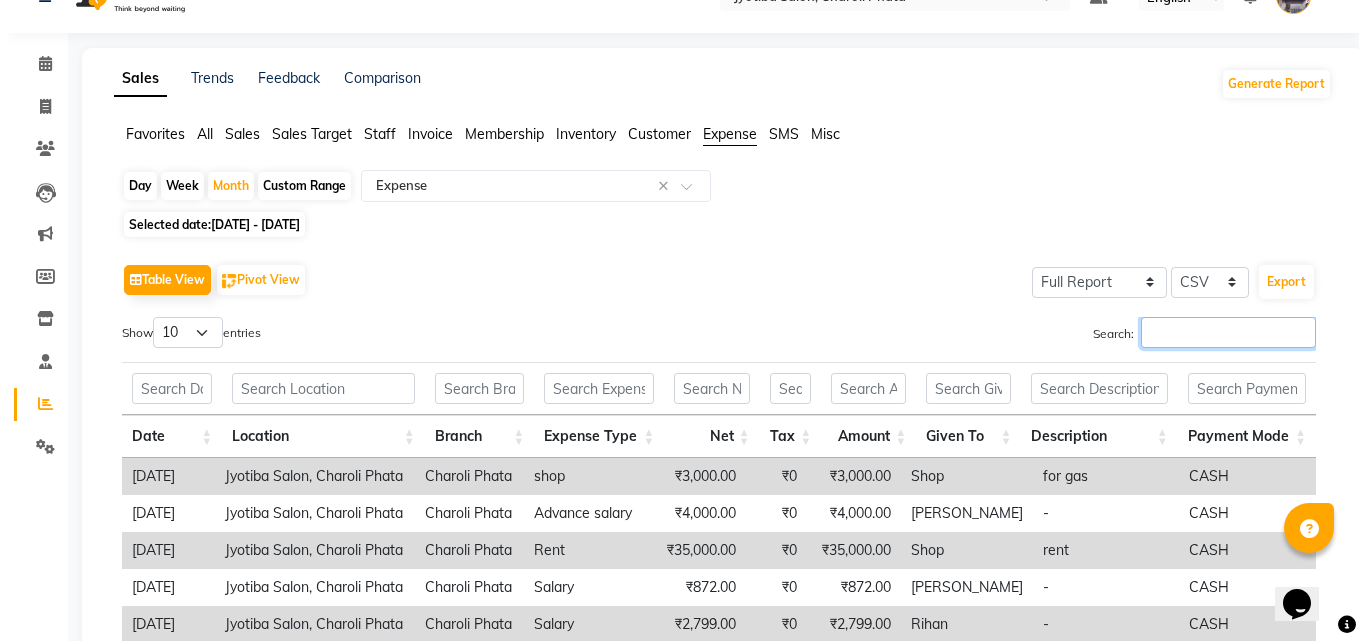 scroll, scrollTop: 0, scrollLeft: 0, axis: both 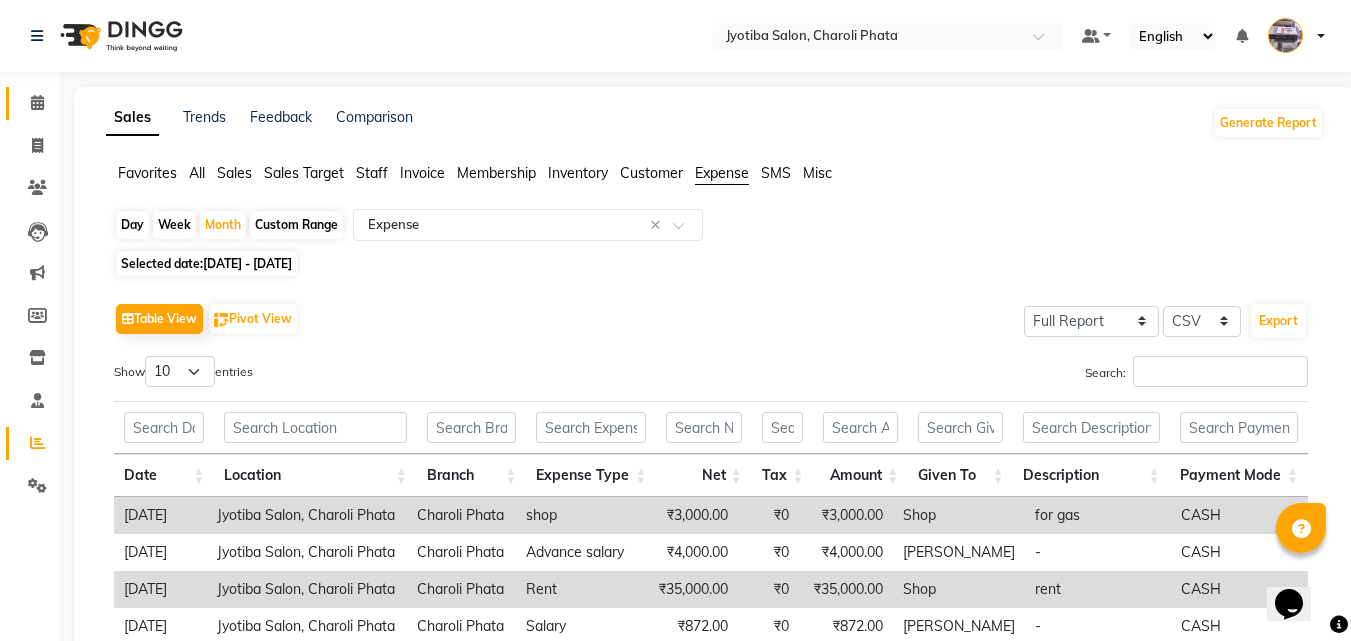 click on "Calendar" 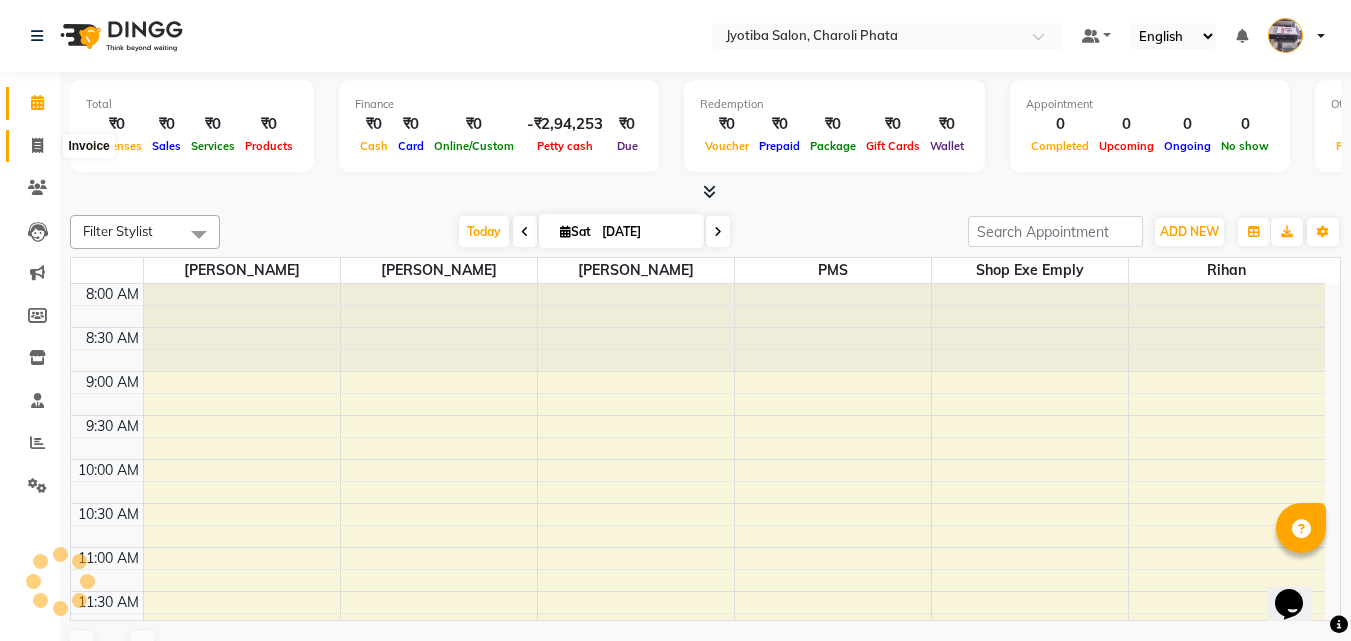 click 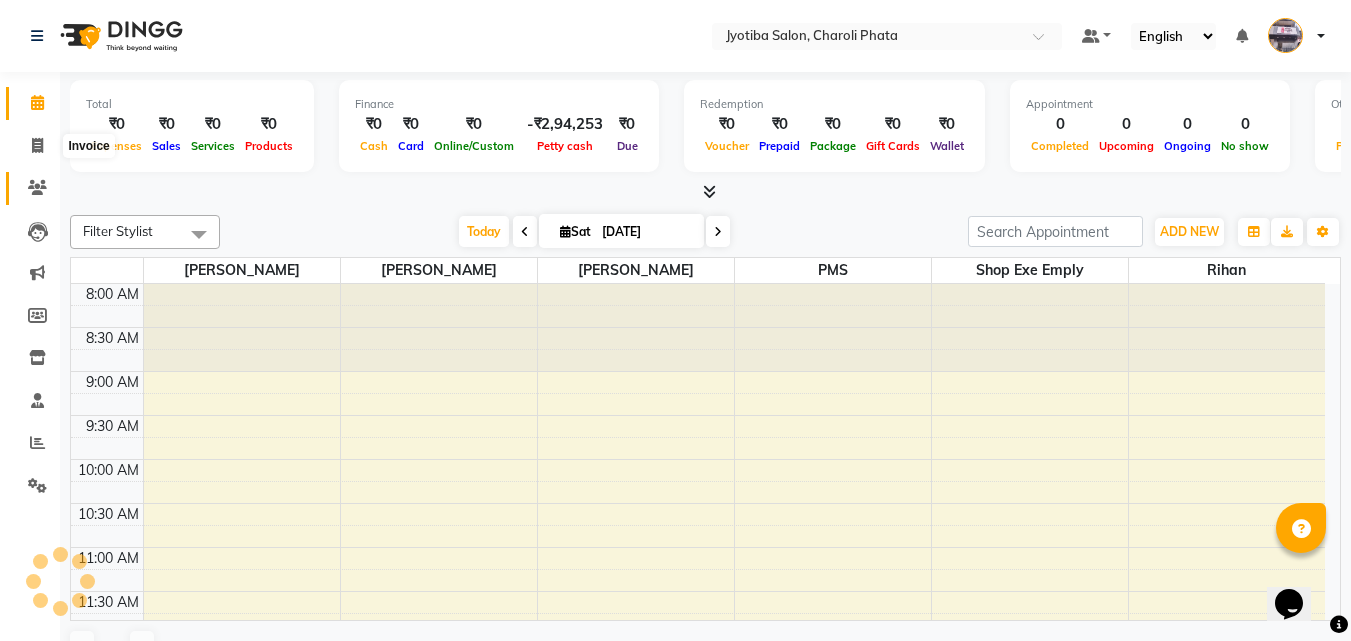 select on "service" 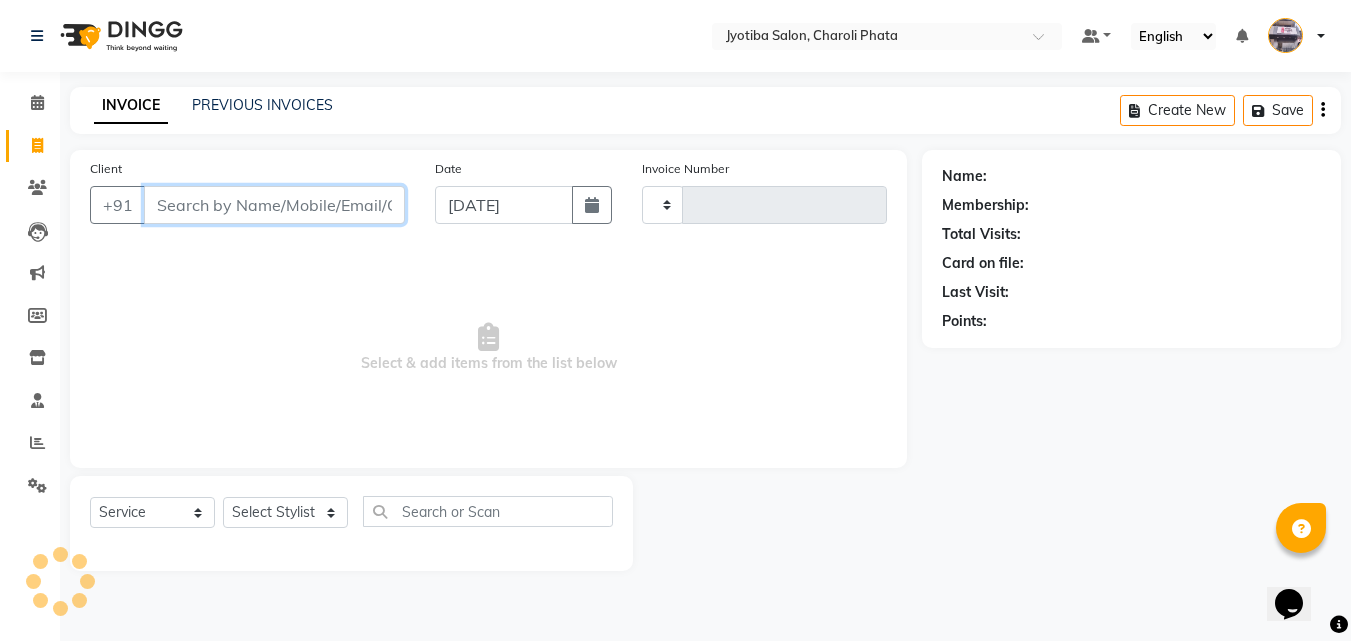 click on "Client" at bounding box center [274, 205] 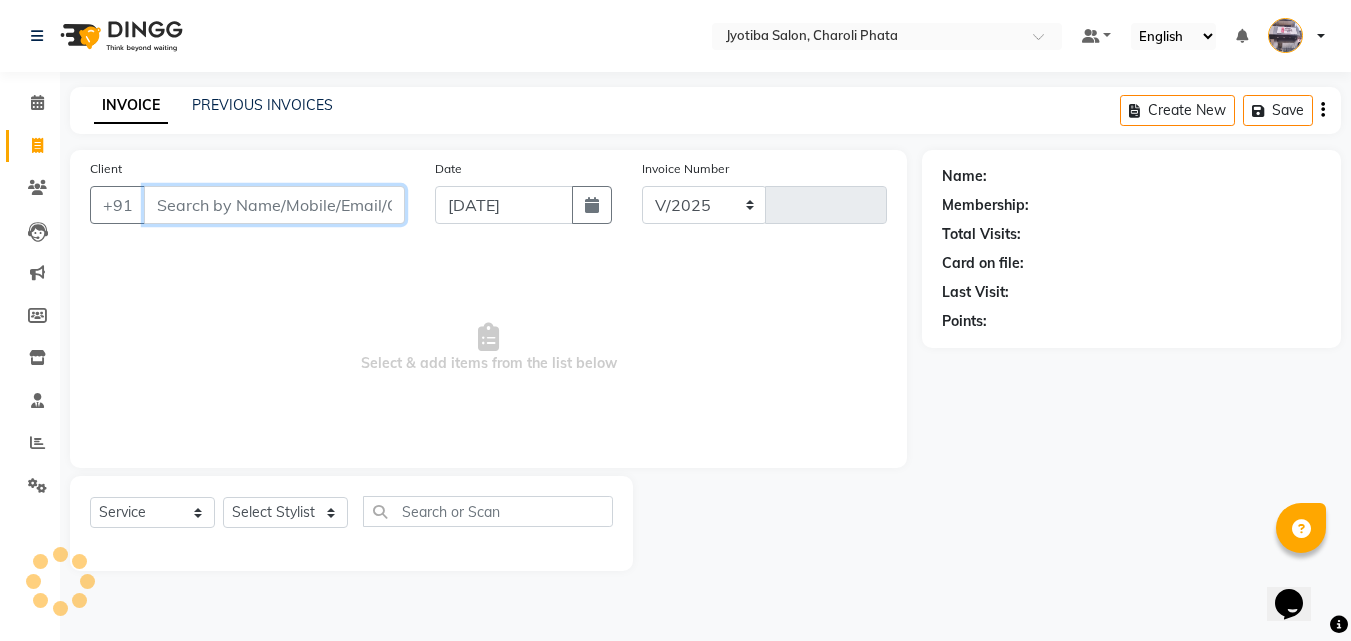 select on "5577" 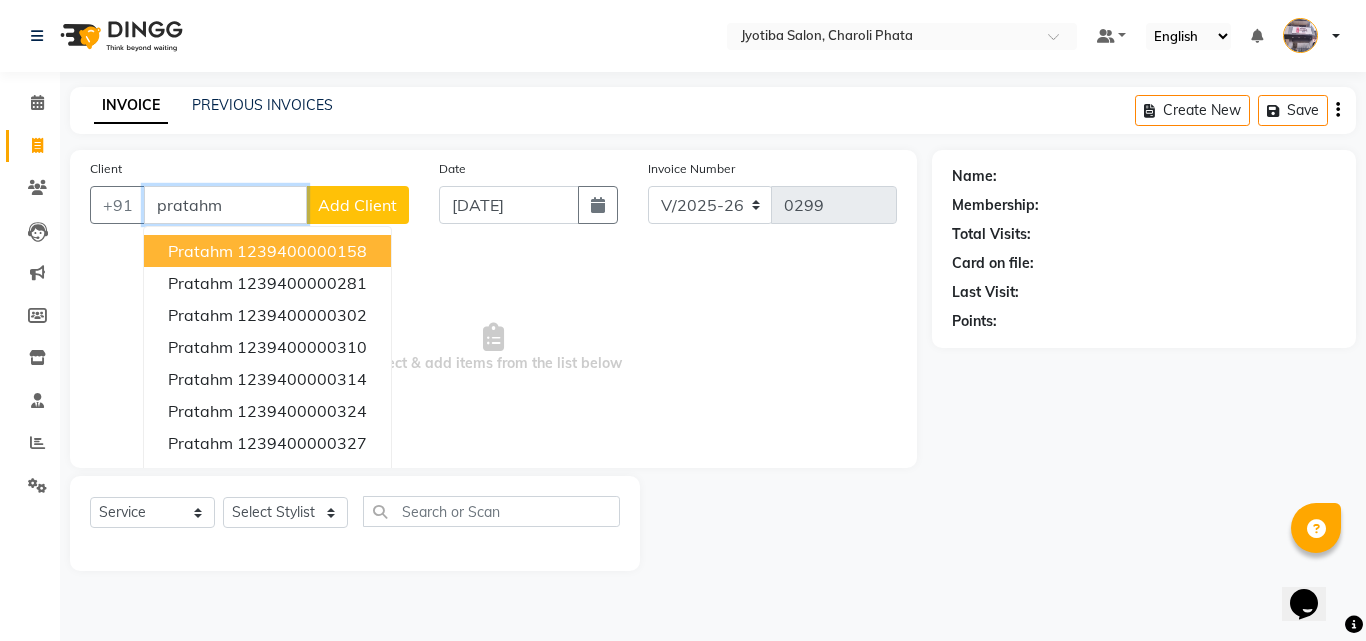 type on "pratahm" 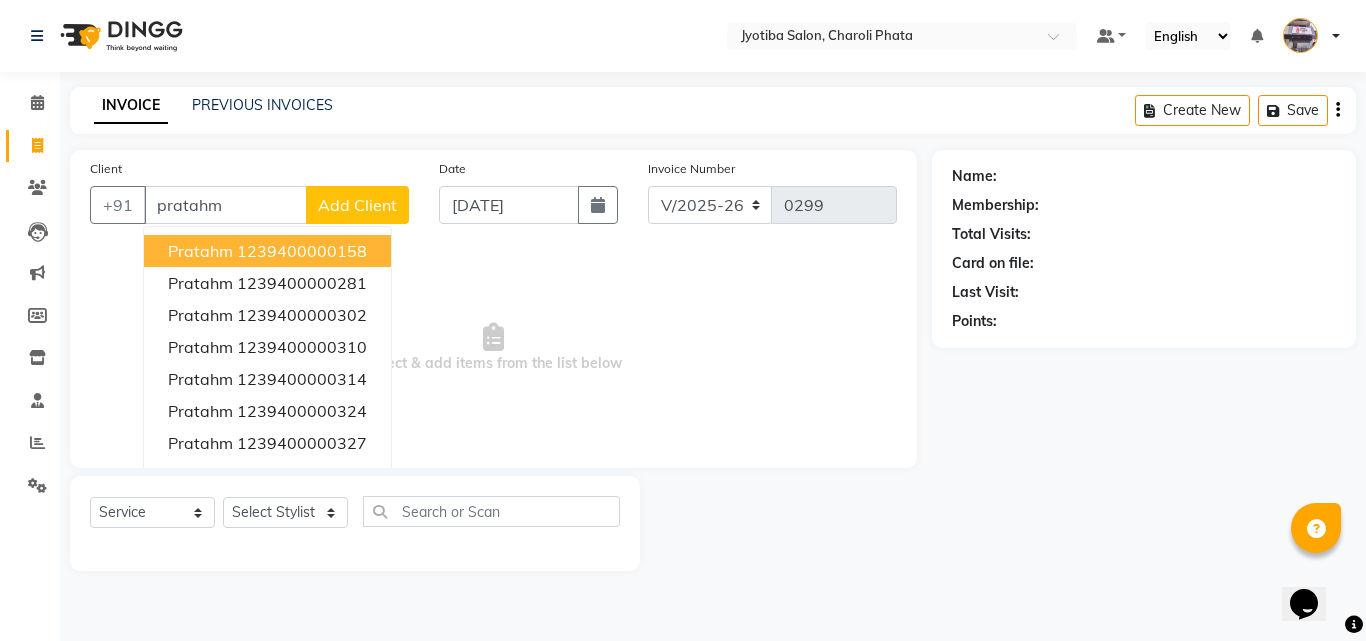 click on "Add Client" 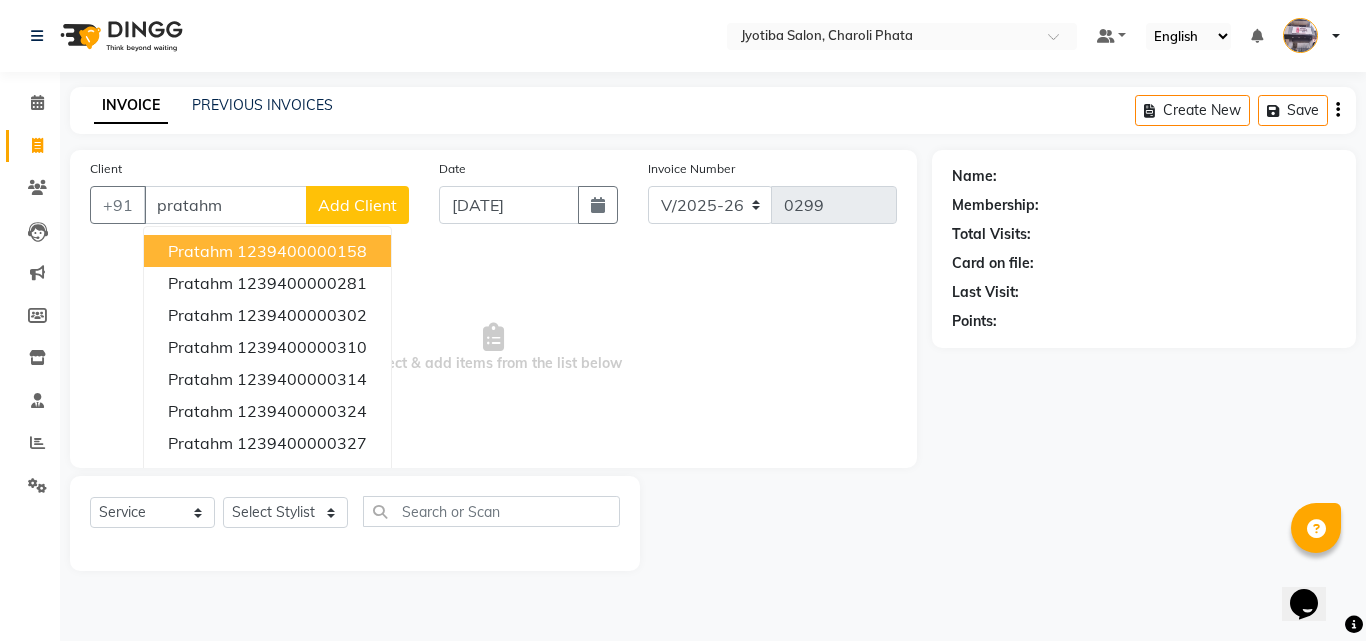 select on "22" 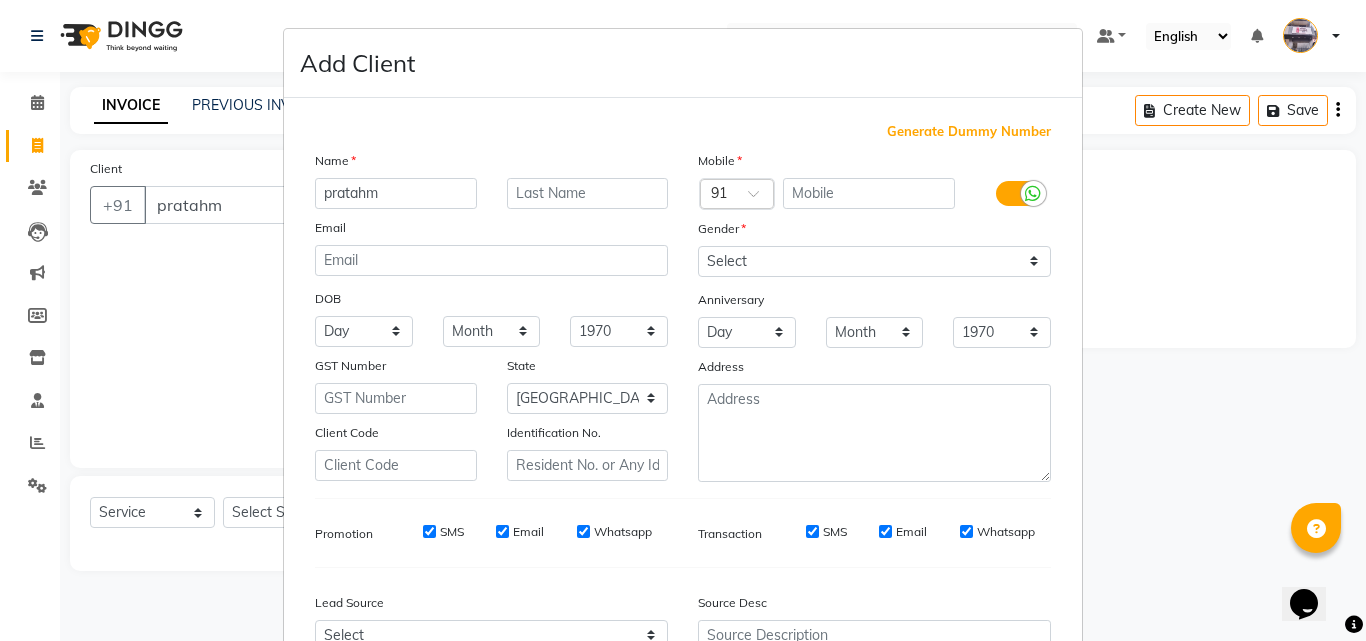 click on "Generate Dummy Number" at bounding box center (969, 132) 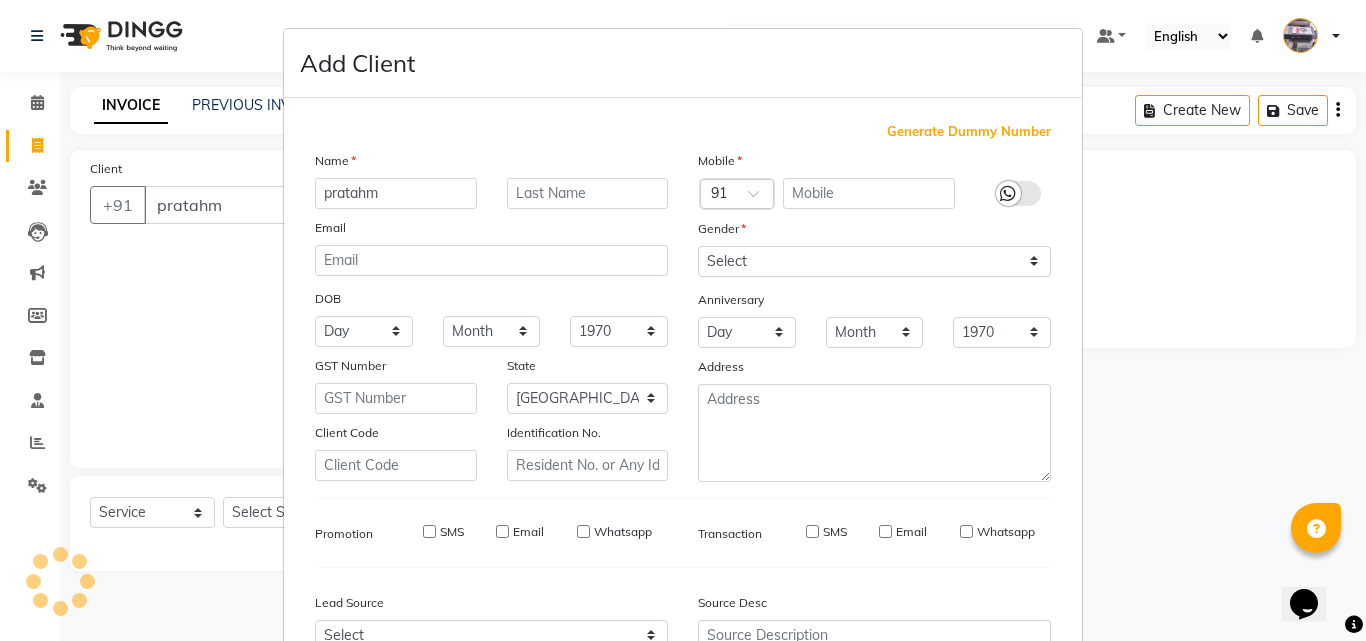 type on "1239400000514" 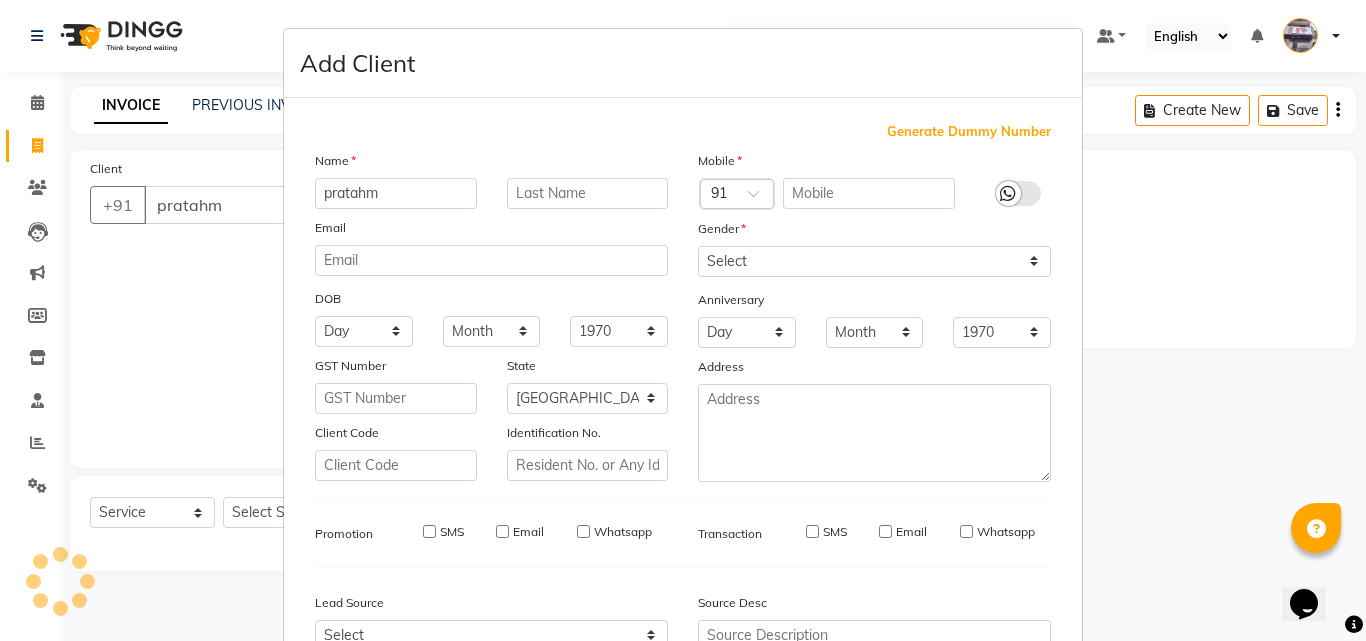 checkbox on "false" 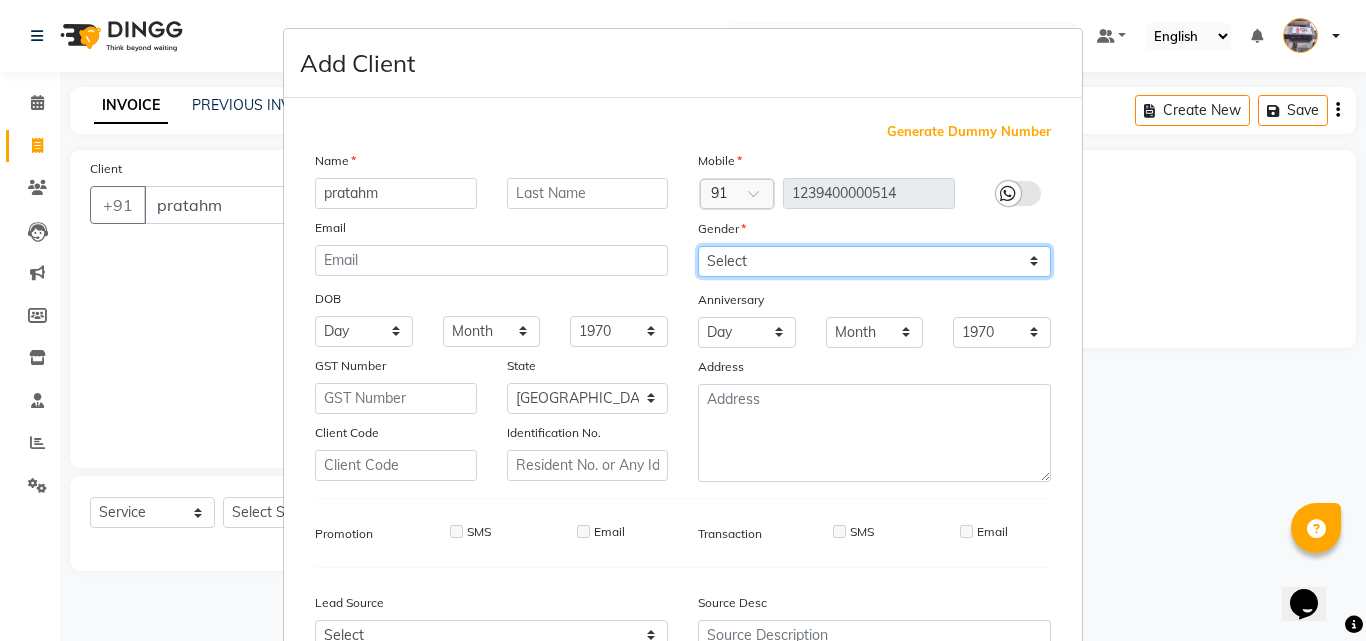 click on "Select [DEMOGRAPHIC_DATA] [DEMOGRAPHIC_DATA] Other Prefer Not To Say" at bounding box center (874, 261) 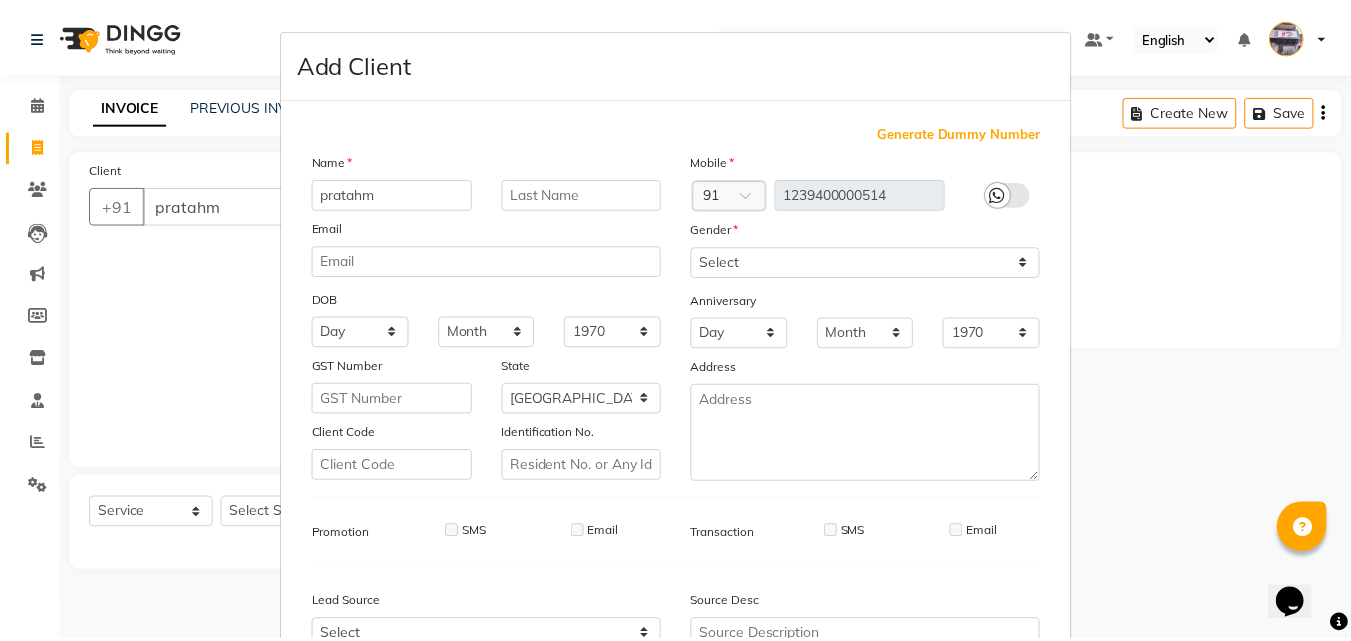 scroll, scrollTop: 208, scrollLeft: 0, axis: vertical 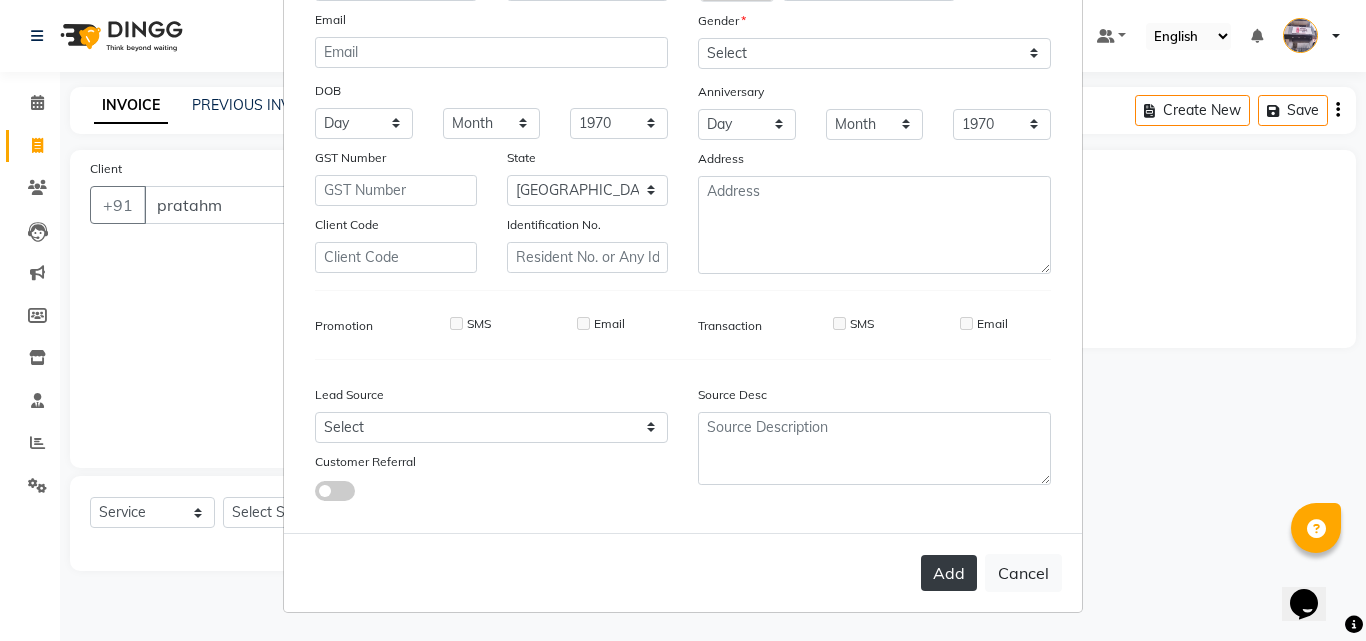 click on "Add" at bounding box center (949, 573) 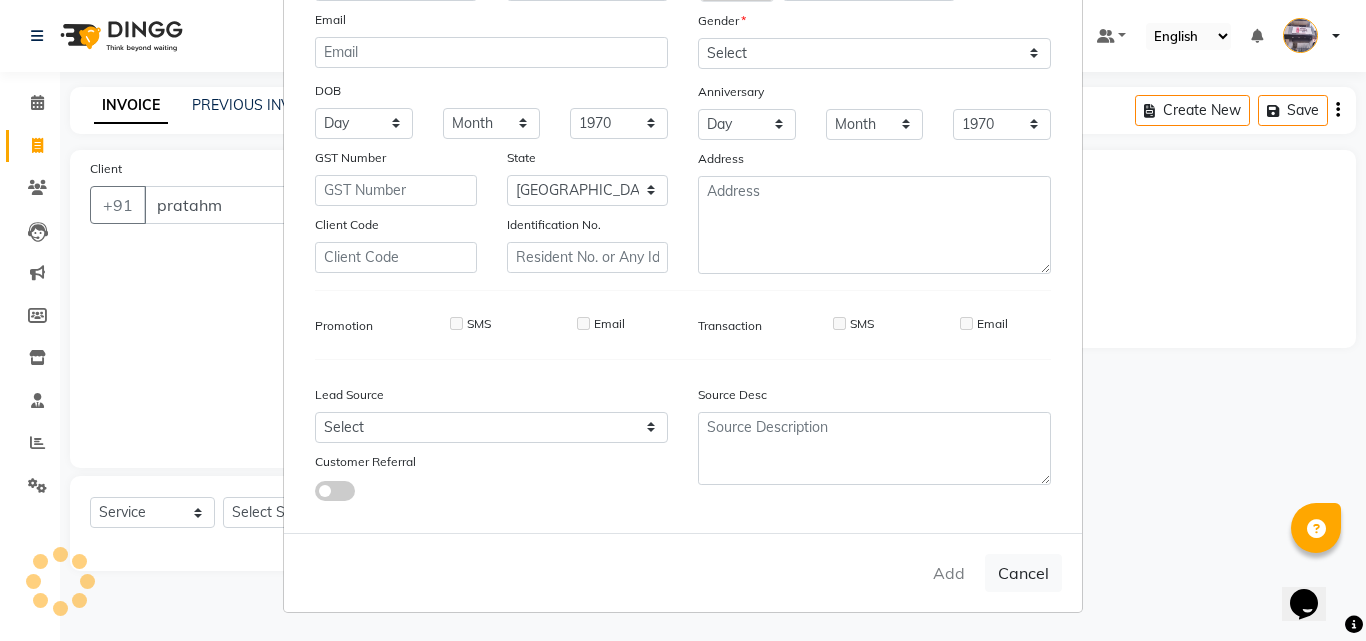 type on "1239400000514" 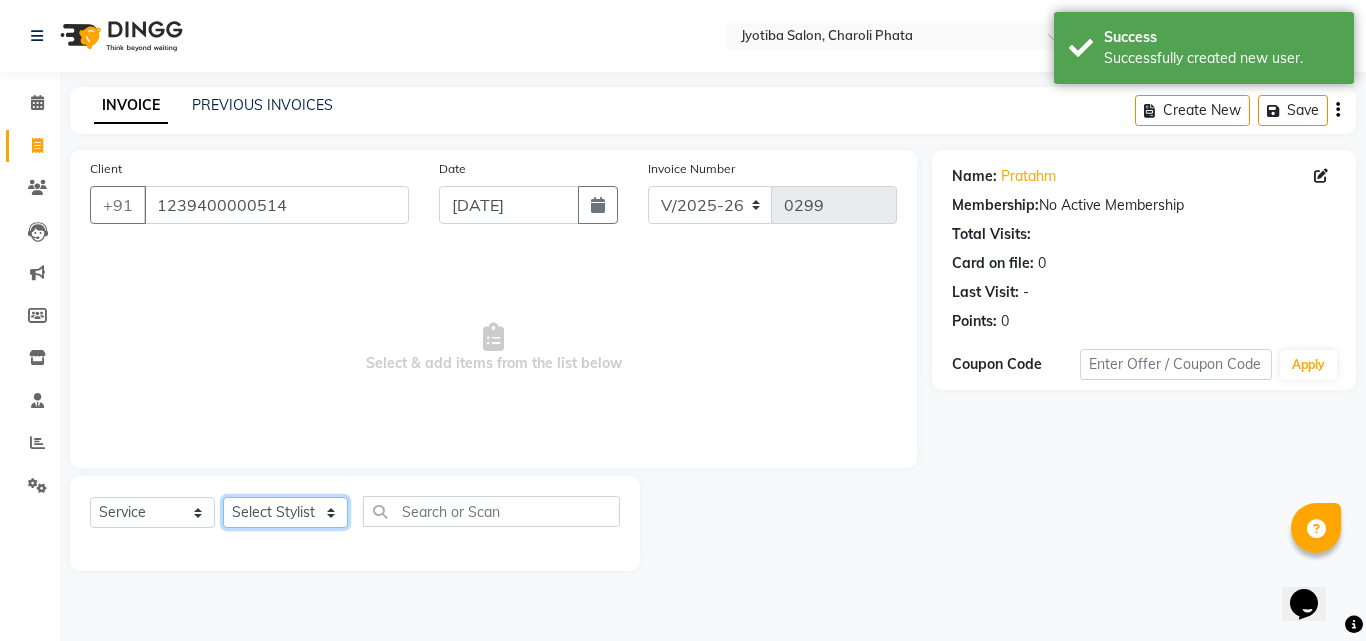 click on "Select Stylist [PERSON_NAME] PMS [PERSON_NAME] shop exe emply" 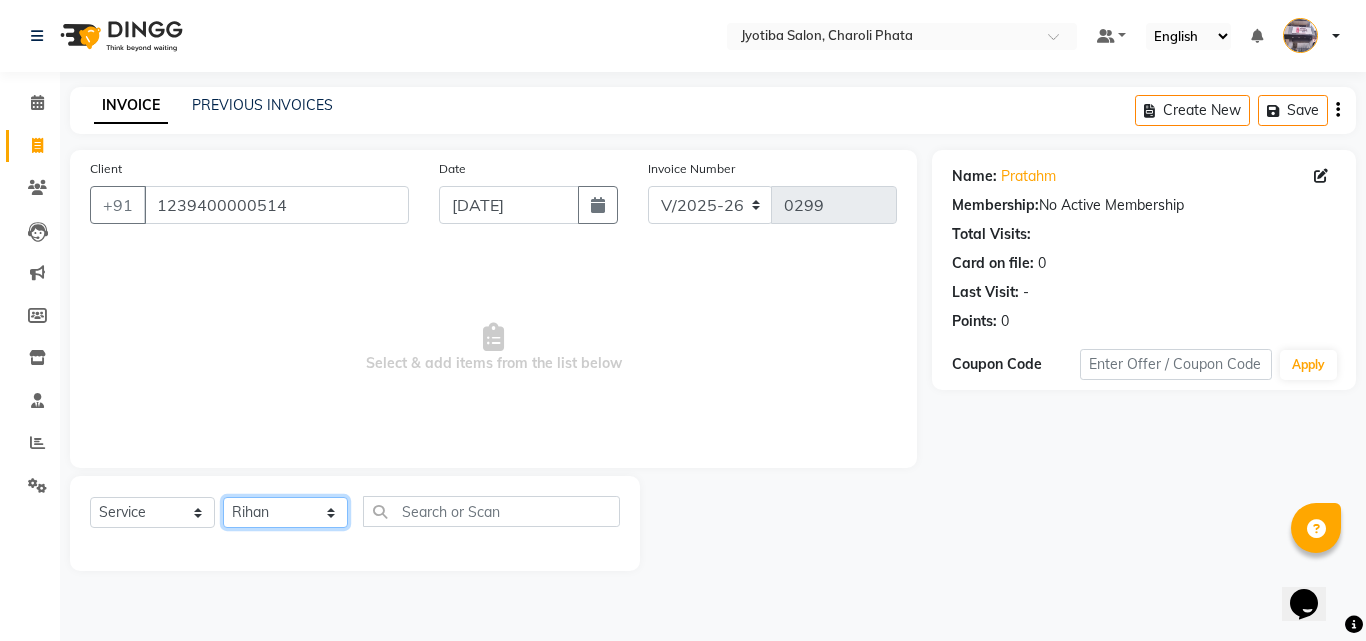 click on "Select Stylist [PERSON_NAME] PMS [PERSON_NAME] shop exe emply" 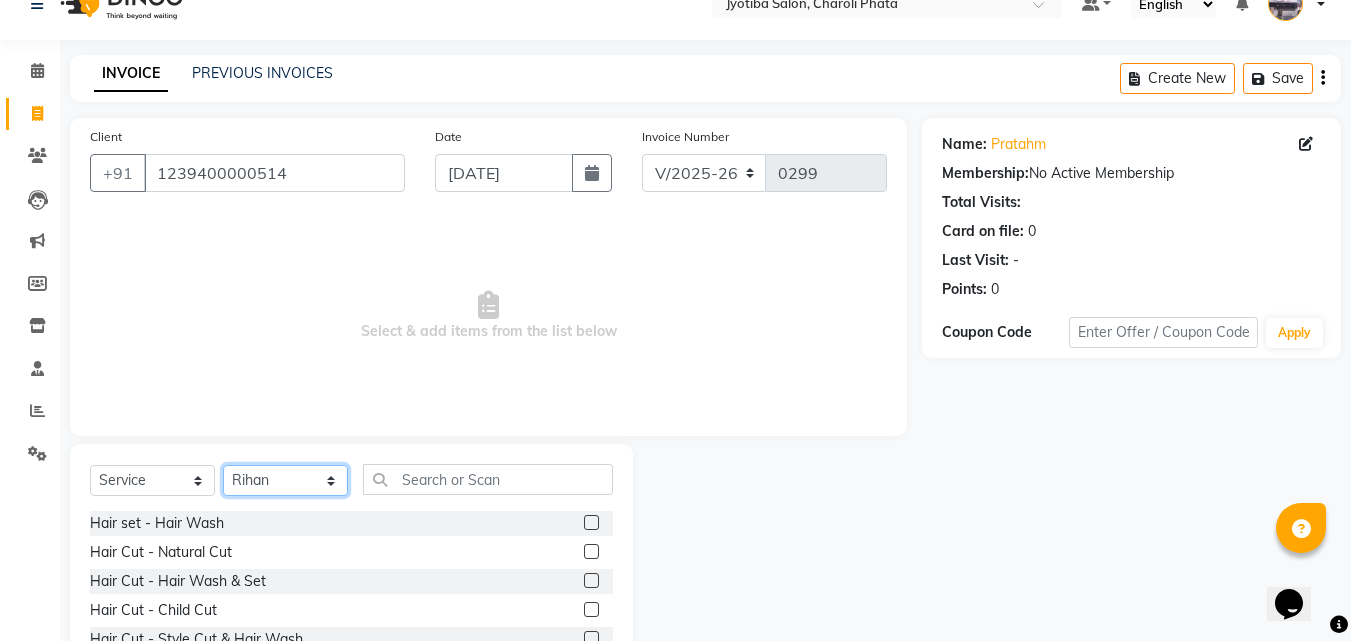 scroll, scrollTop: 38, scrollLeft: 0, axis: vertical 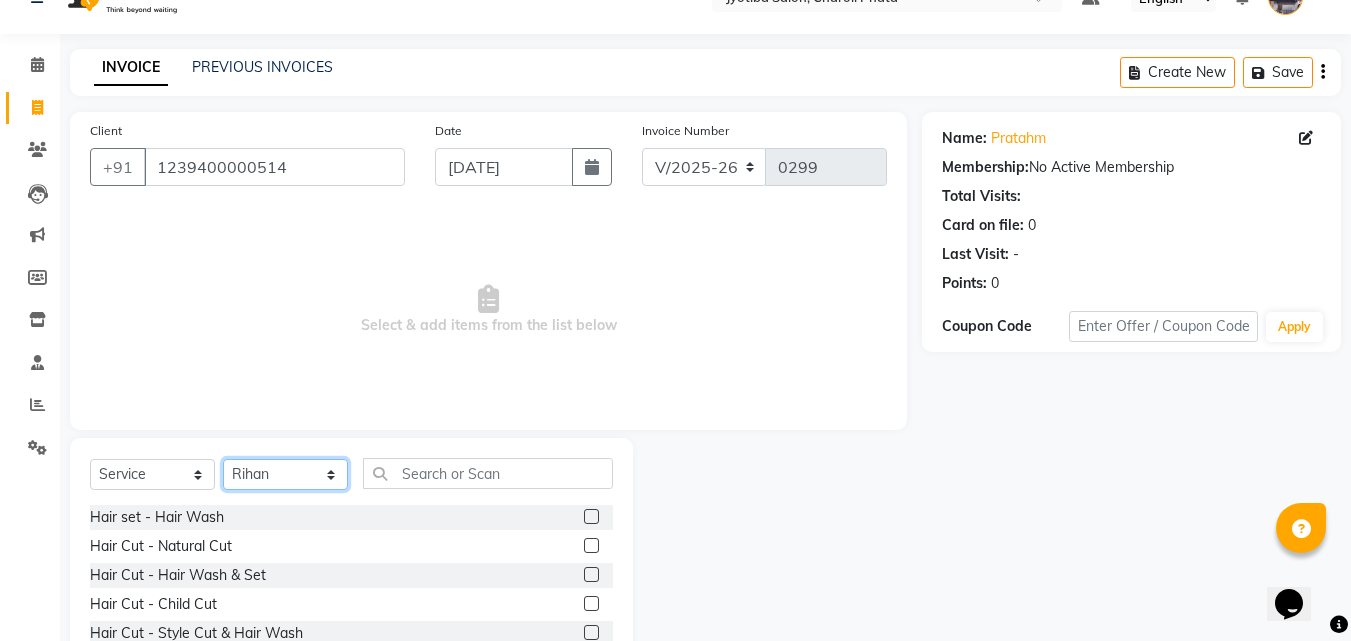 click on "Select Stylist [PERSON_NAME] PMS [PERSON_NAME] shop exe emply" 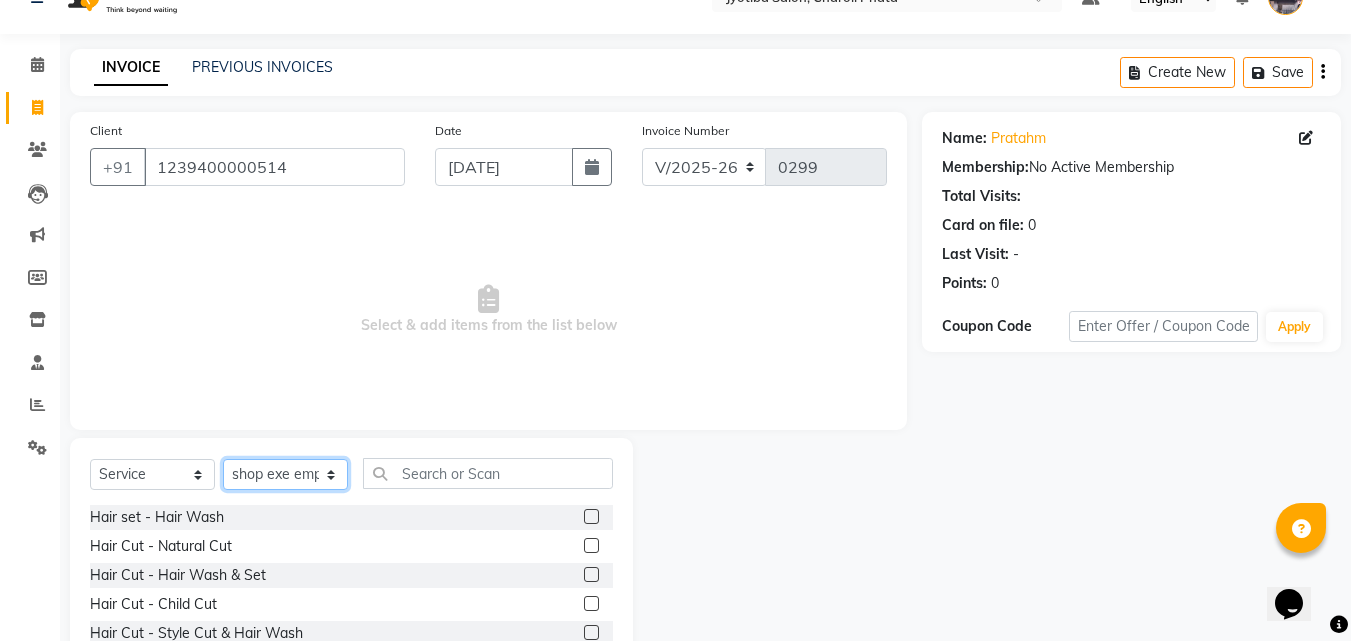 click on "Select Stylist [PERSON_NAME] PMS [PERSON_NAME] shop exe emply" 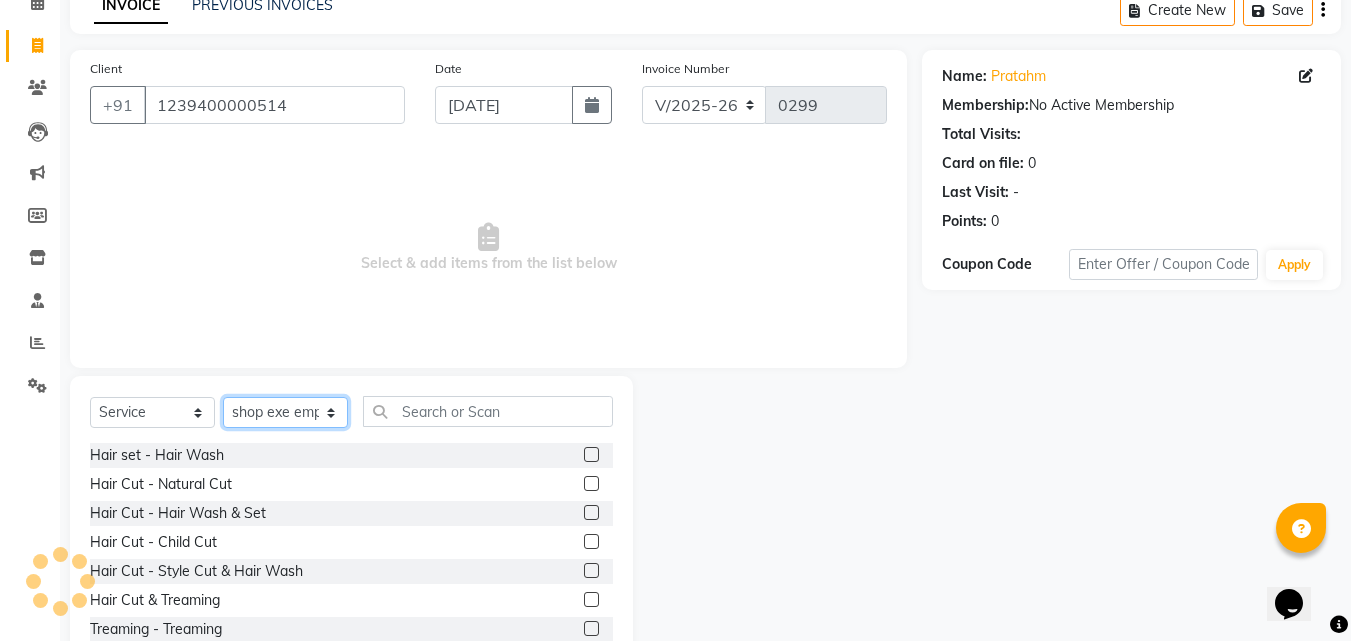 scroll, scrollTop: 160, scrollLeft: 0, axis: vertical 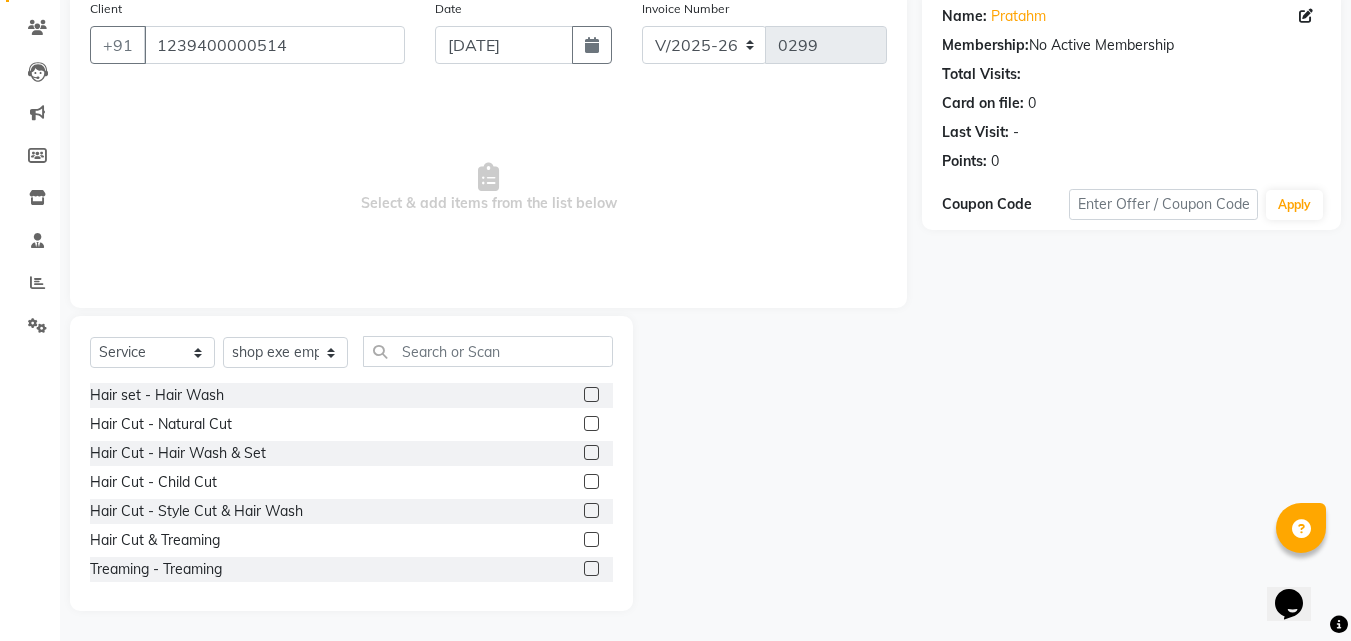 drag, startPoint x: 577, startPoint y: 451, endPoint x: 587, endPoint y: 453, distance: 10.198039 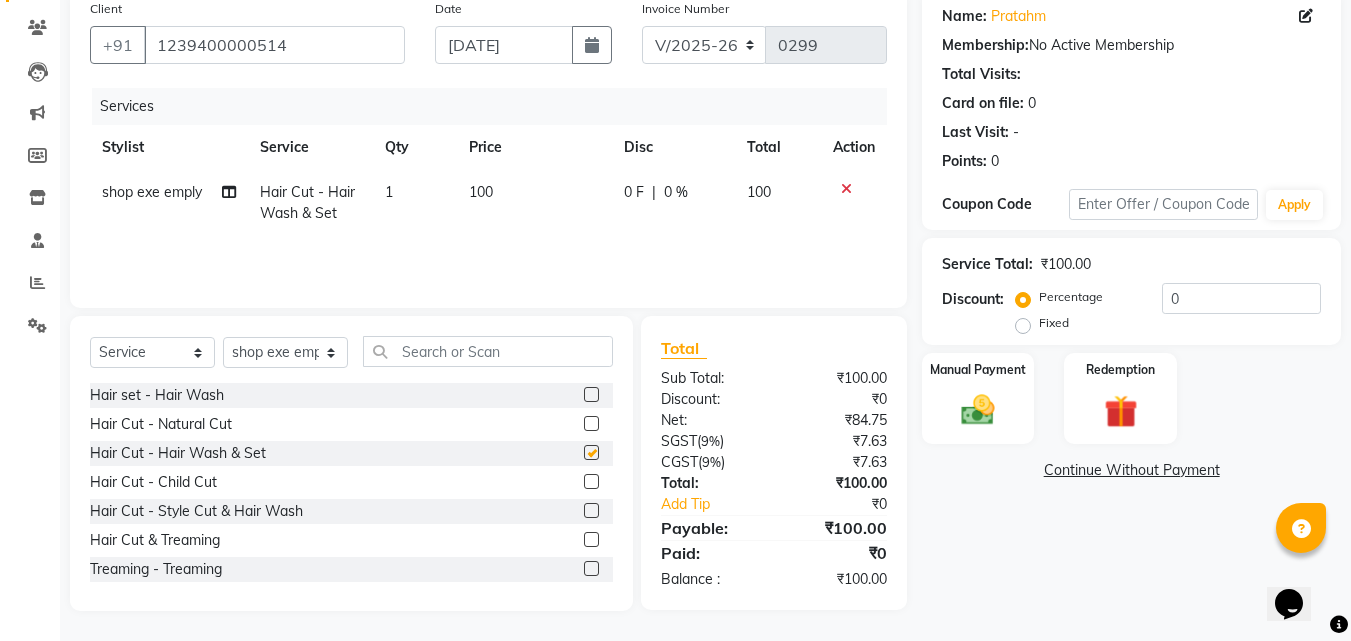 checkbox on "false" 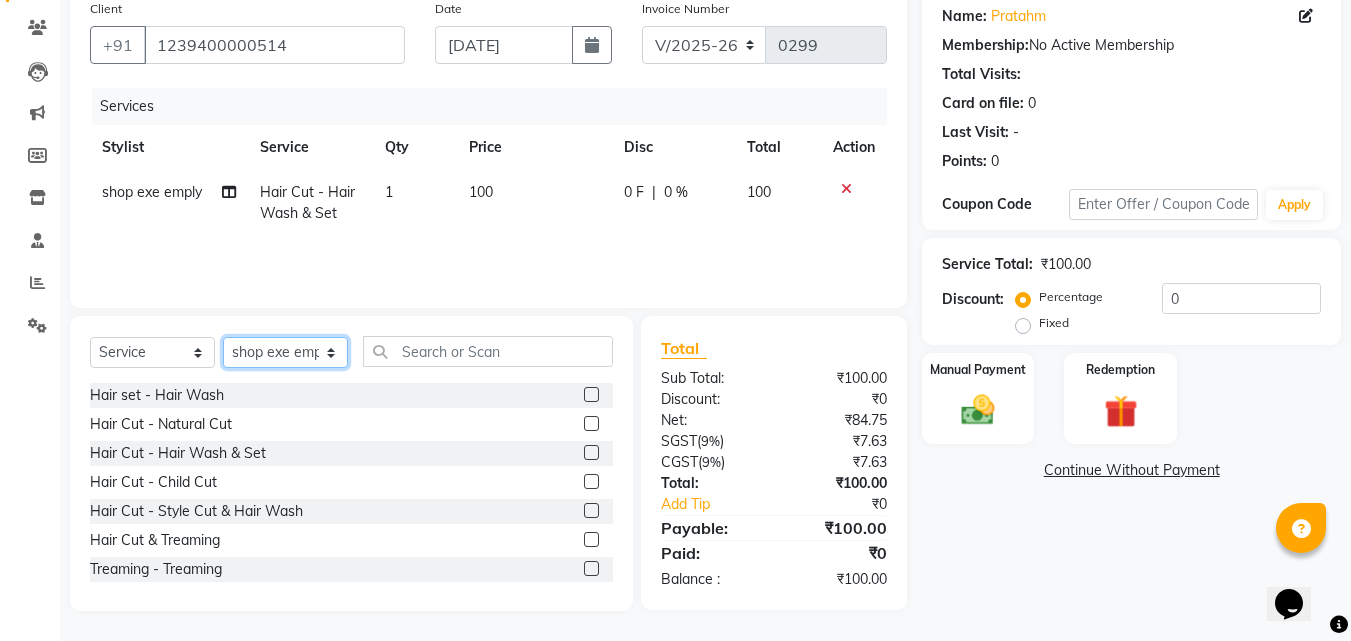 click on "Select Stylist [PERSON_NAME] PMS [PERSON_NAME] shop exe emply" 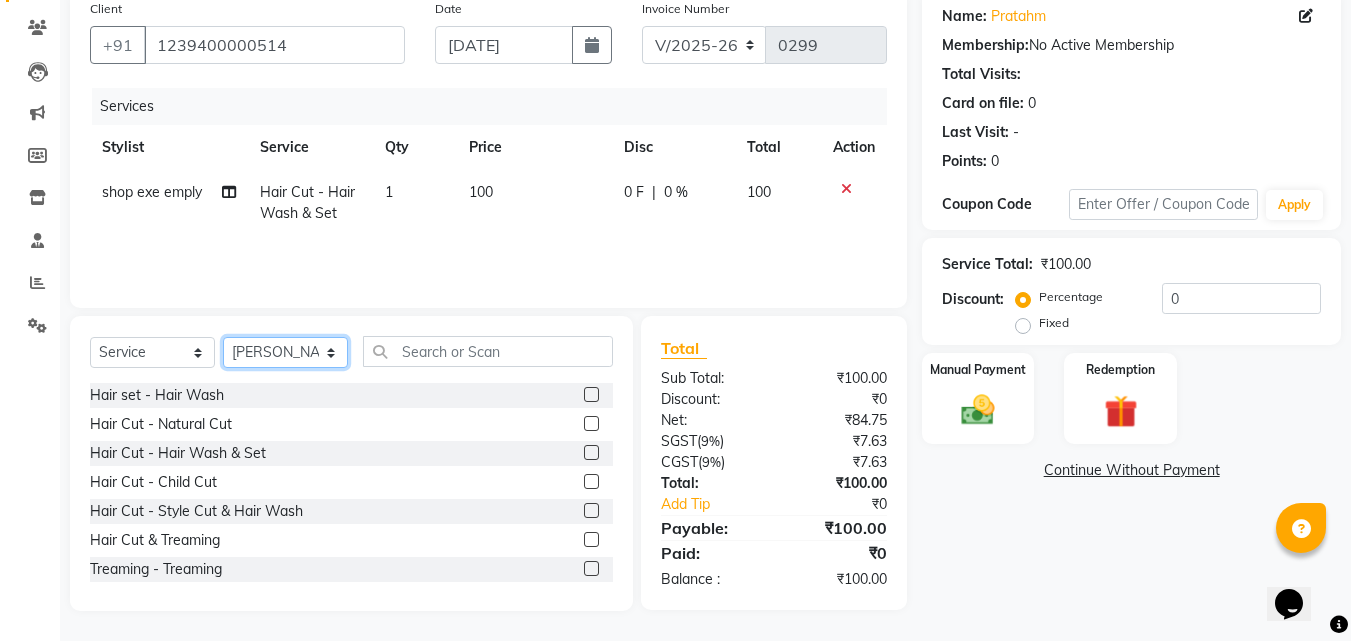 click on "Select Stylist [PERSON_NAME] PMS [PERSON_NAME] shop exe emply" 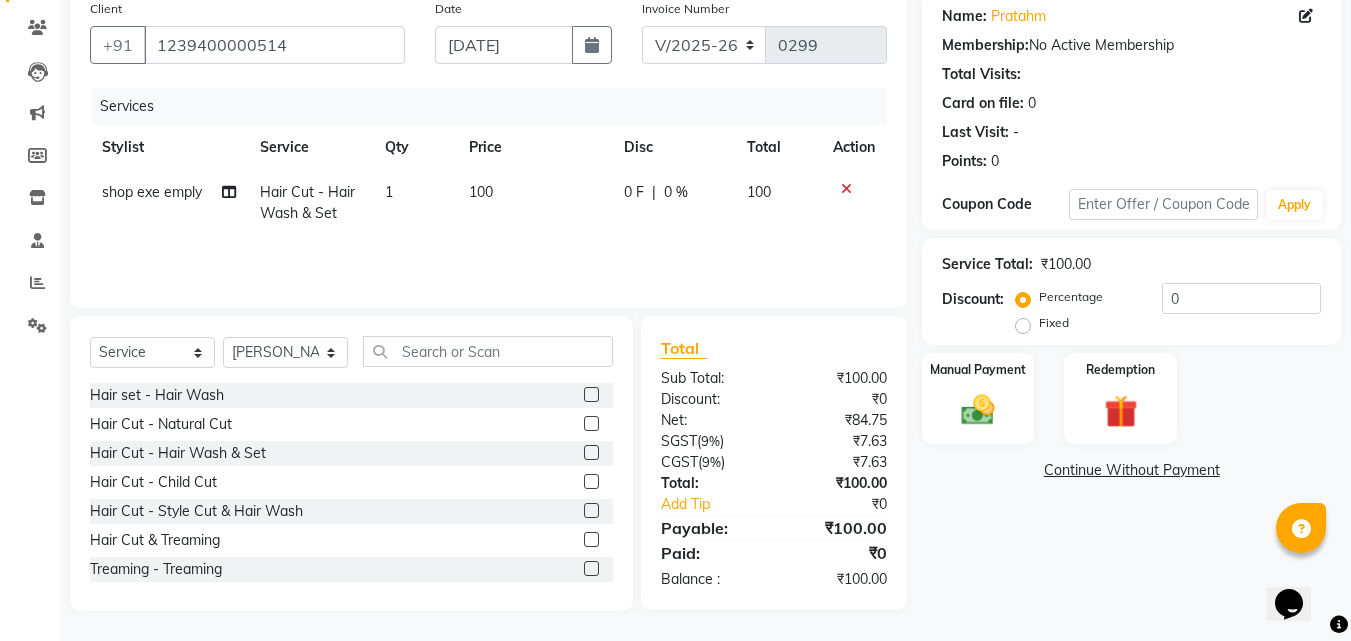 click 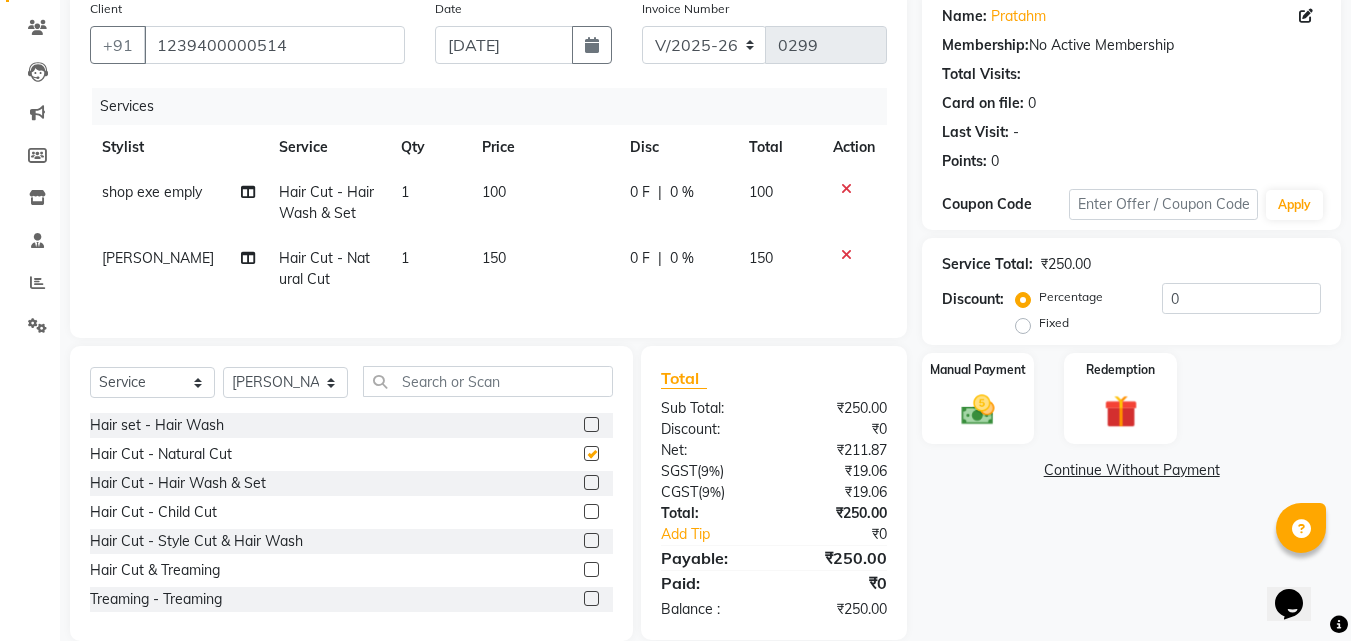 checkbox on "false" 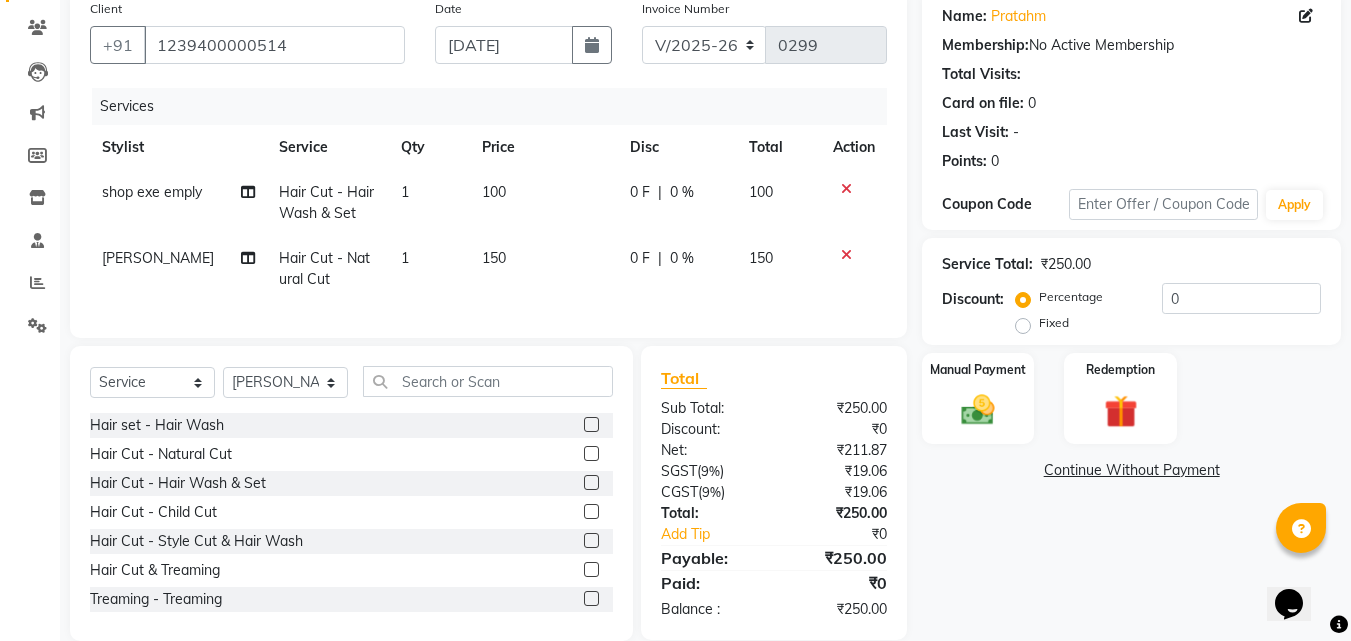 click 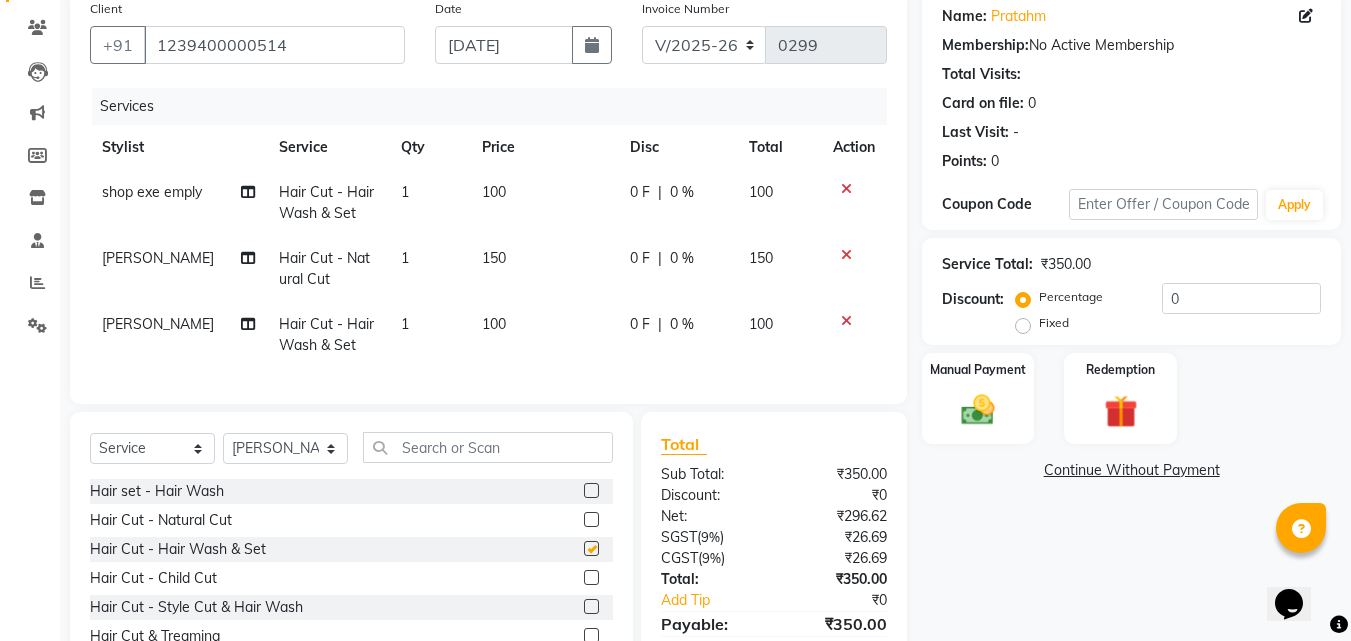 checkbox on "false" 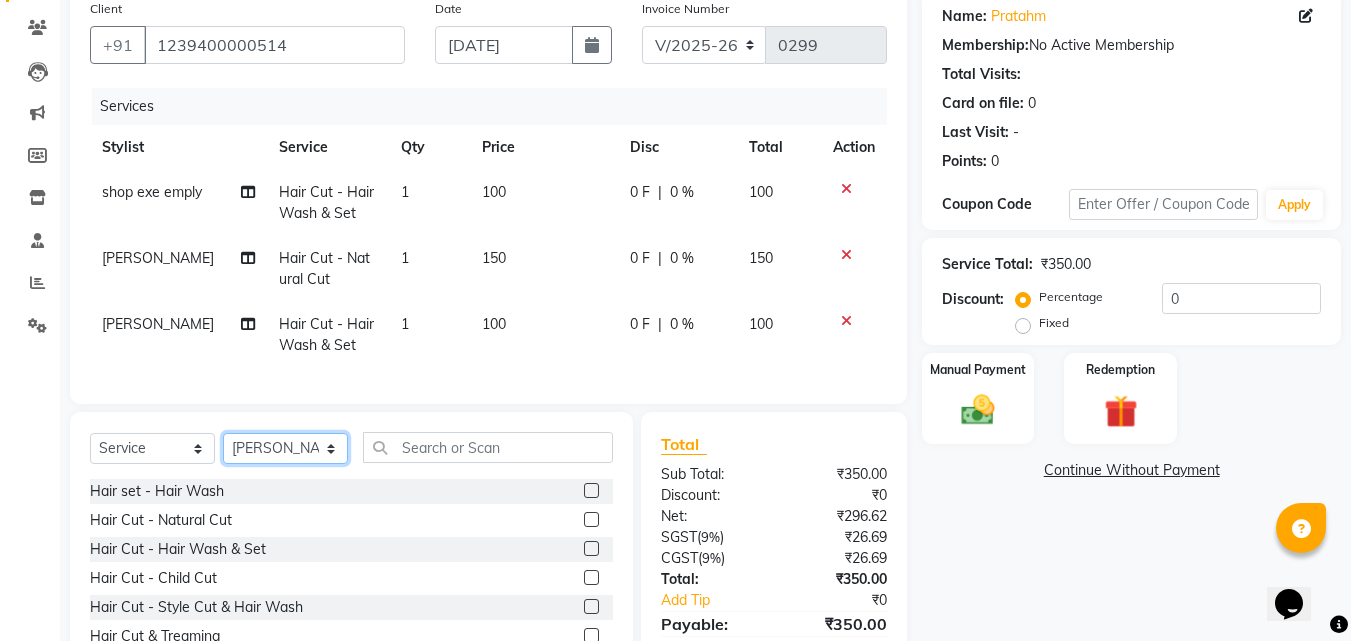 drag, startPoint x: 309, startPoint y: 449, endPoint x: 278, endPoint y: 458, distance: 32.280025 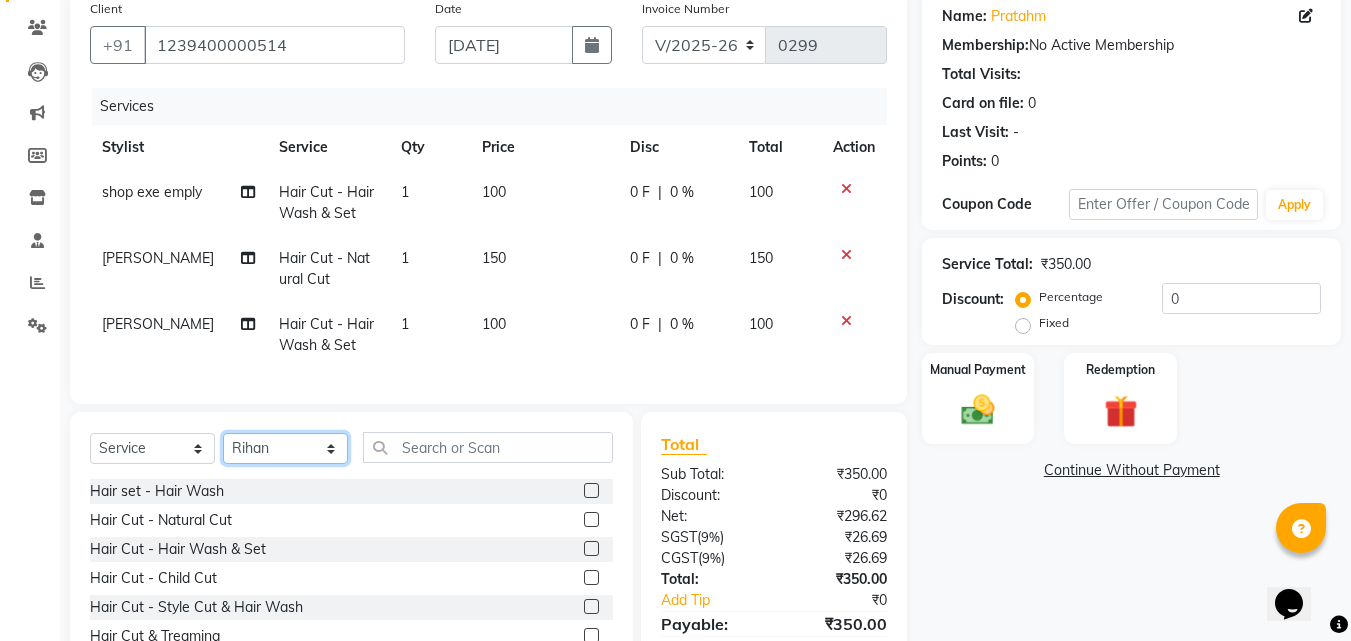 click on "Select Stylist [PERSON_NAME] PMS [PERSON_NAME] shop exe emply" 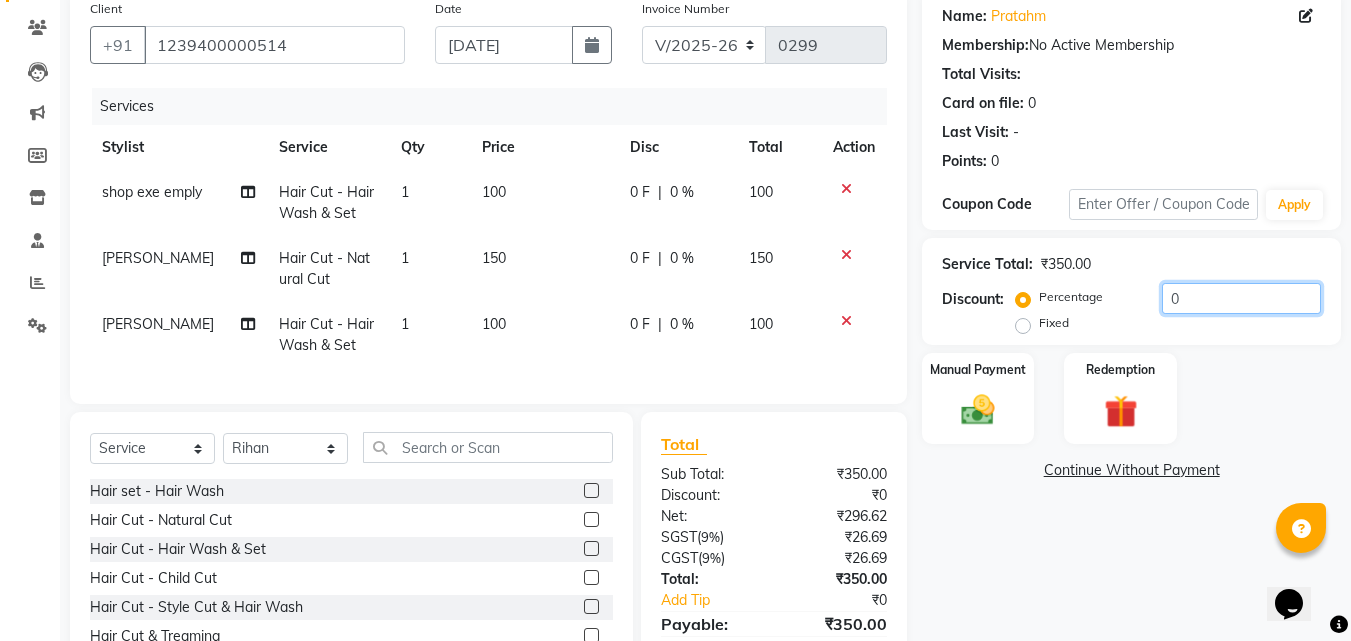 click on "Name: [PERSON_NAME]  Membership:  No Active Membership  Total Visits:   Card on file:  0 Last Visit:   - Points:   0  Coupon Code Apply Service Total:  ₹350.00  Discount:  Percentage   Fixed  0 Manual Payment Redemption  Continue Without Payment" 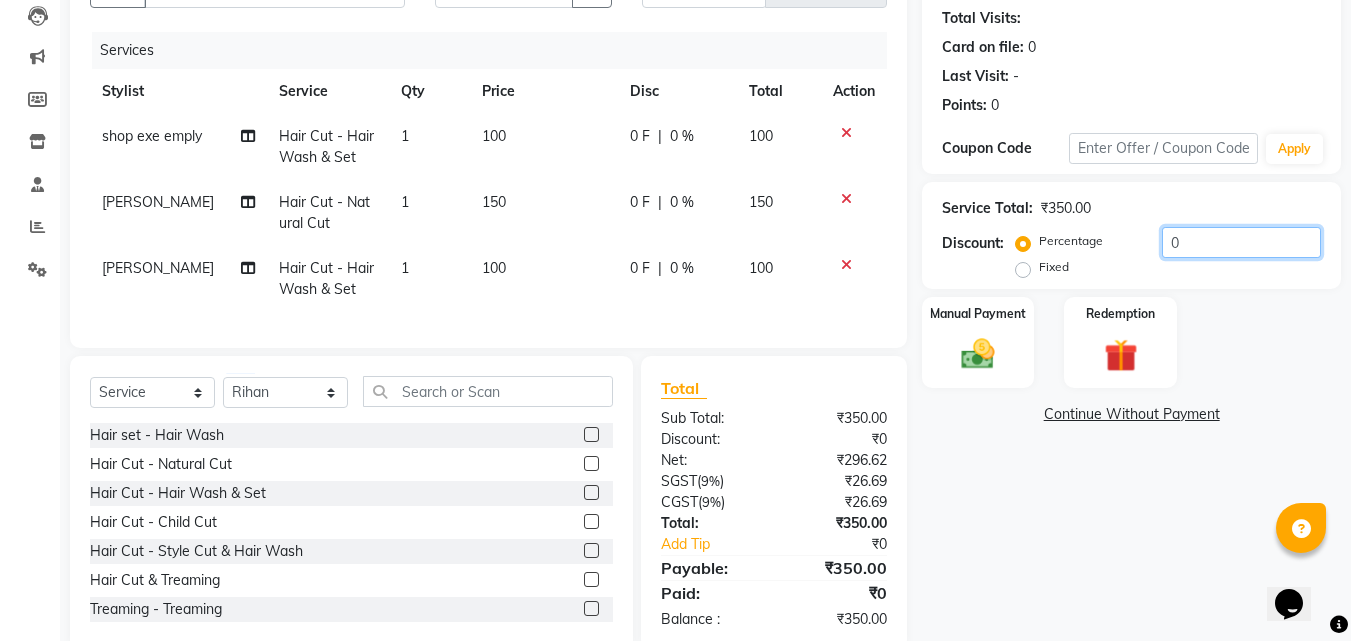 scroll, scrollTop: 271, scrollLeft: 0, axis: vertical 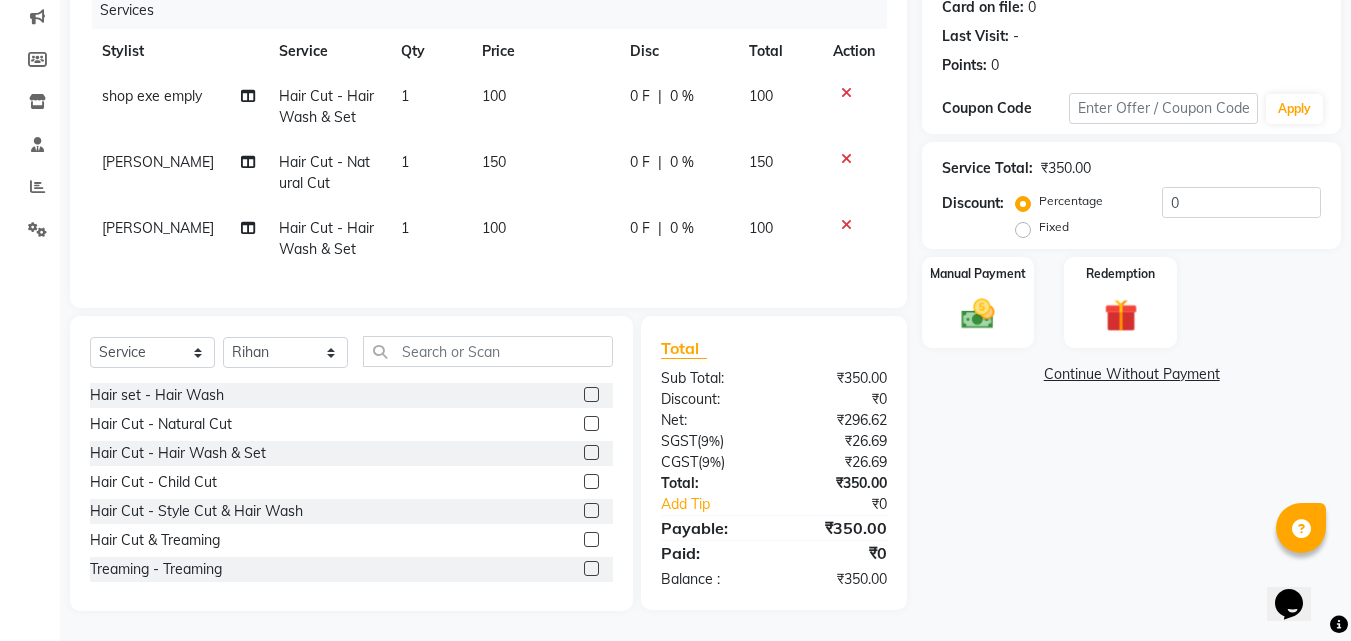 click 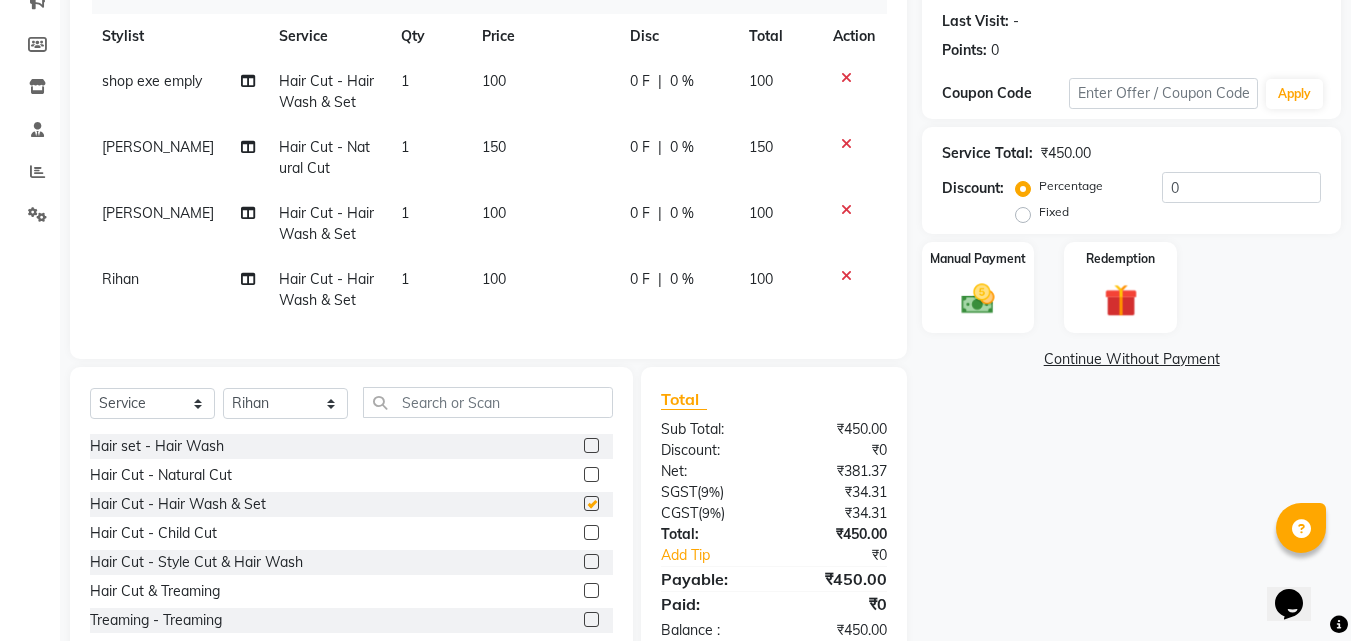 checkbox on "false" 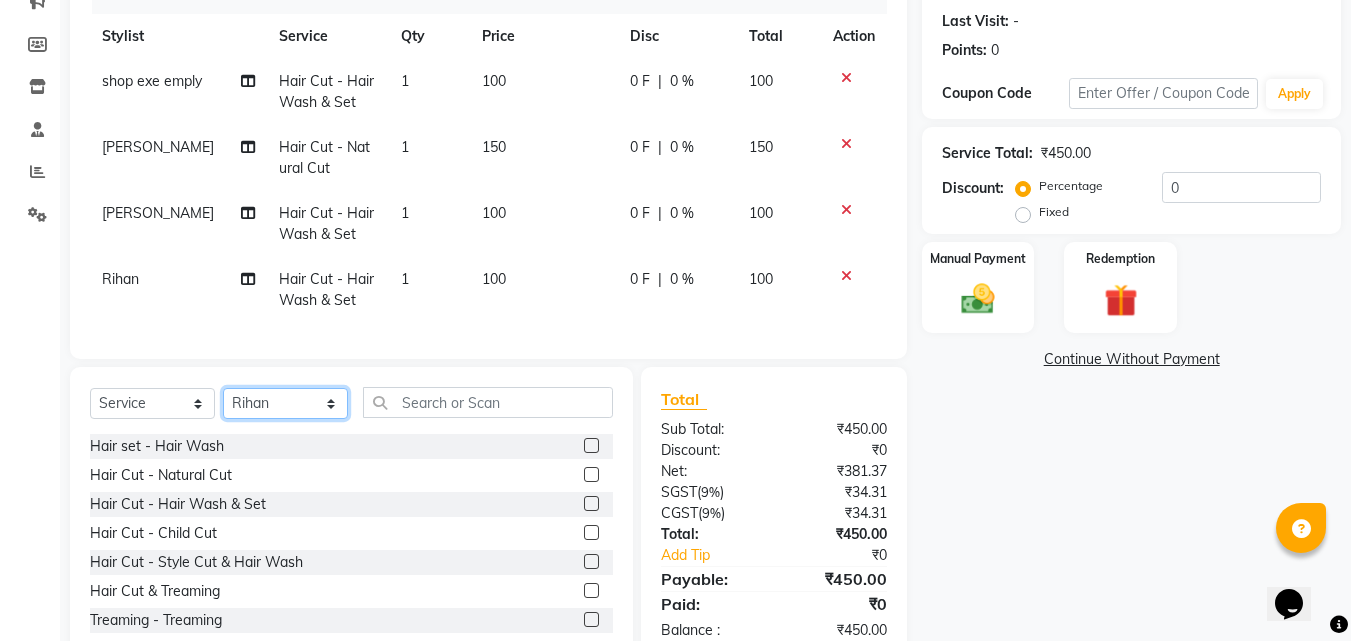 drag, startPoint x: 313, startPoint y: 424, endPoint x: 291, endPoint y: 429, distance: 22.561028 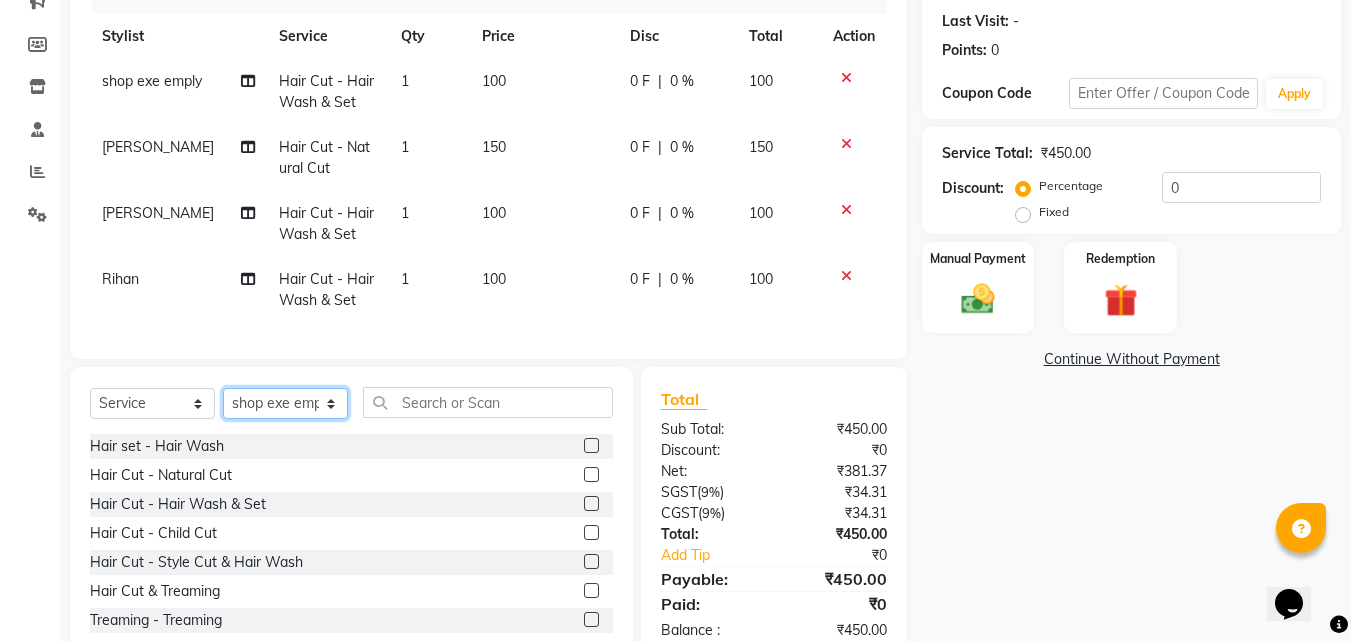 click on "Select Stylist [PERSON_NAME] PMS [PERSON_NAME] shop exe emply" 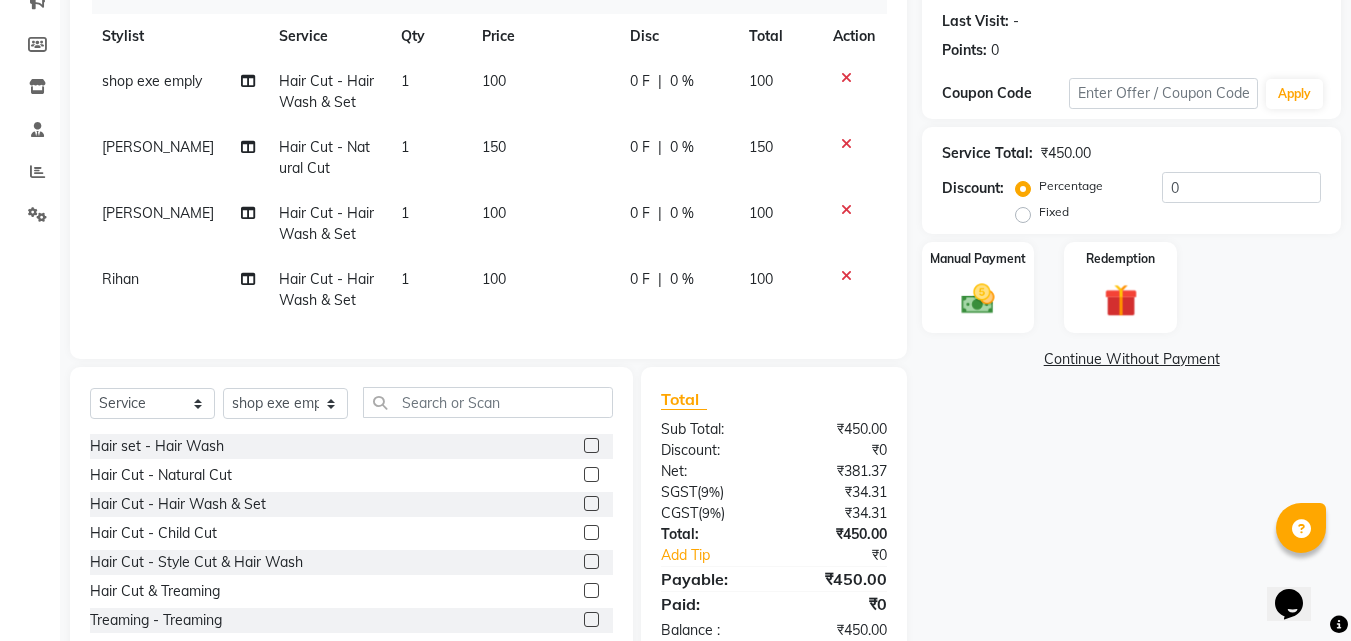 click 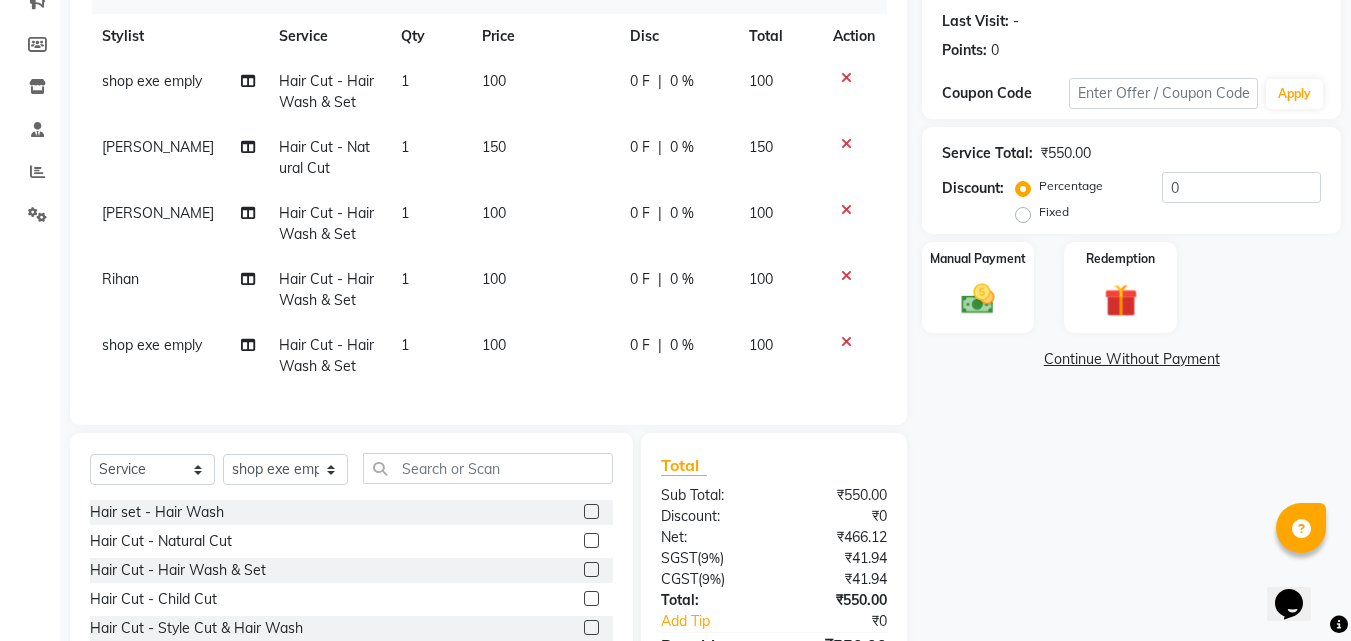 scroll, scrollTop: 403, scrollLeft: 0, axis: vertical 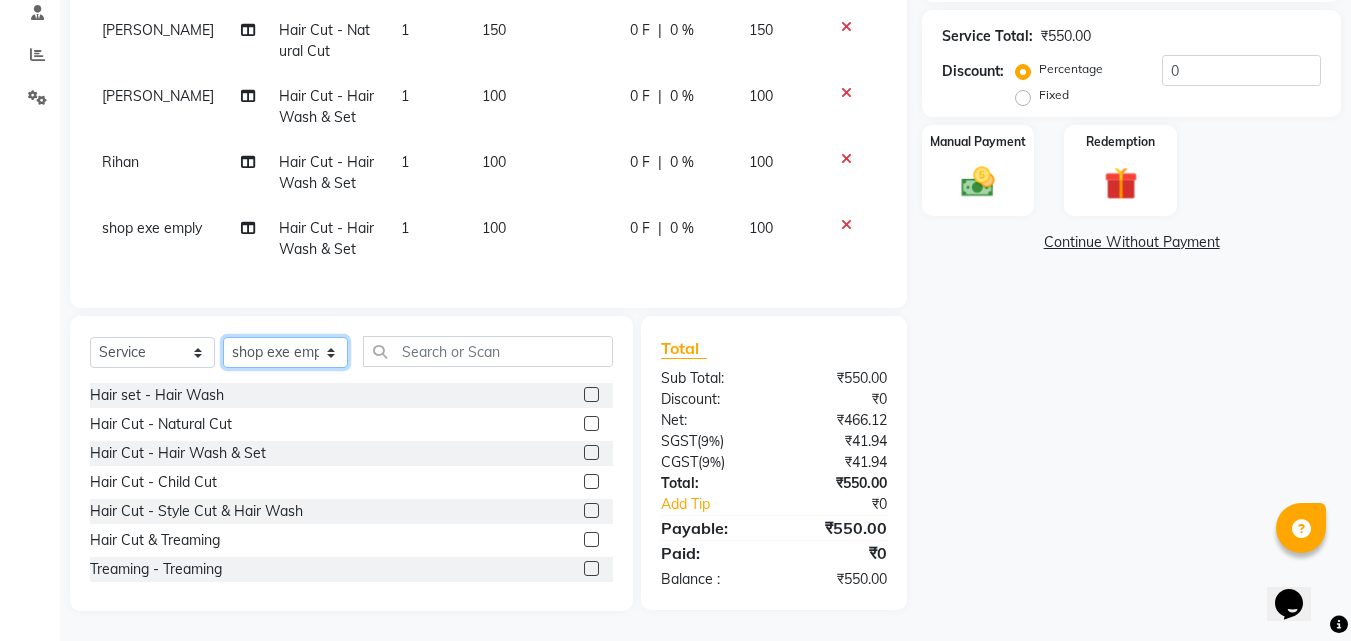 drag, startPoint x: 335, startPoint y: 348, endPoint x: 314, endPoint y: 367, distance: 28.319605 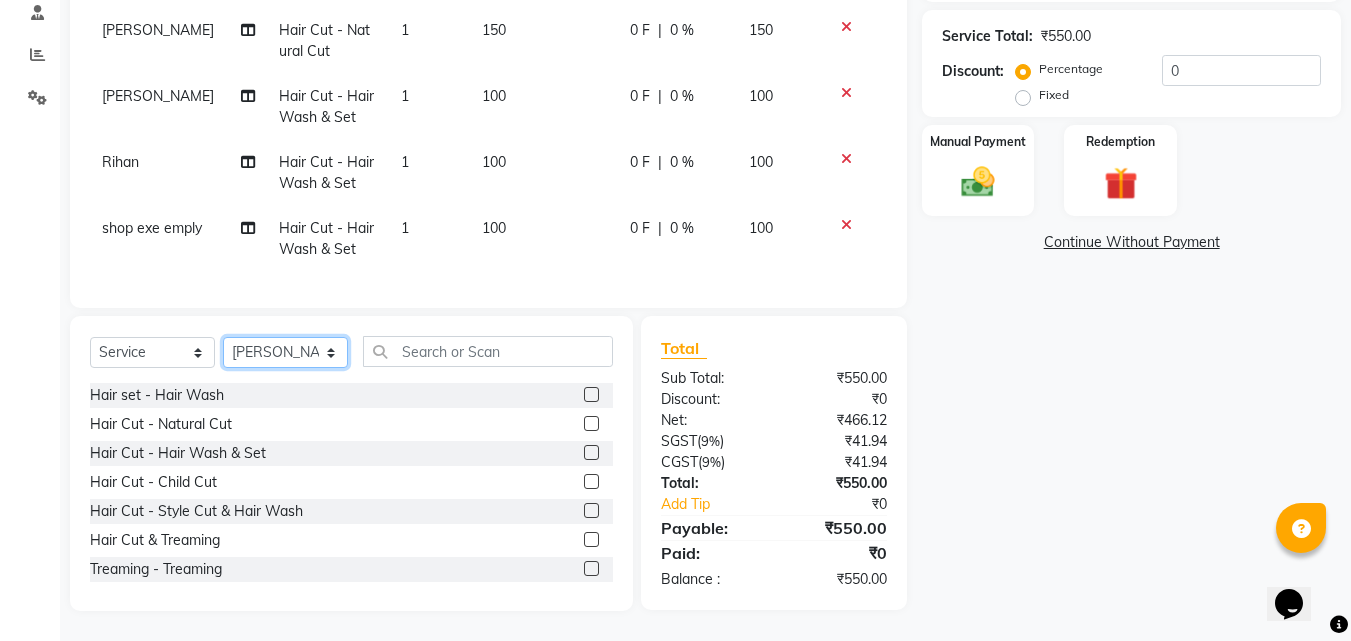 click on "Select Stylist [PERSON_NAME] PMS [PERSON_NAME] shop exe emply" 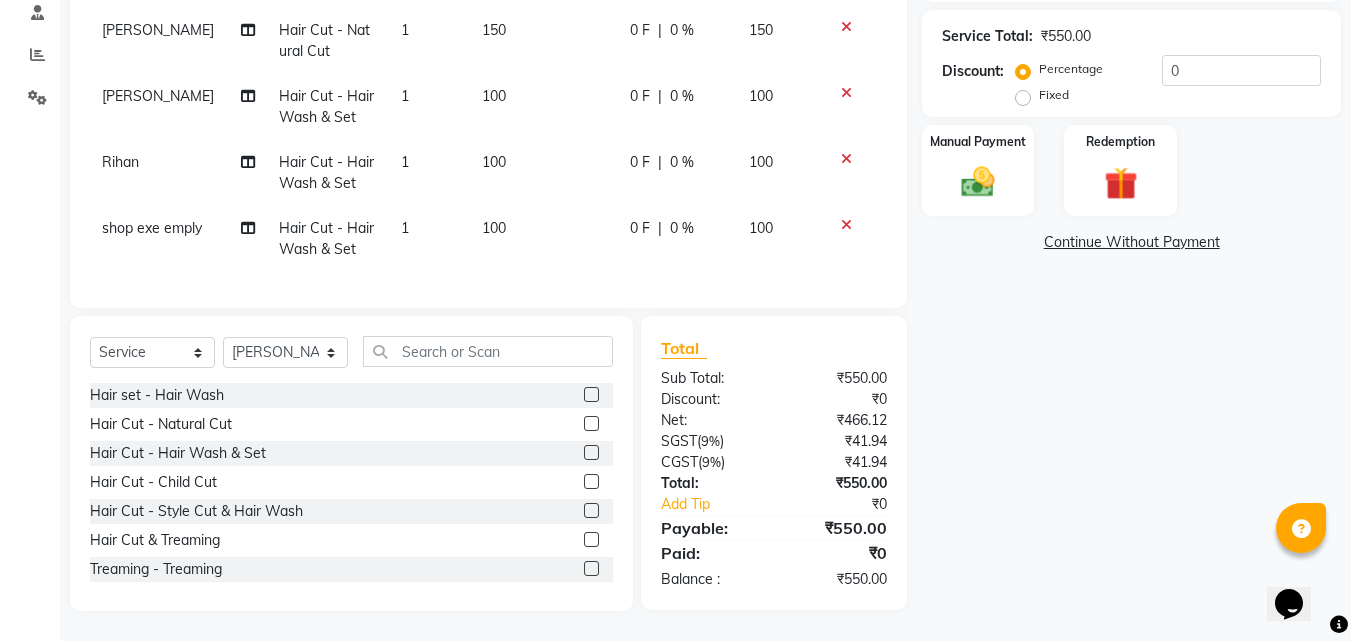 click 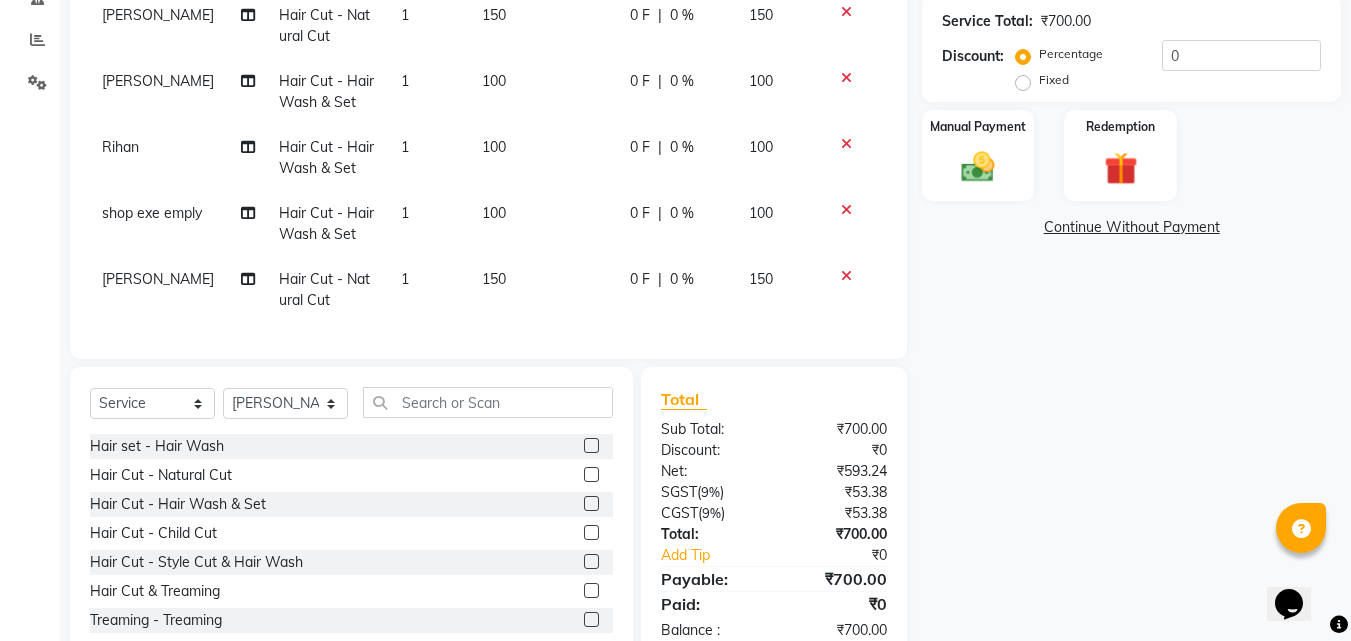 click 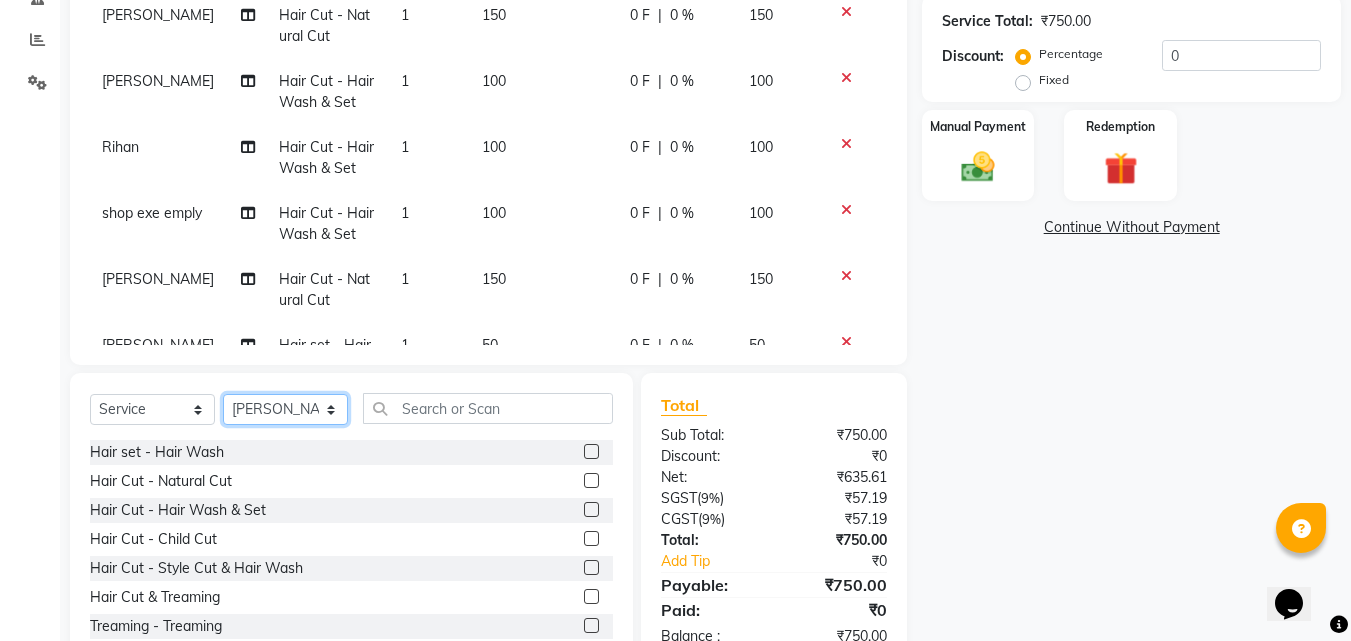 click on "Select Stylist [PERSON_NAME] PMS [PERSON_NAME] shop exe emply" 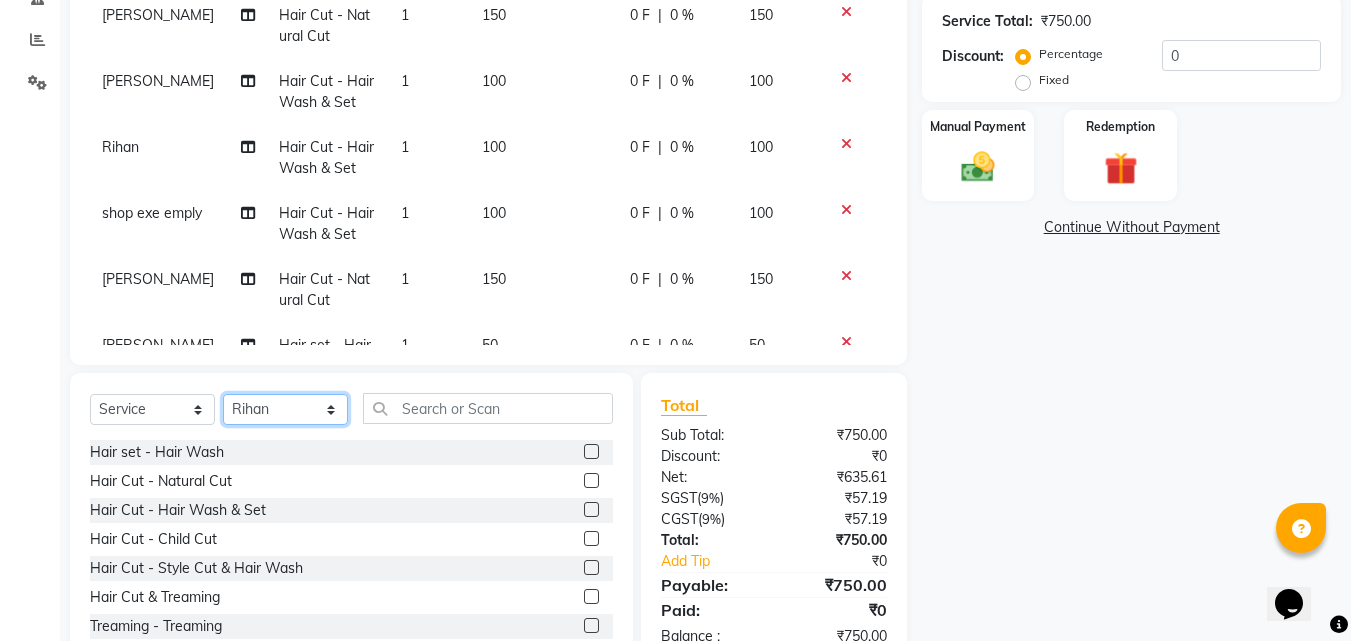 click on "Select Stylist [PERSON_NAME] PMS [PERSON_NAME] shop exe emply" 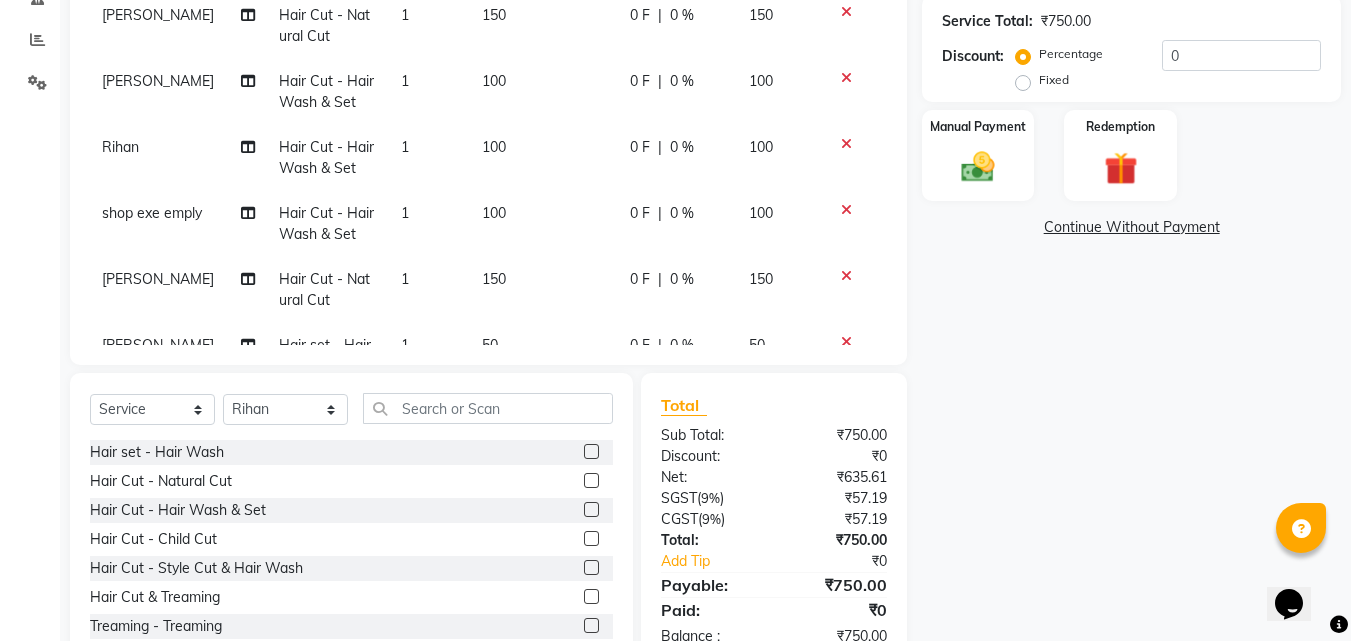click 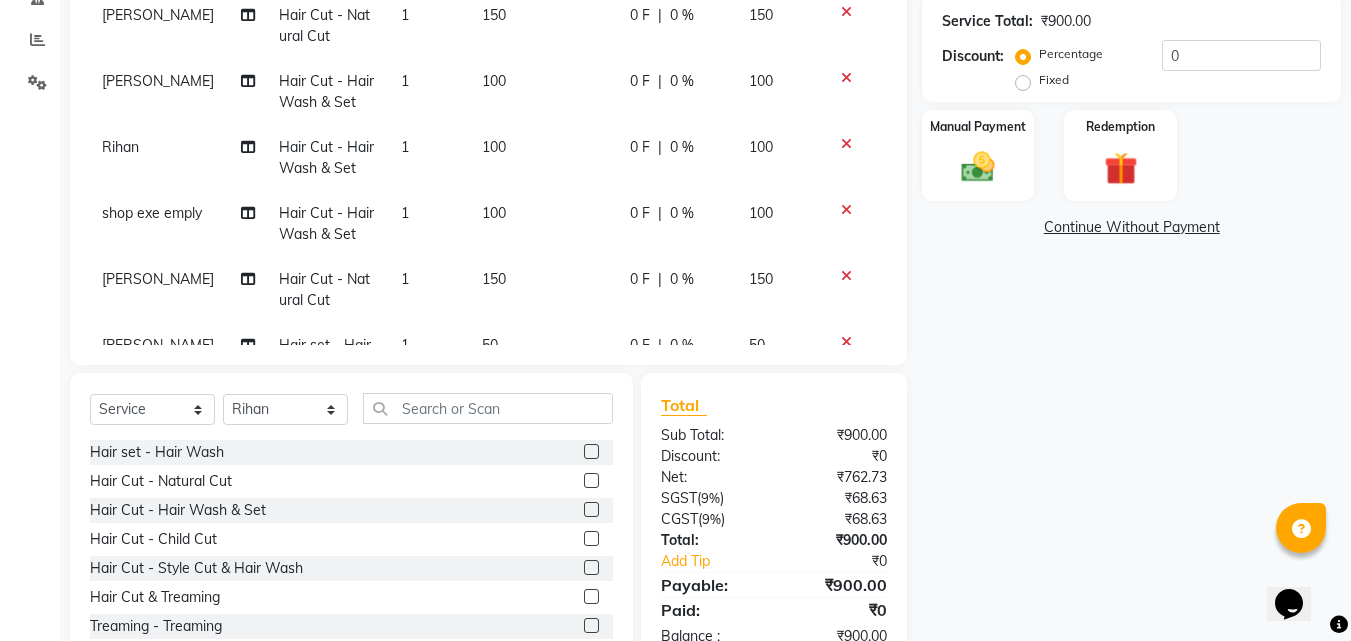 click 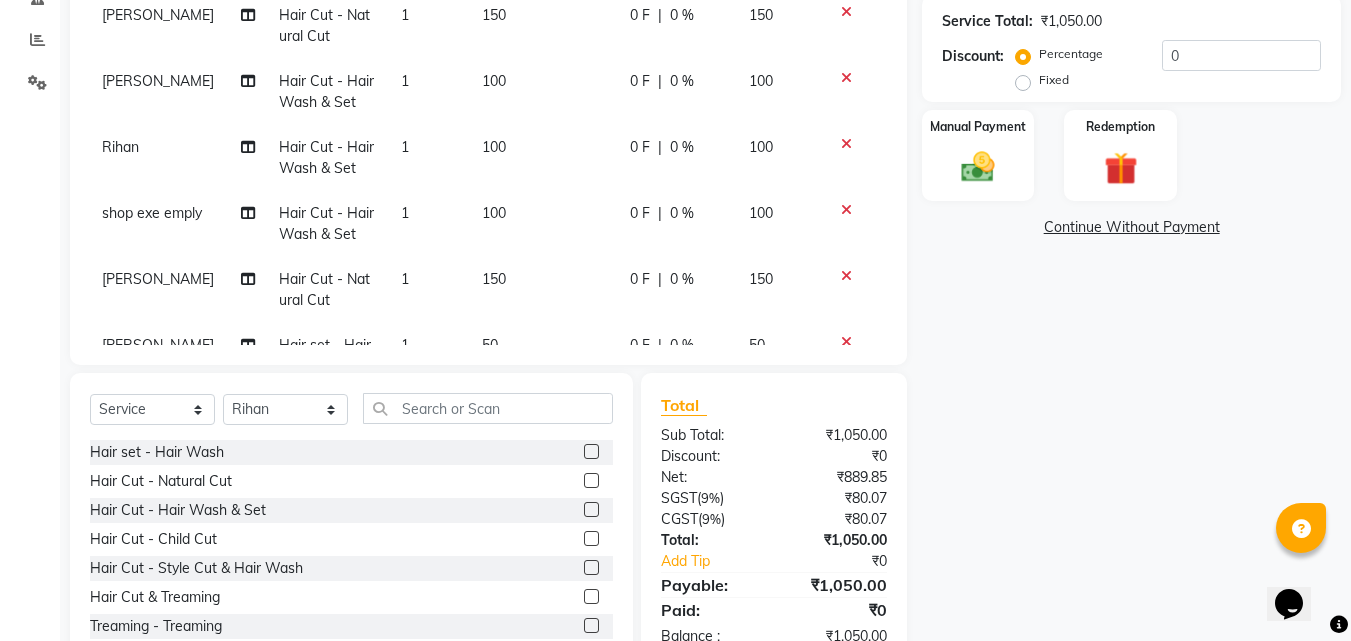 click 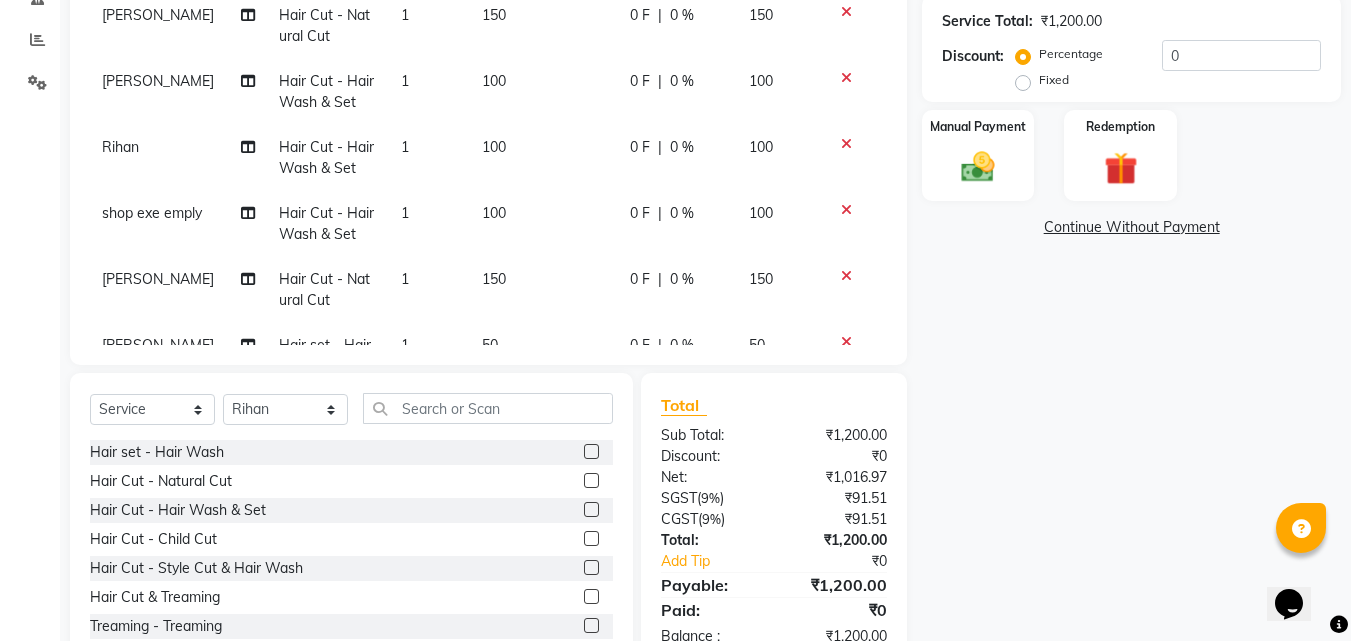 click 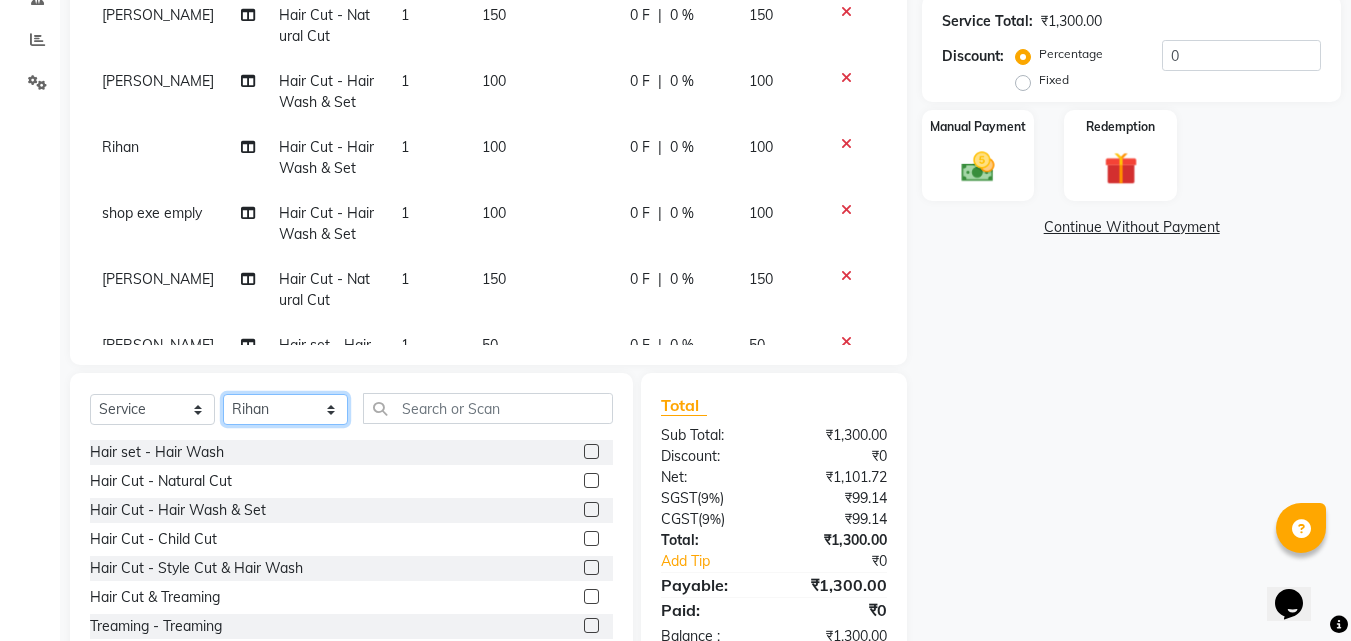 click on "Select Stylist [PERSON_NAME] PMS [PERSON_NAME] shop exe emply" 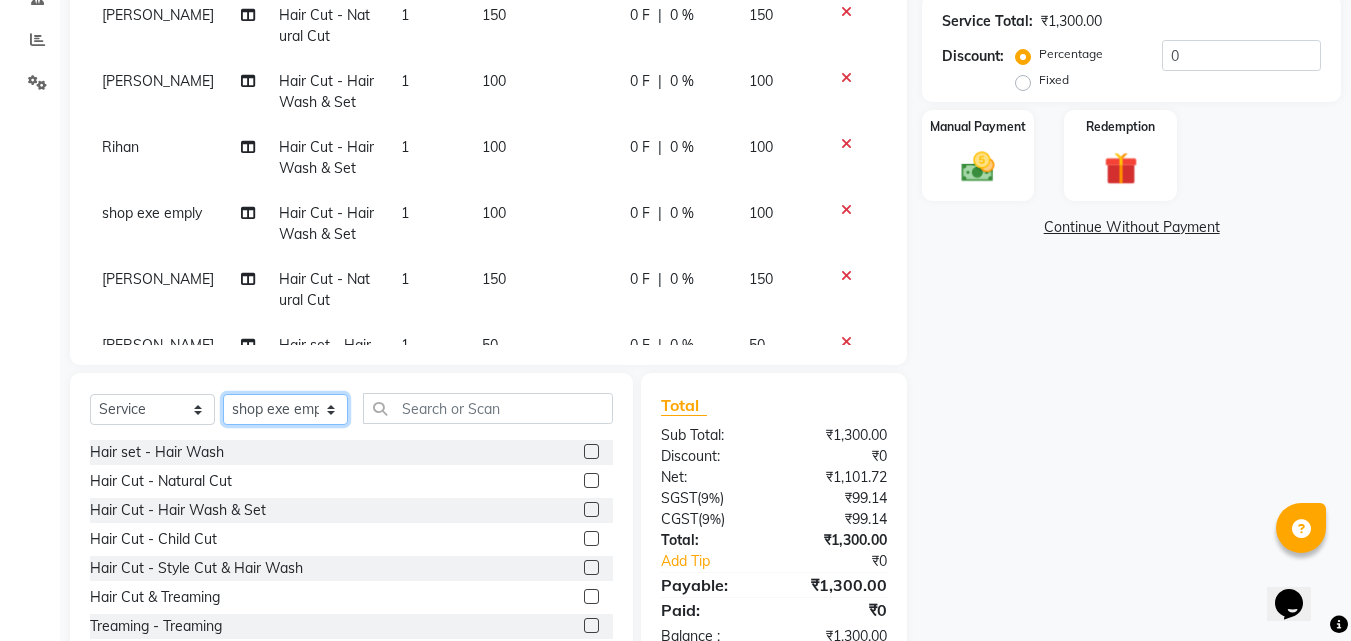 click on "Select Stylist [PERSON_NAME] PMS [PERSON_NAME] shop exe emply" 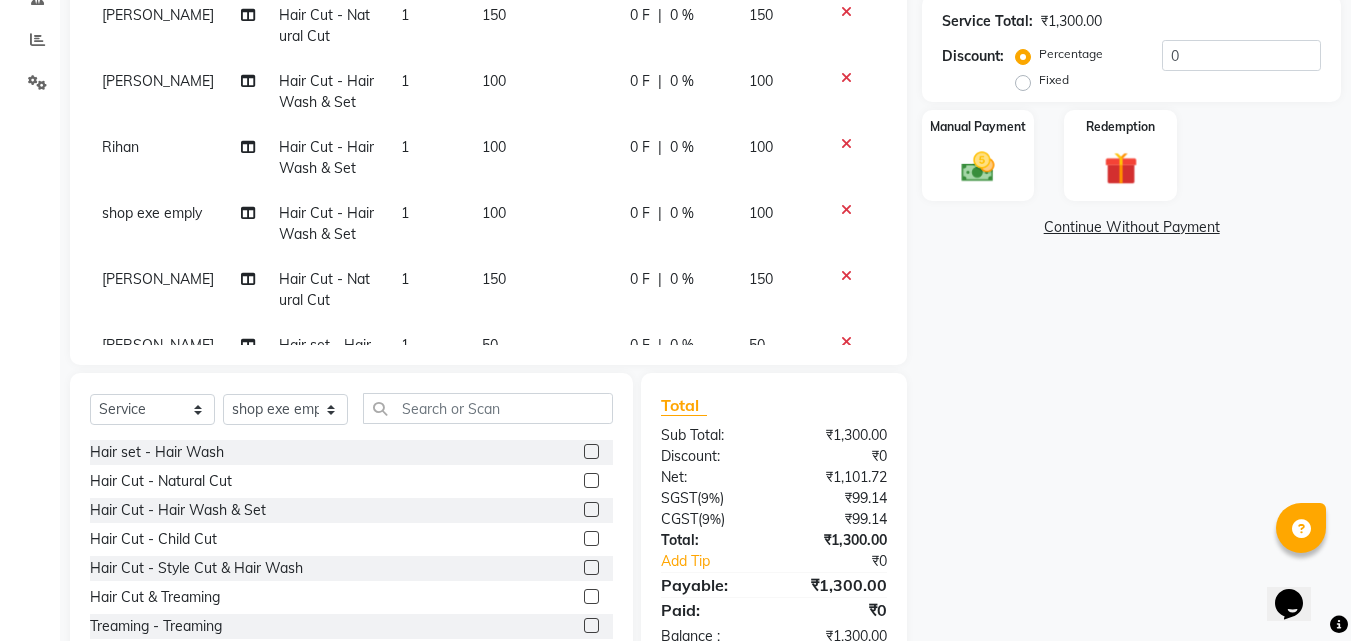 click 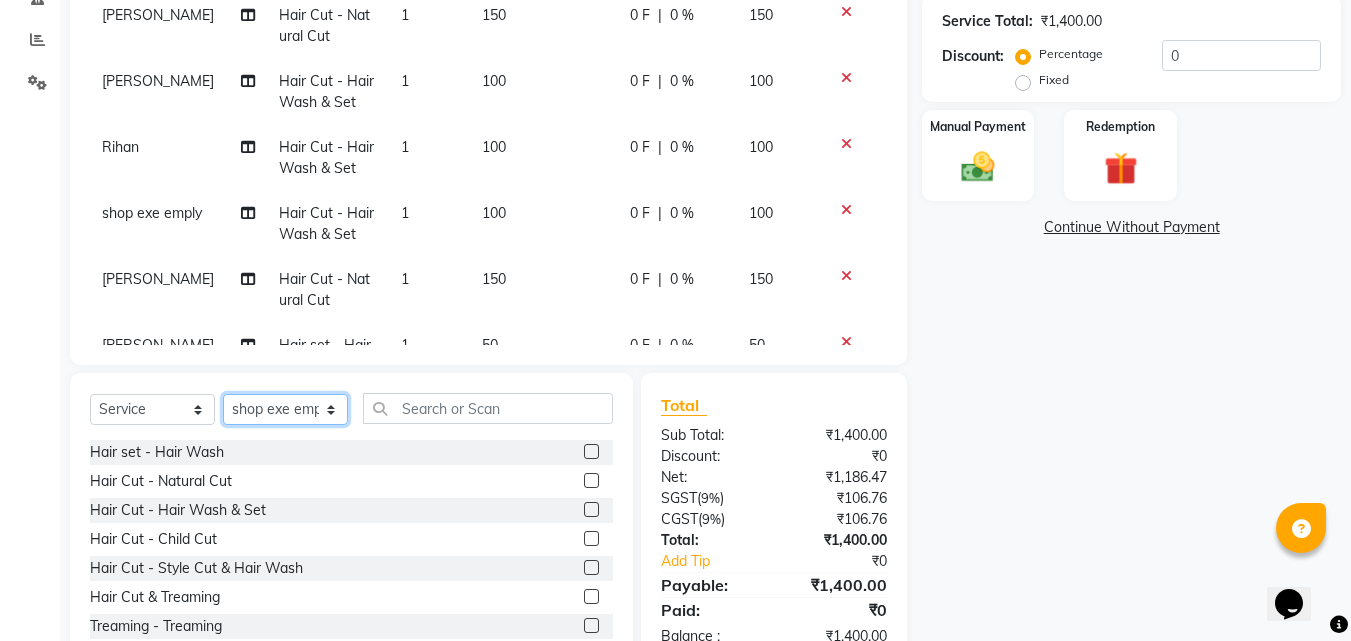 click on "Select Stylist [PERSON_NAME] PMS [PERSON_NAME] shop exe emply" 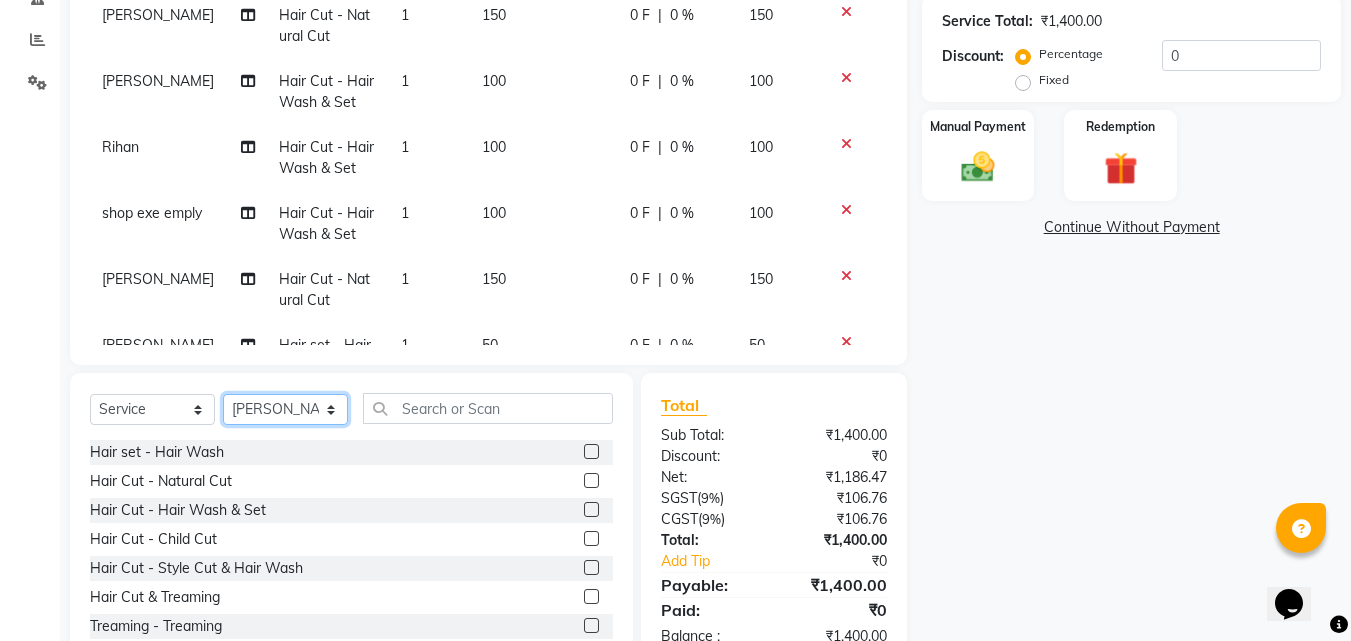 click on "Select Stylist [PERSON_NAME] PMS [PERSON_NAME] shop exe emply" 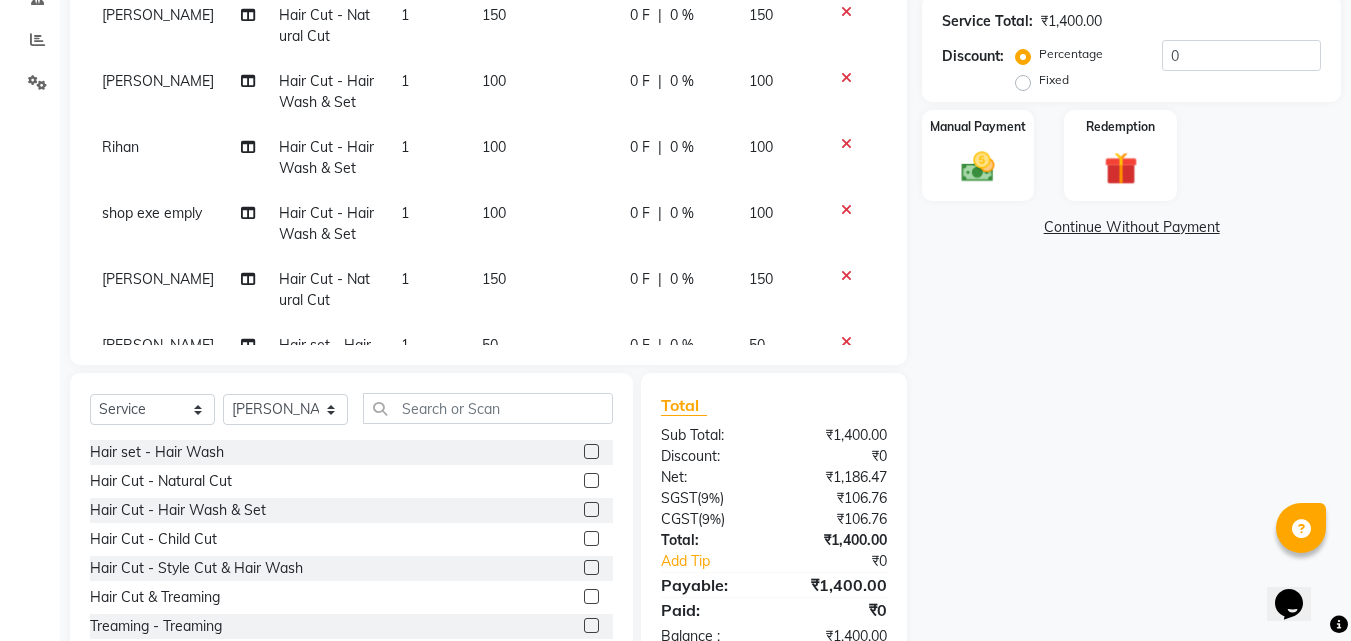 click 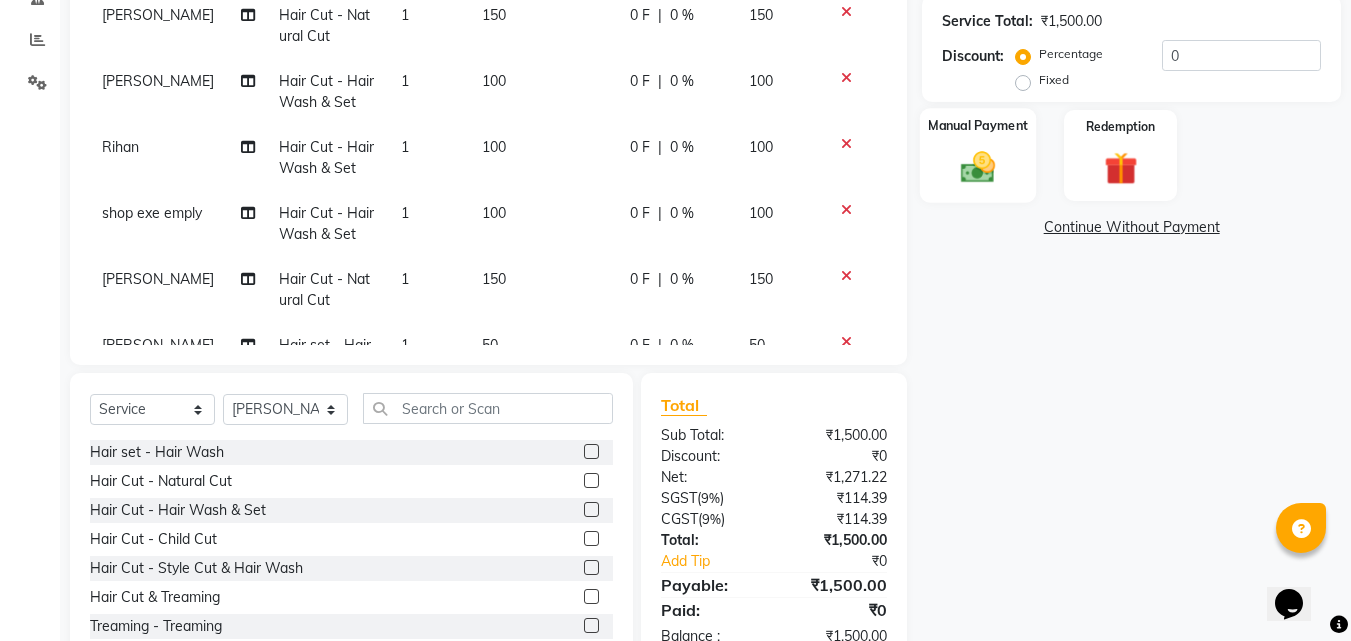 click on "Manual Payment" 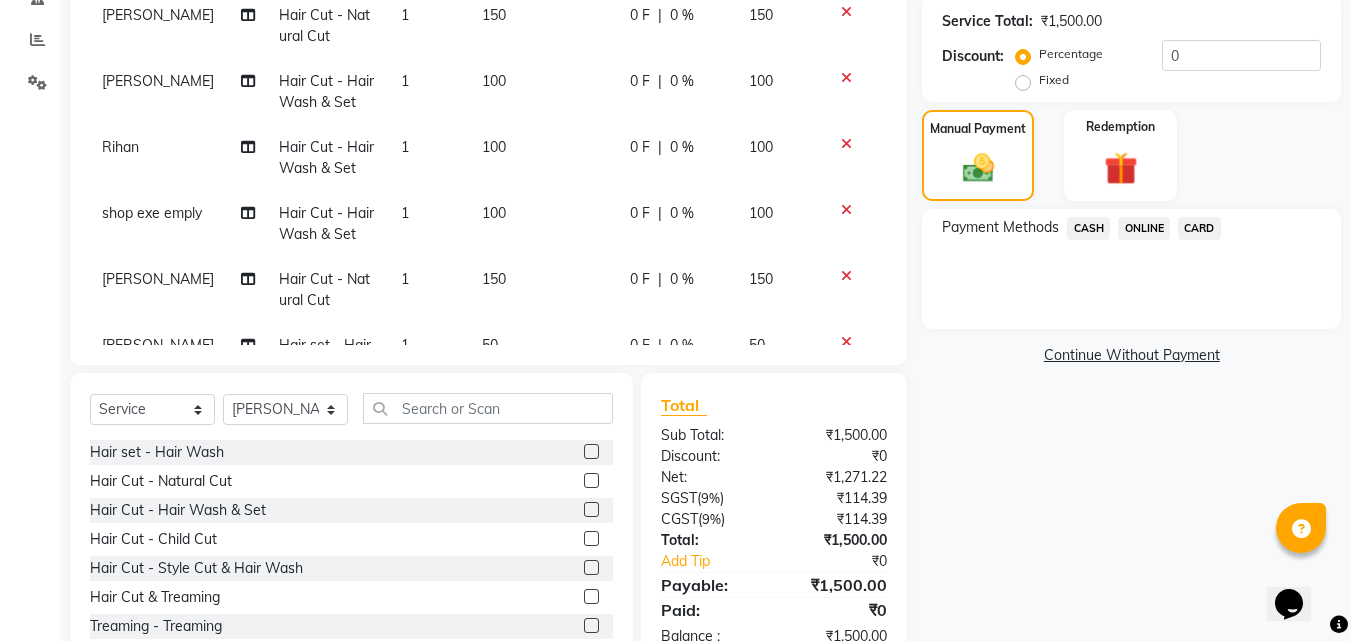 click on "ONLINE" 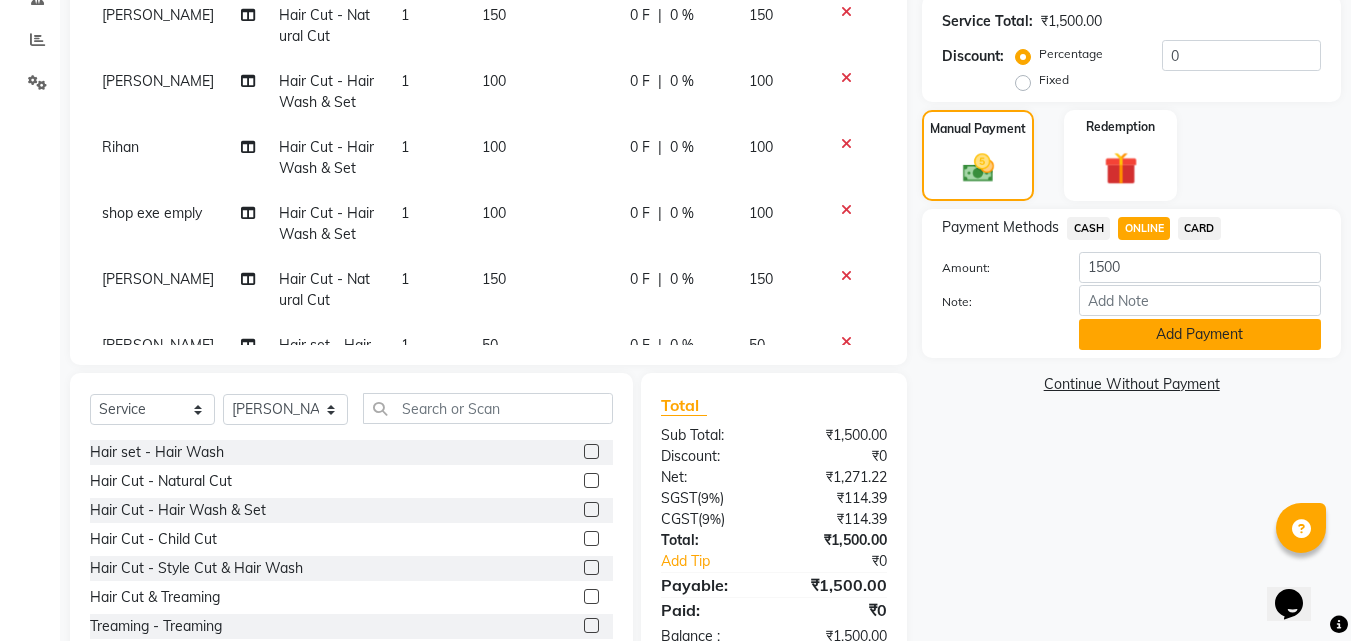 click on "Add Payment" 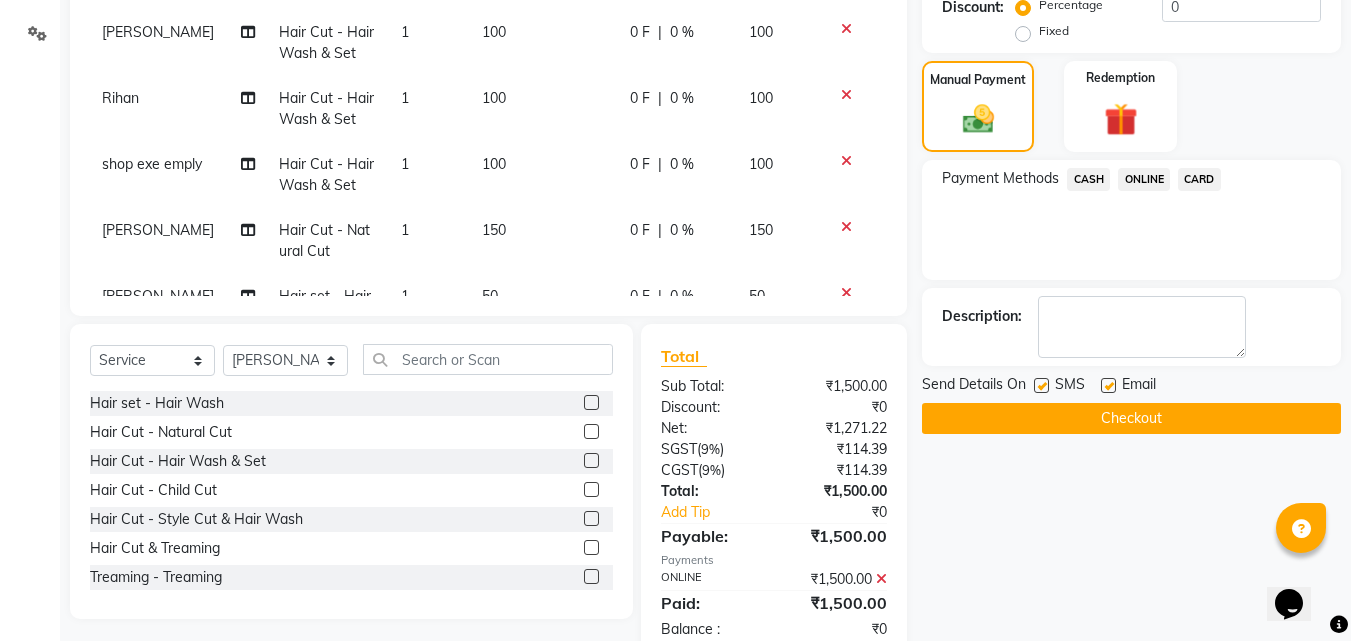 scroll, scrollTop: 501, scrollLeft: 0, axis: vertical 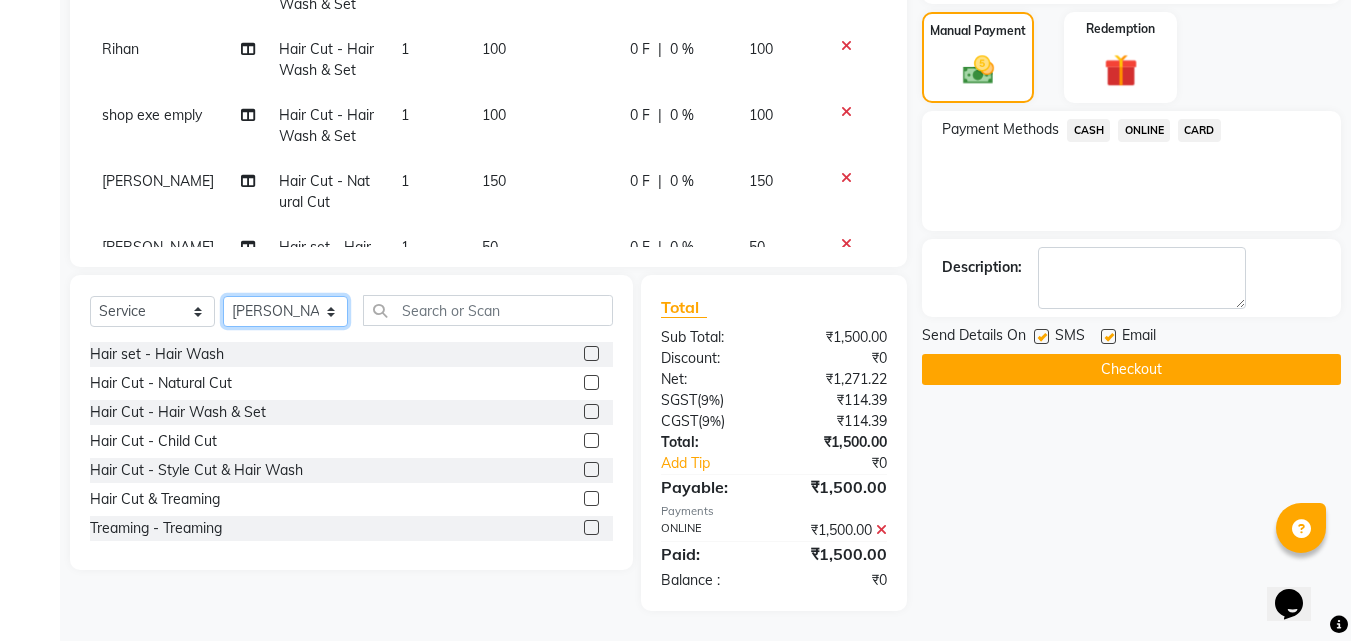 click on "Select Stylist [PERSON_NAME] PMS [PERSON_NAME] shop exe emply" 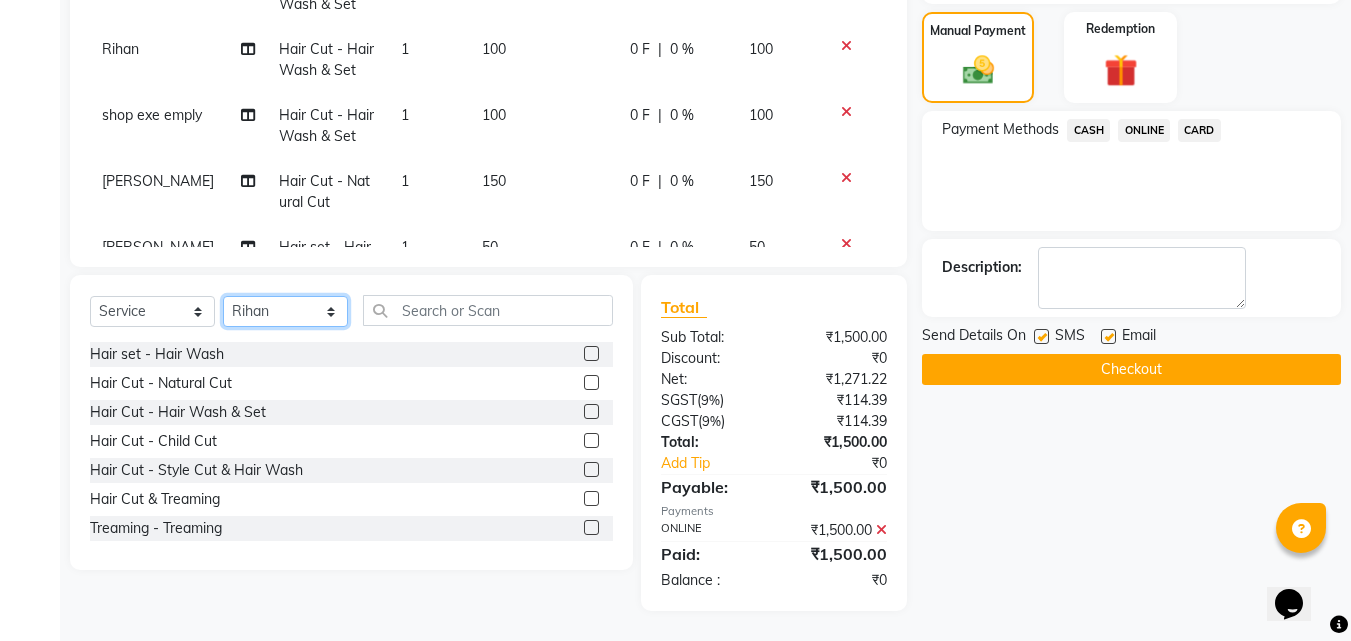 click on "Select Stylist [PERSON_NAME] PMS [PERSON_NAME] shop exe emply" 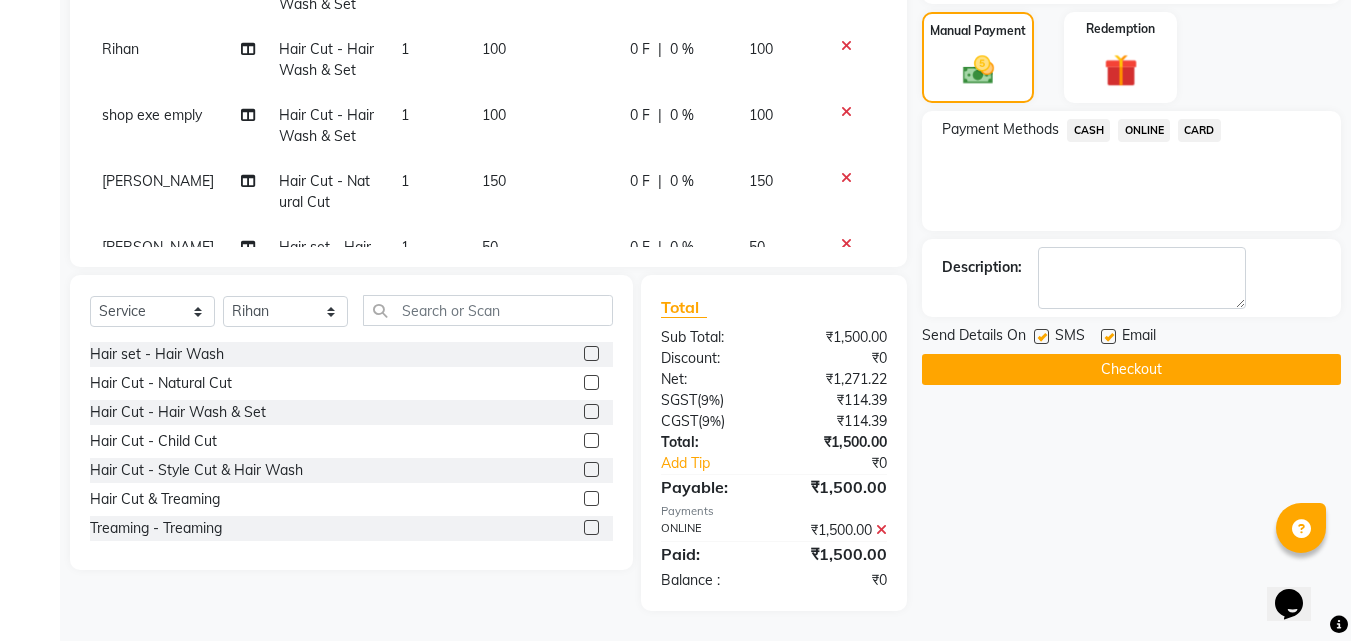 click 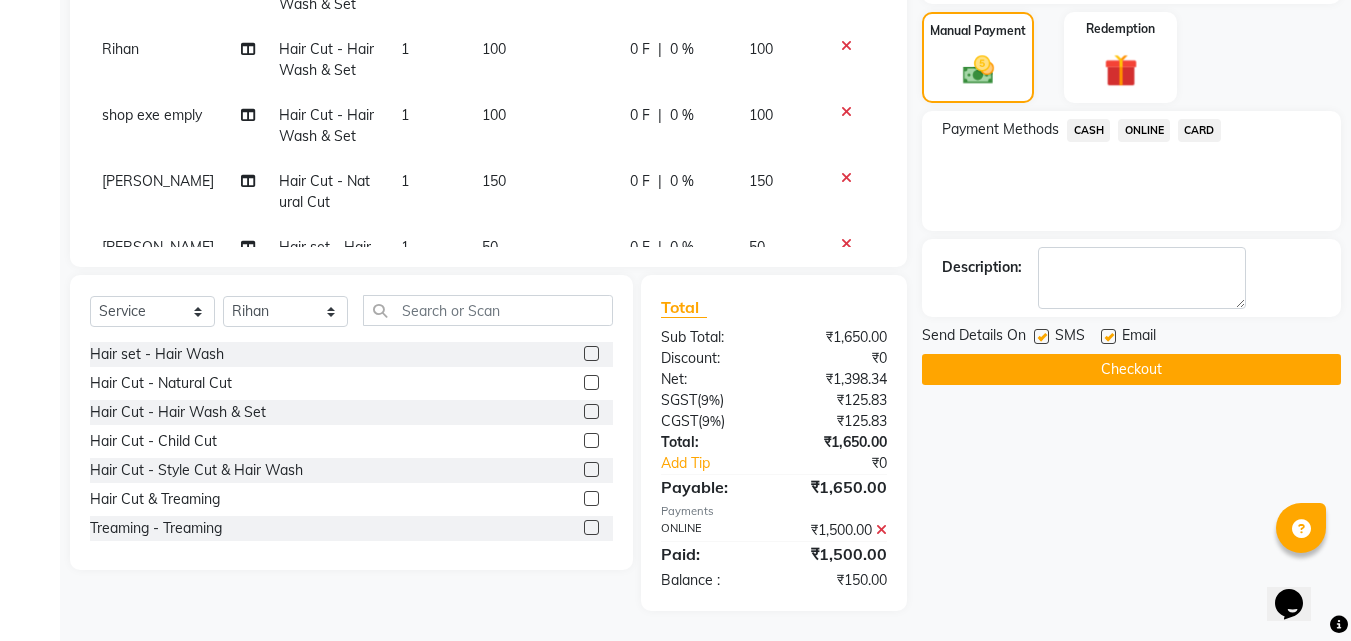 click 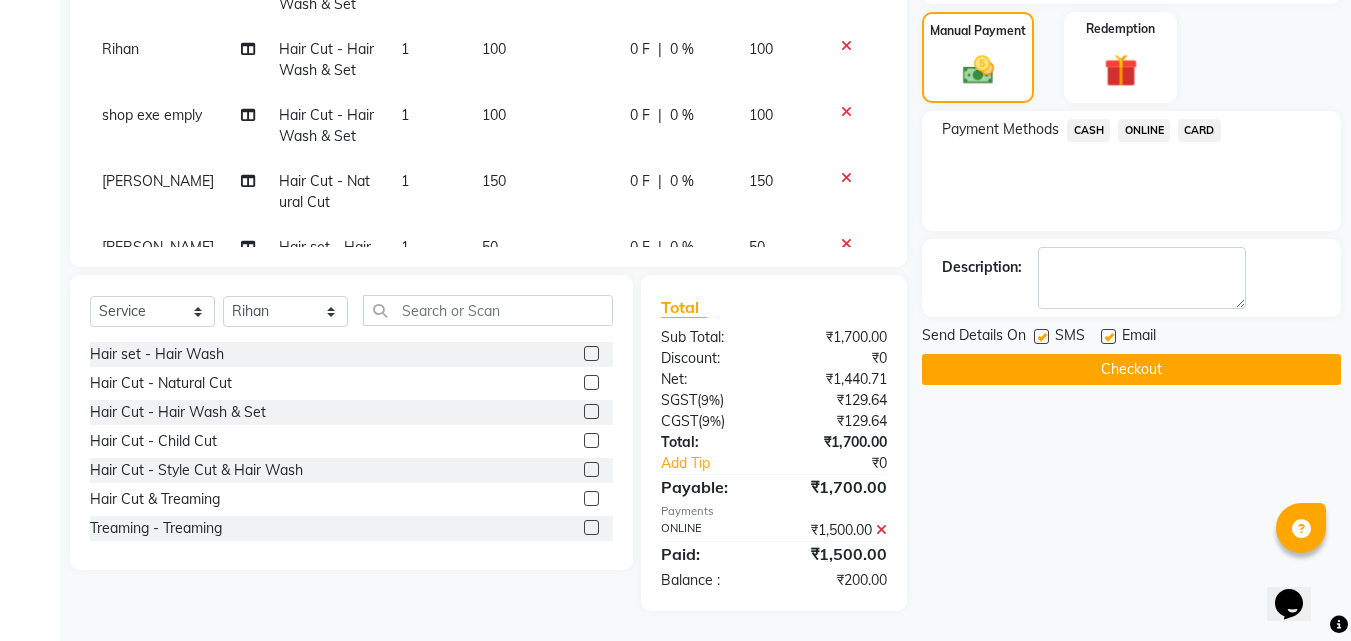 drag, startPoint x: 1079, startPoint y: 129, endPoint x: 1098, endPoint y: 141, distance: 22.472204 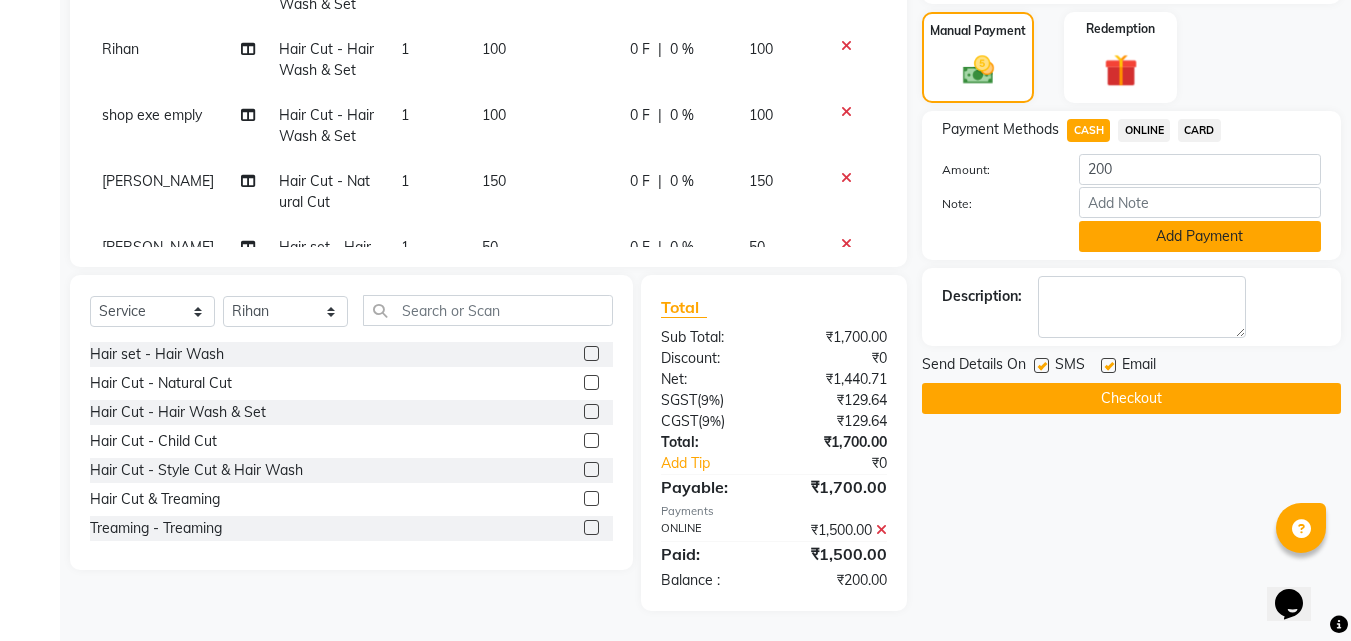 click on "Add Payment" 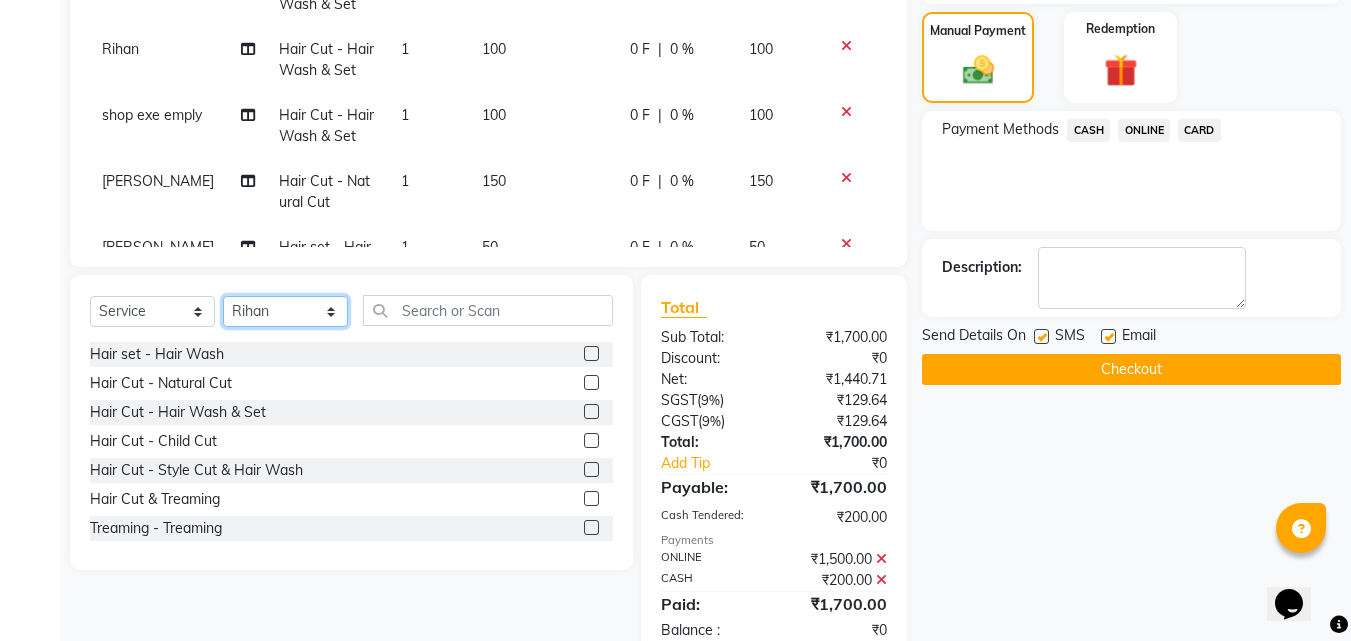 click on "Select Stylist [PERSON_NAME] PMS [PERSON_NAME] shop exe emply" 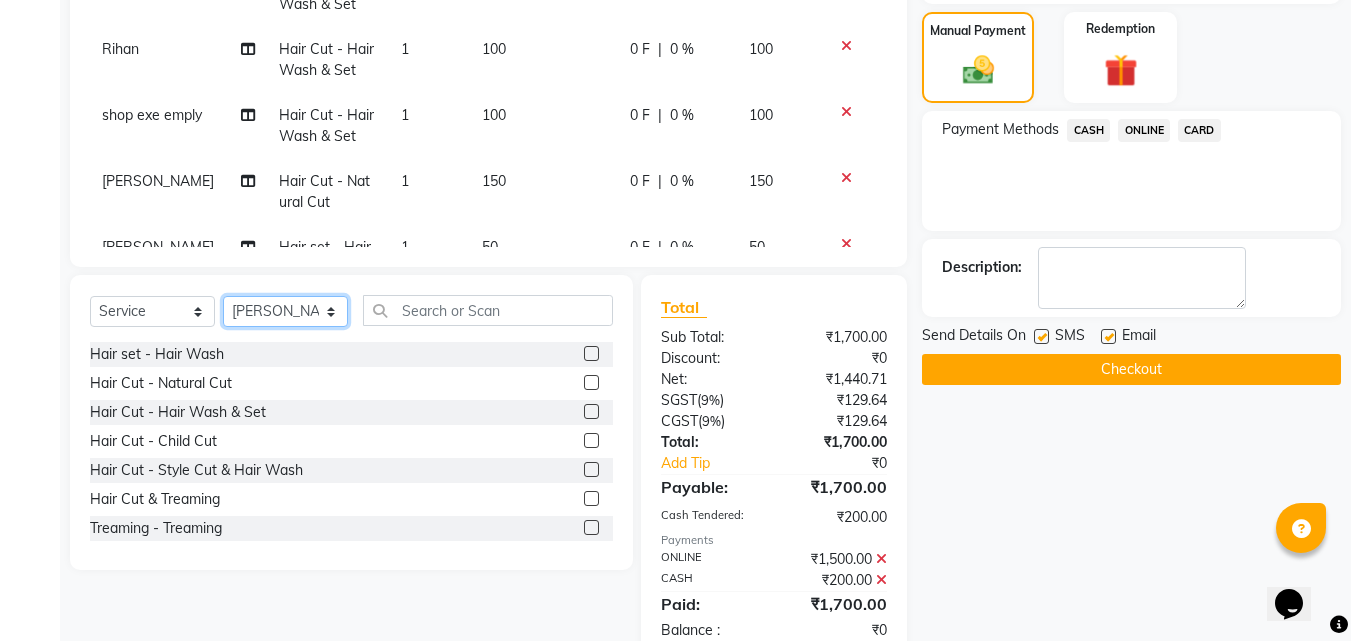 click on "Select Stylist [PERSON_NAME] PMS [PERSON_NAME] shop exe emply" 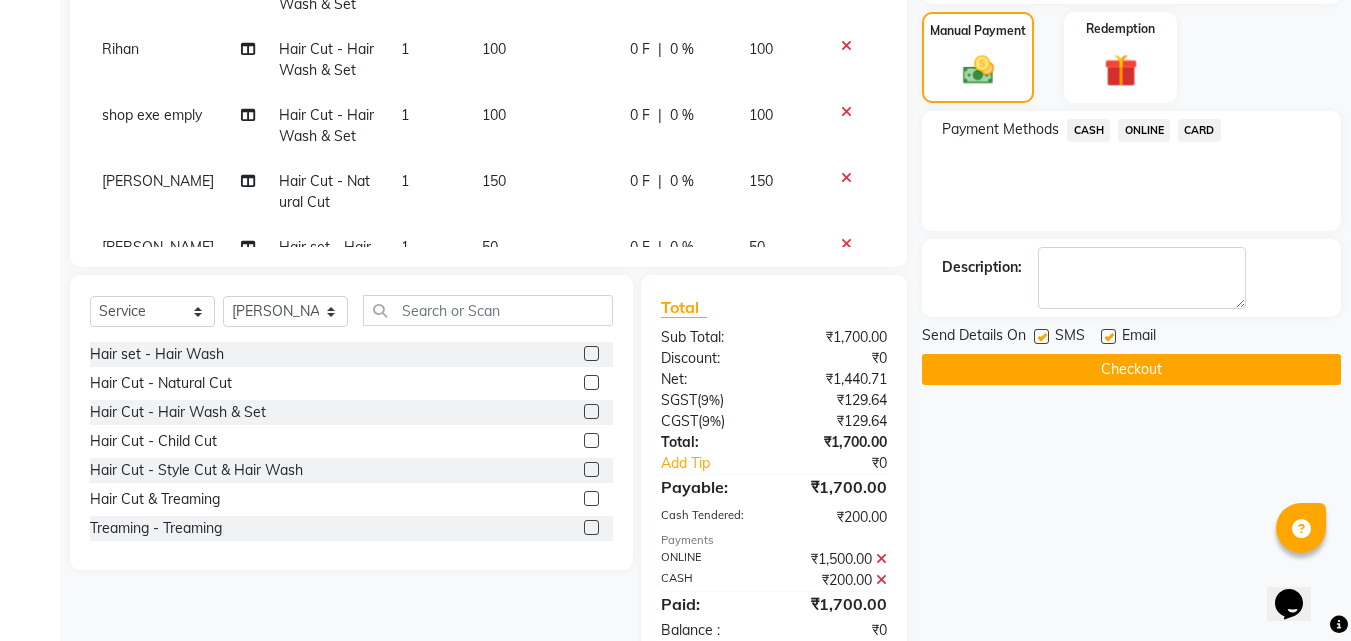 click 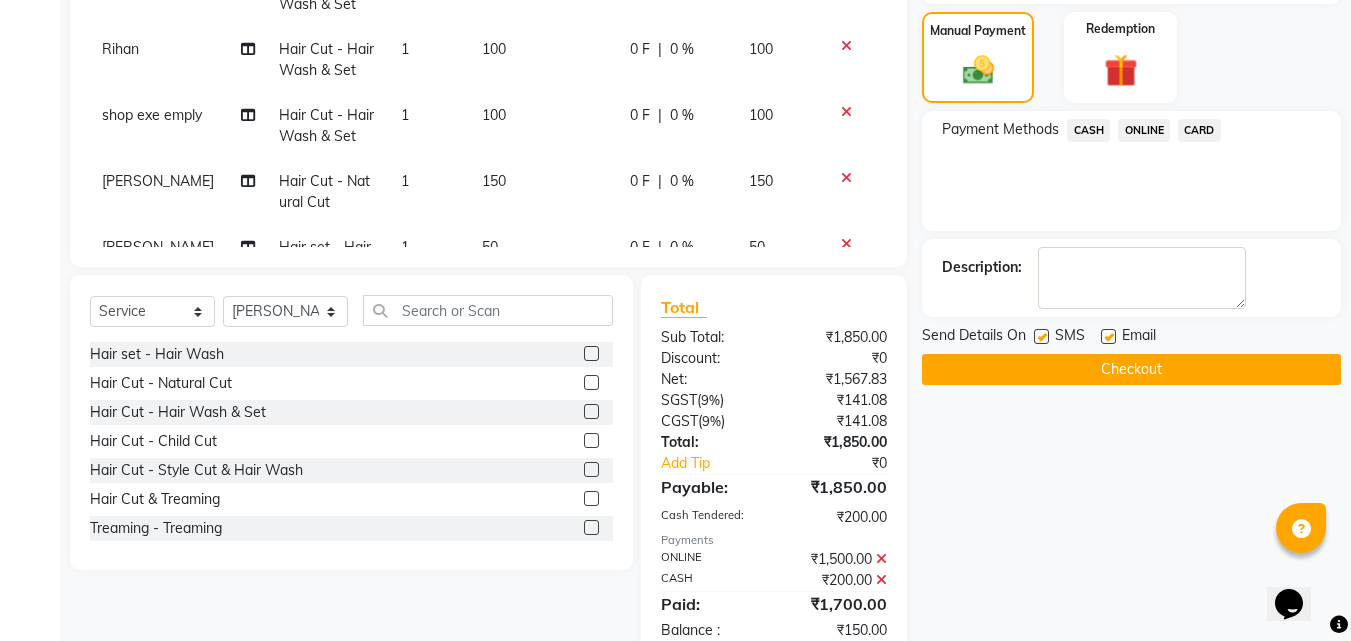 click 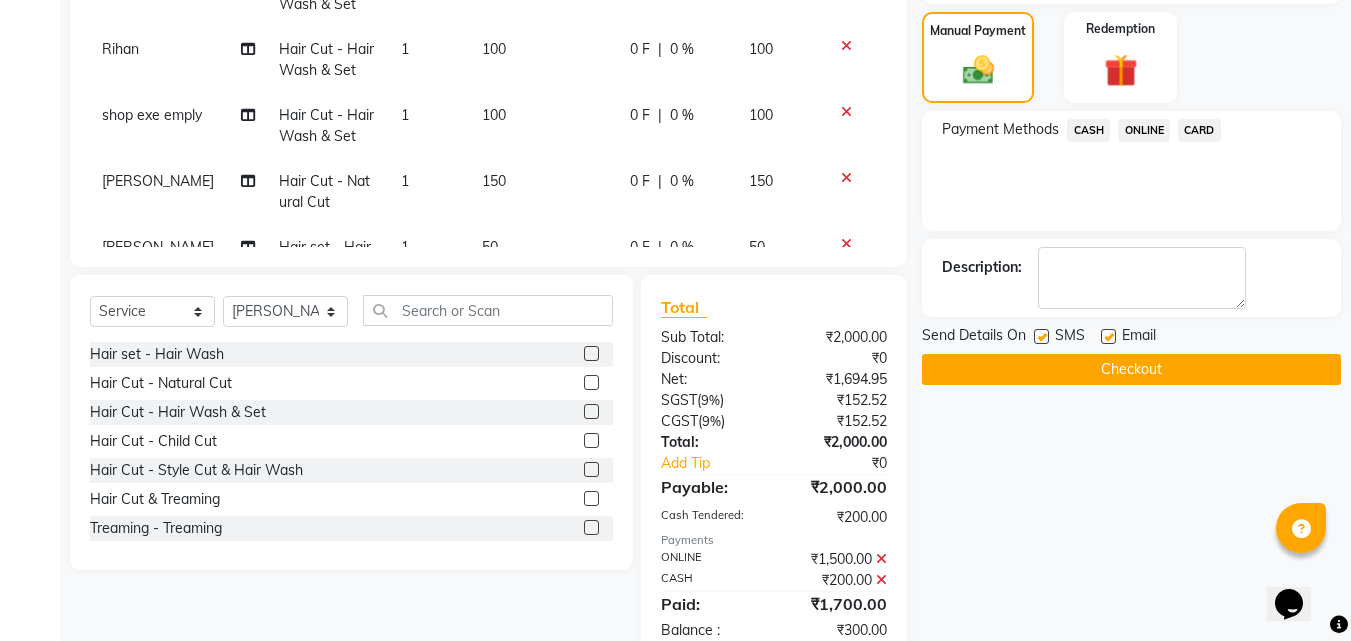 click 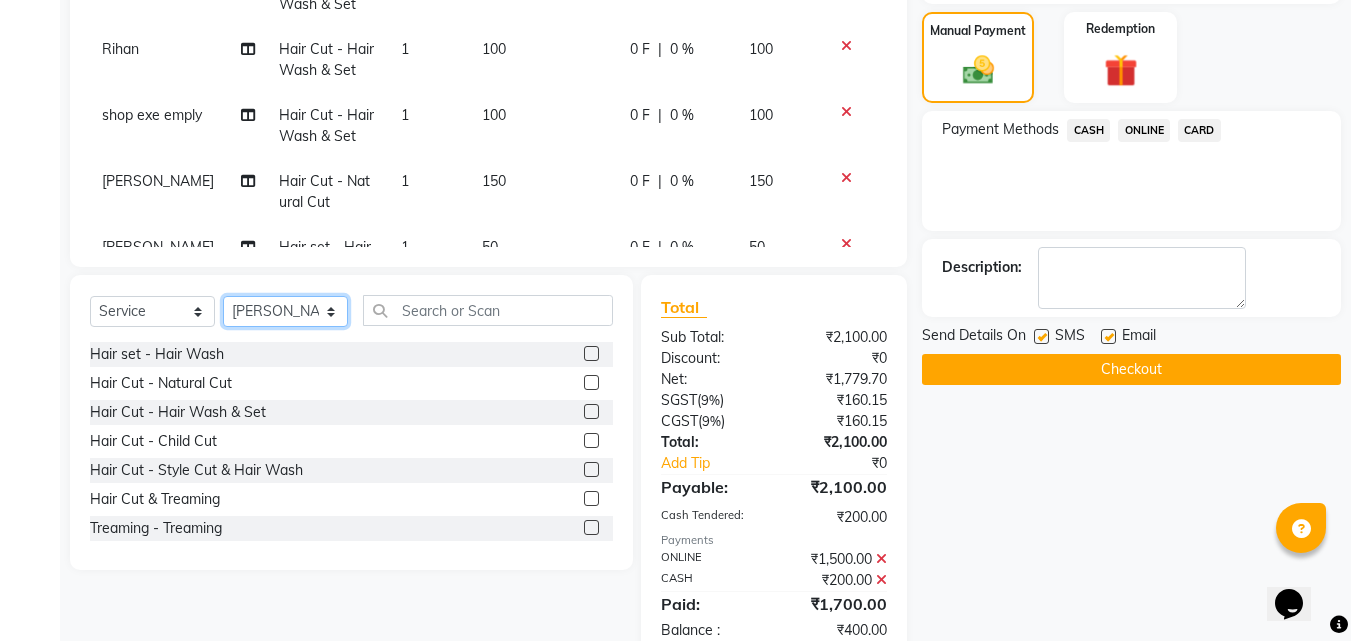 click on "Select Stylist [PERSON_NAME] PMS [PERSON_NAME] shop exe emply" 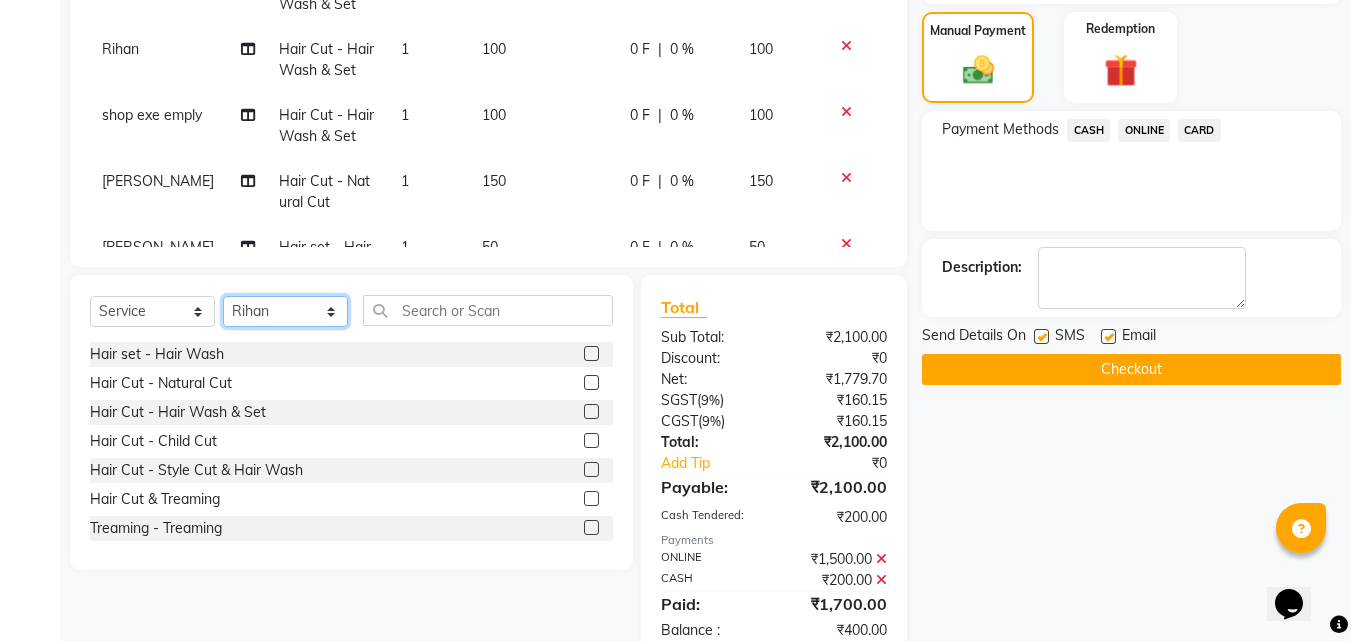 click on "Select Stylist [PERSON_NAME] PMS [PERSON_NAME] shop exe emply" 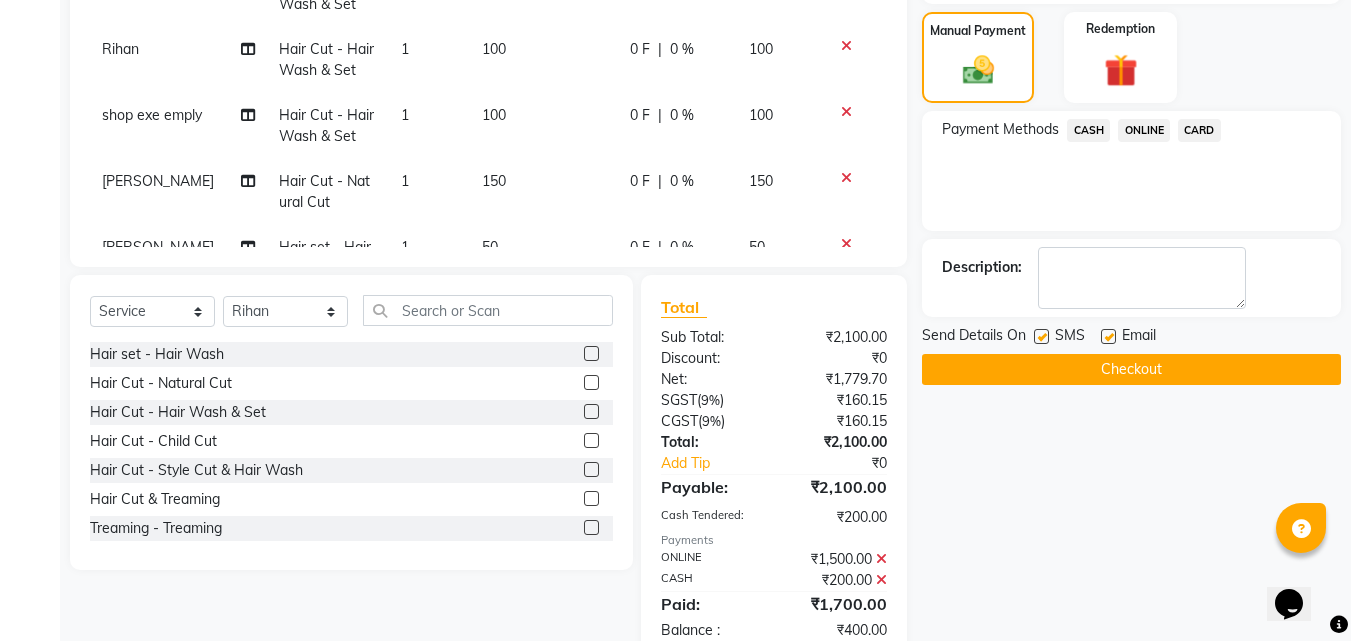 click 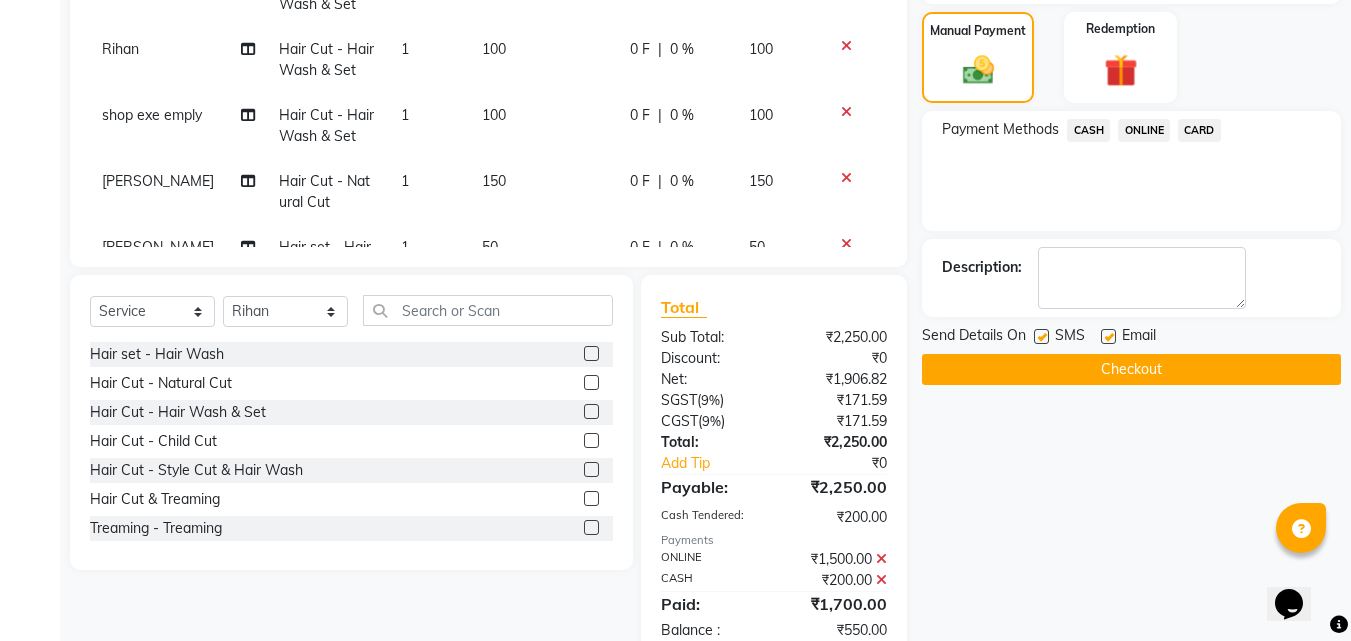 click 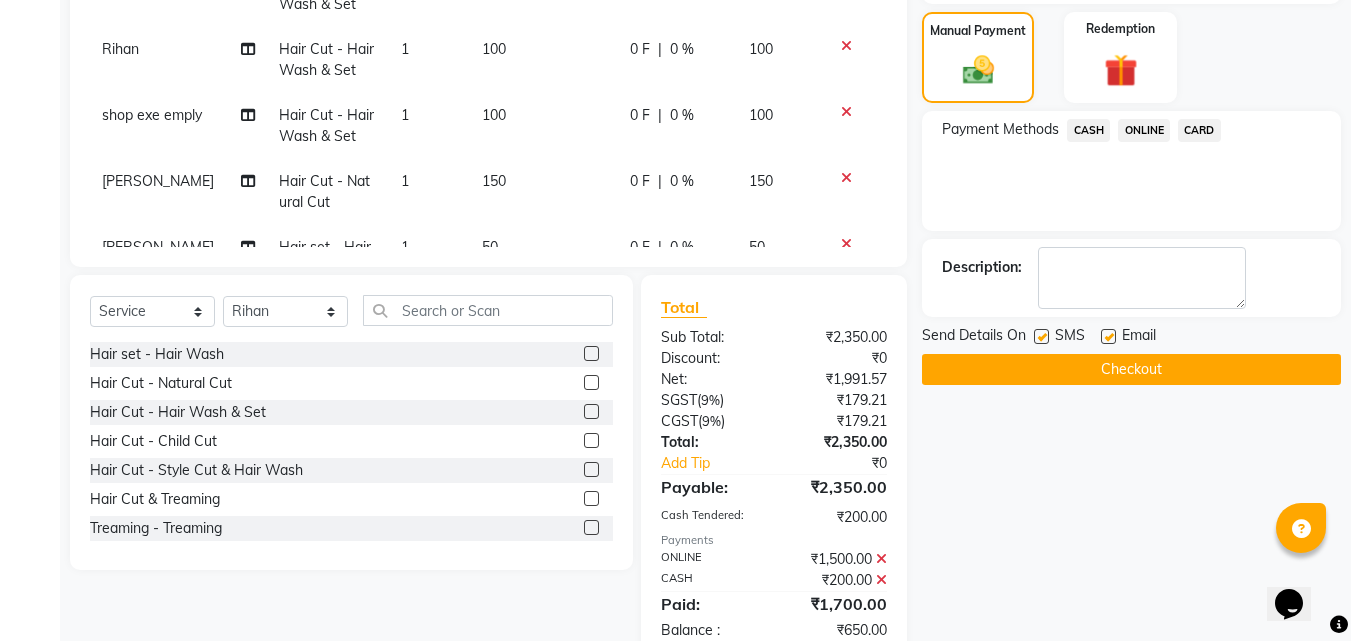click on "ONLINE" 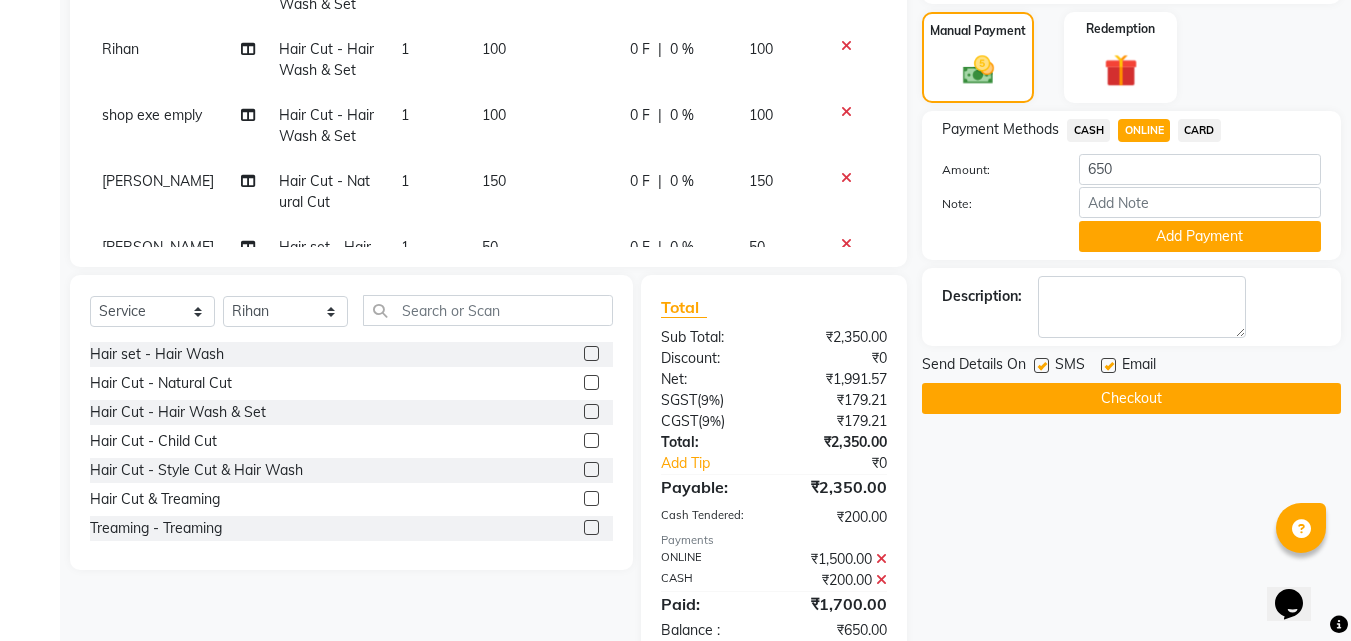 click on "Add Payment" 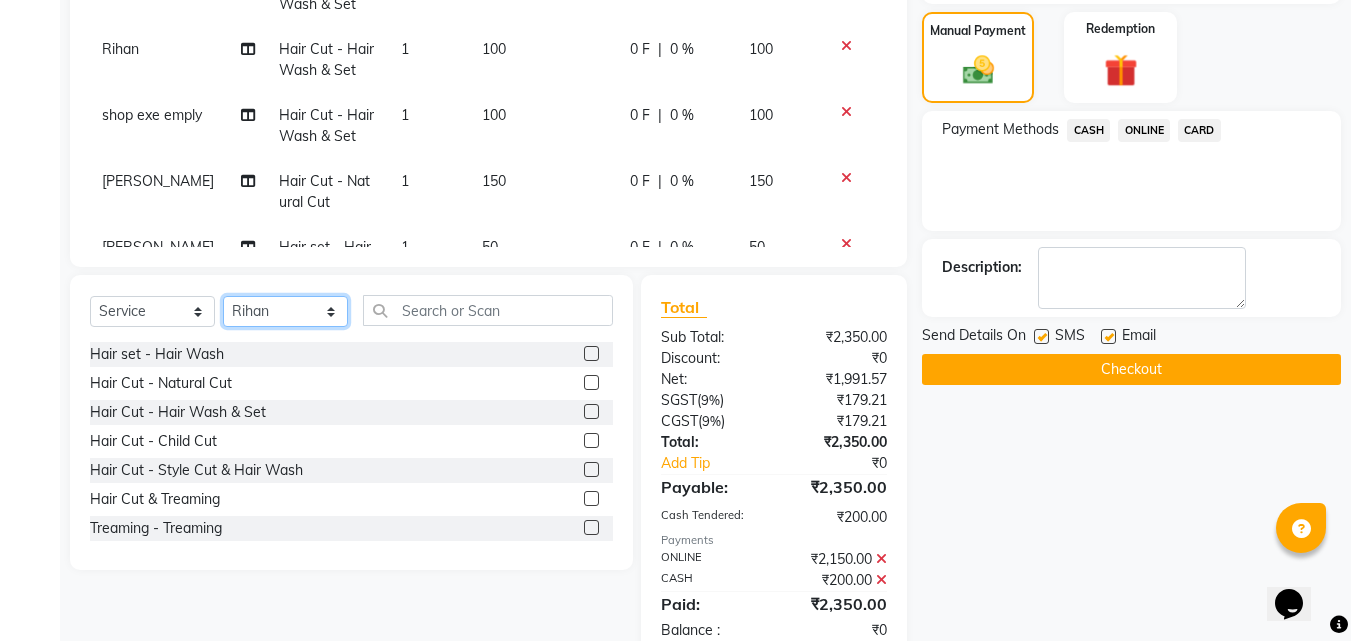 click on "Select Stylist [PERSON_NAME] PMS [PERSON_NAME] shop exe emply" 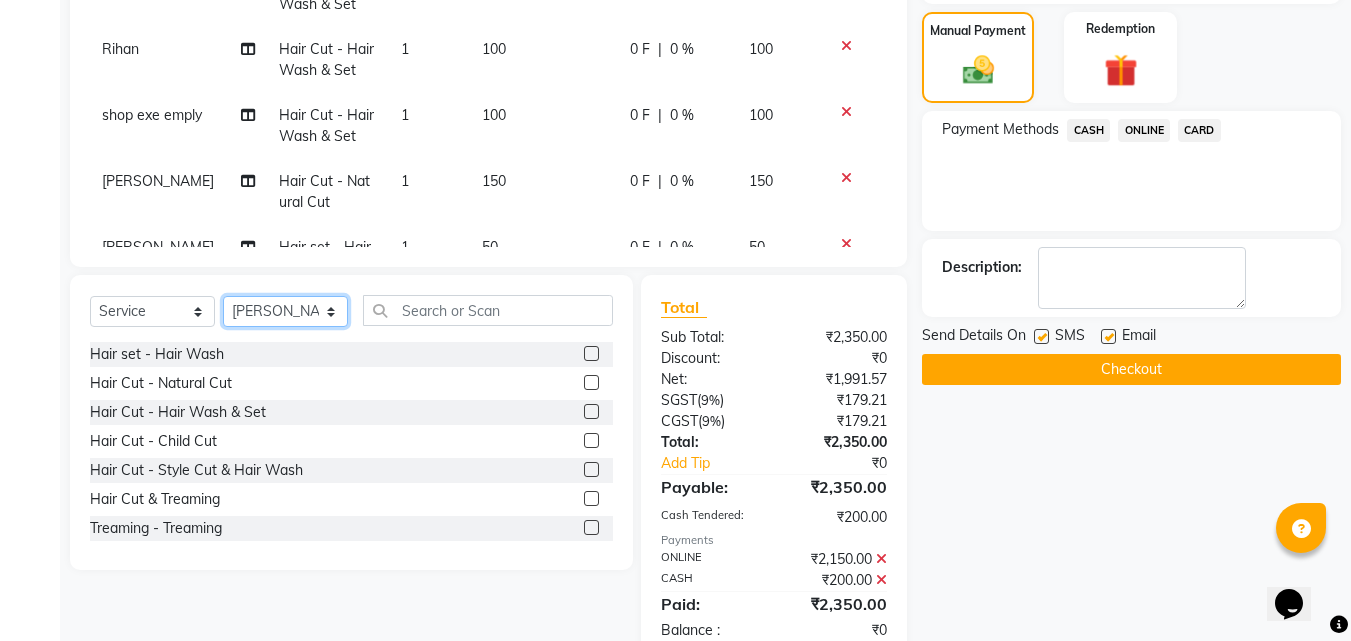 click on "Select Stylist [PERSON_NAME] PMS [PERSON_NAME] shop exe emply" 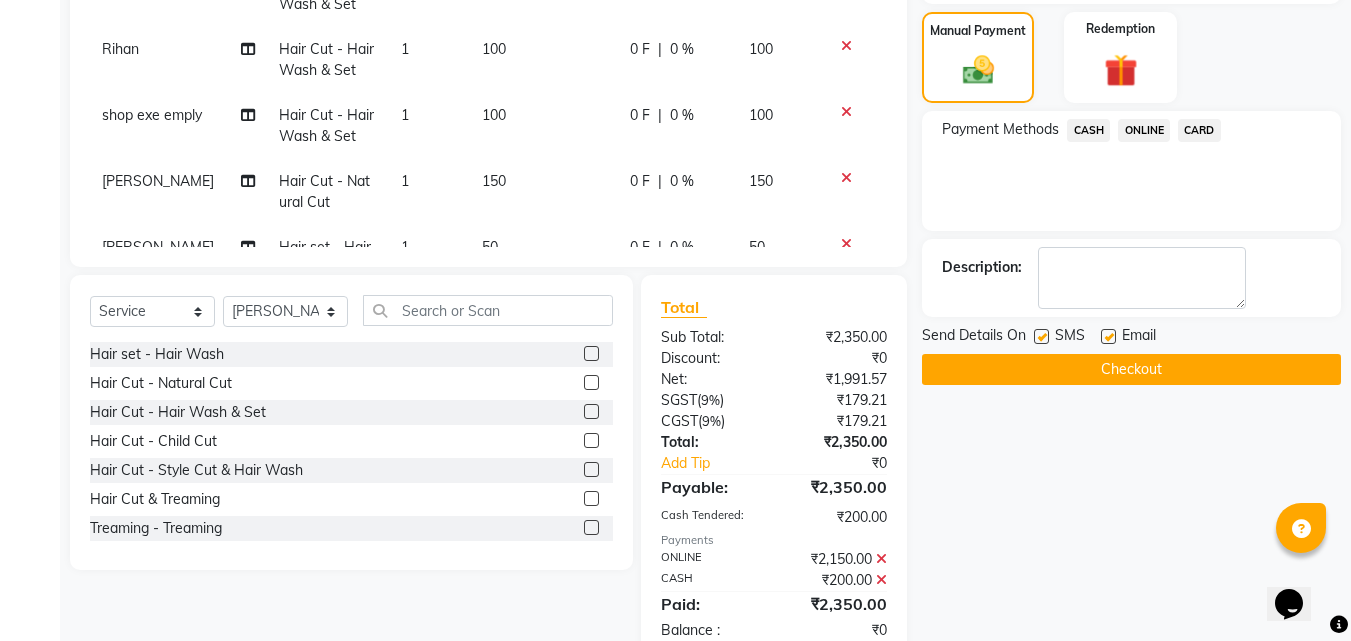 click 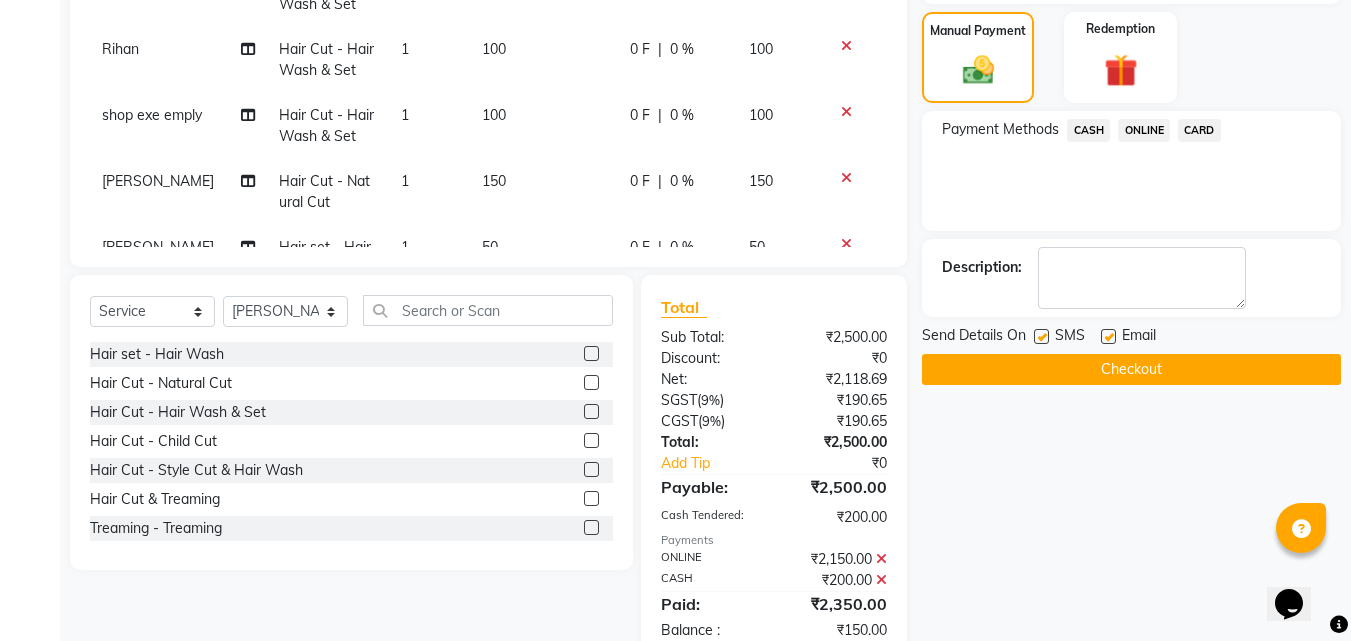 click 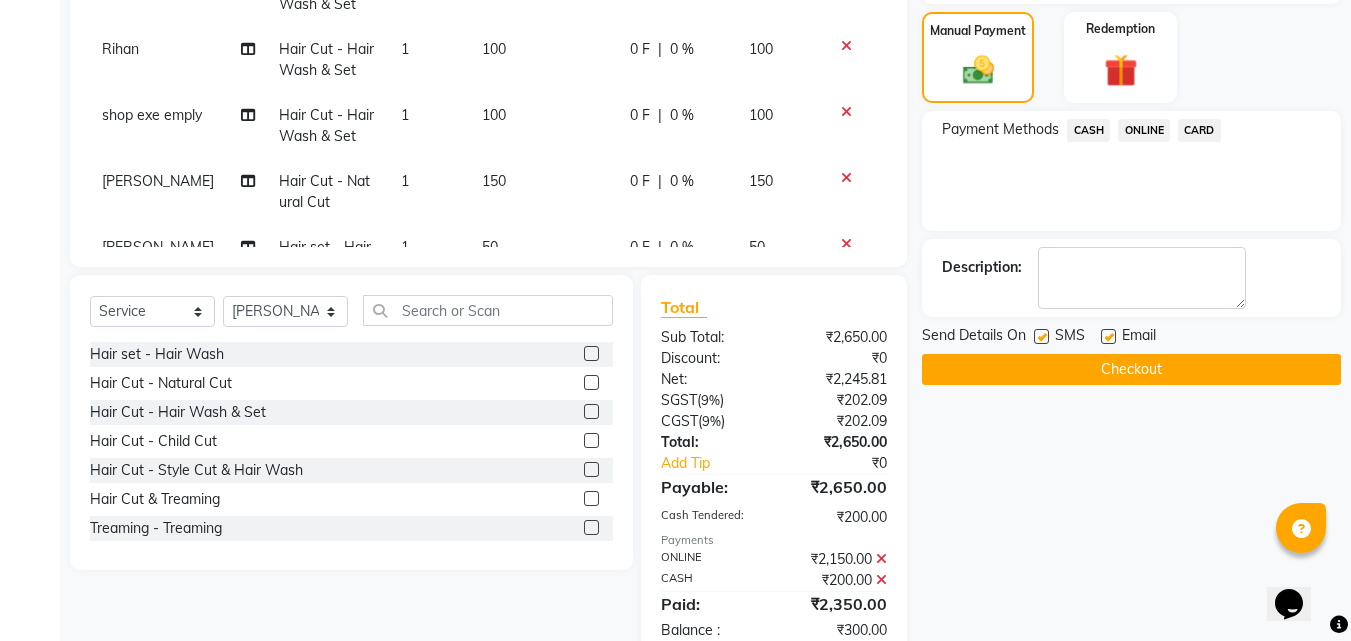 click 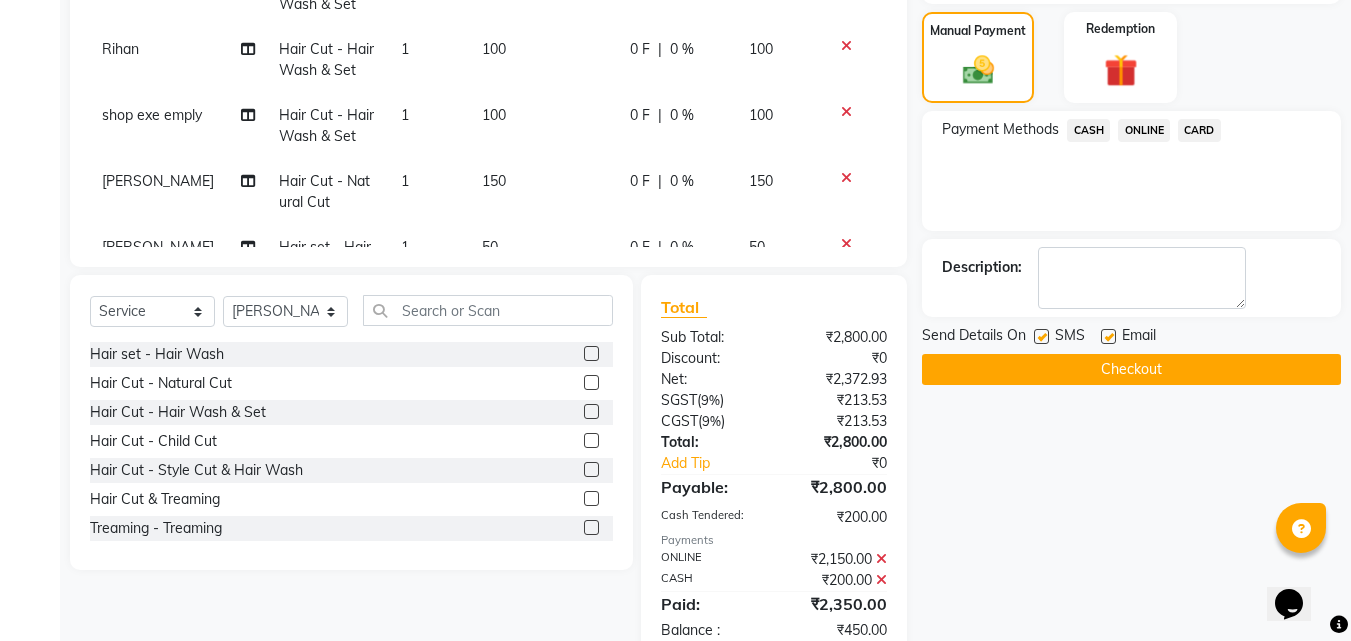 click 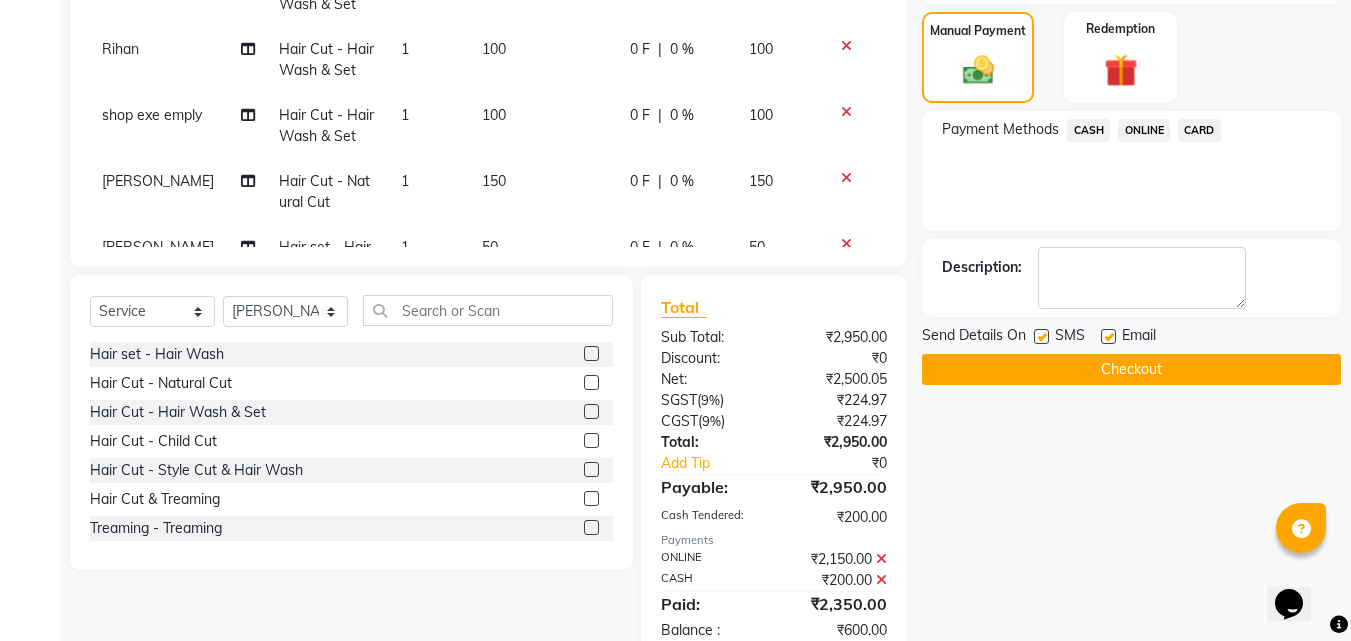 click 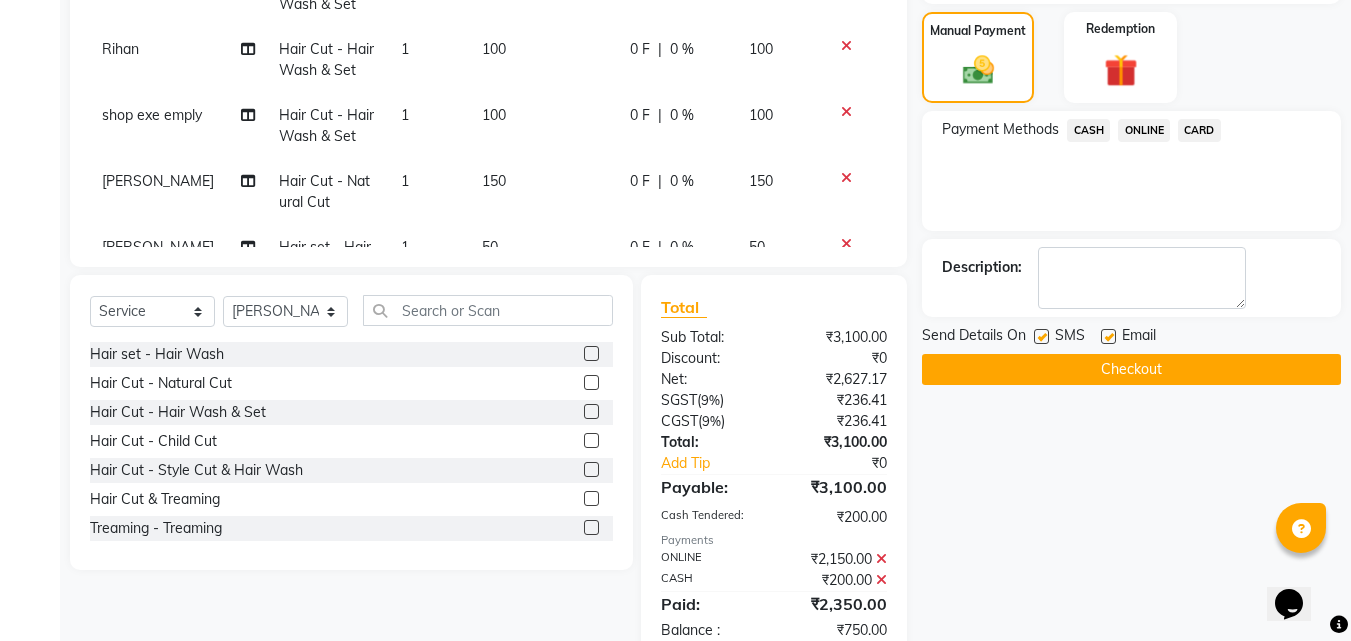 click 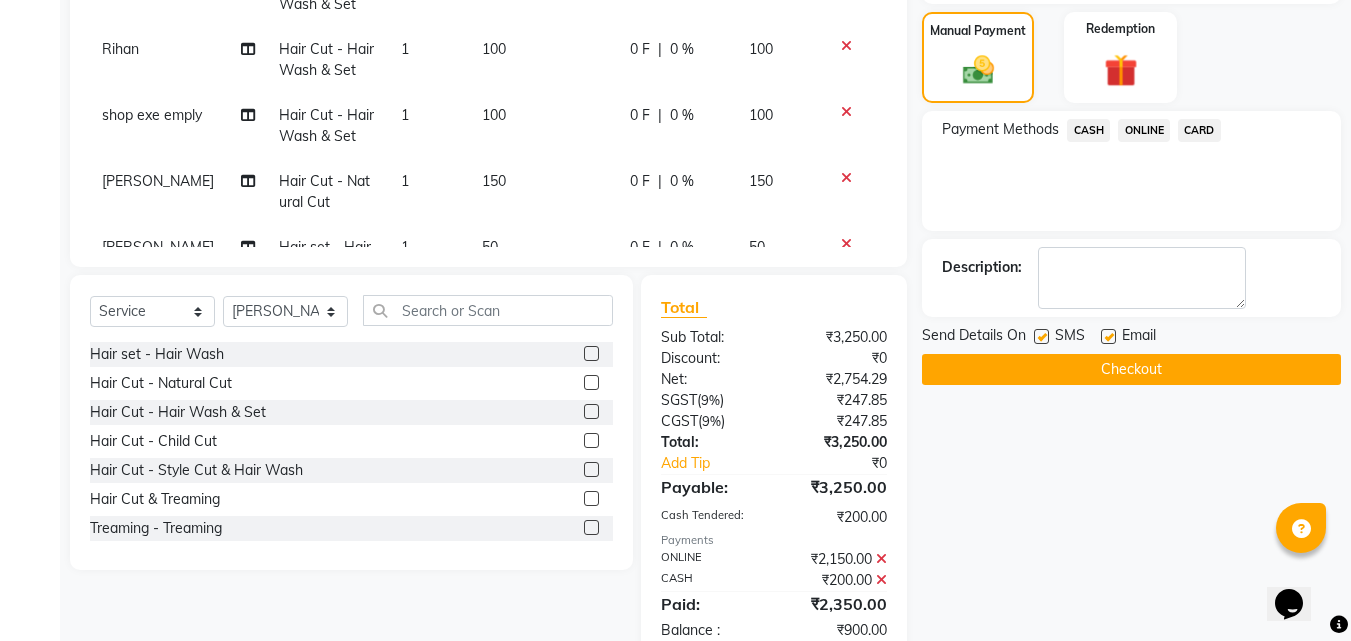 click 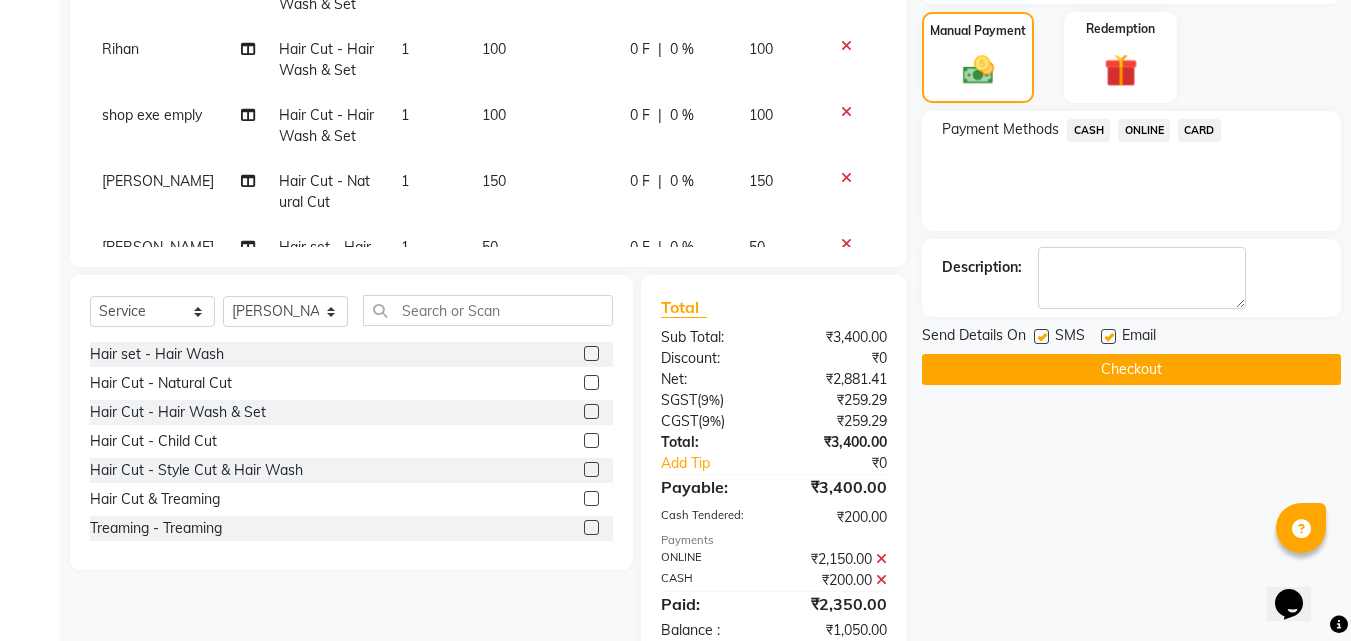 click 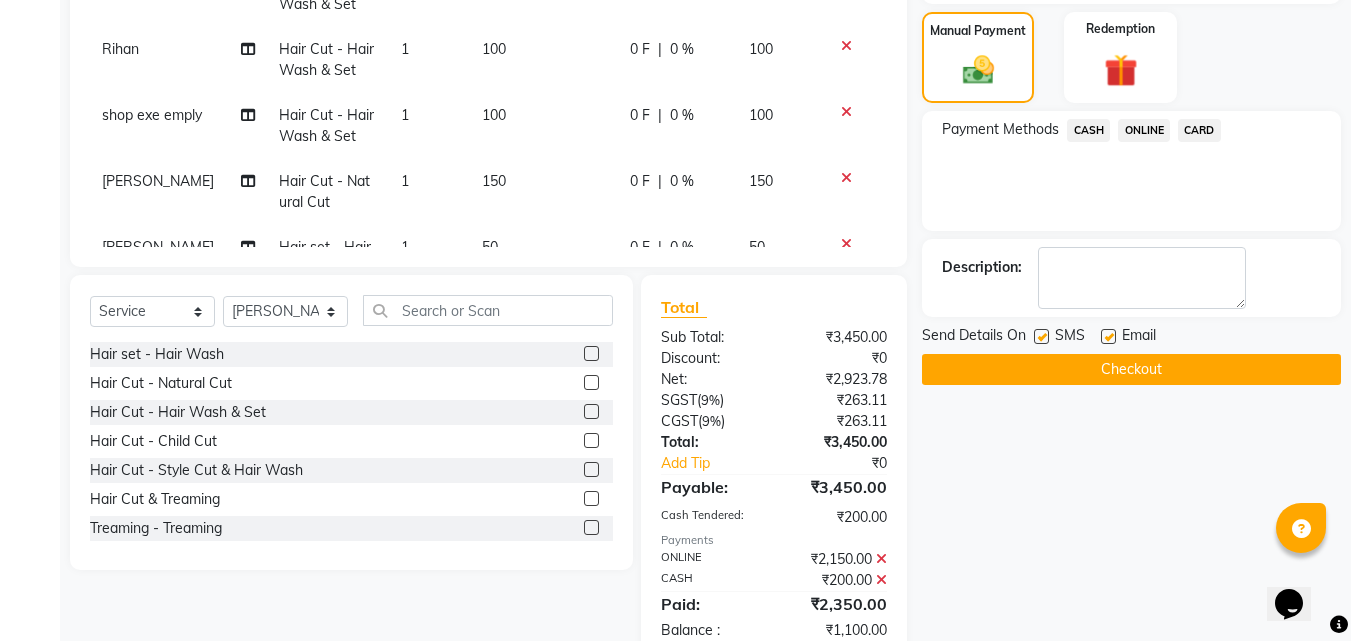 click on "Payment Methods  CASH   ONLINE   CARD" 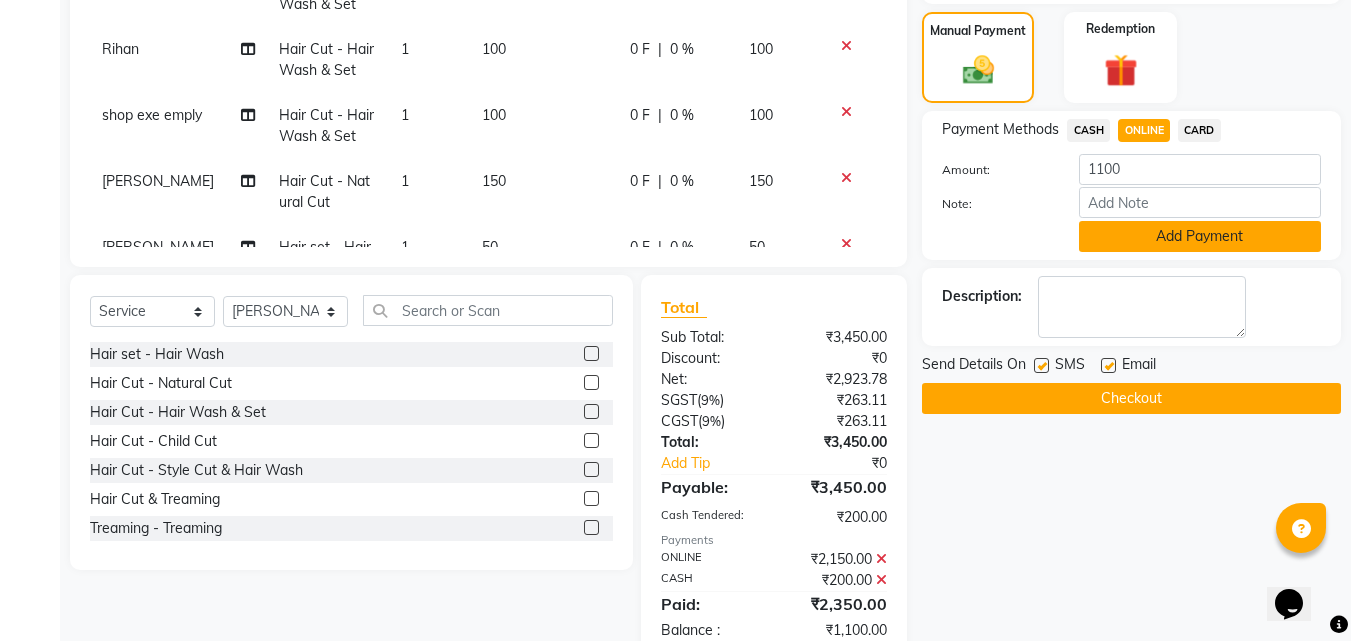click on "Add Payment" 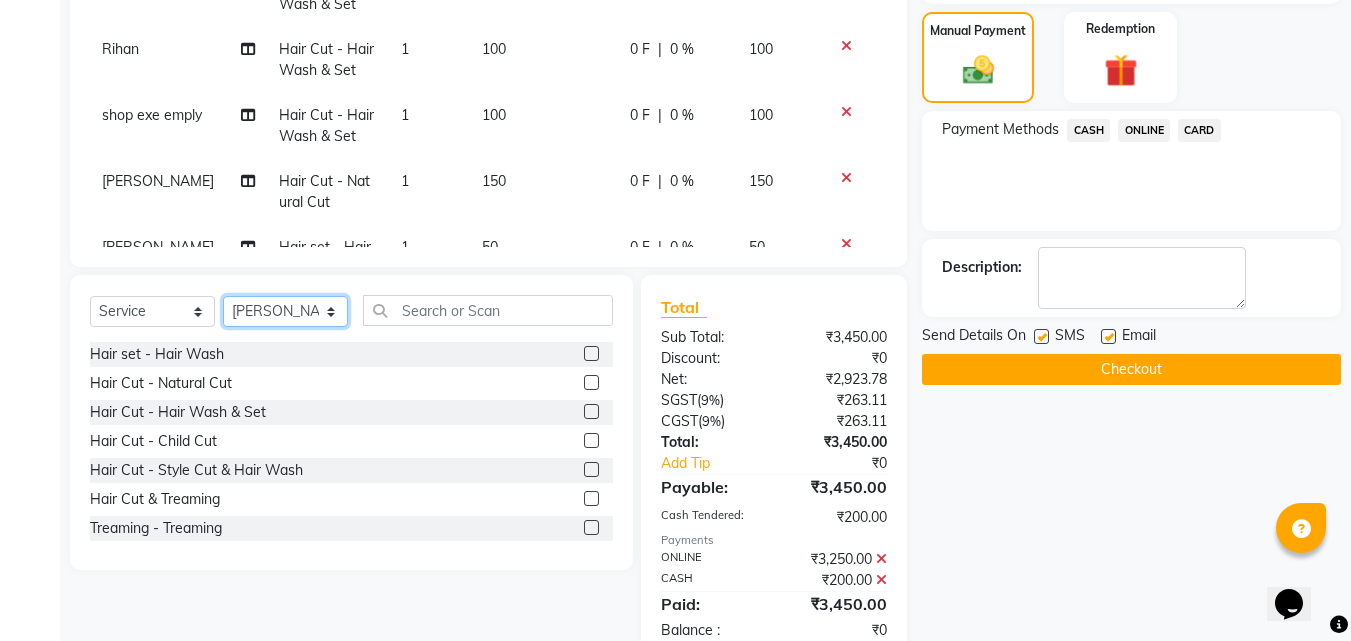 click on "Select Stylist [PERSON_NAME] PMS [PERSON_NAME] shop exe emply" 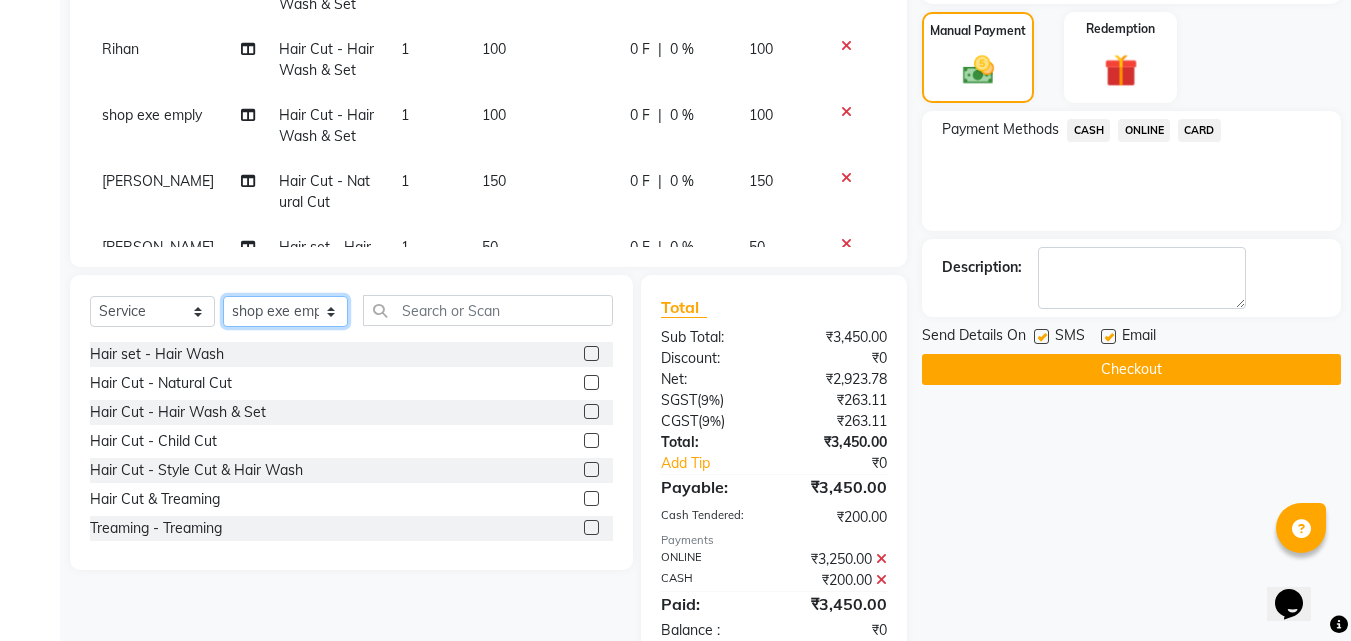 click on "Select Stylist [PERSON_NAME] PMS [PERSON_NAME] shop exe emply" 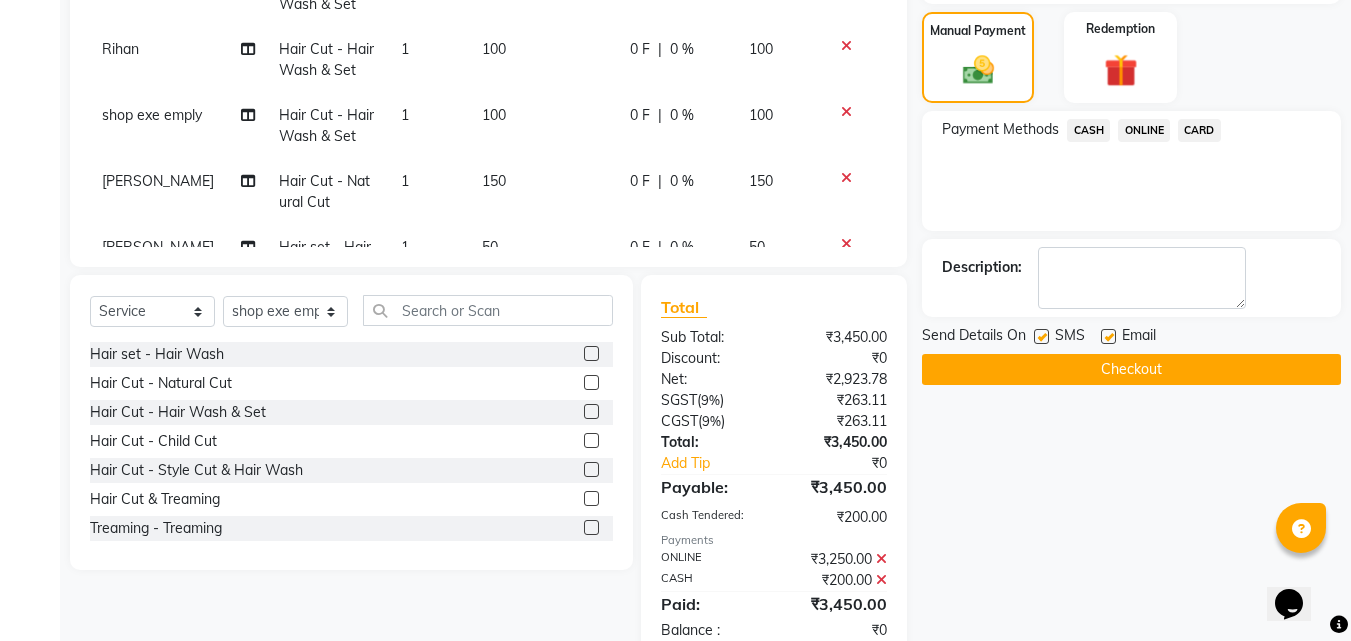click 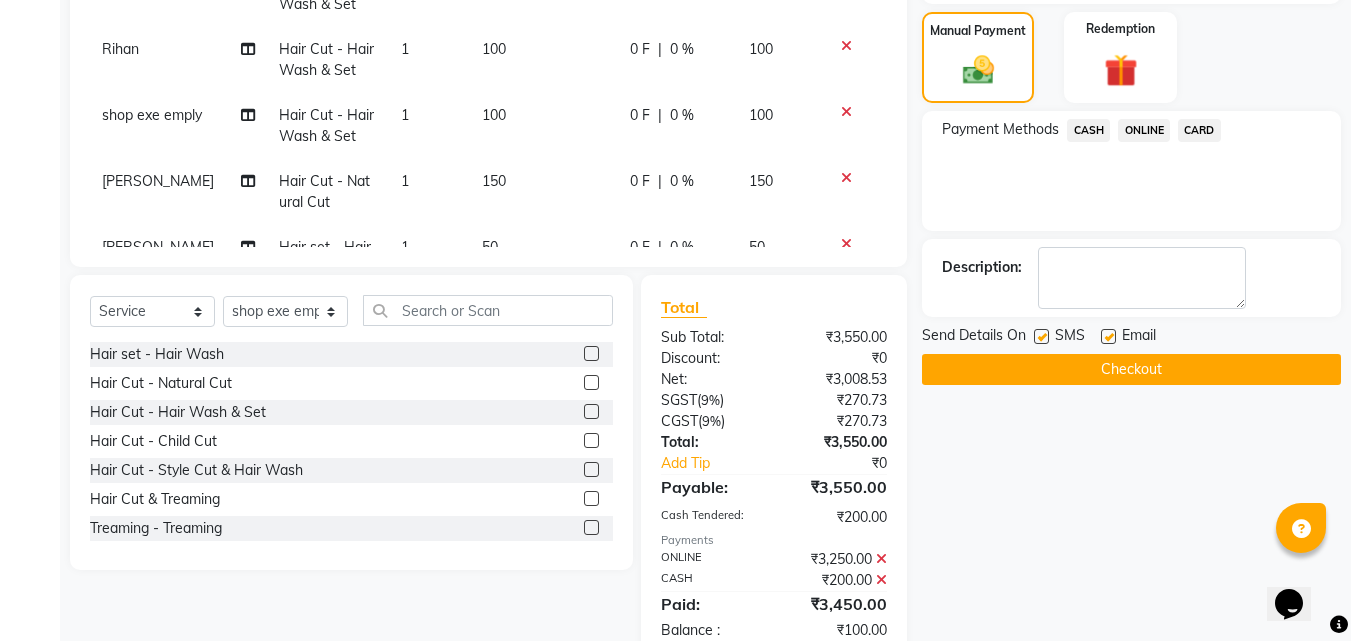 click 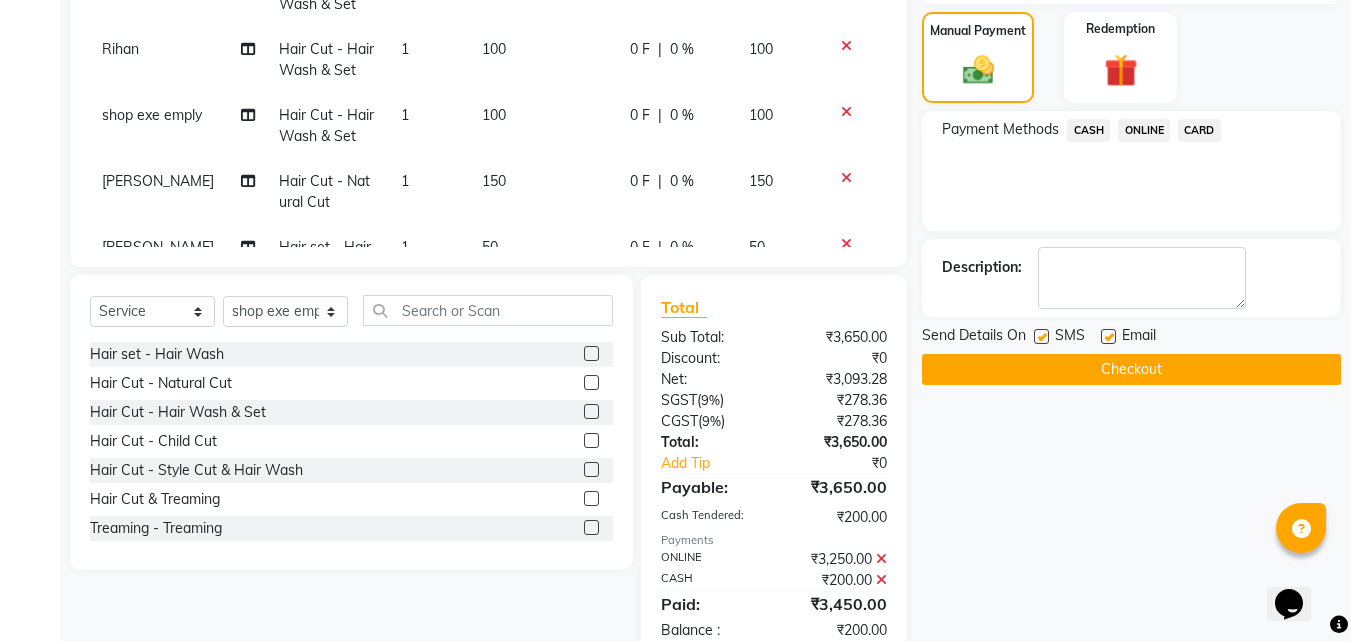 click 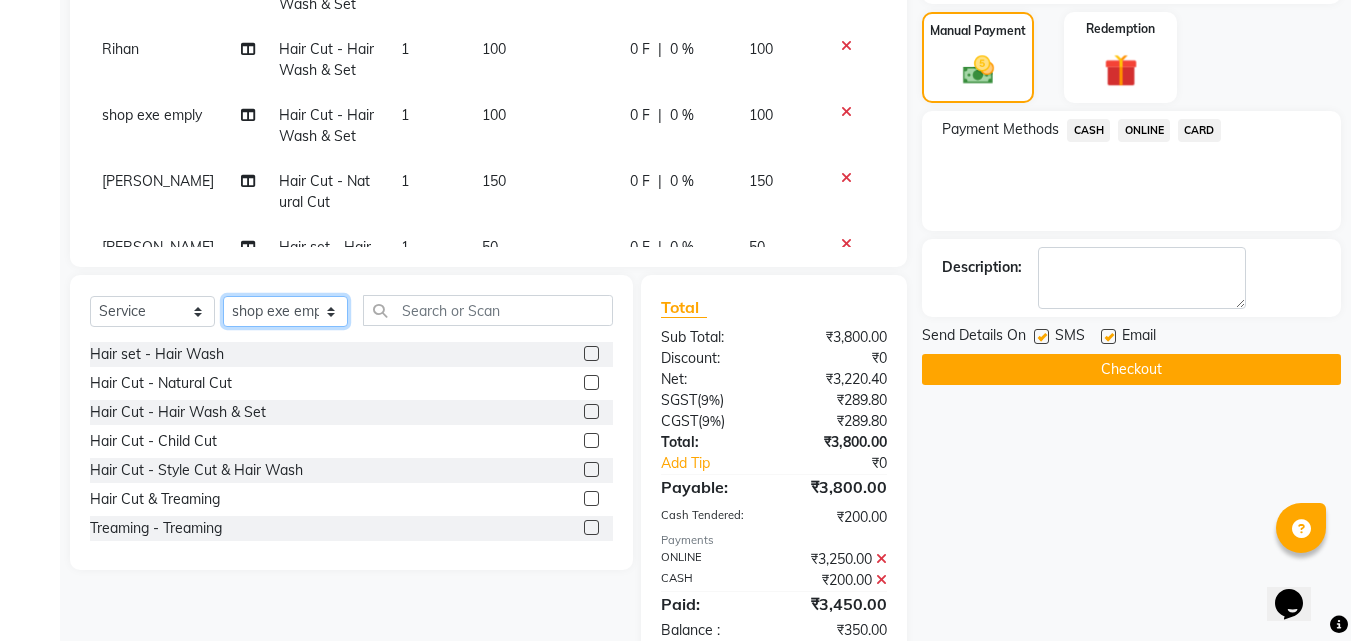 click on "Select Stylist [PERSON_NAME] PMS [PERSON_NAME] shop exe emply" 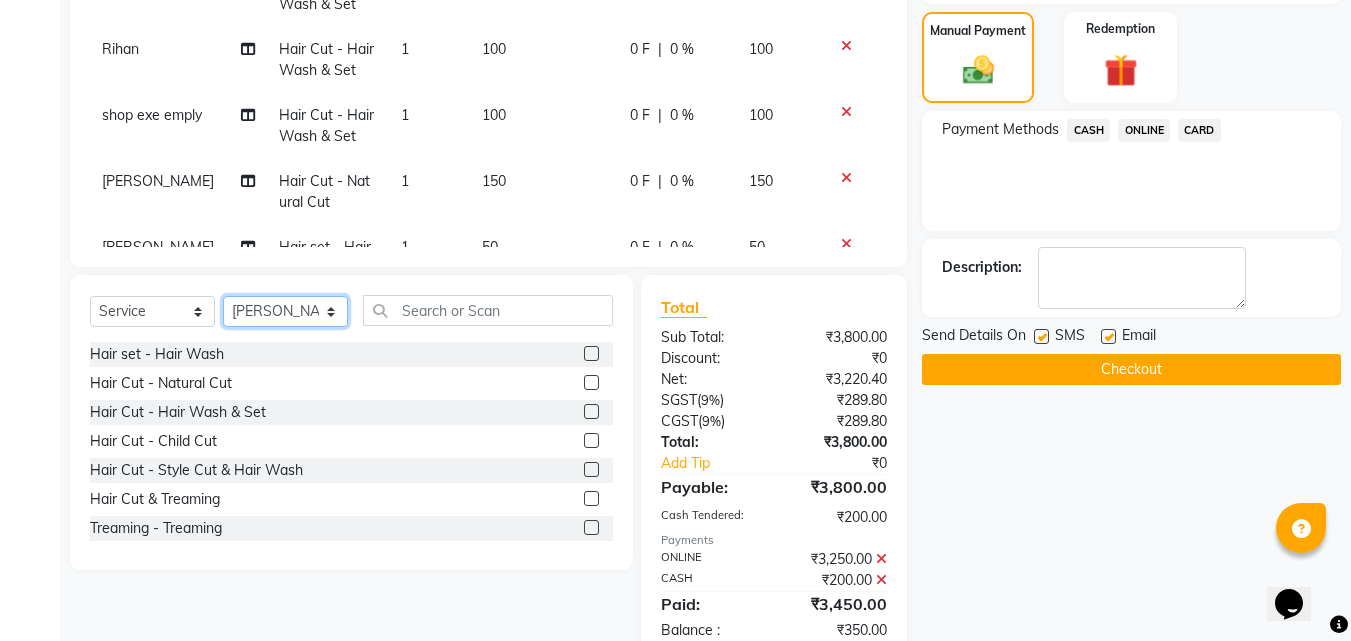 click on "Select Stylist [PERSON_NAME] PMS [PERSON_NAME] shop exe emply" 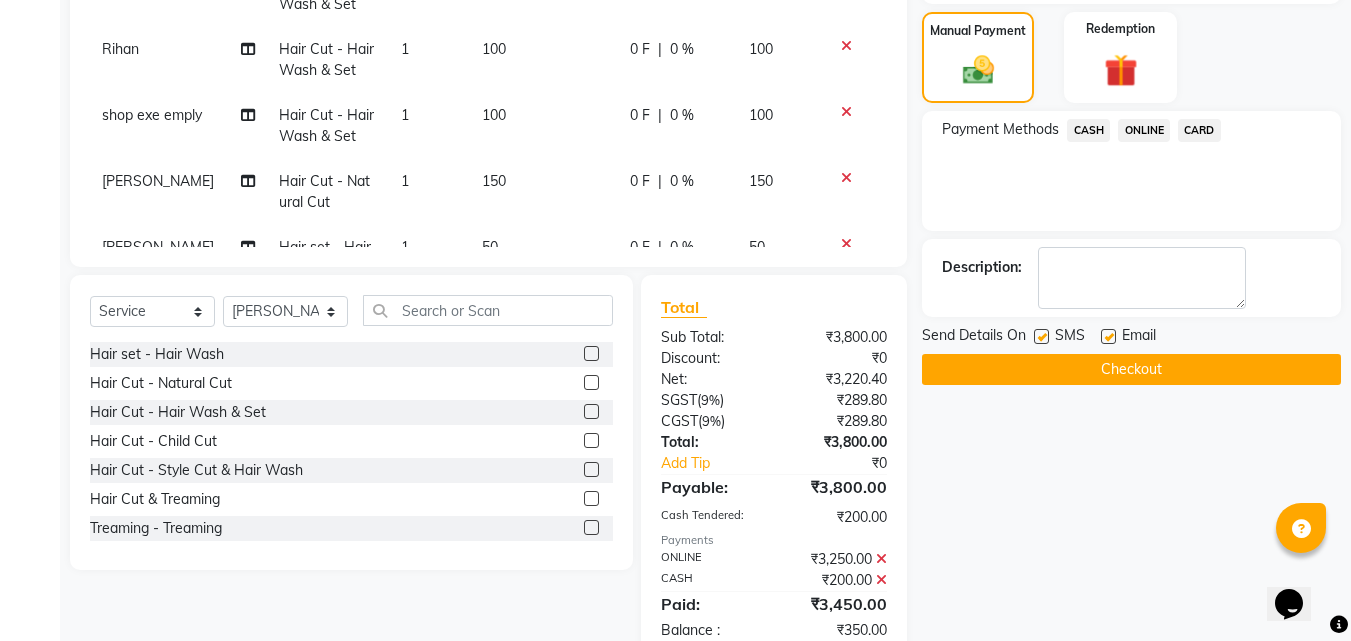 drag, startPoint x: 572, startPoint y: 412, endPoint x: 622, endPoint y: 404, distance: 50.635956 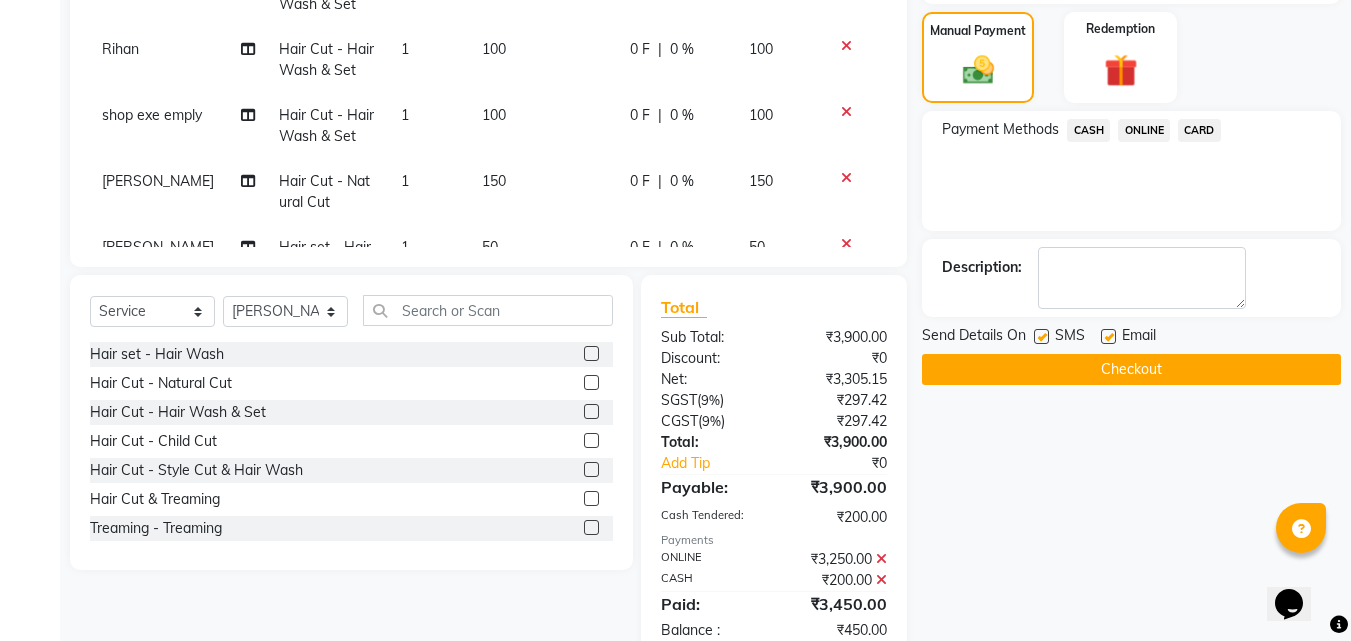 click on "ONLINE" 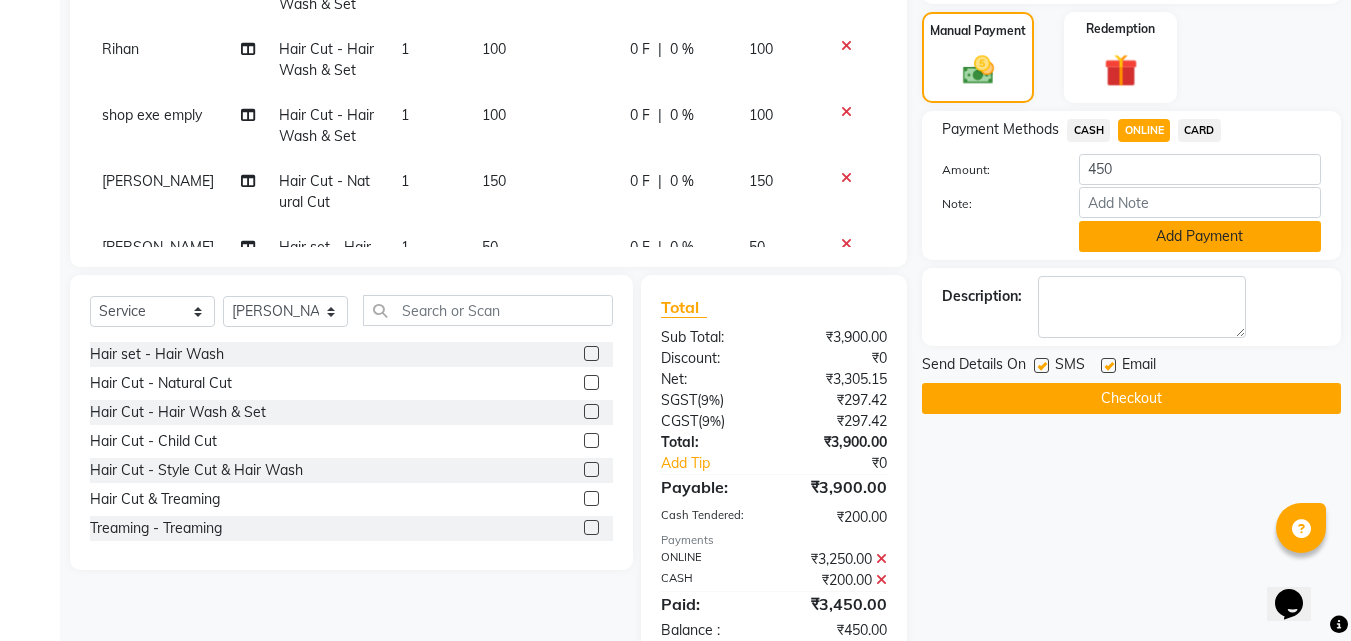 click on "Add Payment" 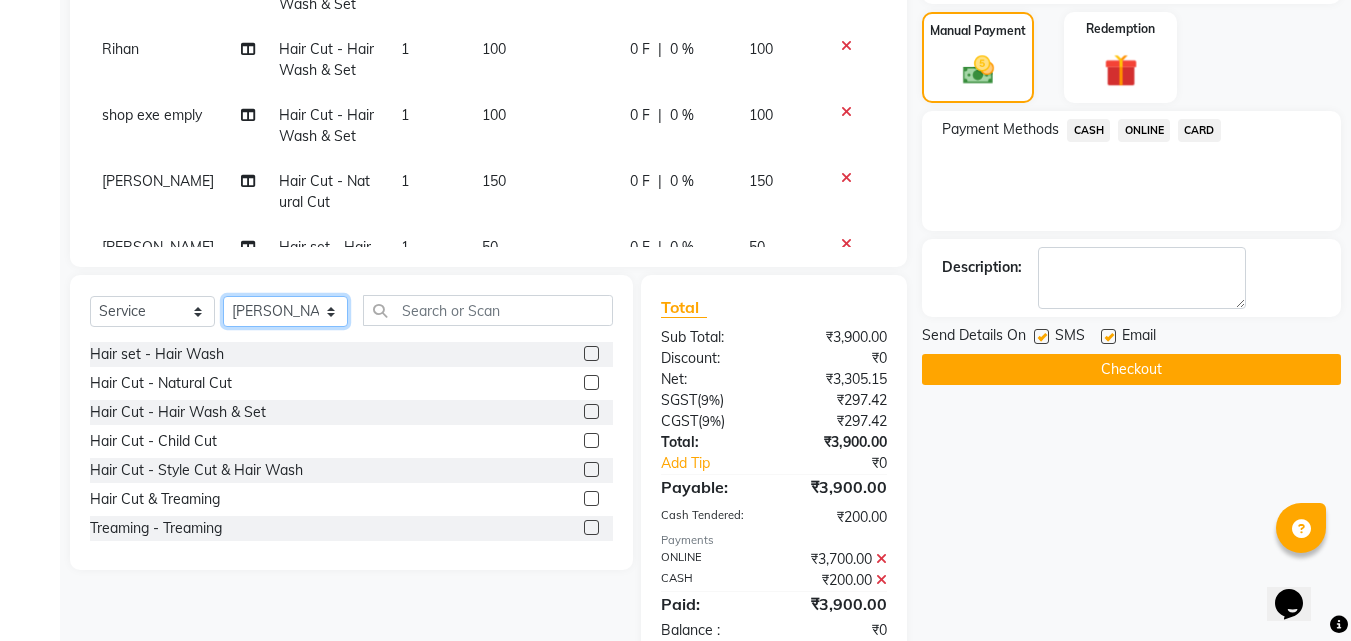 drag, startPoint x: 295, startPoint y: 298, endPoint x: 279, endPoint y: 315, distance: 23.345236 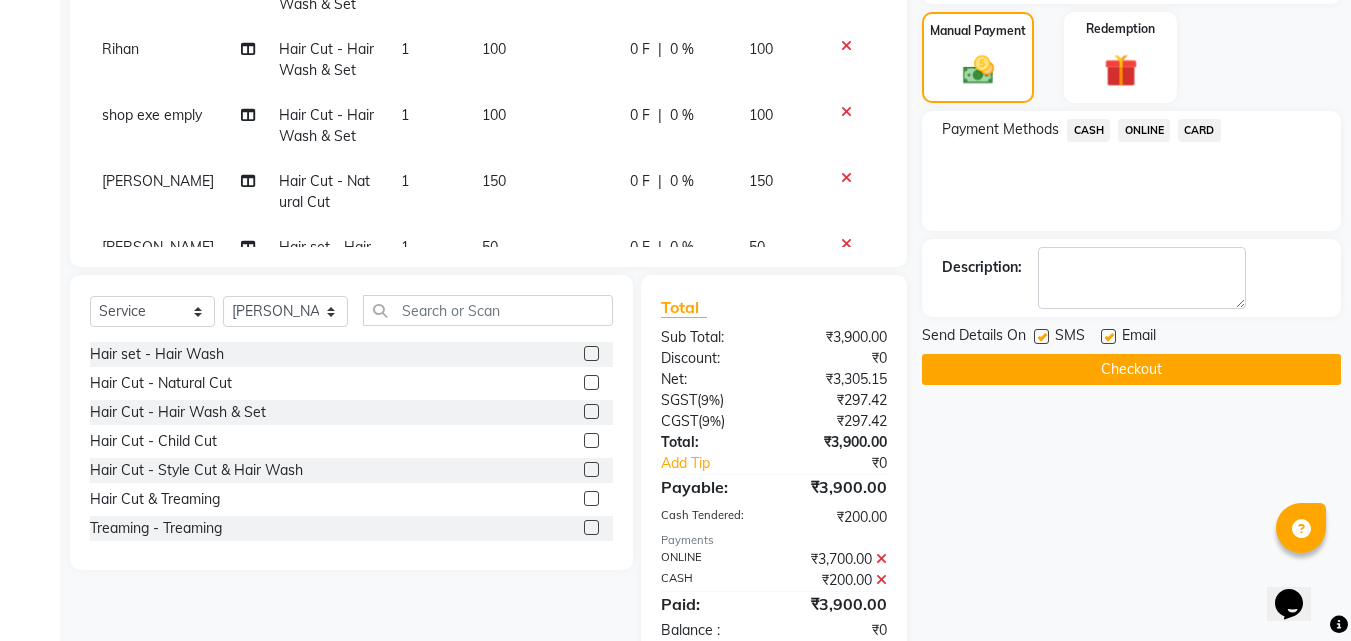 drag, startPoint x: 578, startPoint y: 380, endPoint x: 574, endPoint y: 392, distance: 12.649111 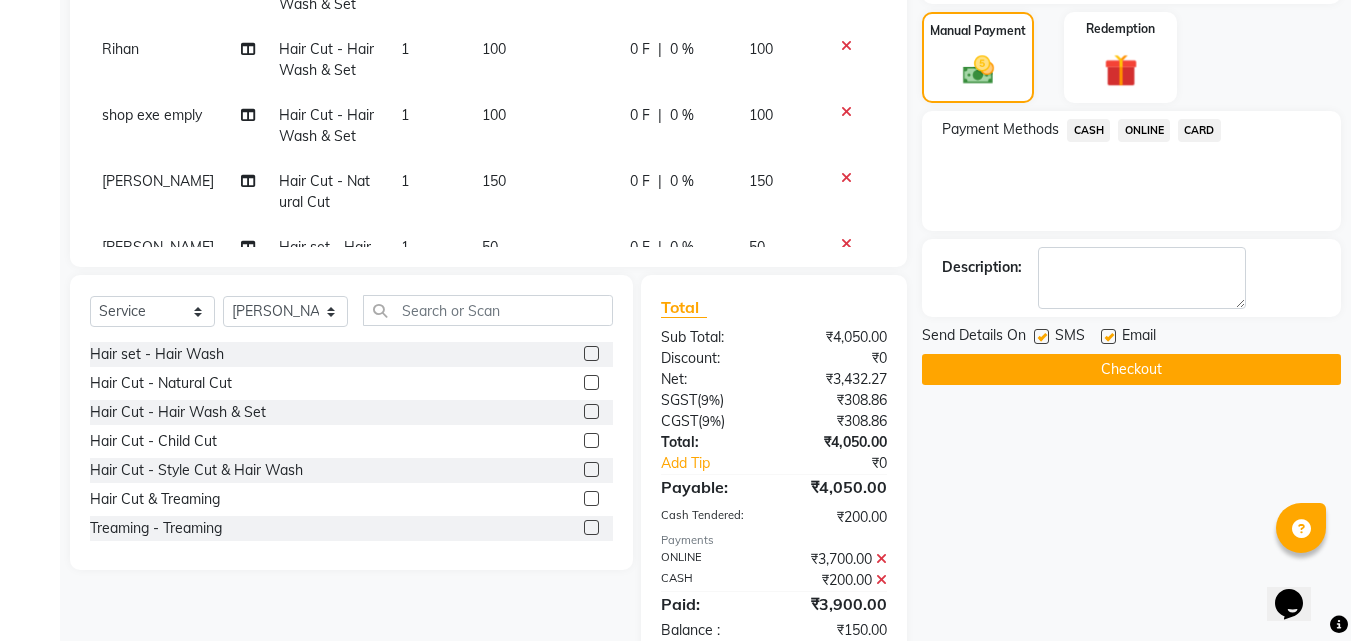 click 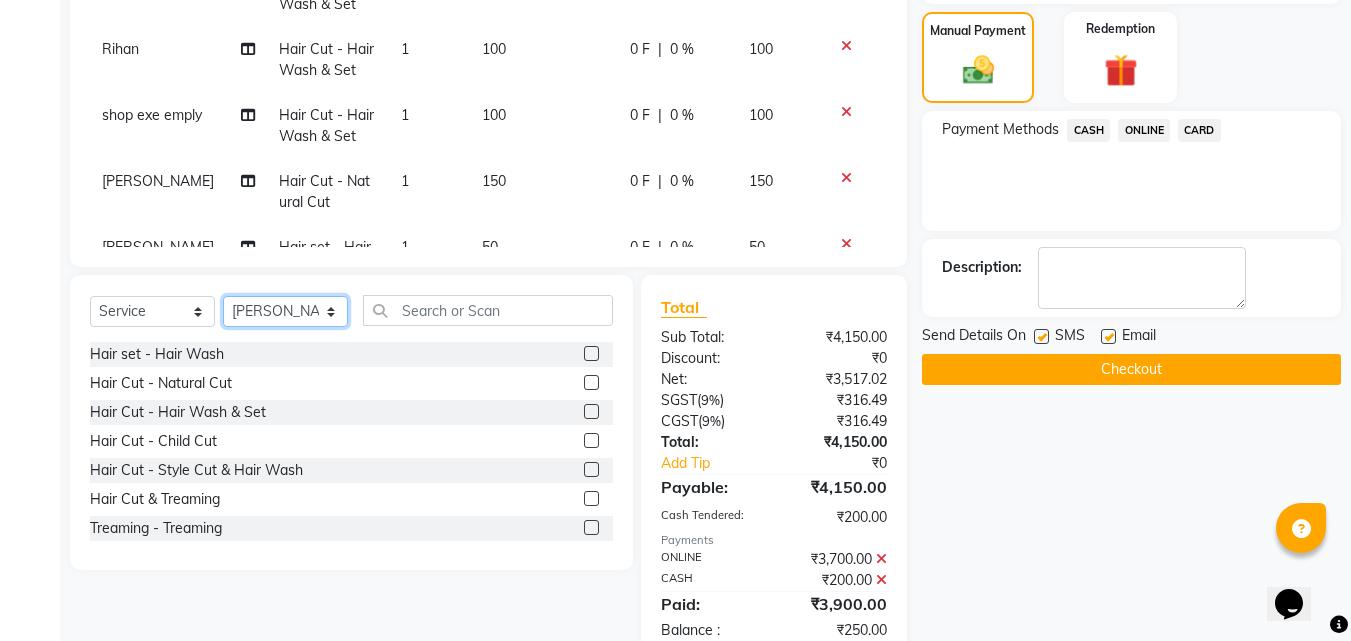 click on "Select Stylist [PERSON_NAME] PMS [PERSON_NAME] shop exe emply" 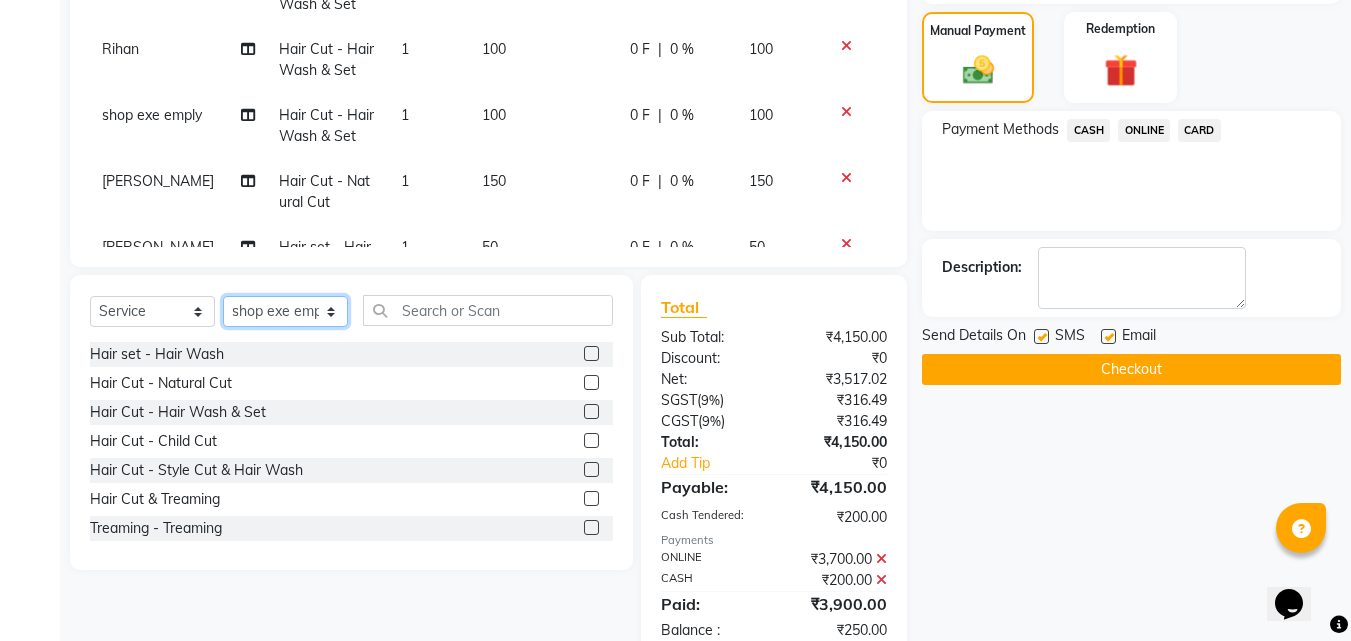 click on "Select Stylist [PERSON_NAME] PMS [PERSON_NAME] shop exe emply" 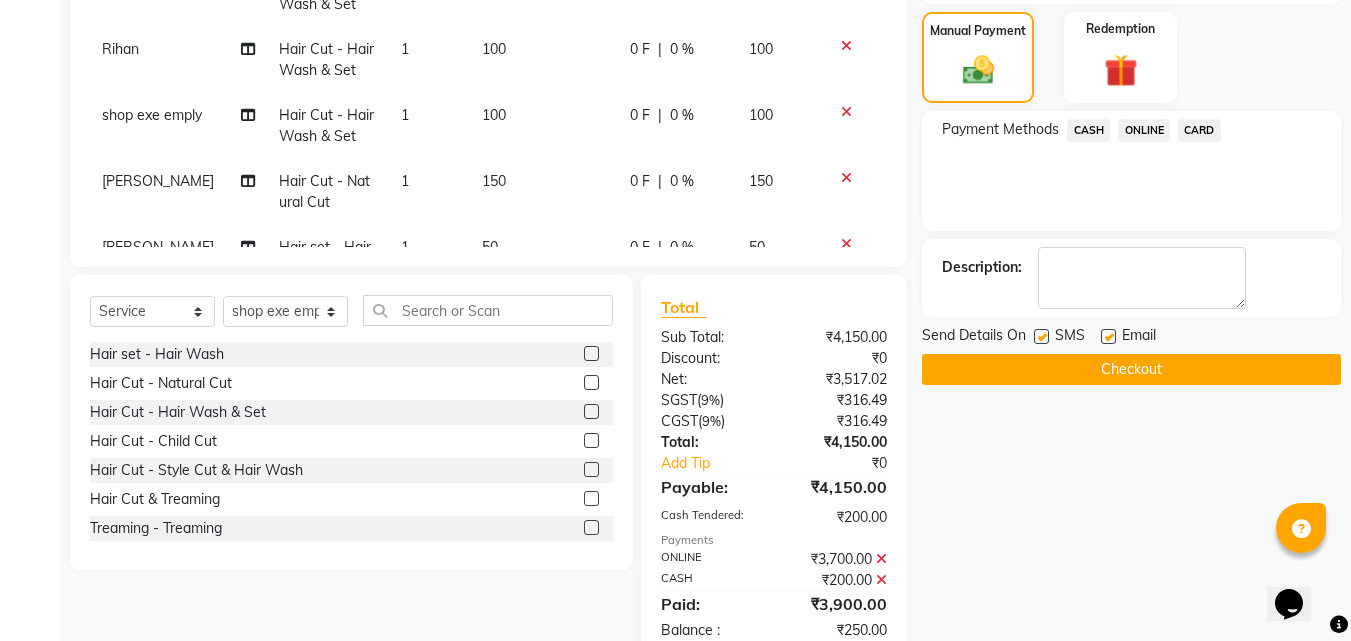click 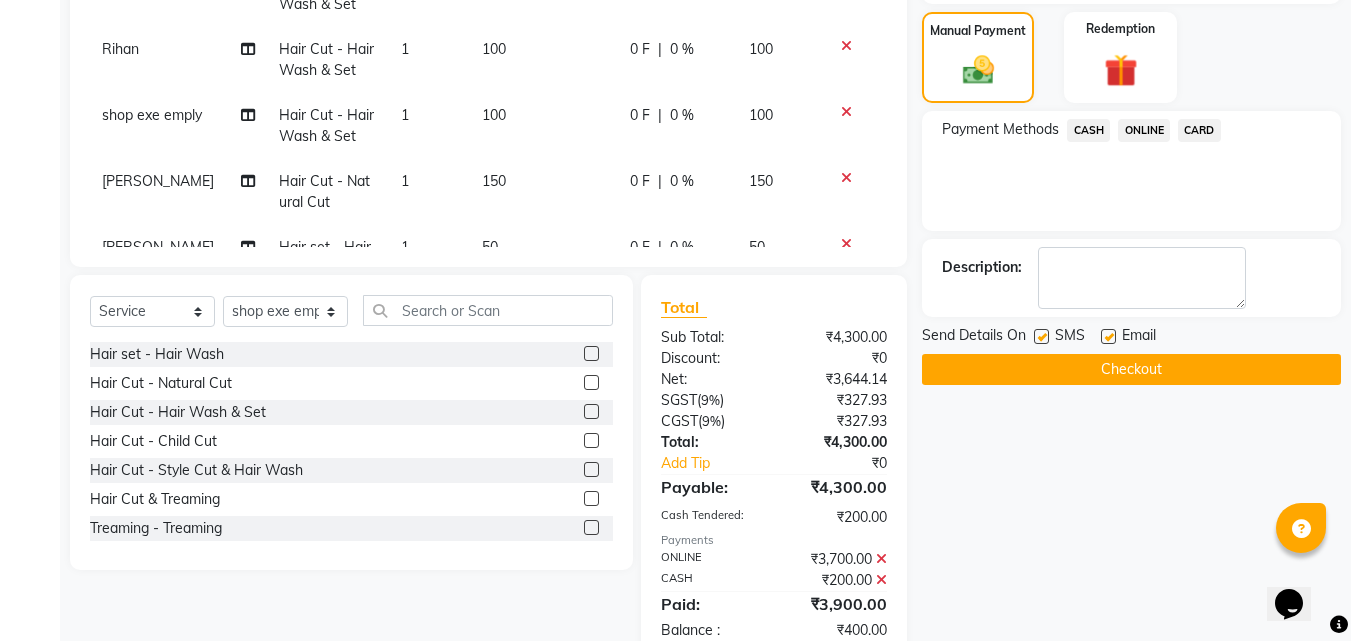 click 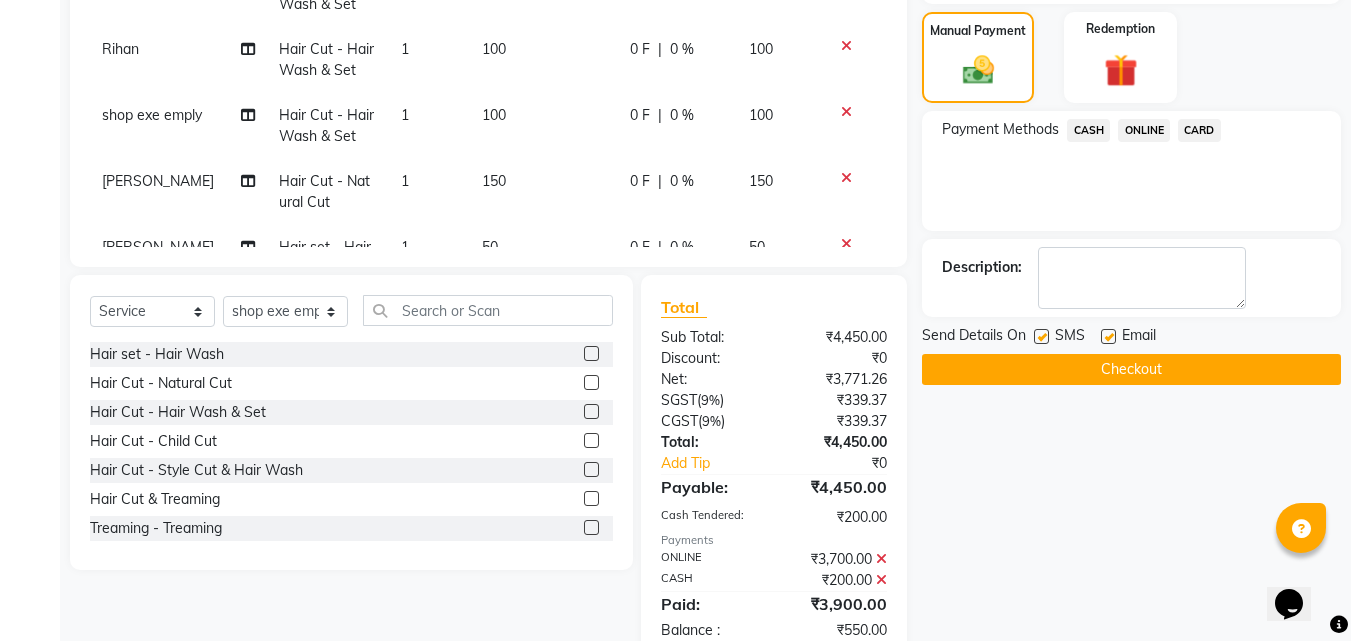 click 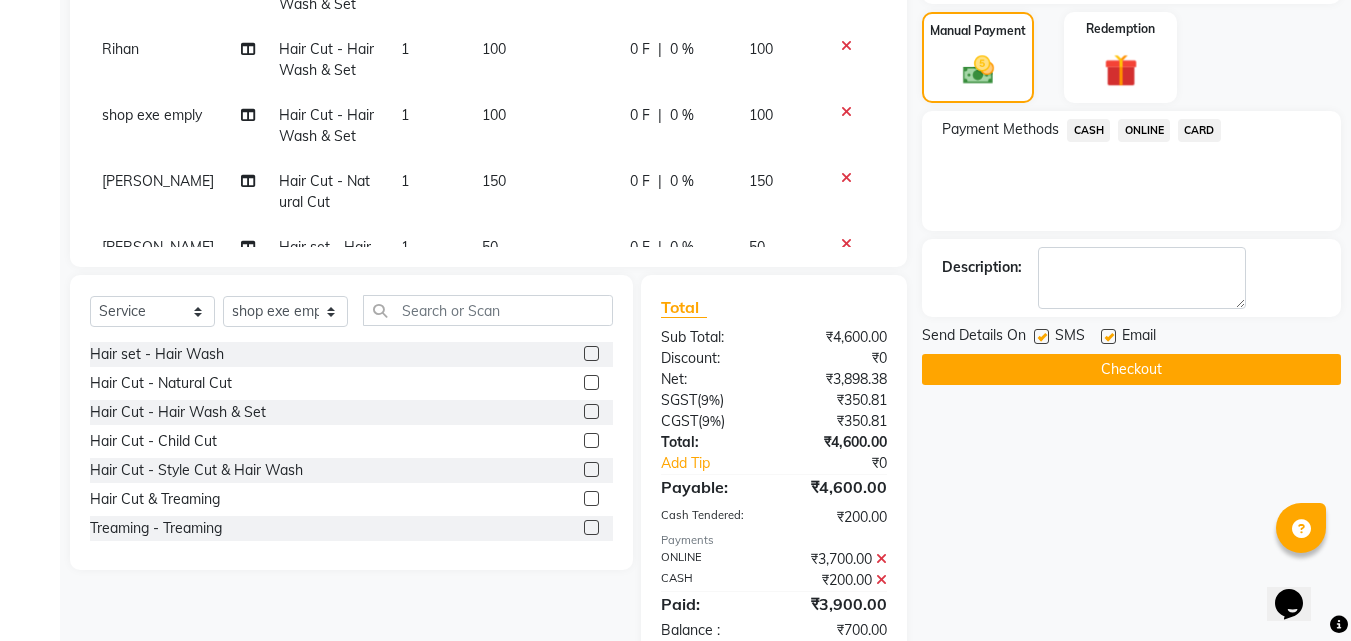 click 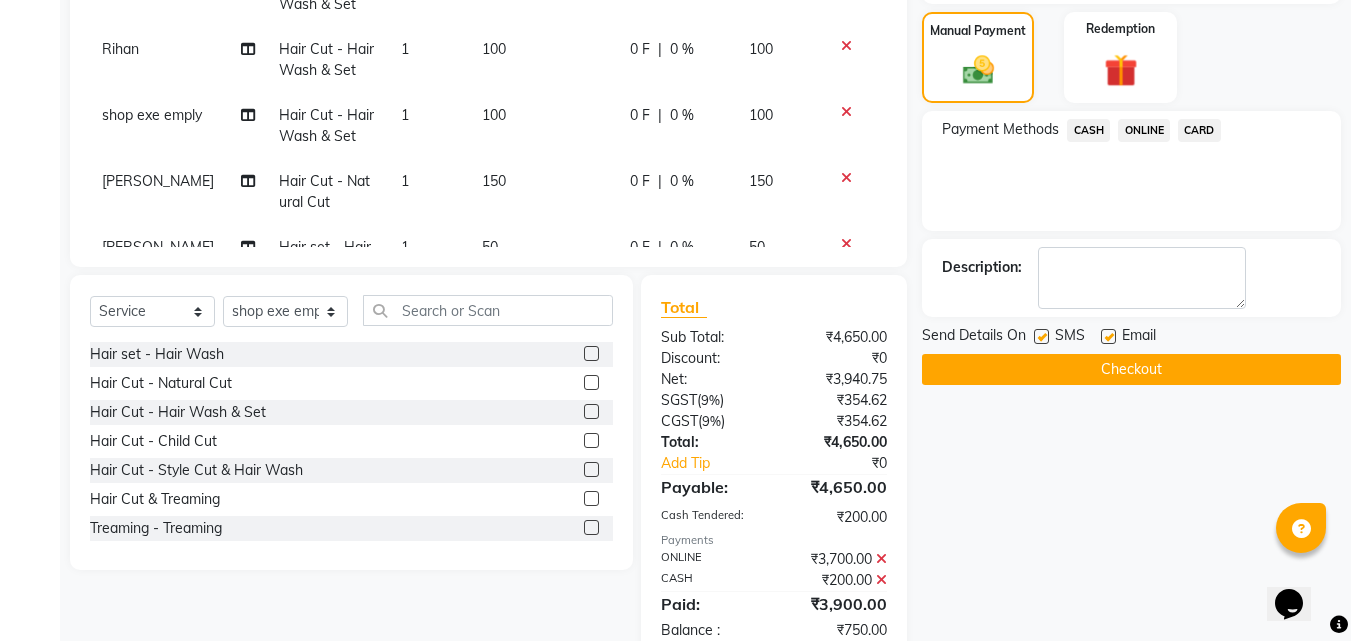 click on "CASH" 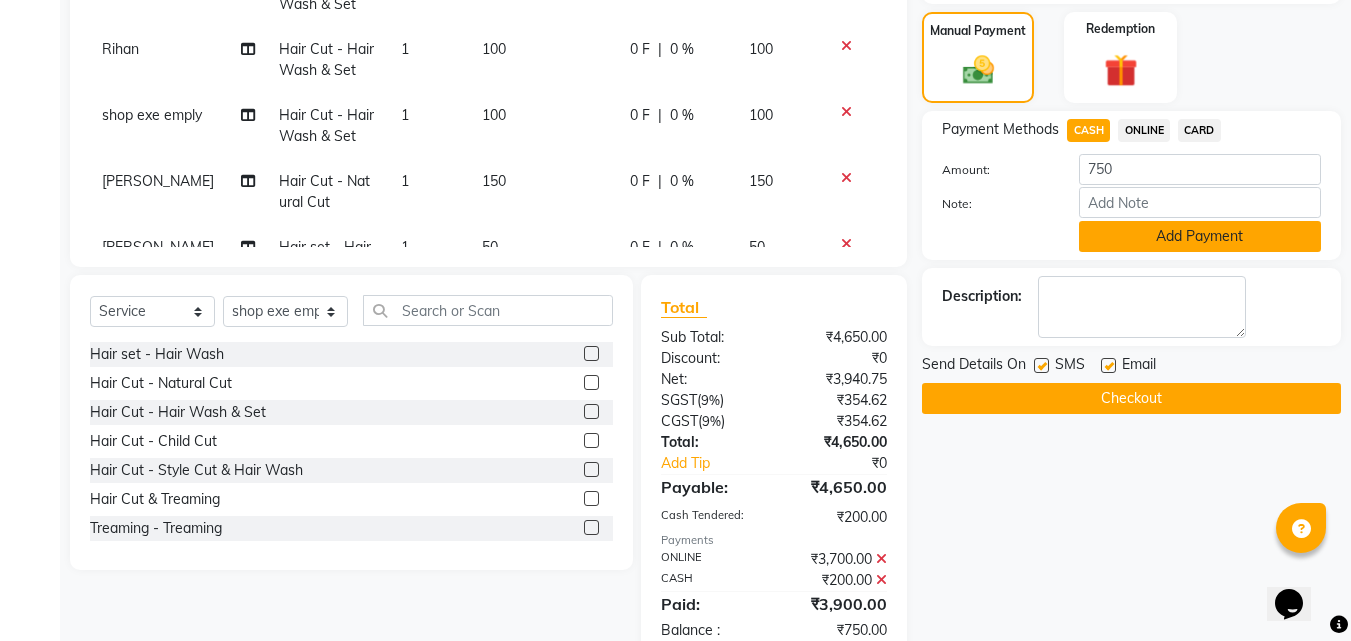 click on "Add Payment" 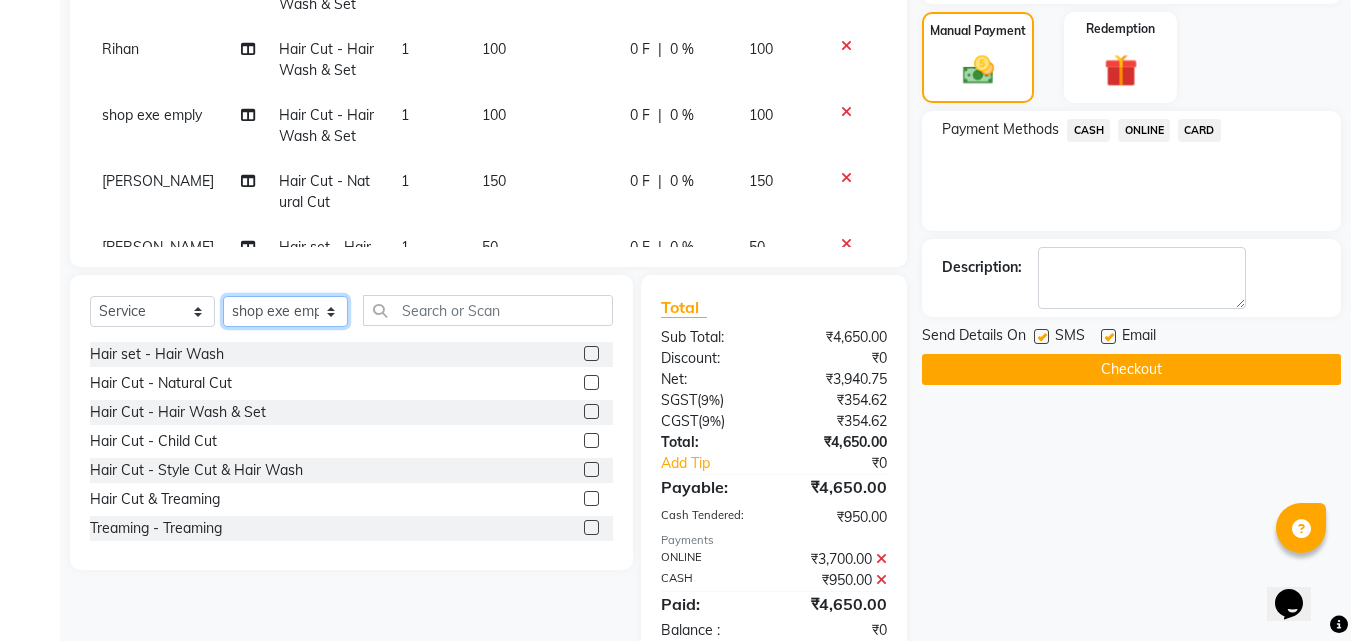 drag, startPoint x: 312, startPoint y: 310, endPoint x: 310, endPoint y: 323, distance: 13.152946 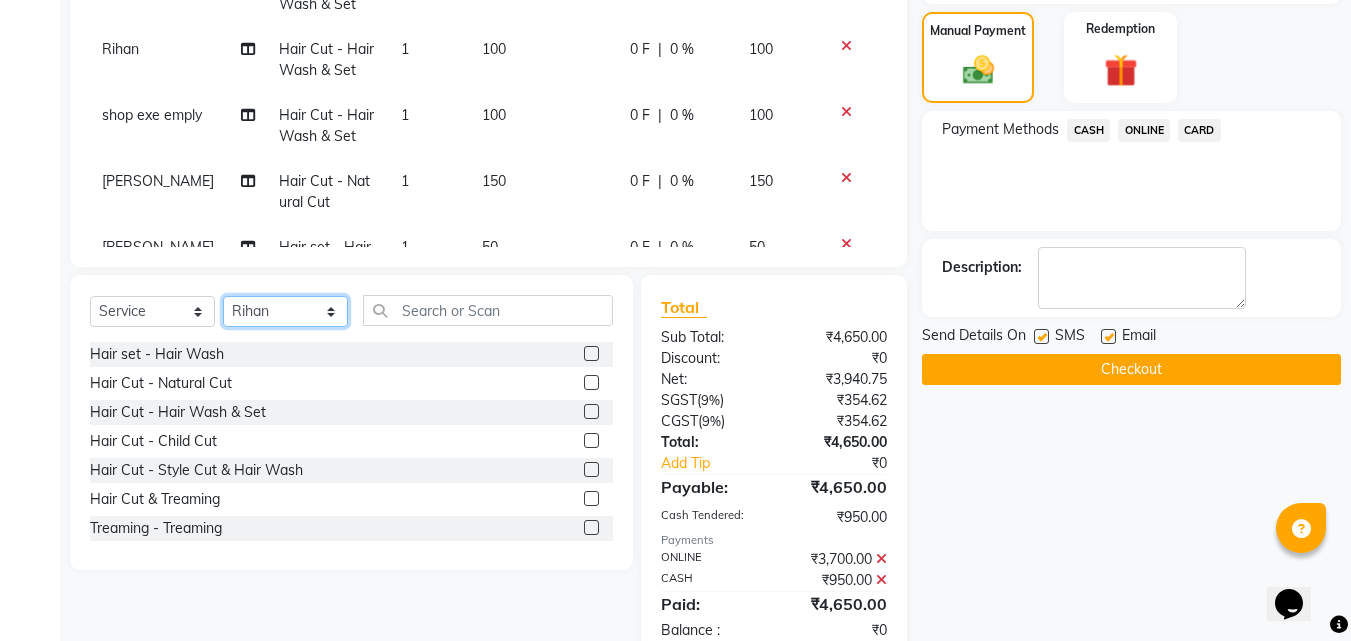 click on "Select Stylist [PERSON_NAME] PMS [PERSON_NAME] shop exe emply" 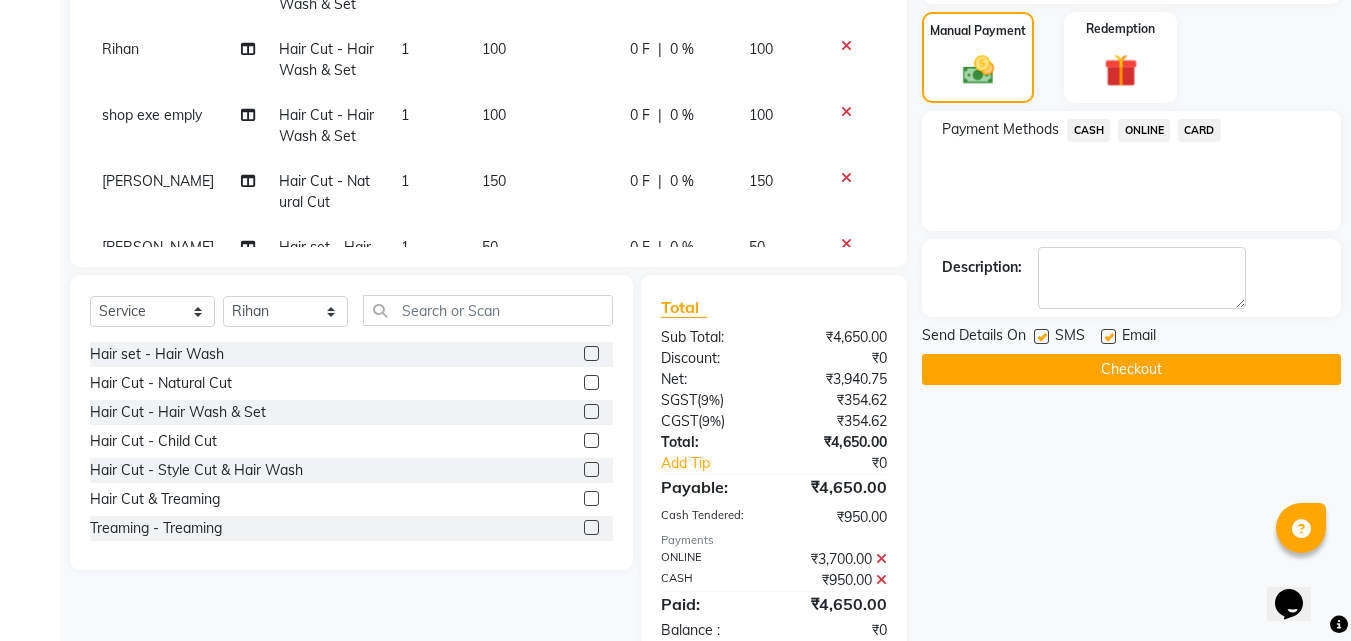 click 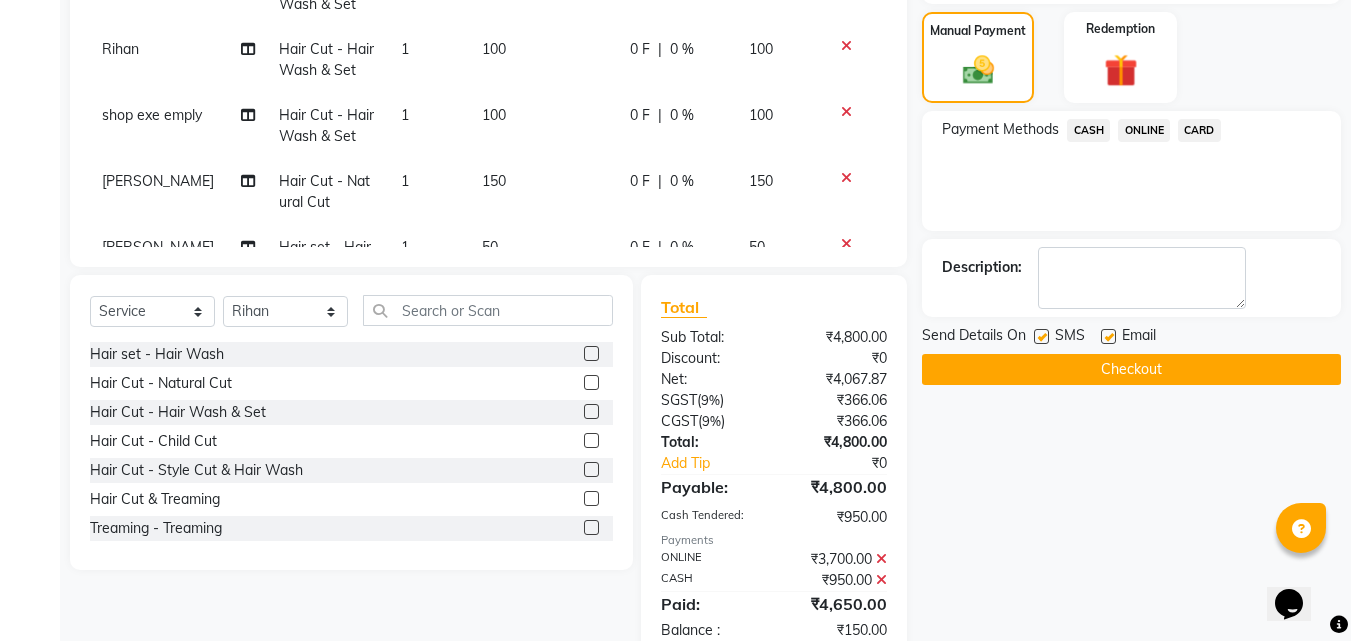 click 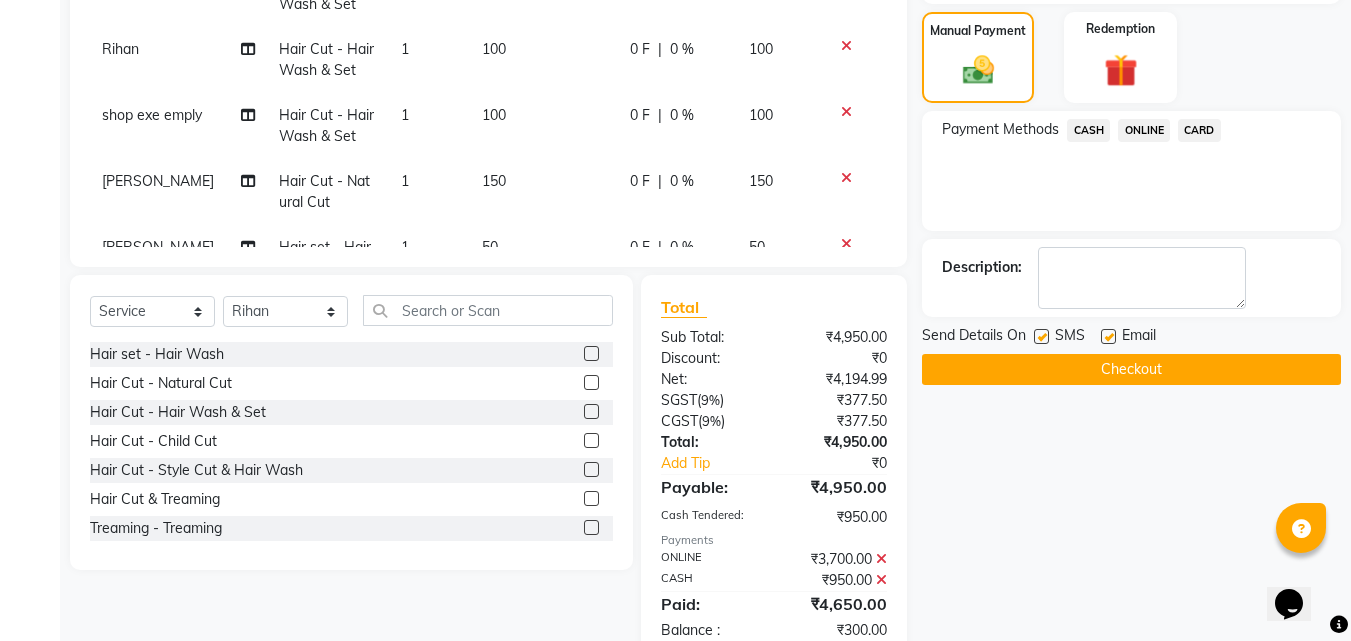 click 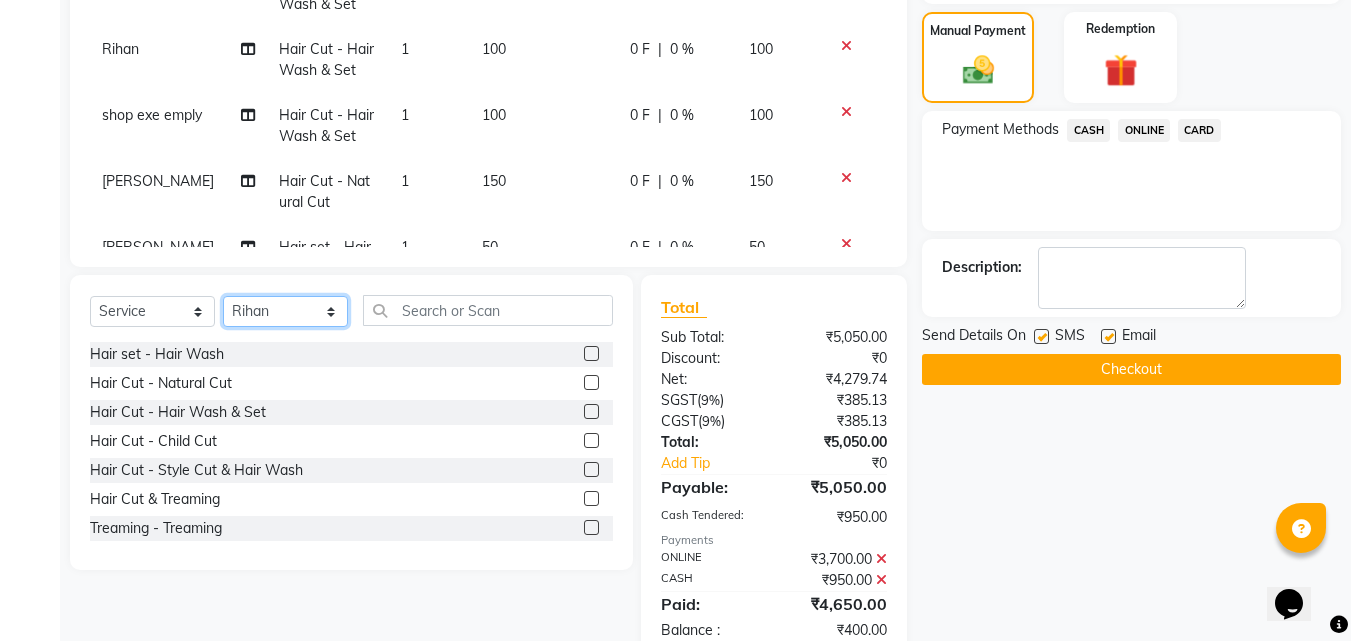 click on "Select Stylist [PERSON_NAME] PMS [PERSON_NAME] shop exe emply" 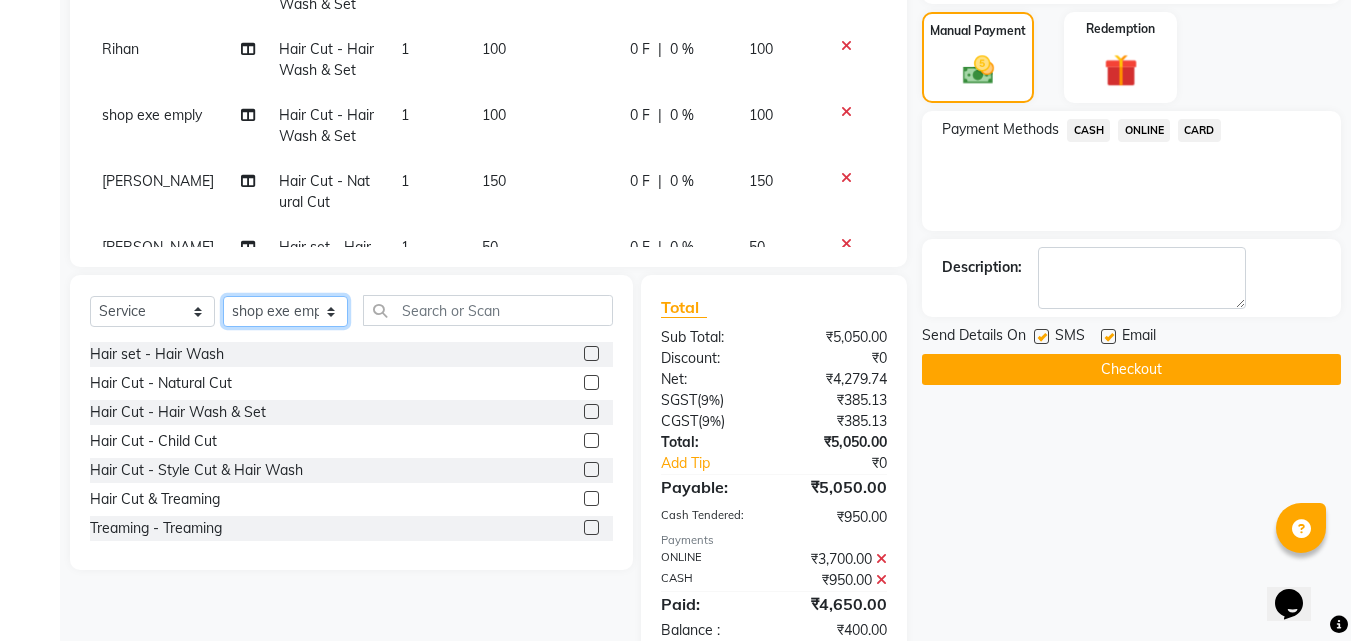 click on "Select Stylist [PERSON_NAME] PMS [PERSON_NAME] shop exe emply" 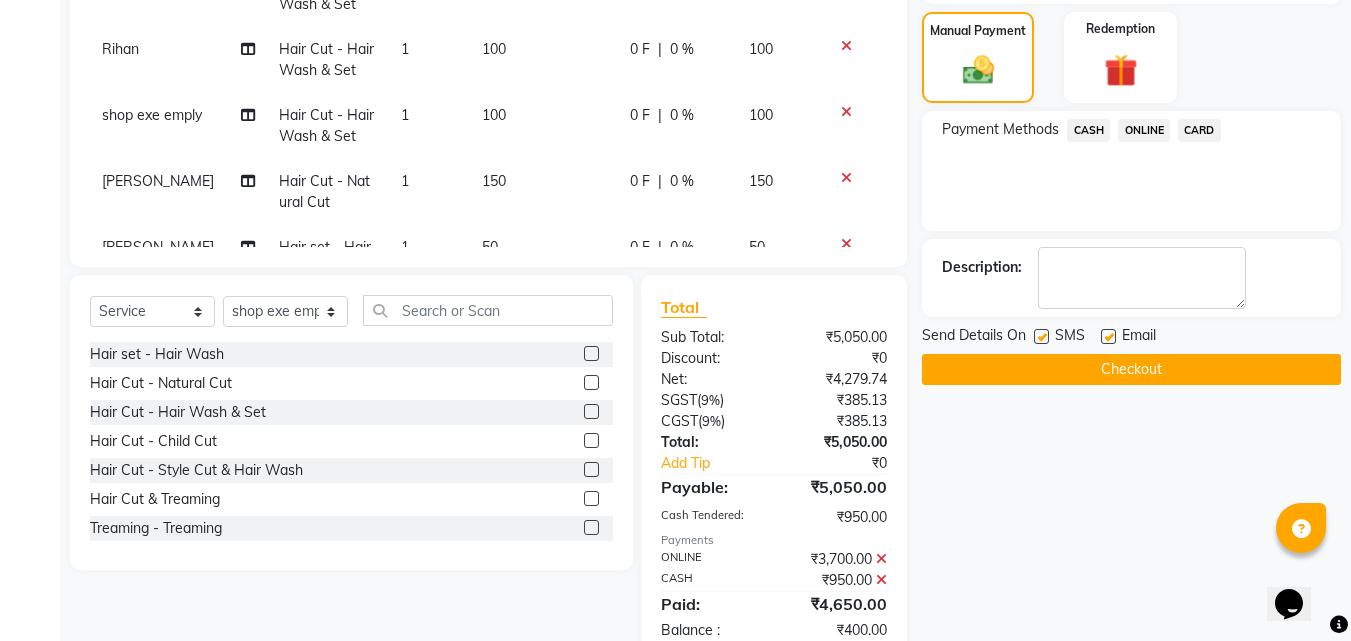 click 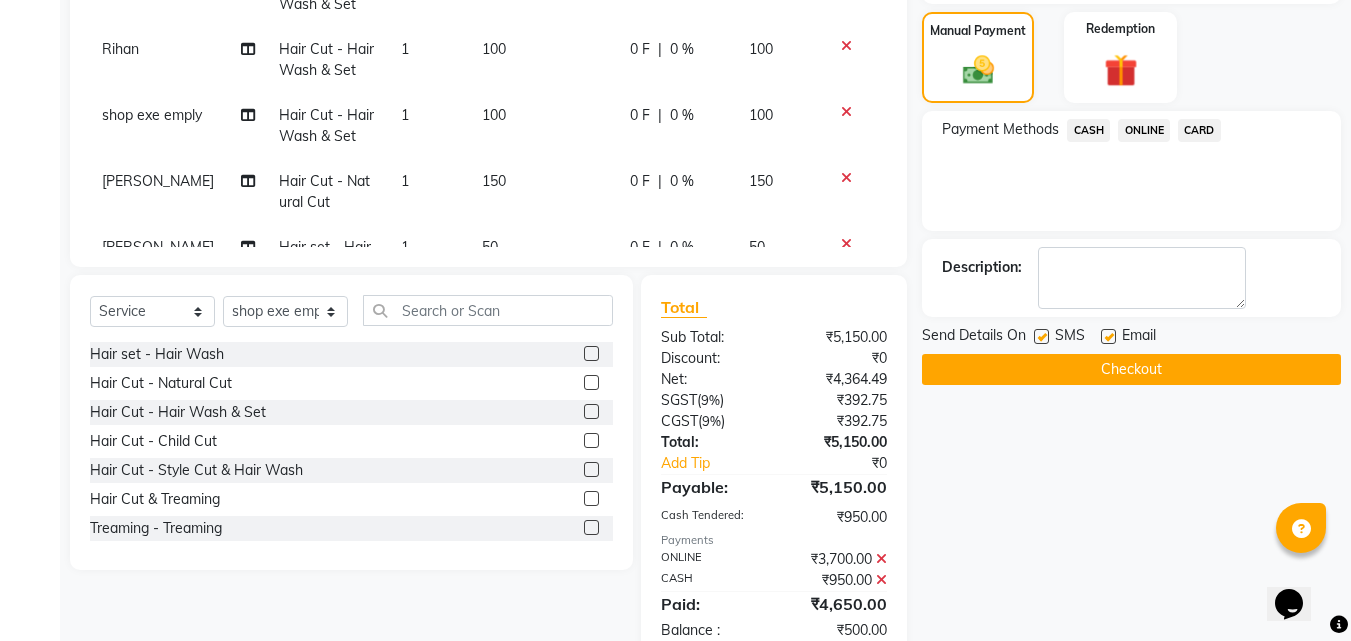 drag, startPoint x: 1075, startPoint y: 126, endPoint x: 1087, endPoint y: 148, distance: 25.059929 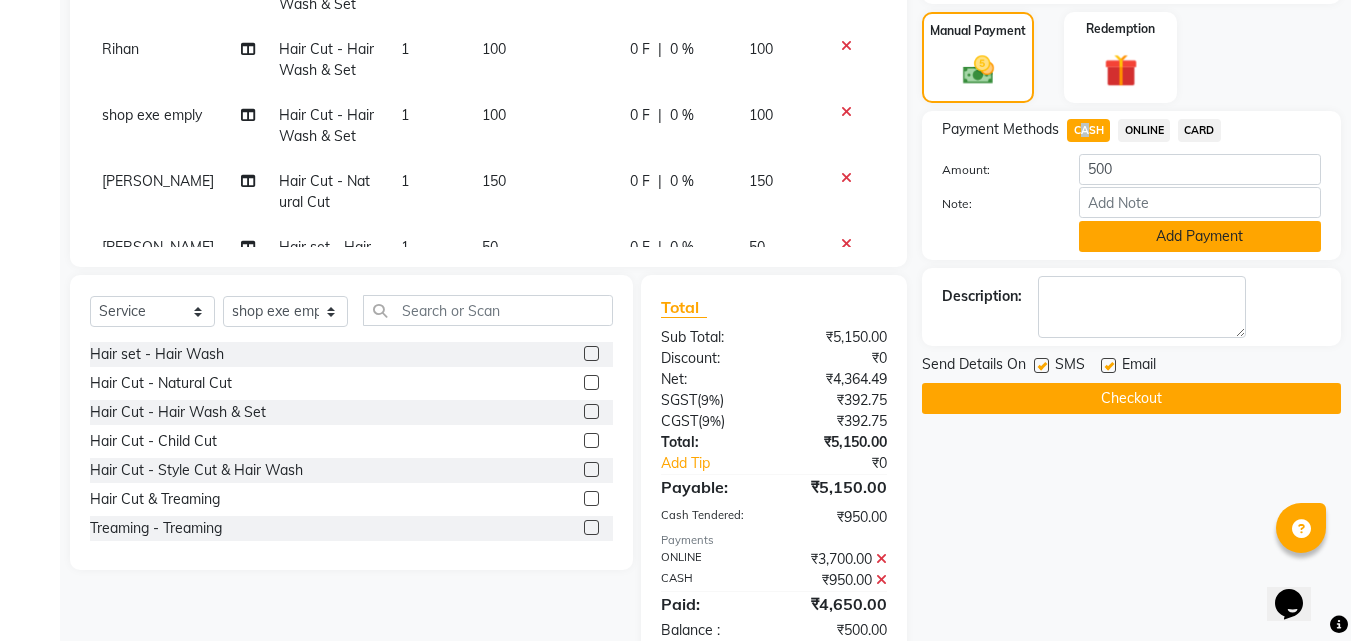 click on "Add Payment" 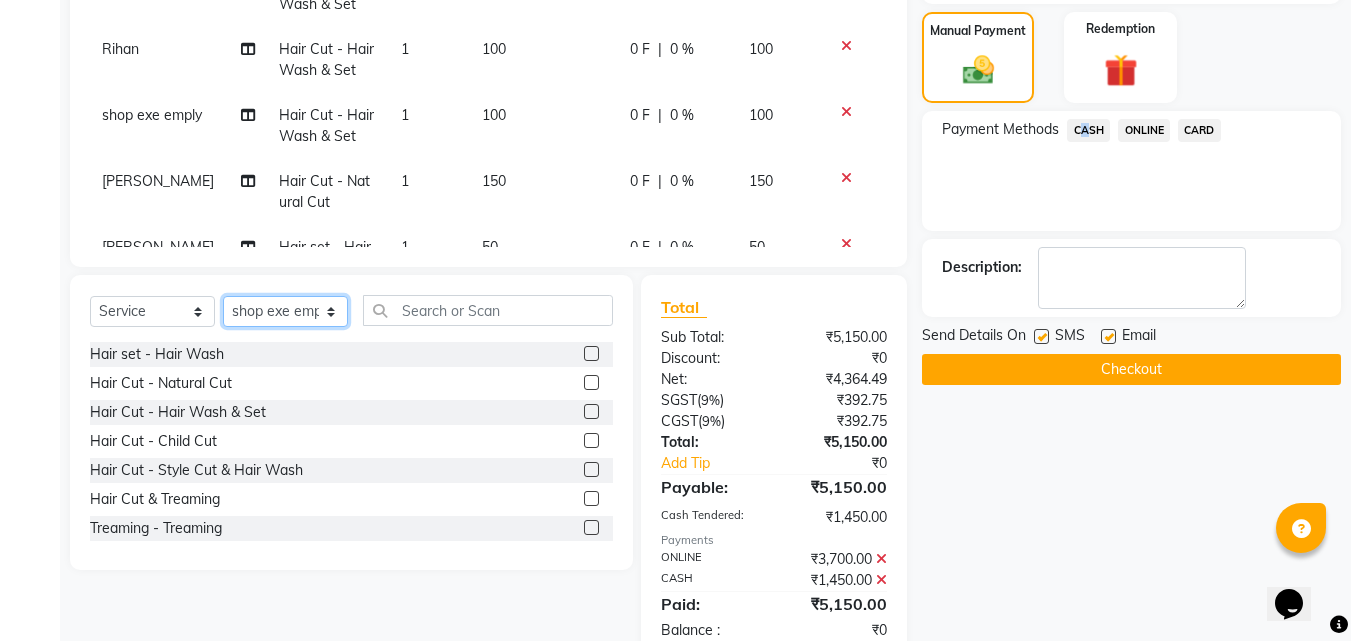 click on "Select Stylist [PERSON_NAME] PMS [PERSON_NAME] shop exe emply" 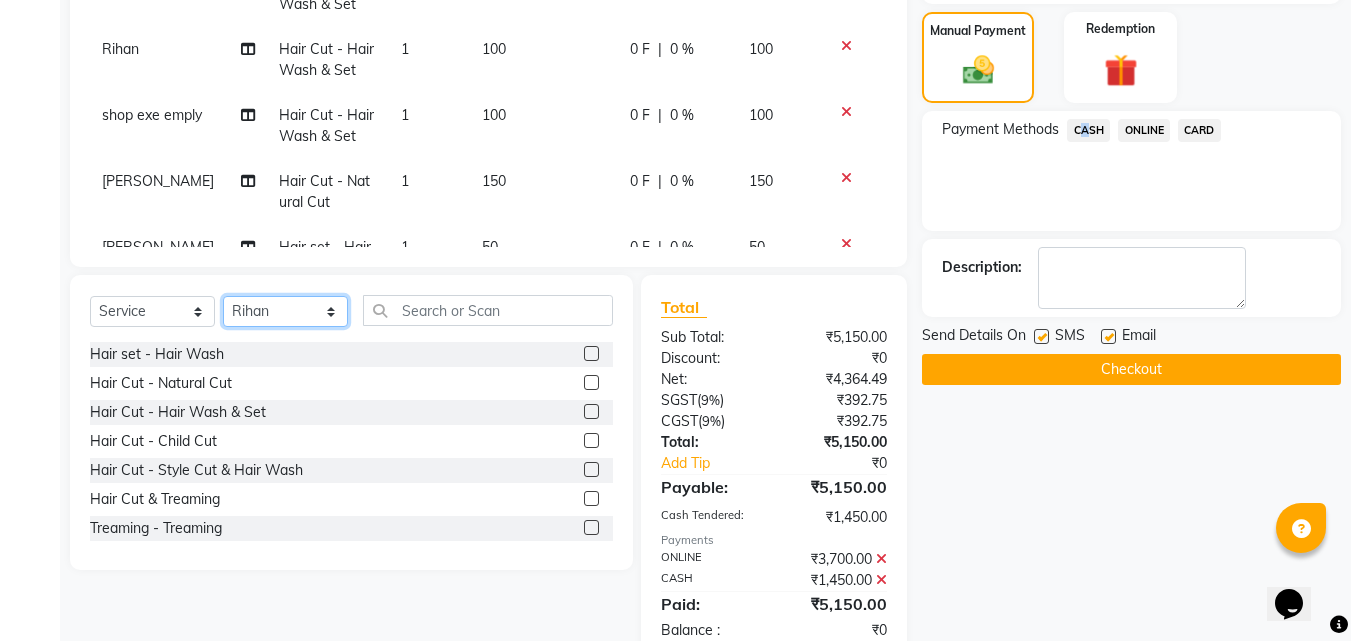 click on "Select Stylist [PERSON_NAME] PMS [PERSON_NAME] shop exe emply" 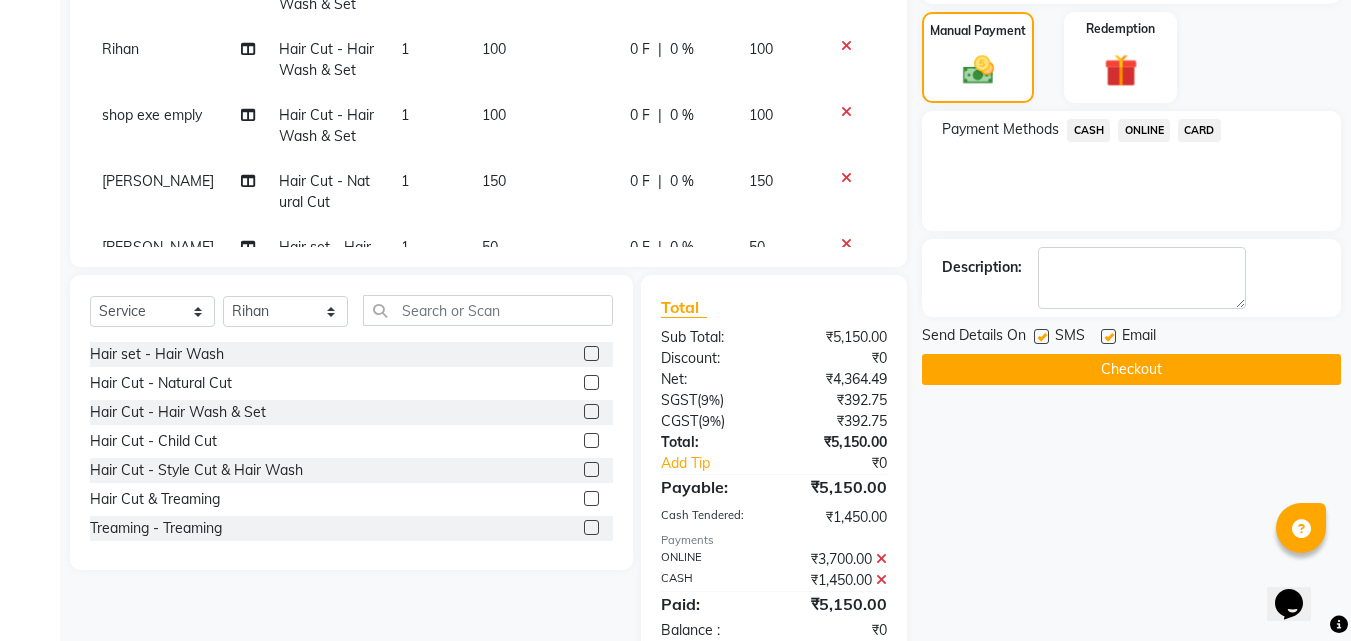 drag, startPoint x: 575, startPoint y: 379, endPoint x: 577, endPoint y: 389, distance: 10.198039 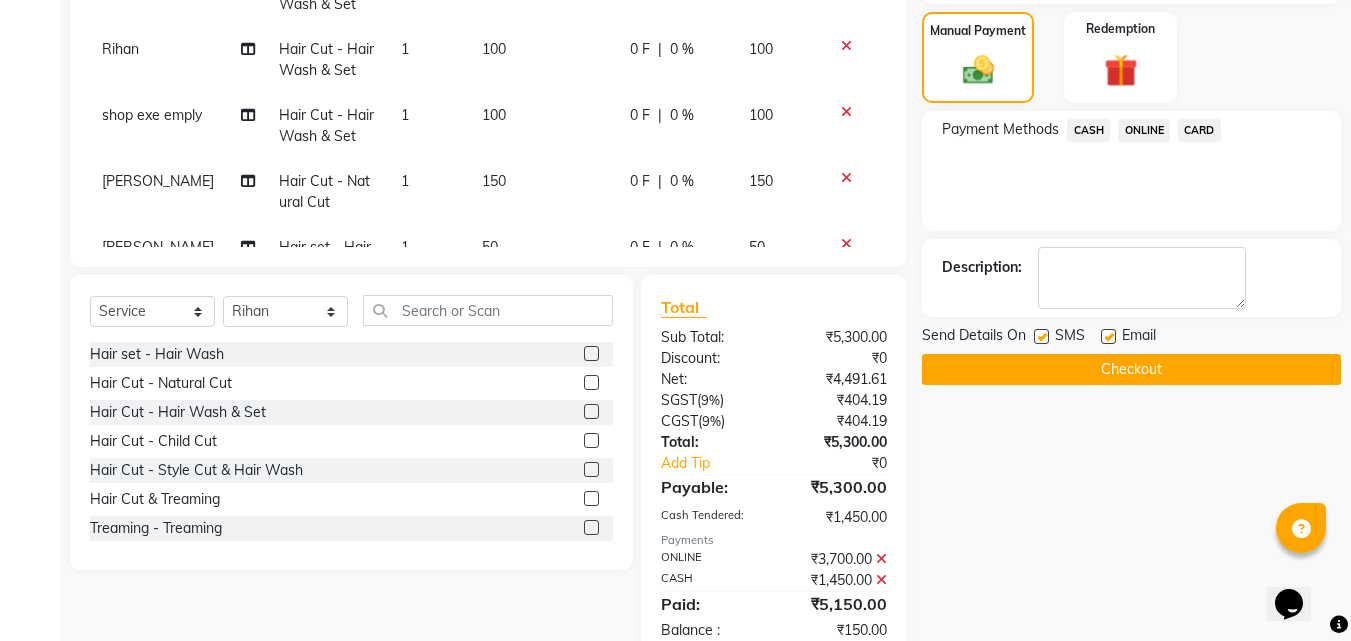 click 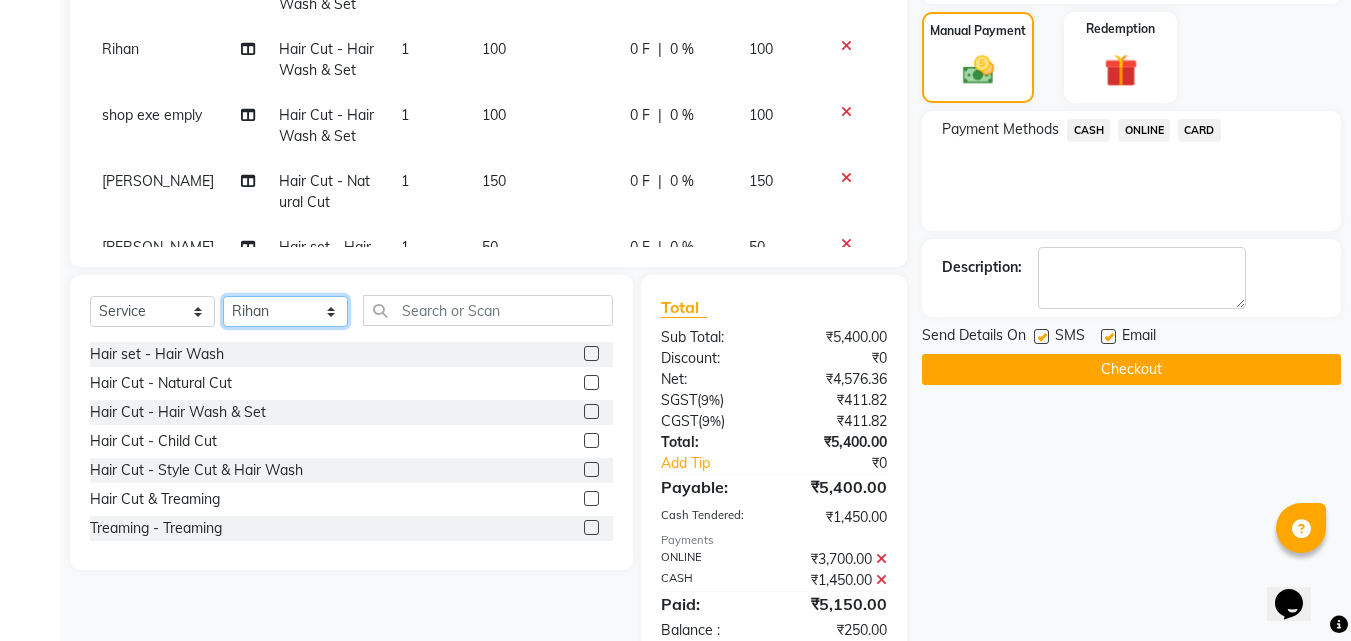 drag, startPoint x: 274, startPoint y: 301, endPoint x: 281, endPoint y: 318, distance: 18.384777 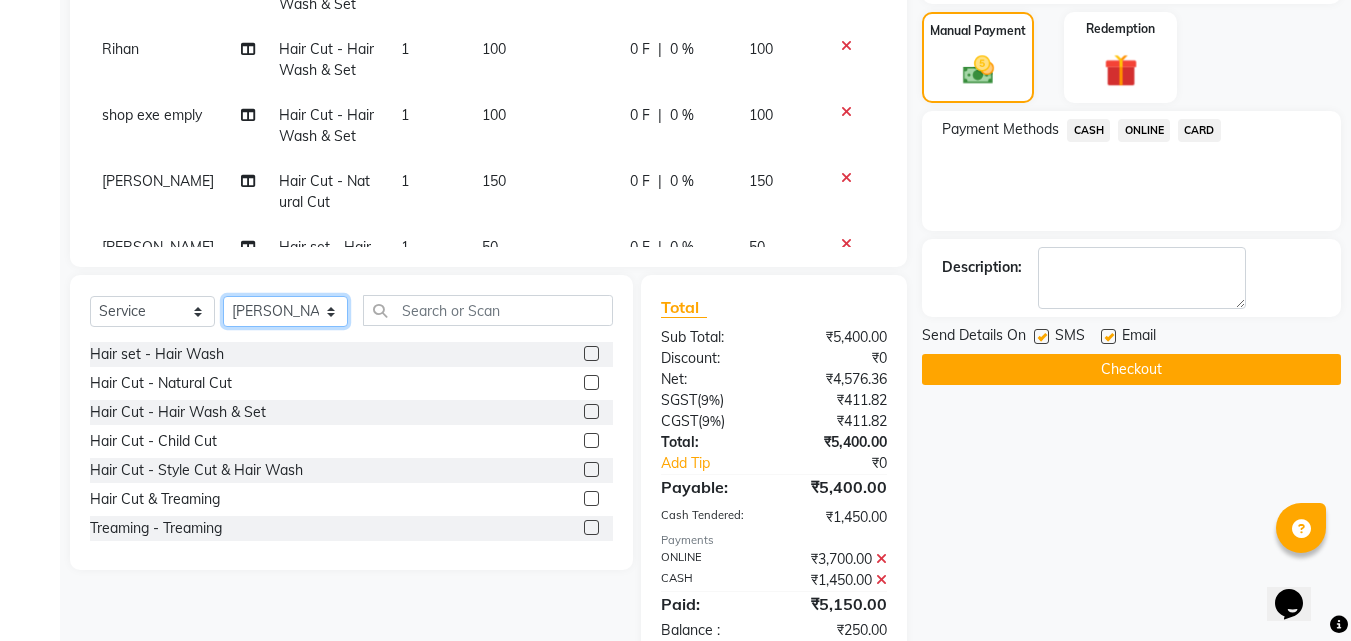 click on "Select Stylist [PERSON_NAME] PMS [PERSON_NAME] shop exe emply" 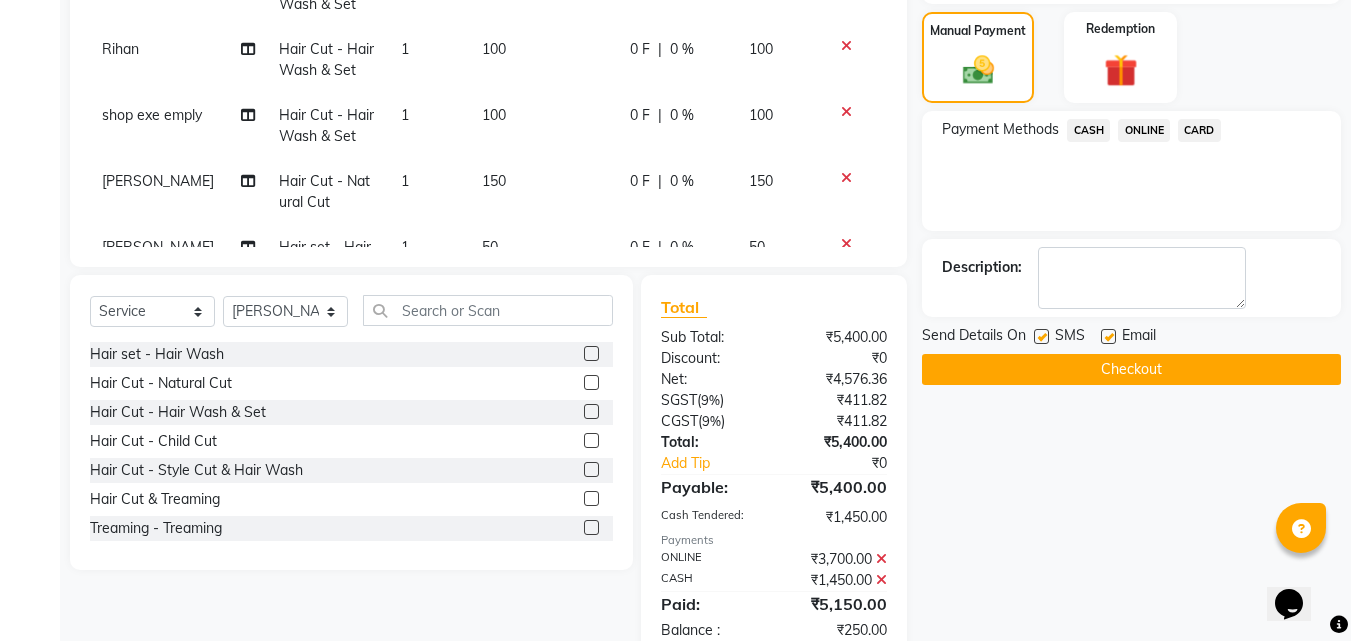 click 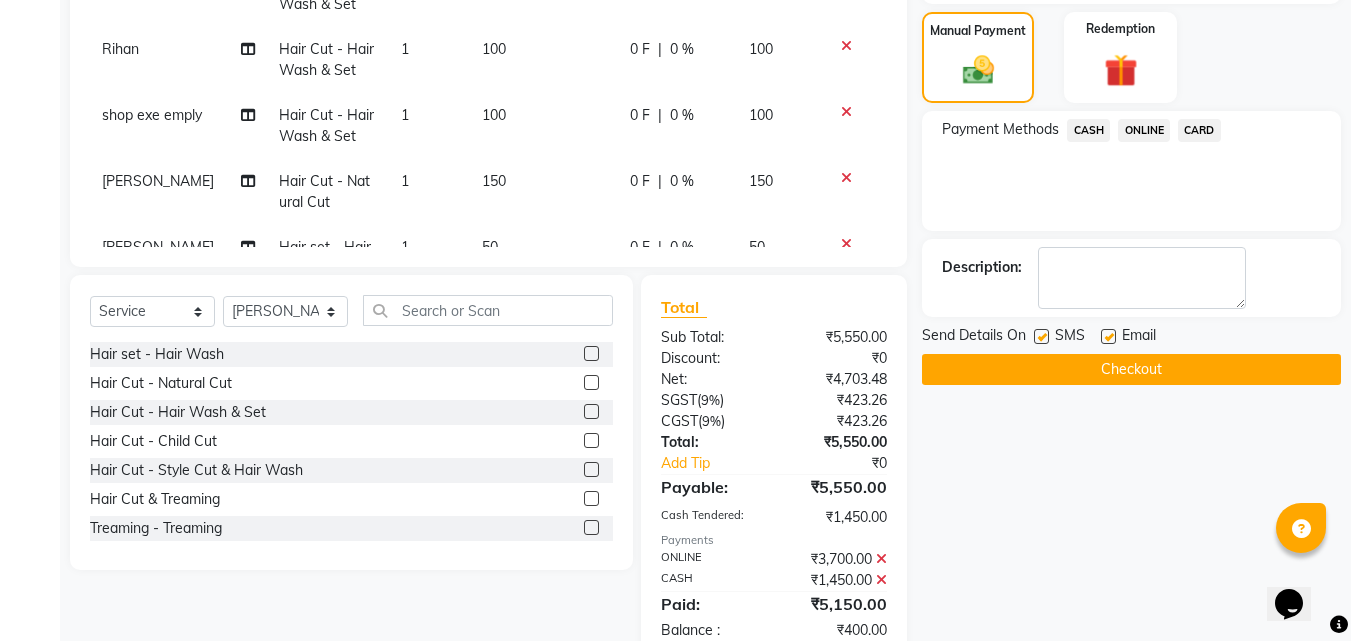 click 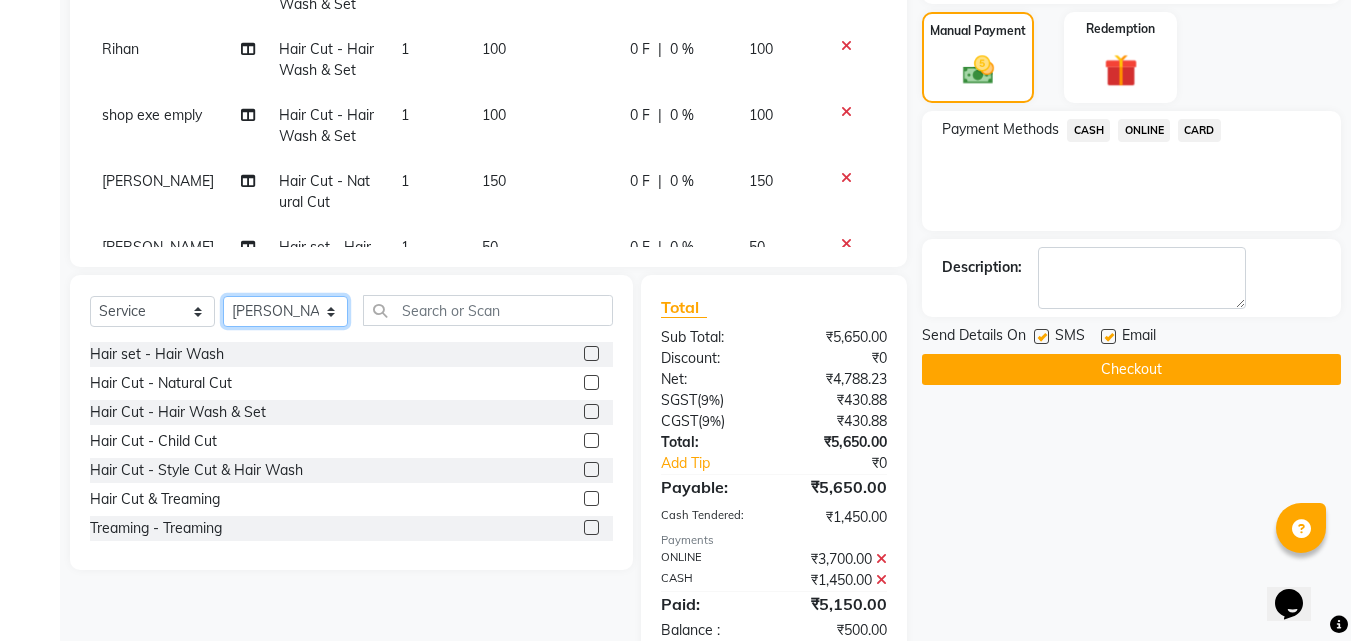 click on "Select Stylist [PERSON_NAME] PMS [PERSON_NAME] shop exe emply" 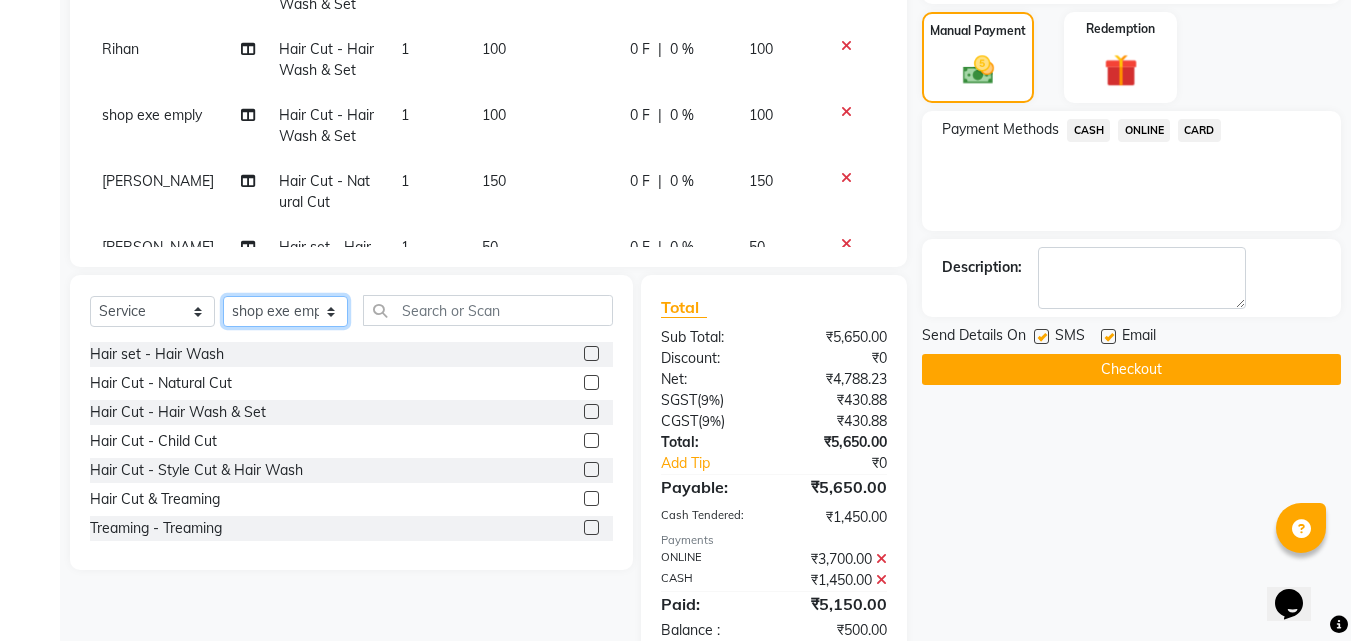 click on "Select Stylist [PERSON_NAME] PMS [PERSON_NAME] shop exe emply" 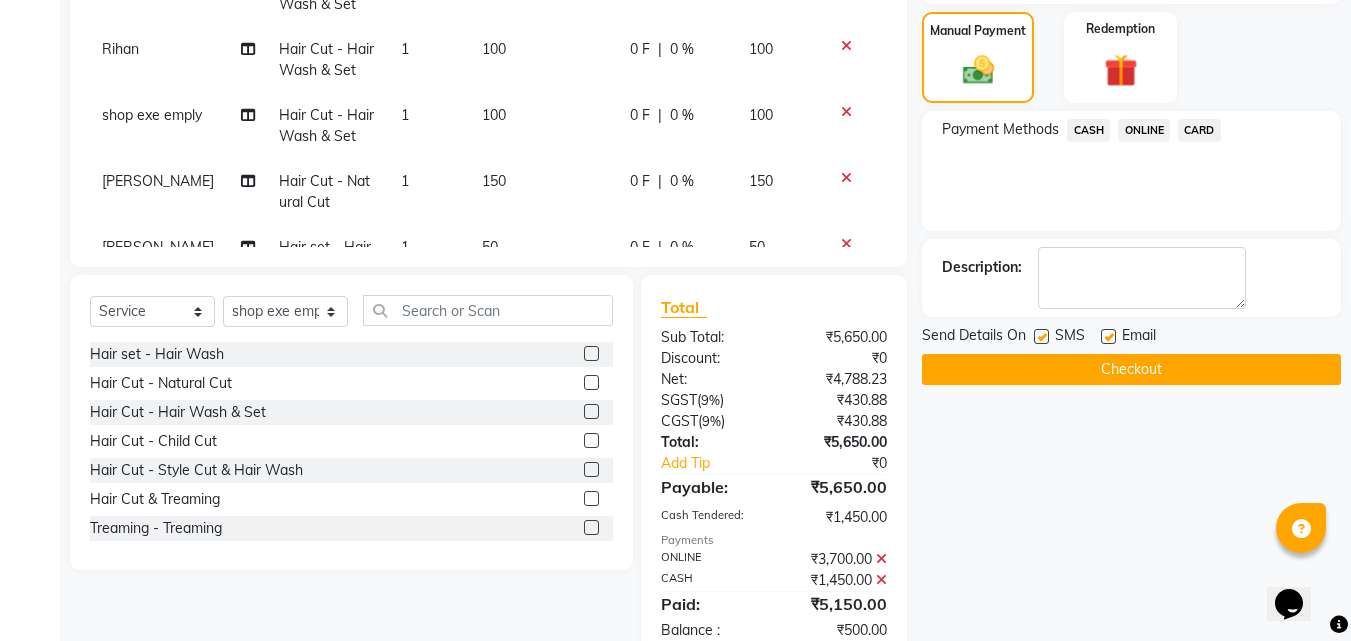 click 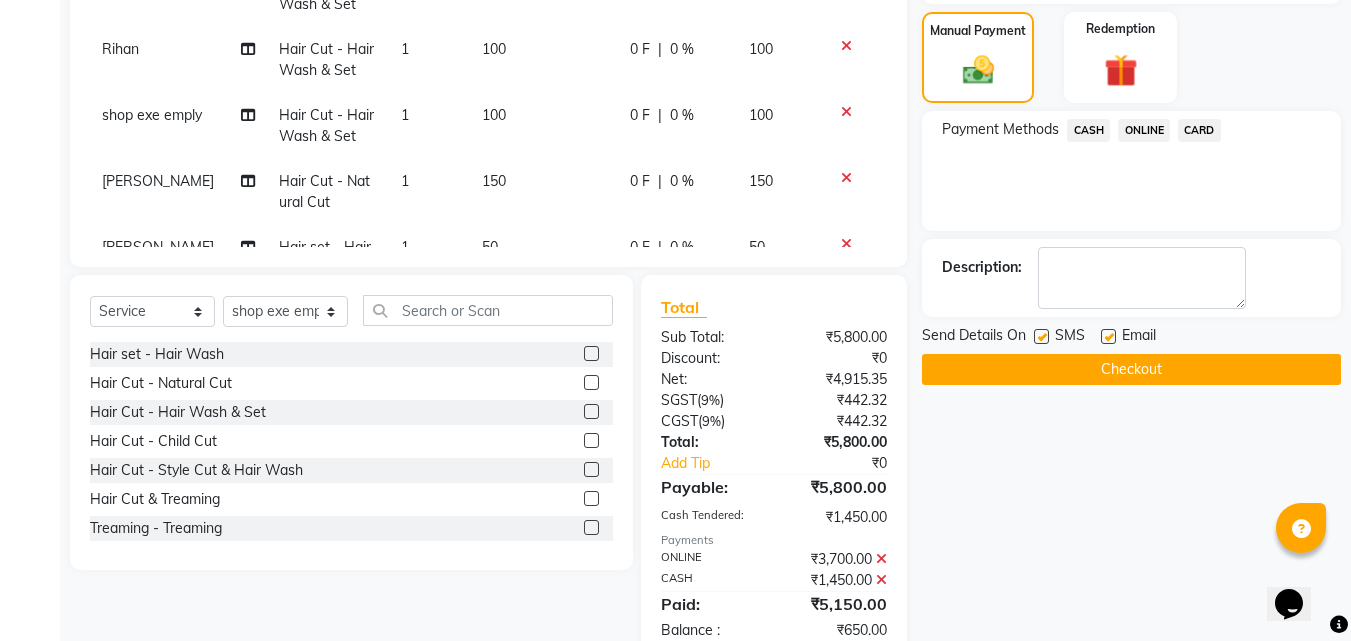 click on "ONLINE" 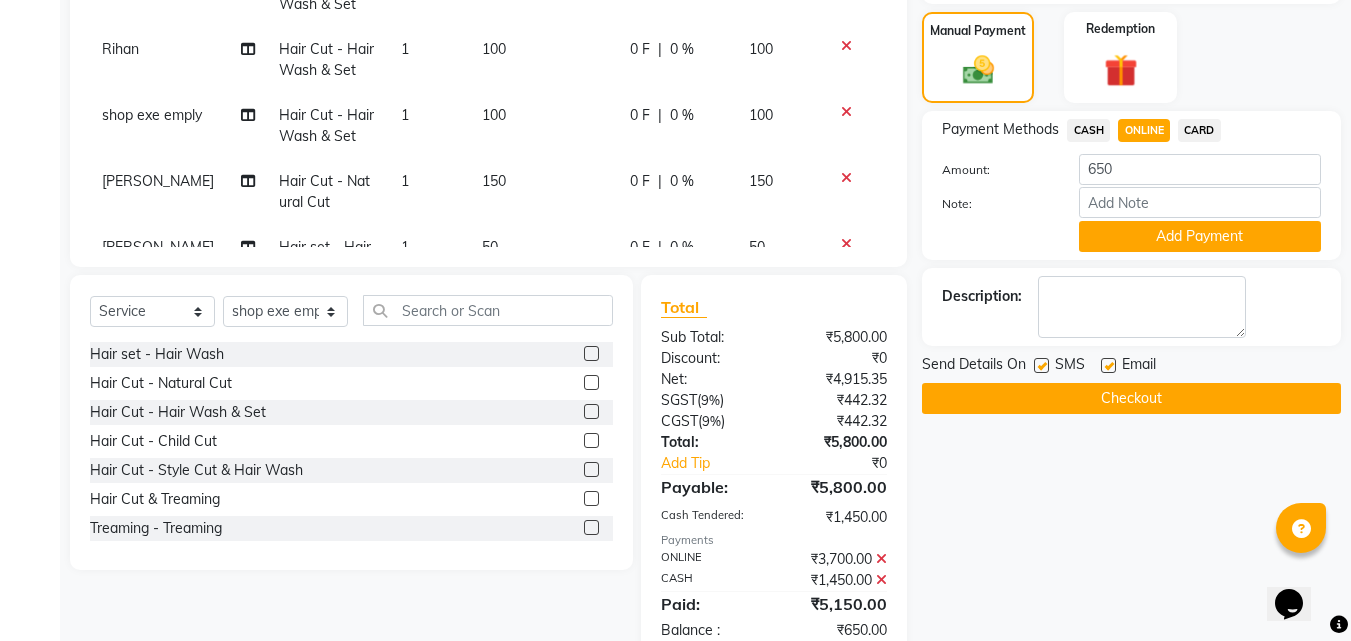 click on "Add Payment" 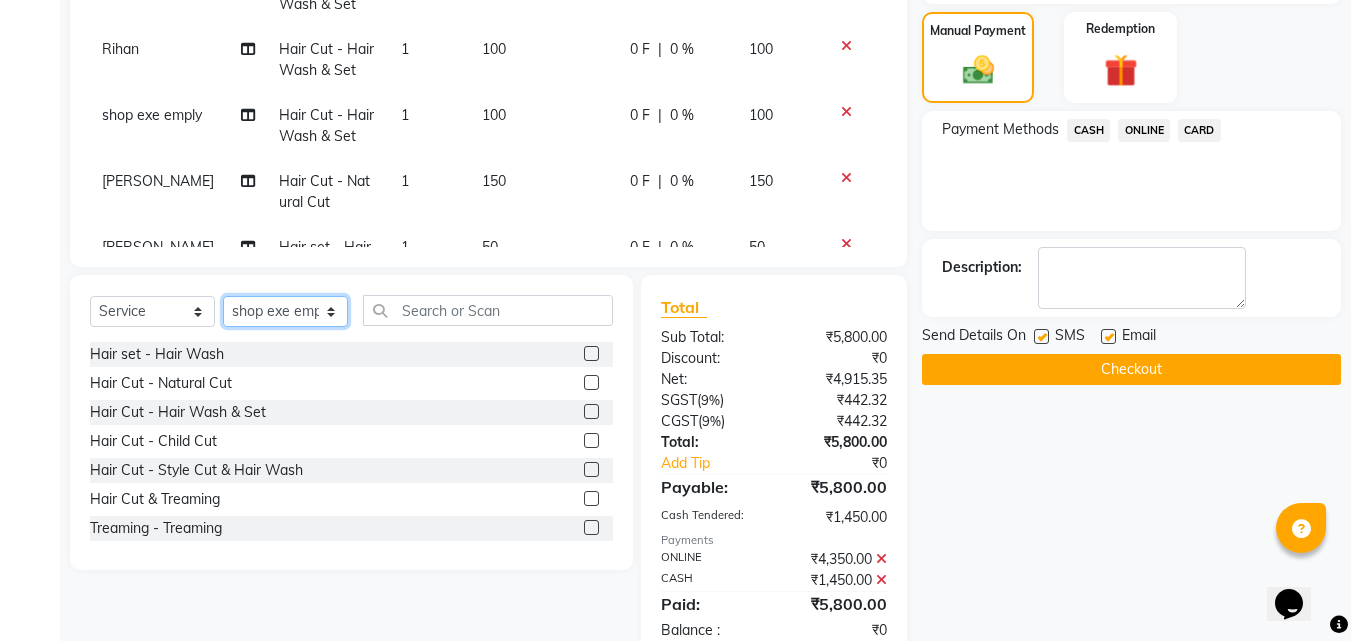 drag, startPoint x: 288, startPoint y: 309, endPoint x: 290, endPoint y: 325, distance: 16.124516 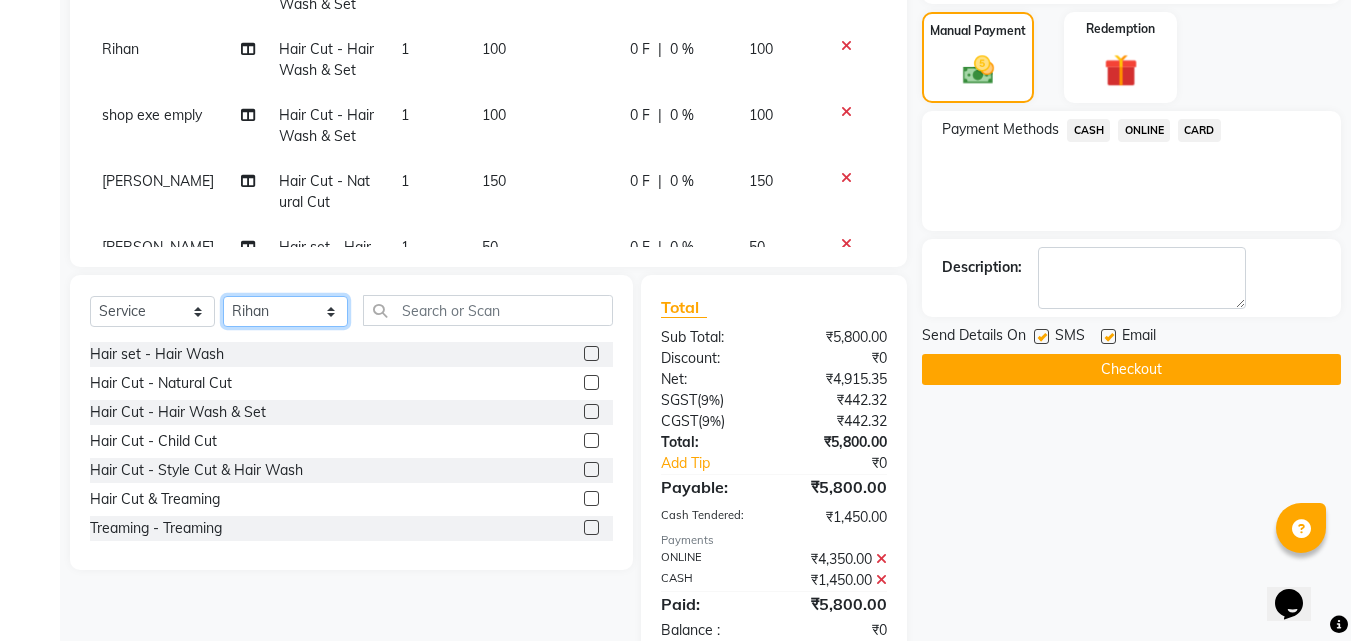 click on "Select Stylist [PERSON_NAME] PMS [PERSON_NAME] shop exe emply" 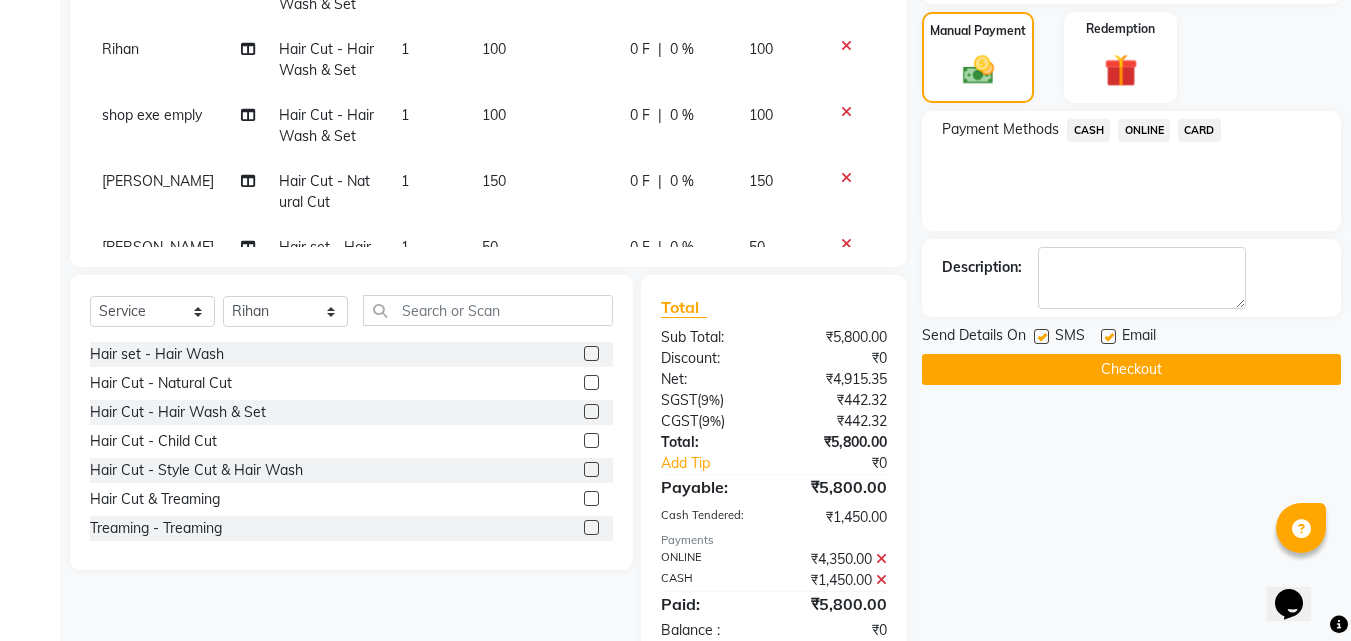 click 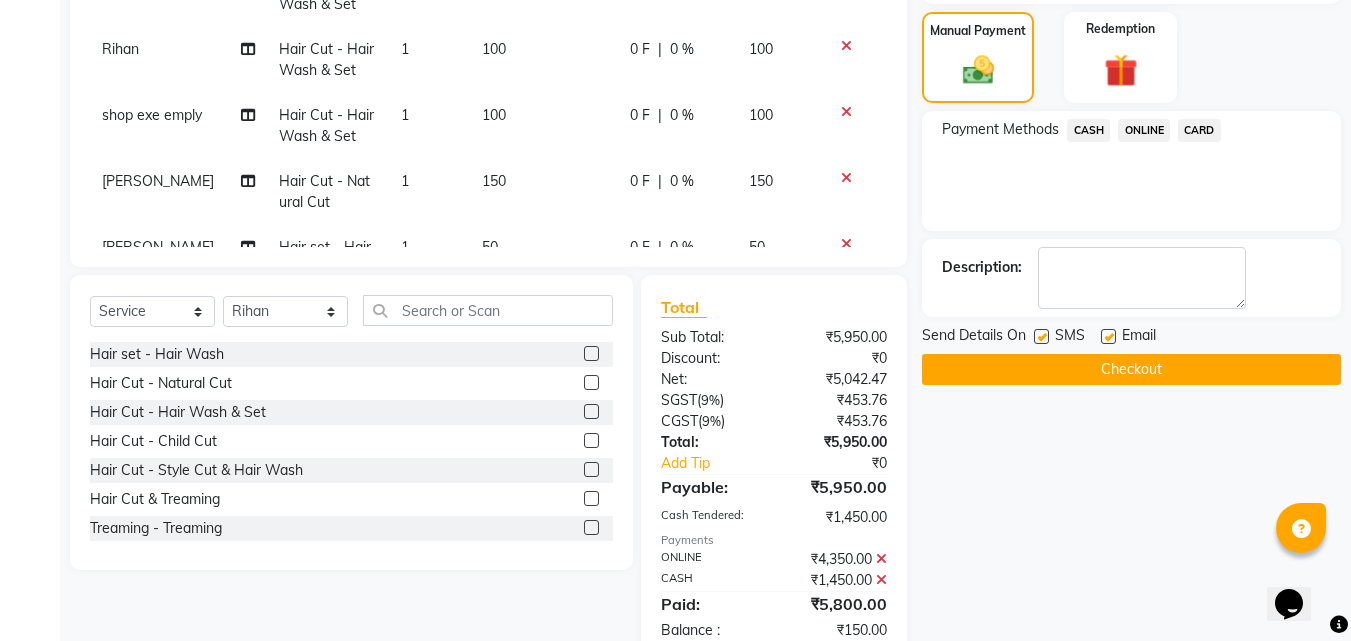 click 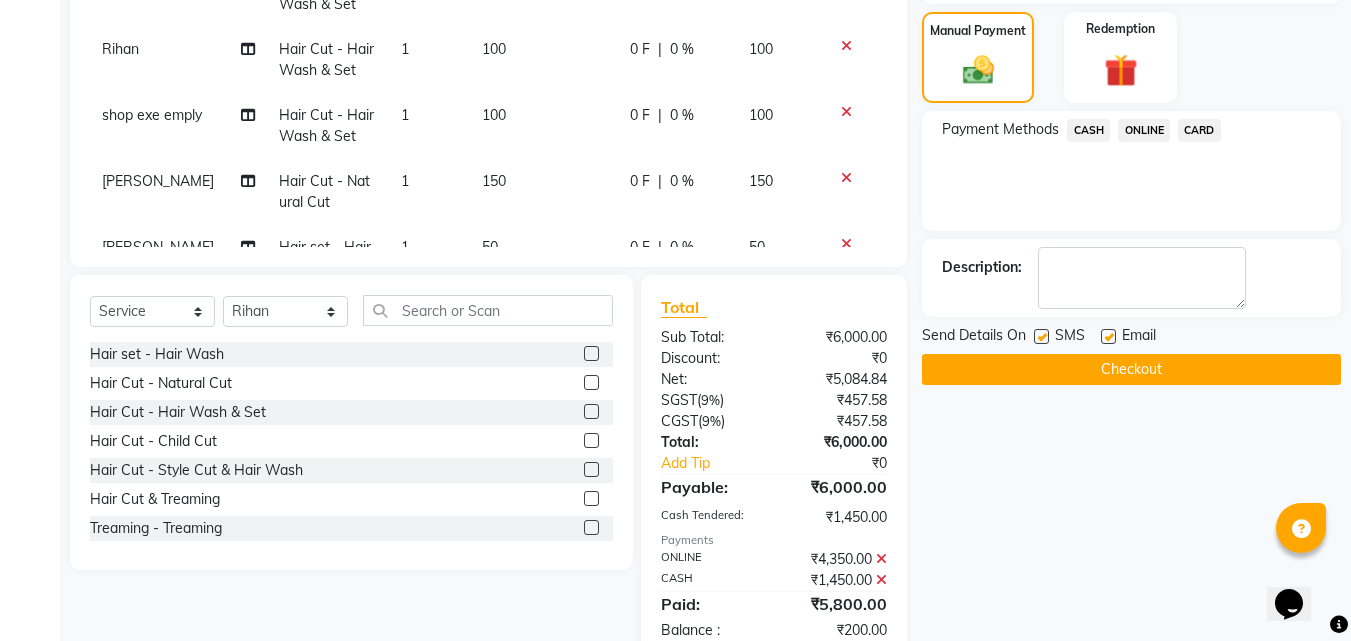 click 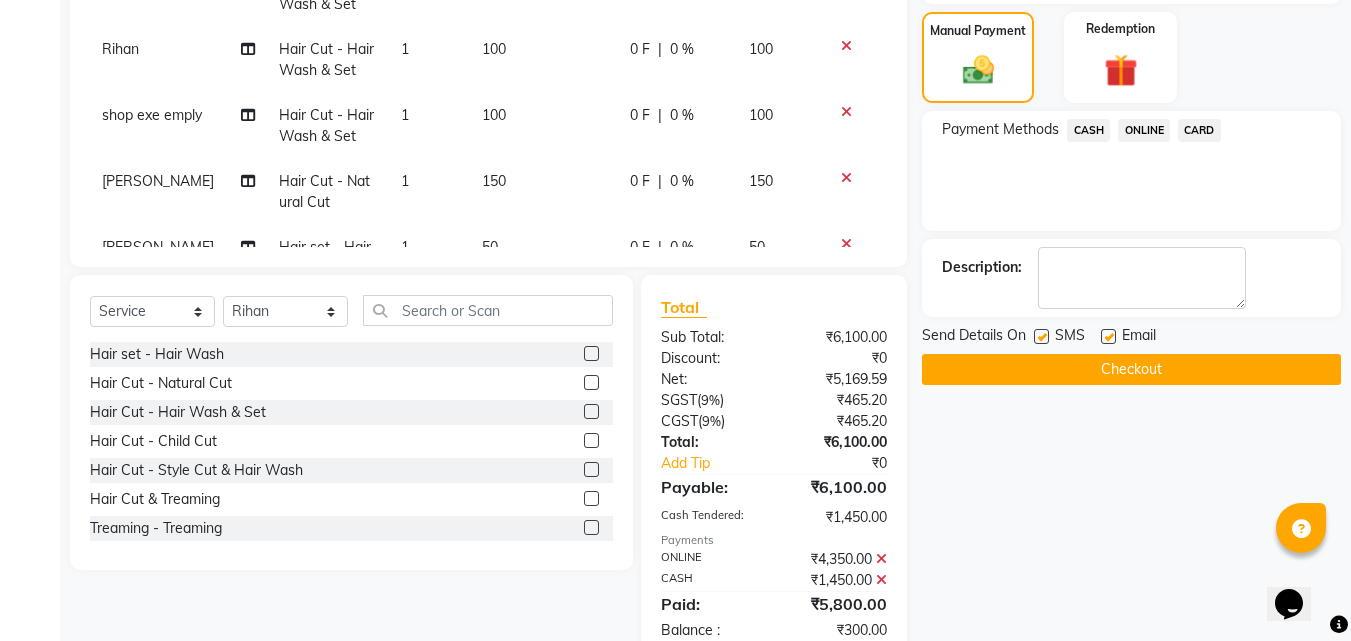 click on "CASH" 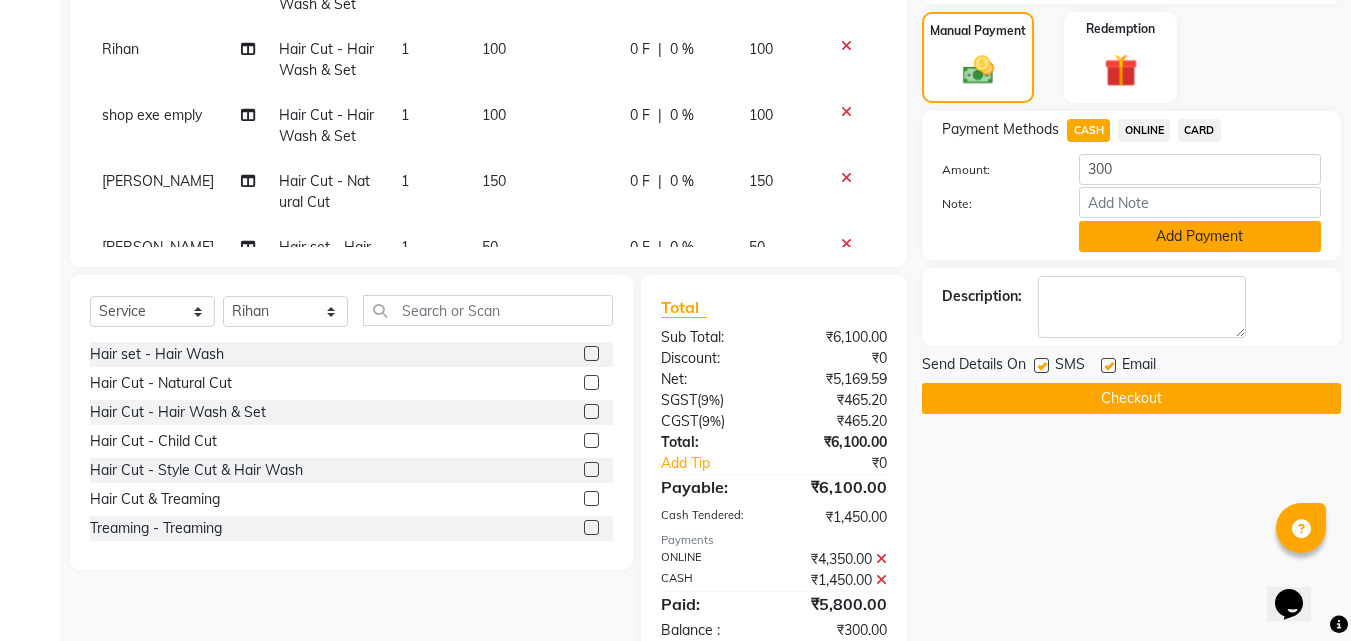 click on "Add Payment" 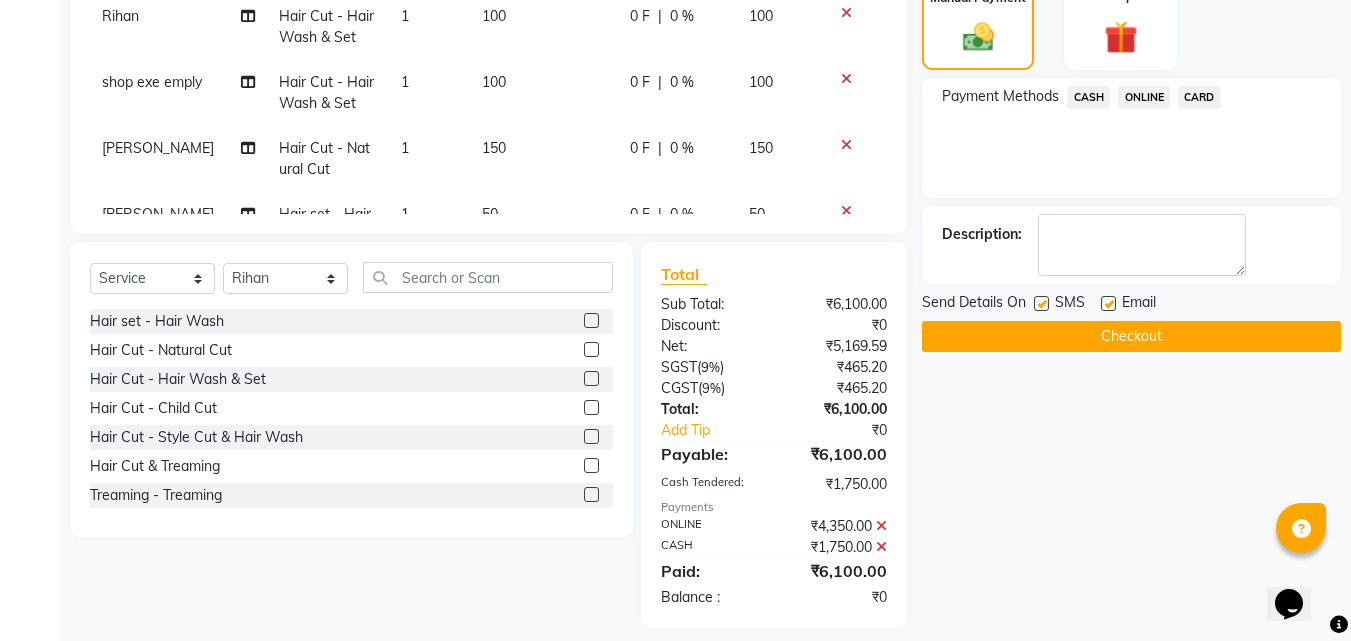 scroll, scrollTop: 551, scrollLeft: 0, axis: vertical 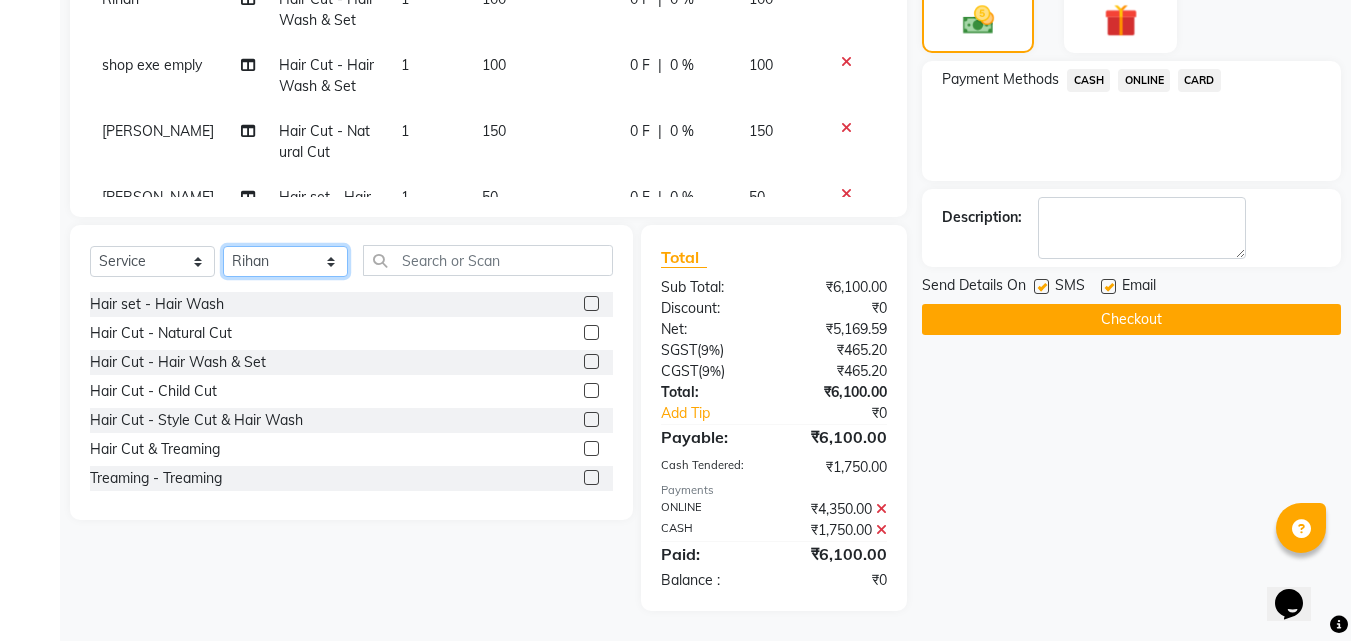 click on "Select Stylist [PERSON_NAME] PMS [PERSON_NAME] shop exe emply" 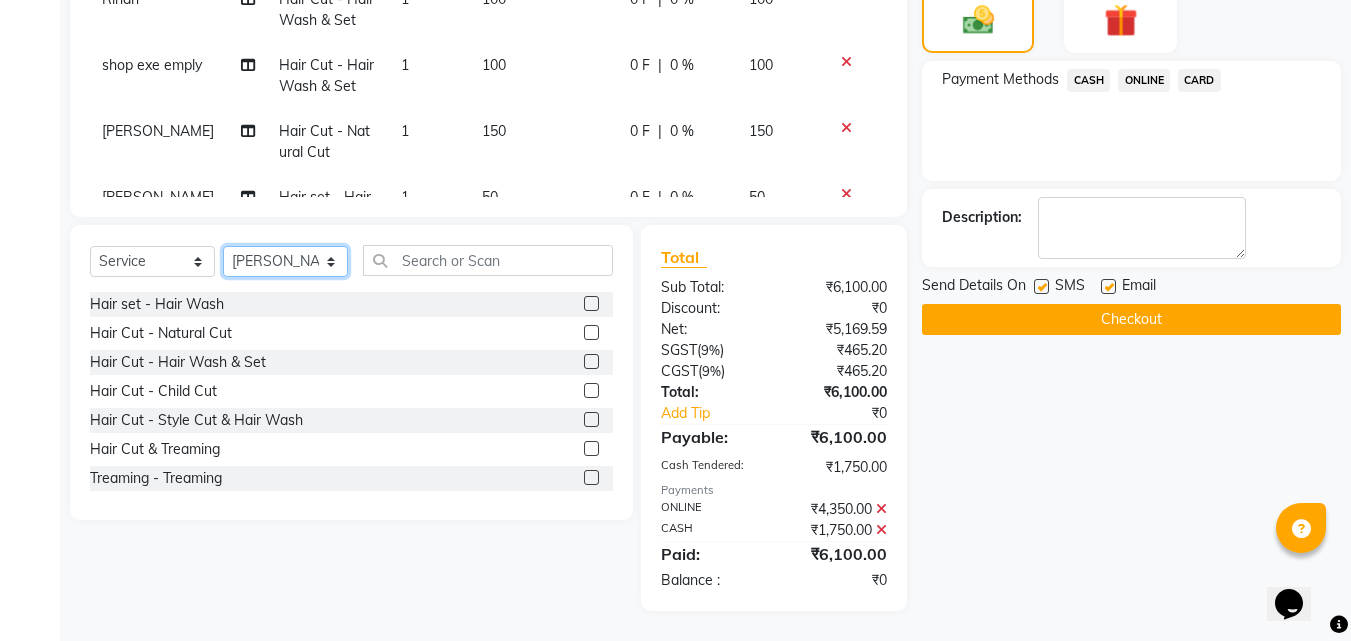 click on "Select Stylist [PERSON_NAME] PMS [PERSON_NAME] shop exe emply" 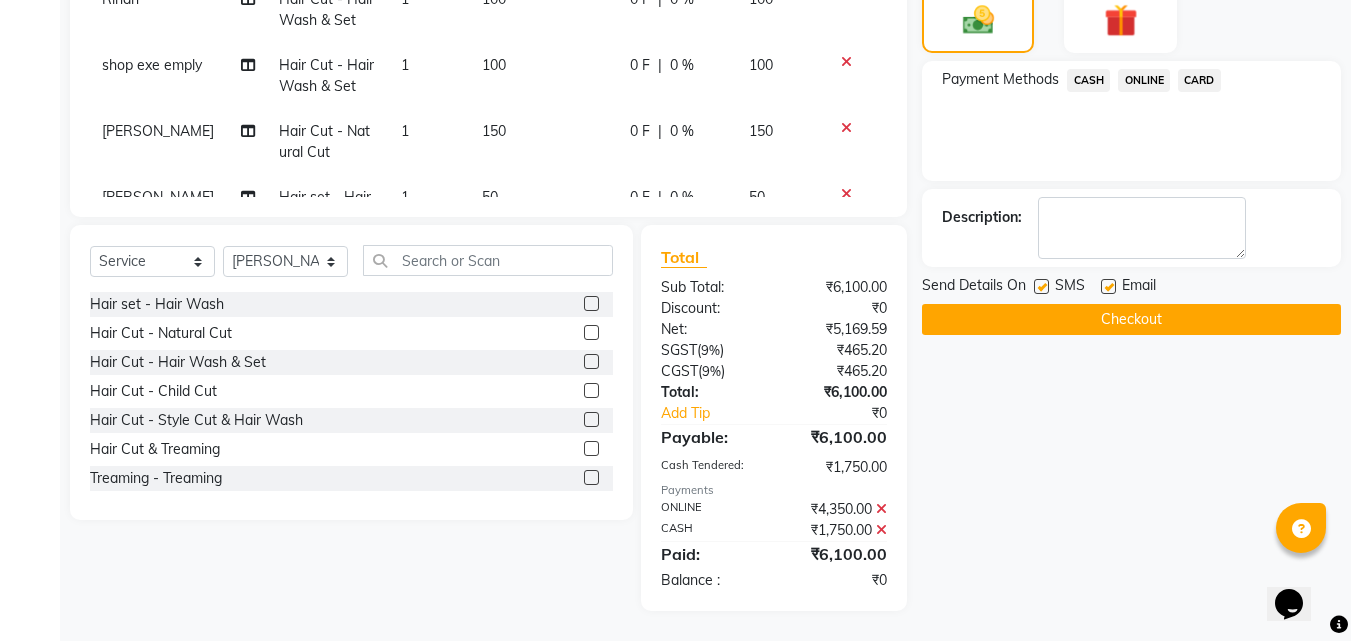 click 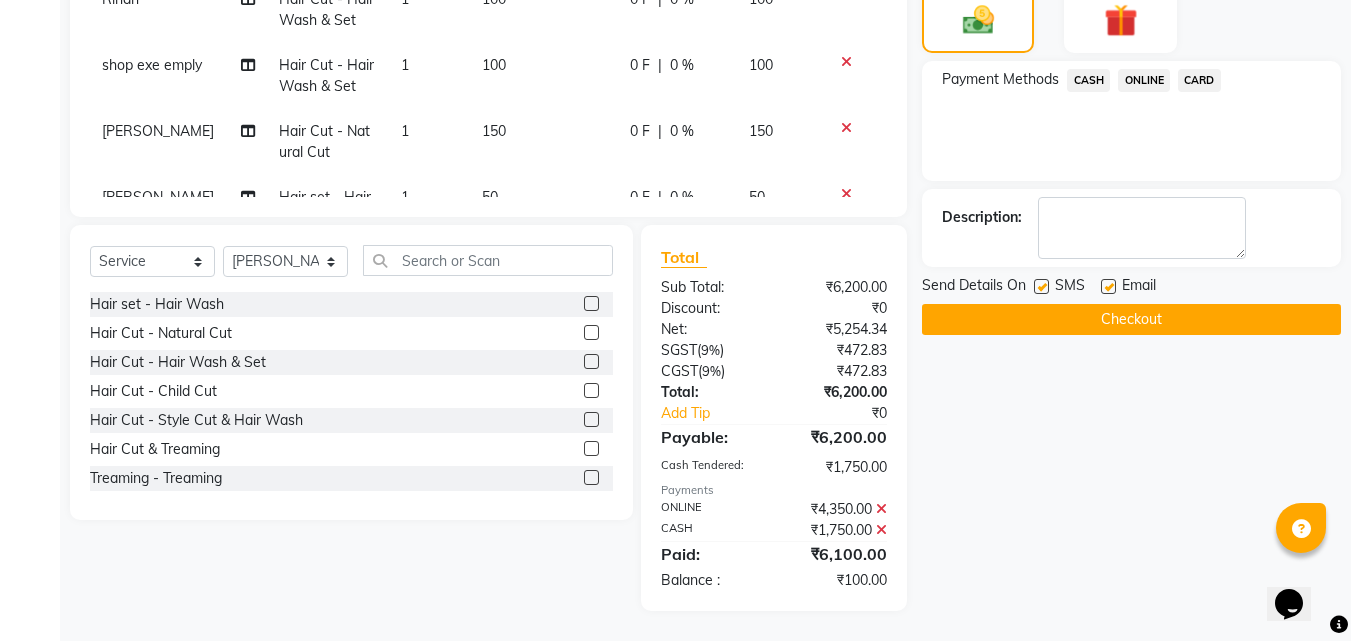 scroll, scrollTop: 451, scrollLeft: 0, axis: vertical 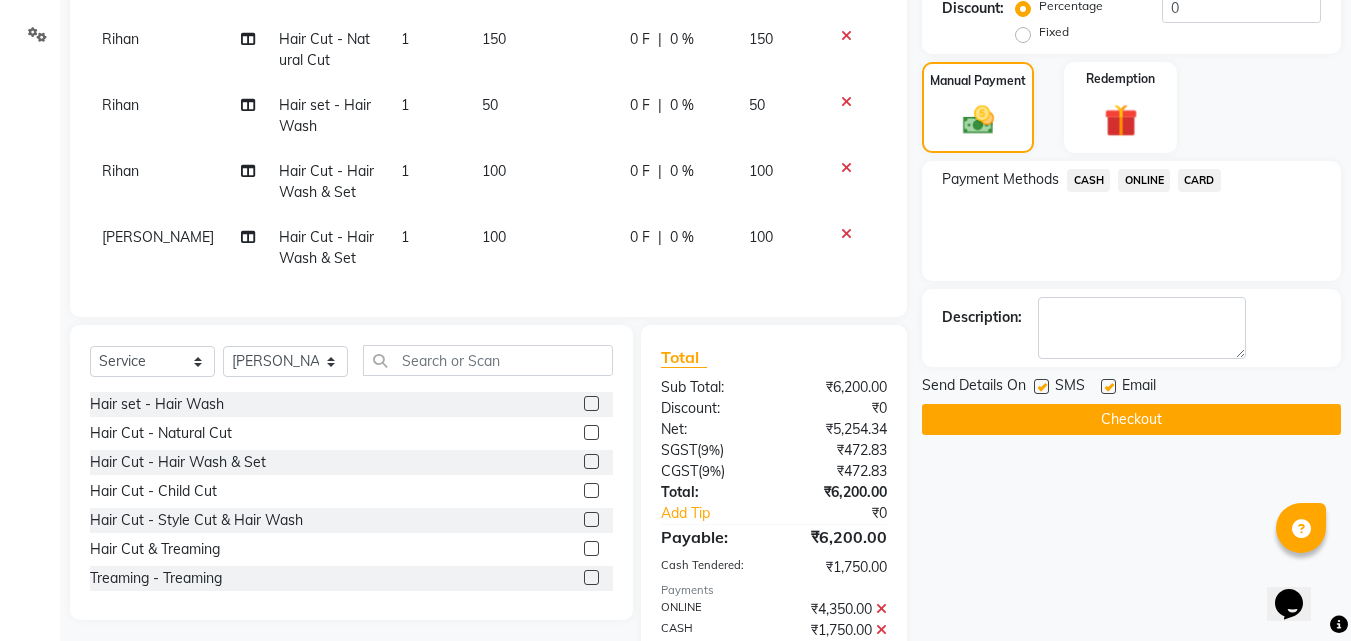 click 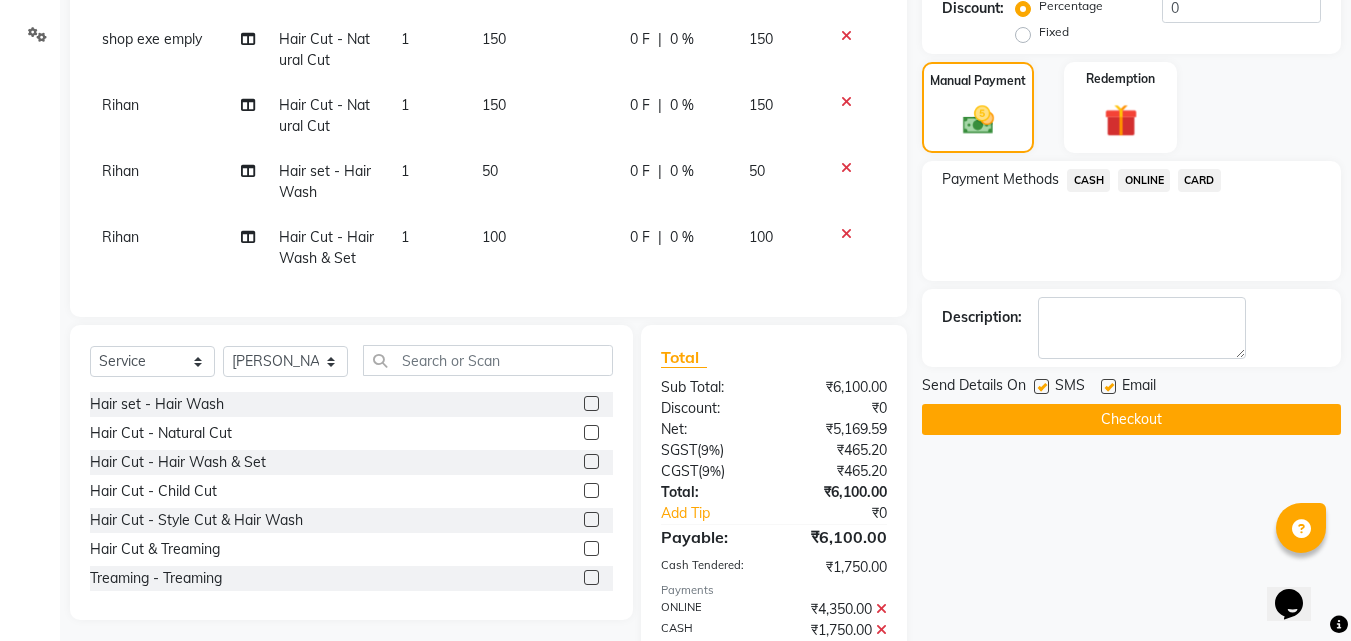 scroll, scrollTop: 2913, scrollLeft: 0, axis: vertical 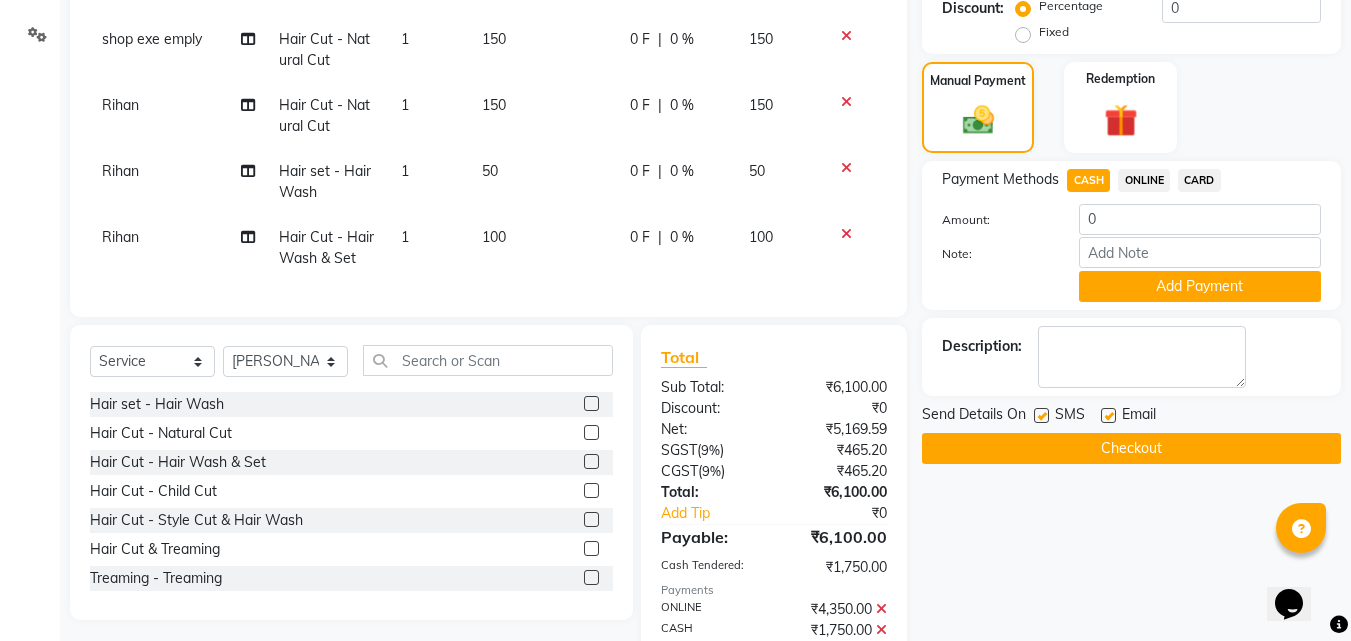 click on "Checkout" 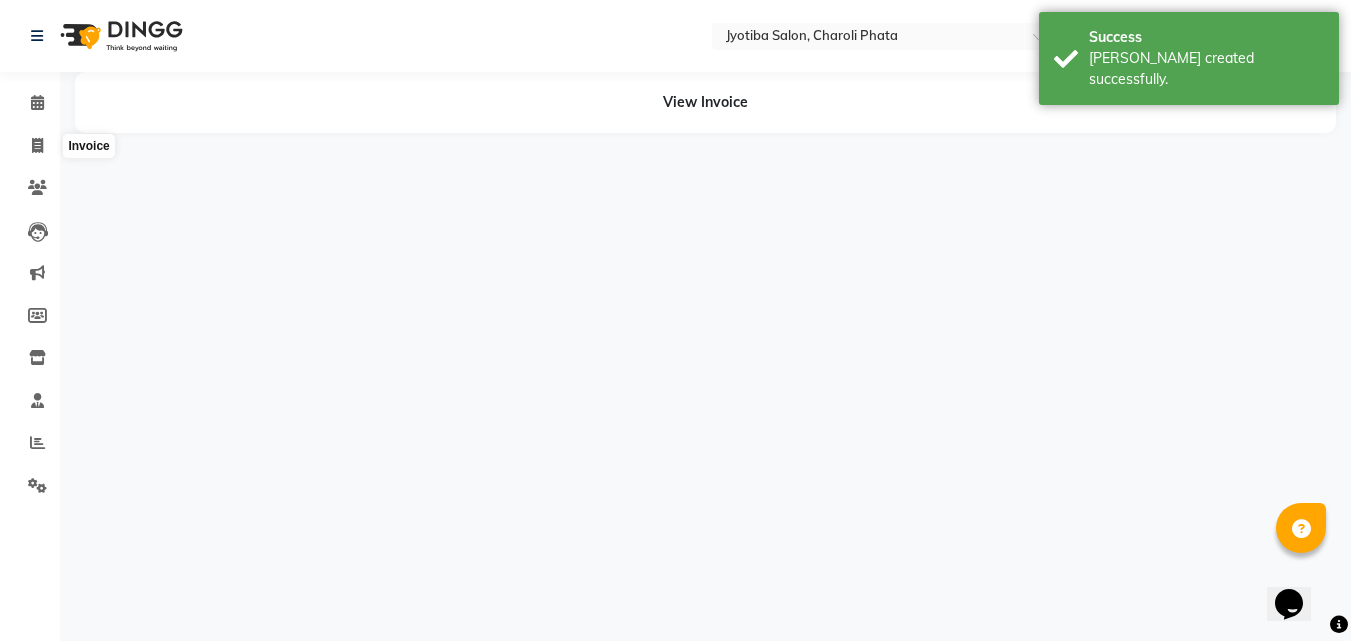 scroll, scrollTop: 0, scrollLeft: 0, axis: both 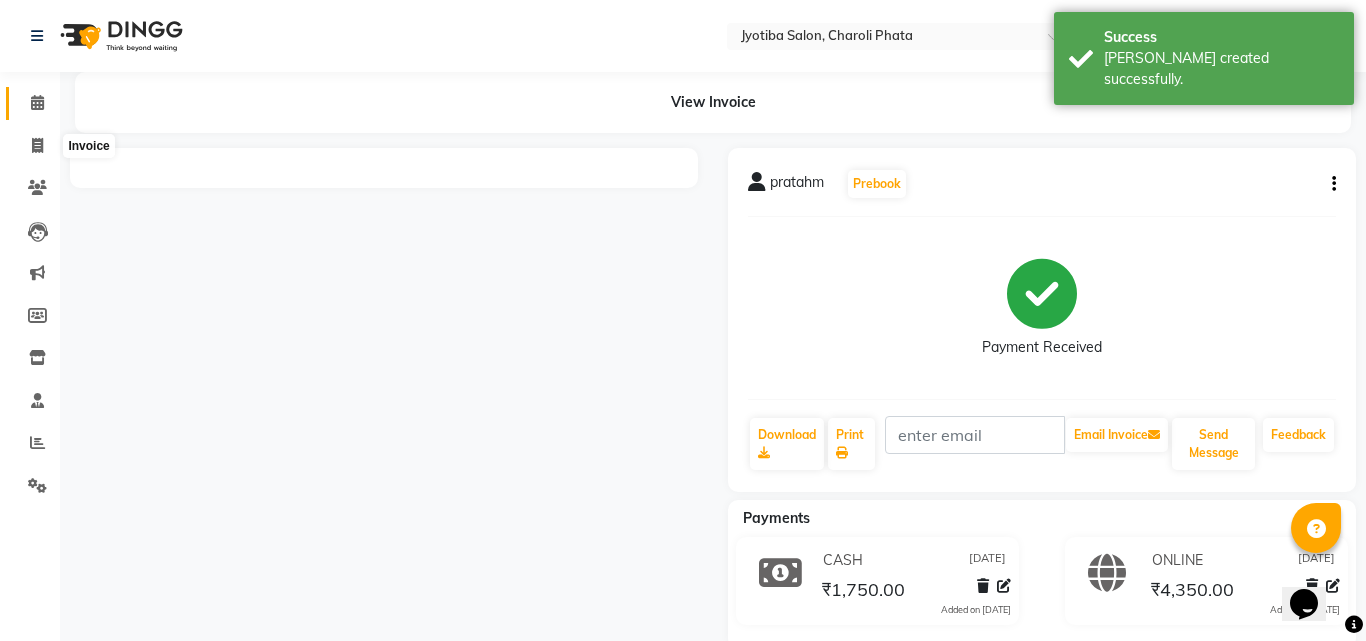click 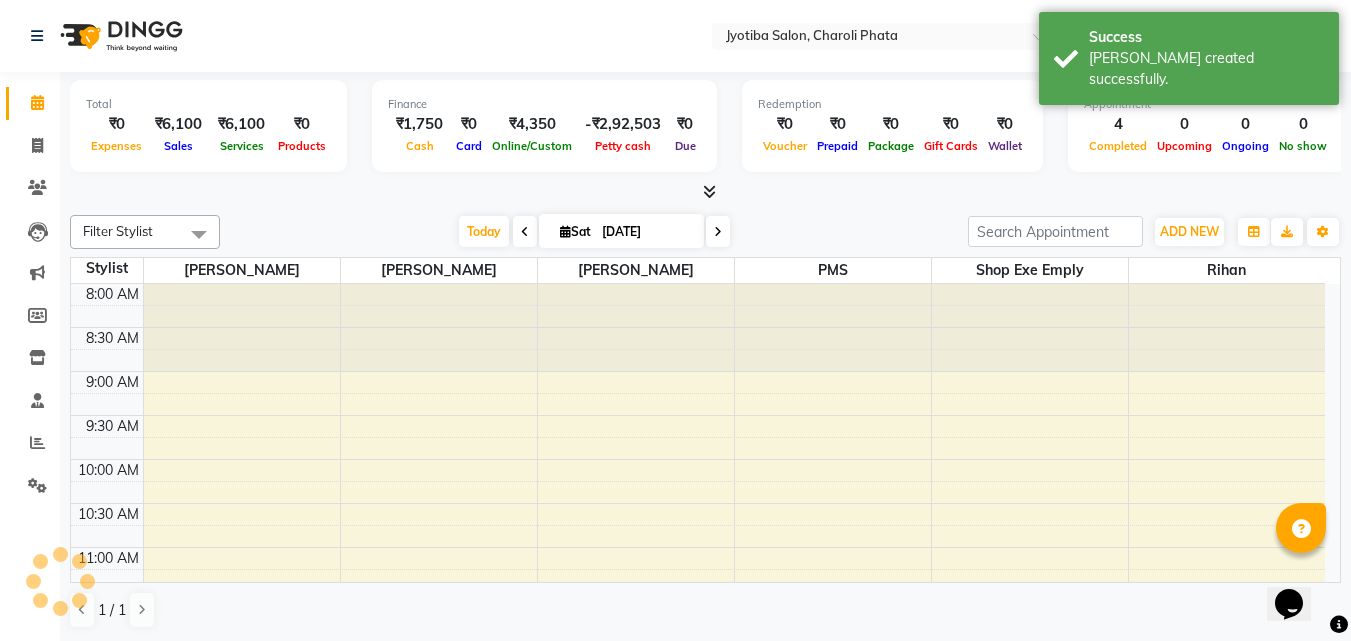 scroll, scrollTop: 0, scrollLeft: 0, axis: both 